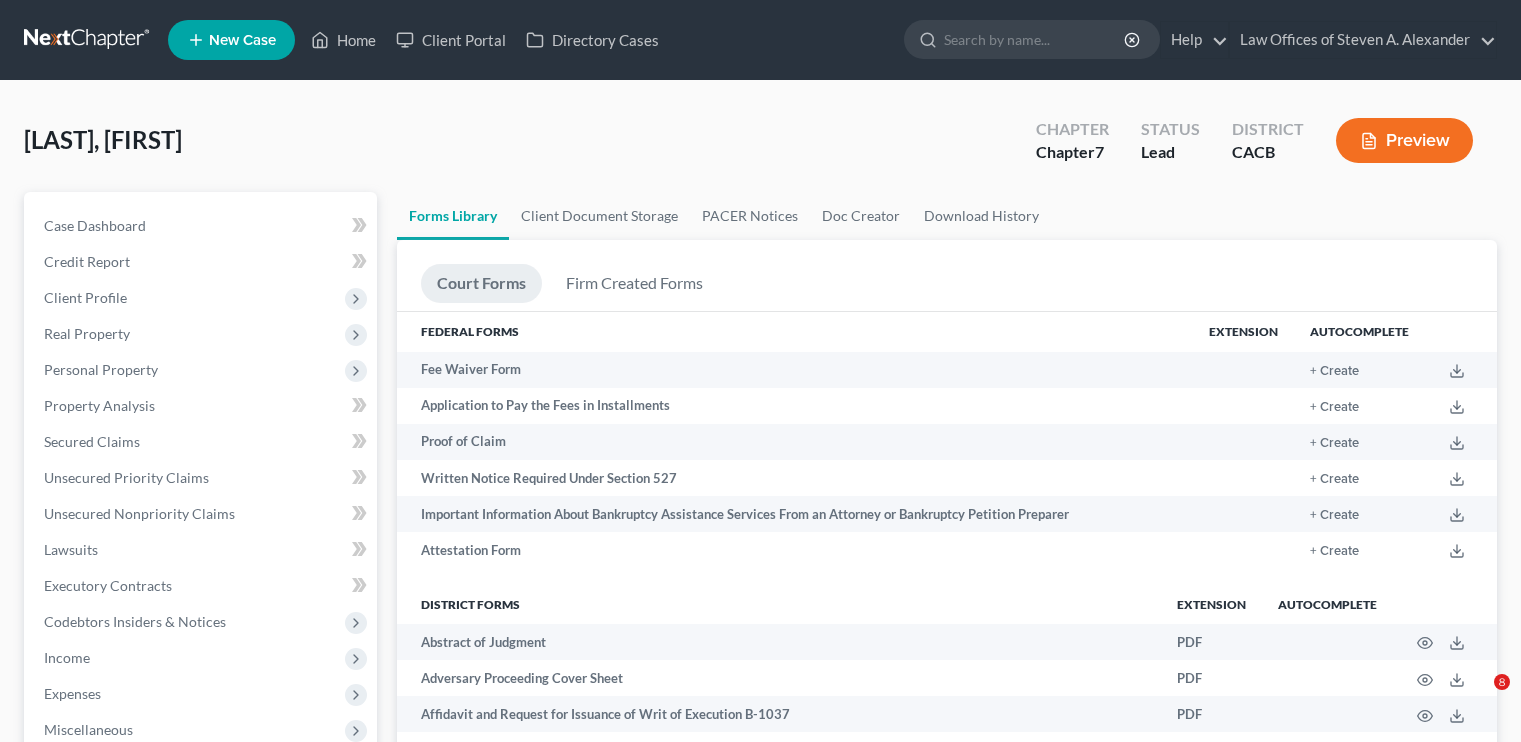 scroll, scrollTop: 2200, scrollLeft: 0, axis: vertical 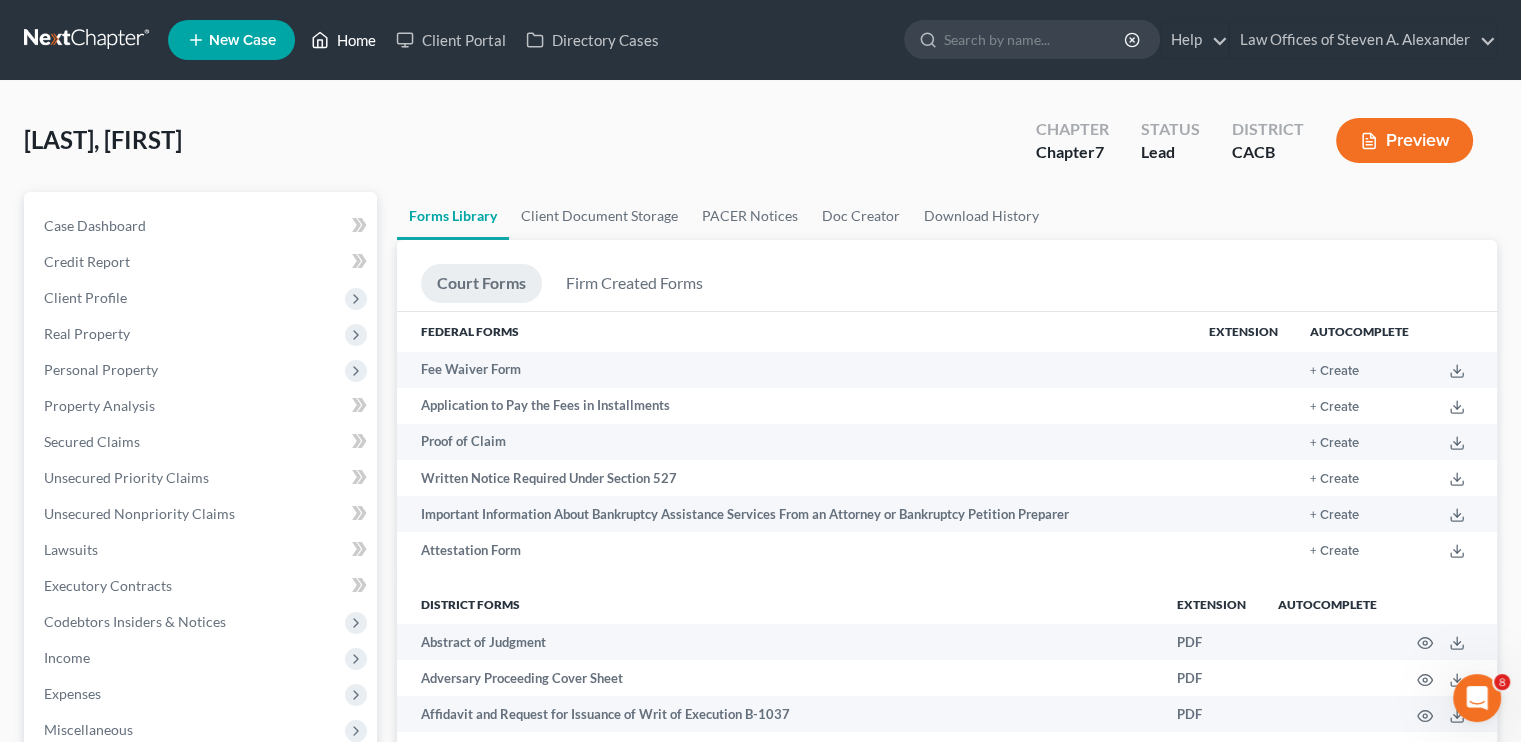 click on "Home" at bounding box center [343, 40] 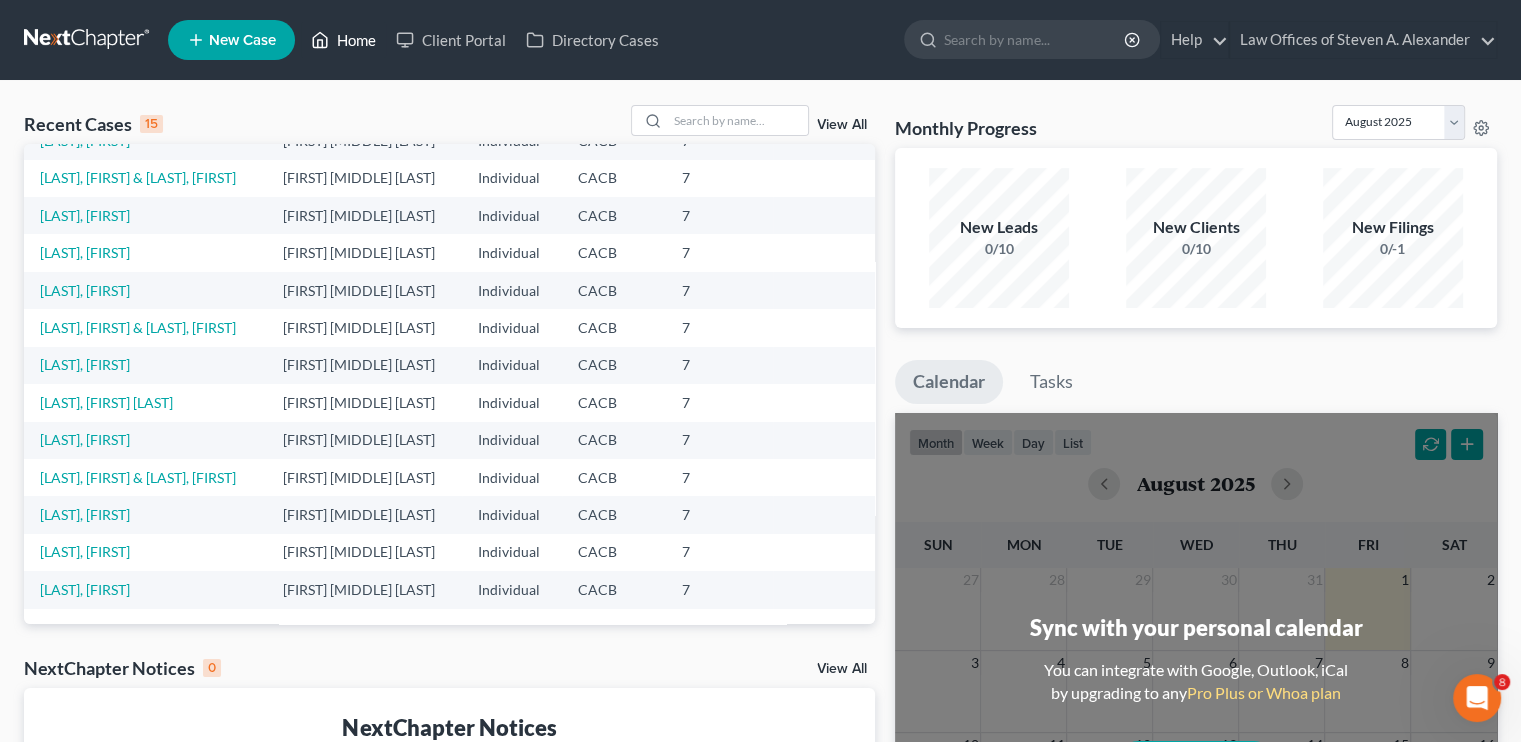 scroll, scrollTop: 200, scrollLeft: 0, axis: vertical 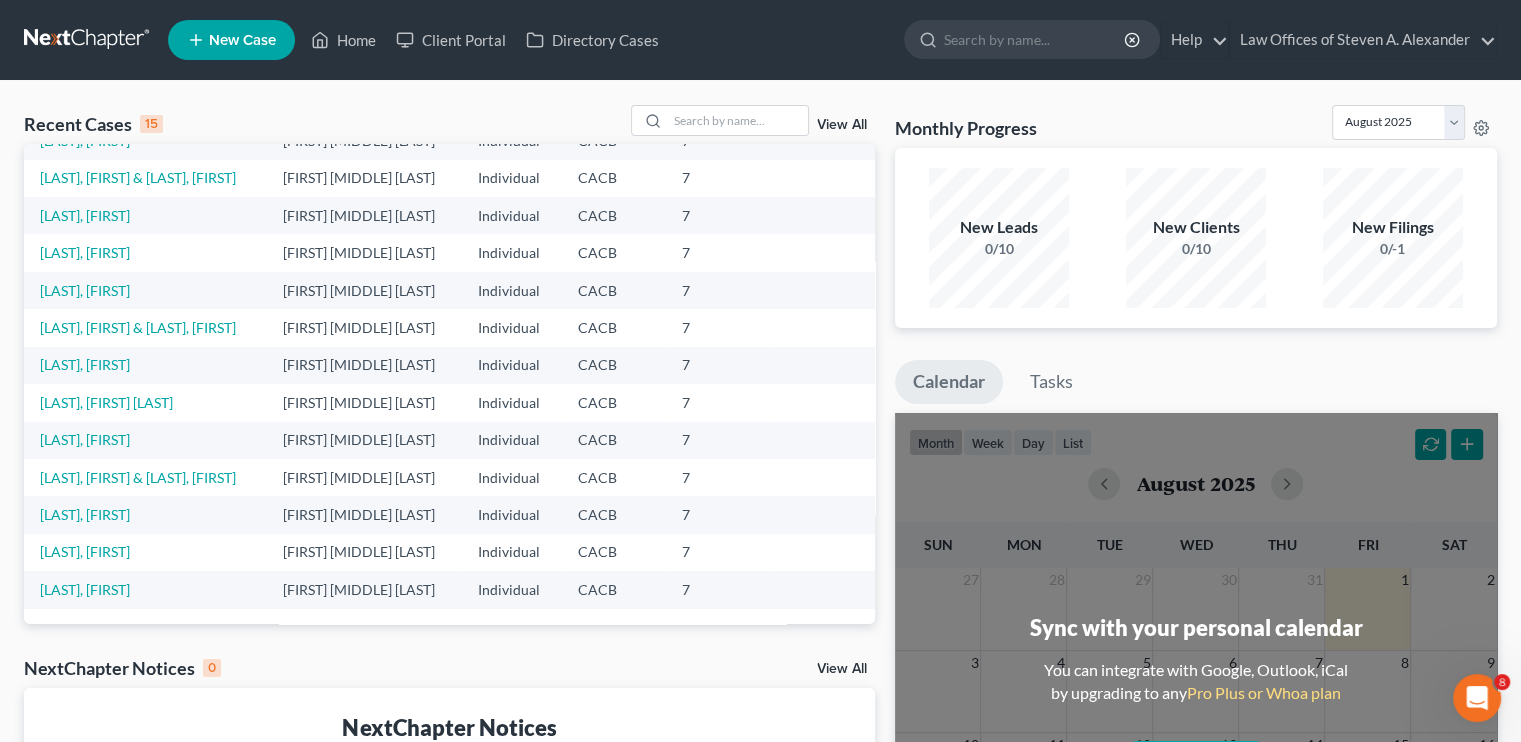 click on "[LAST] [LAST], [FIRST]" at bounding box center [145, 252] 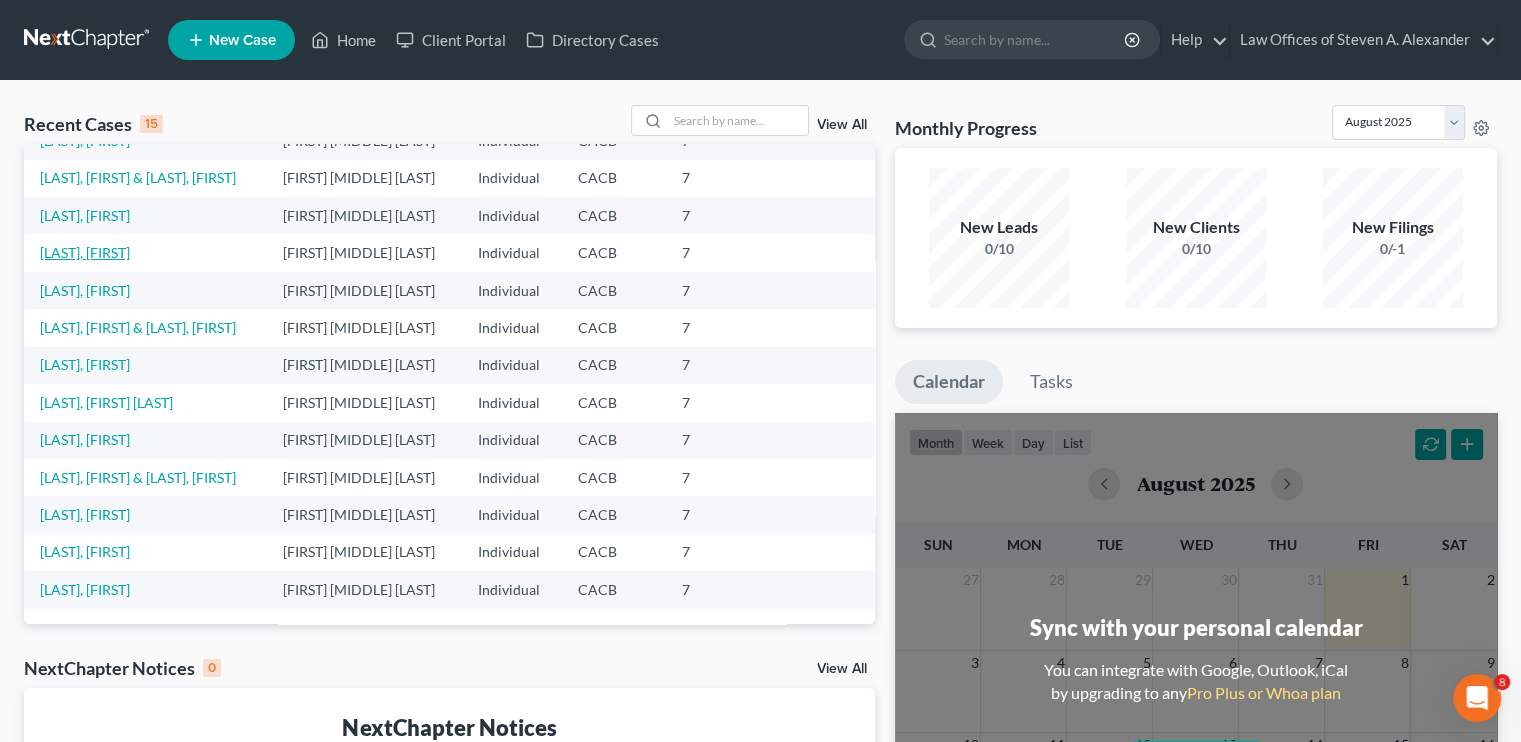 click on "[LAST] [LAST], [FIRST]" at bounding box center [85, 252] 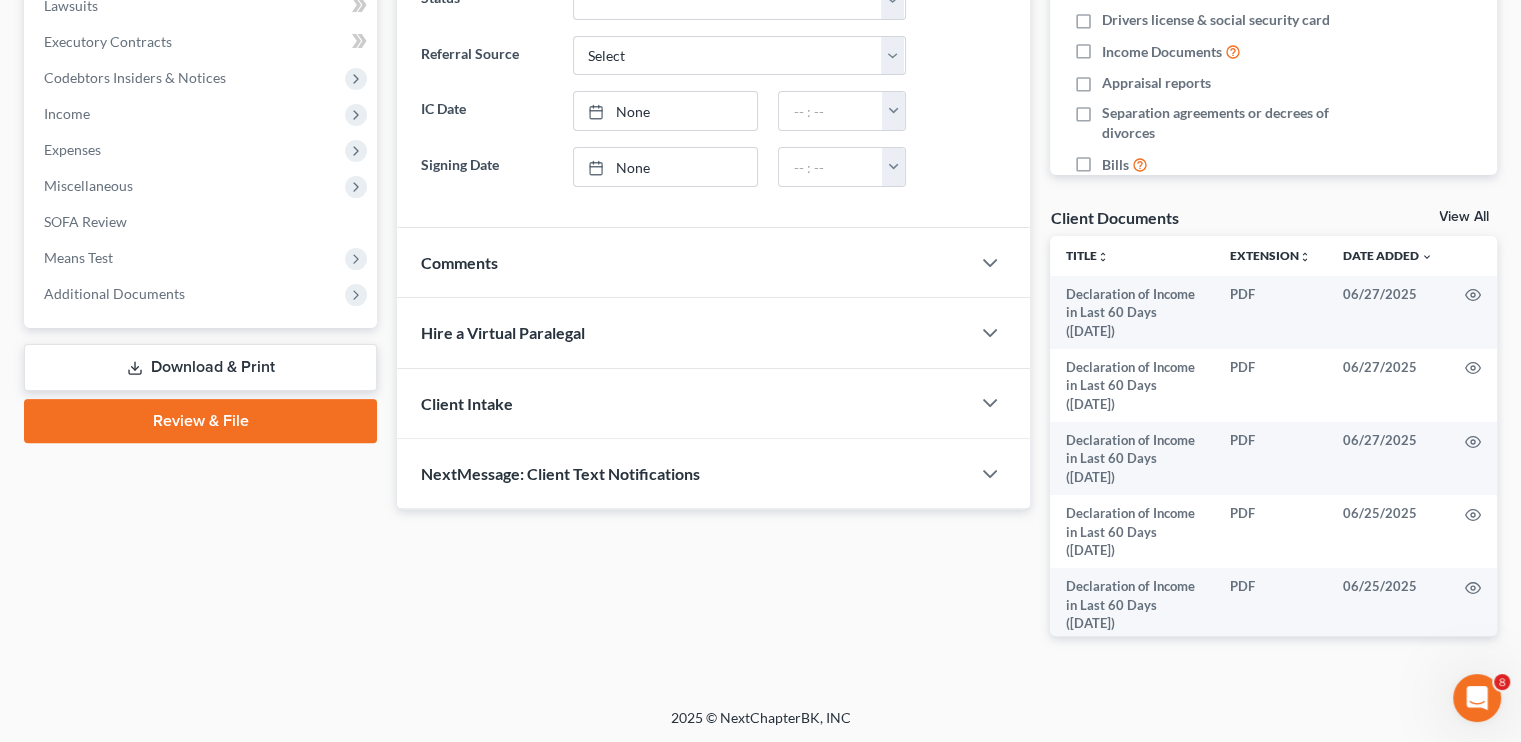 click on "Download & Print" at bounding box center [200, 367] 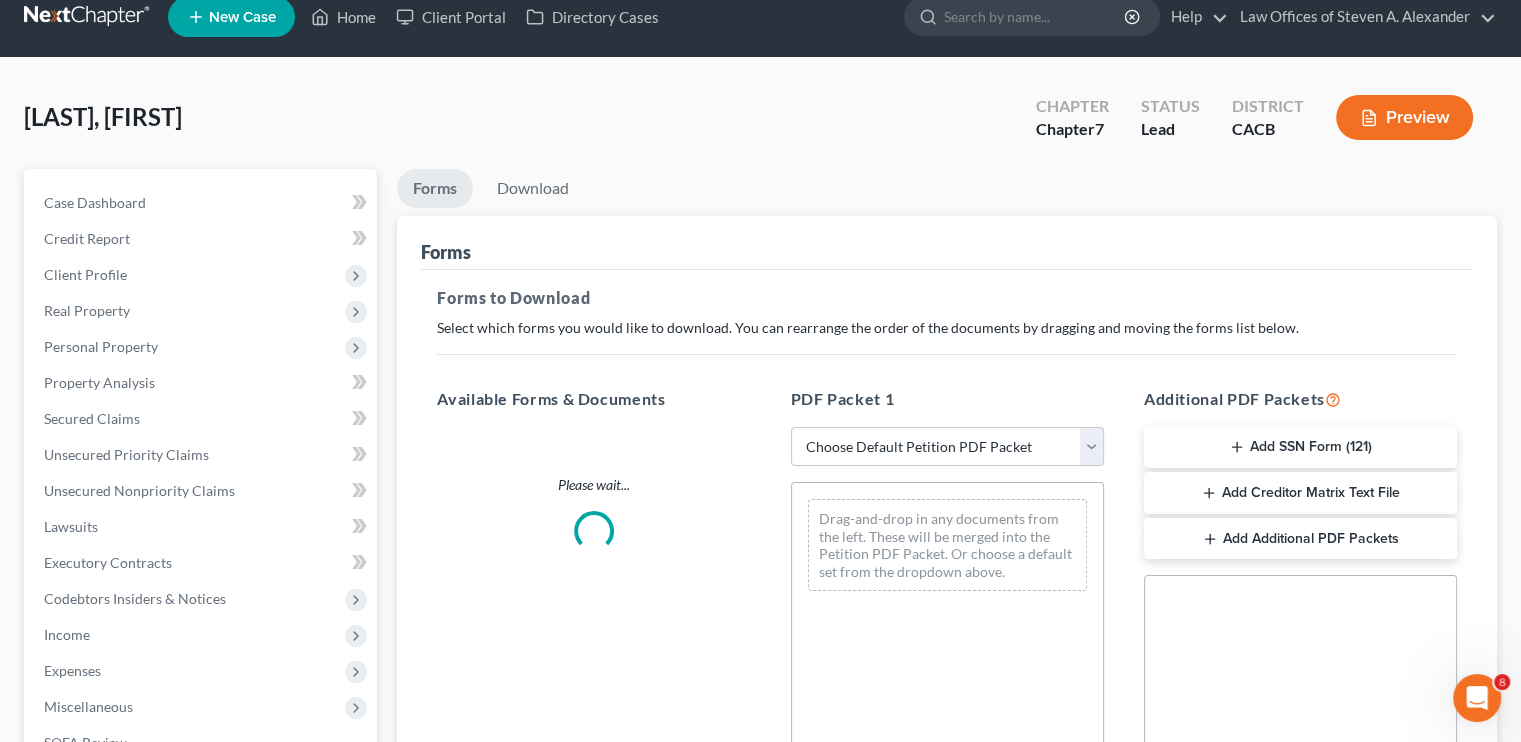 scroll, scrollTop: 0, scrollLeft: 0, axis: both 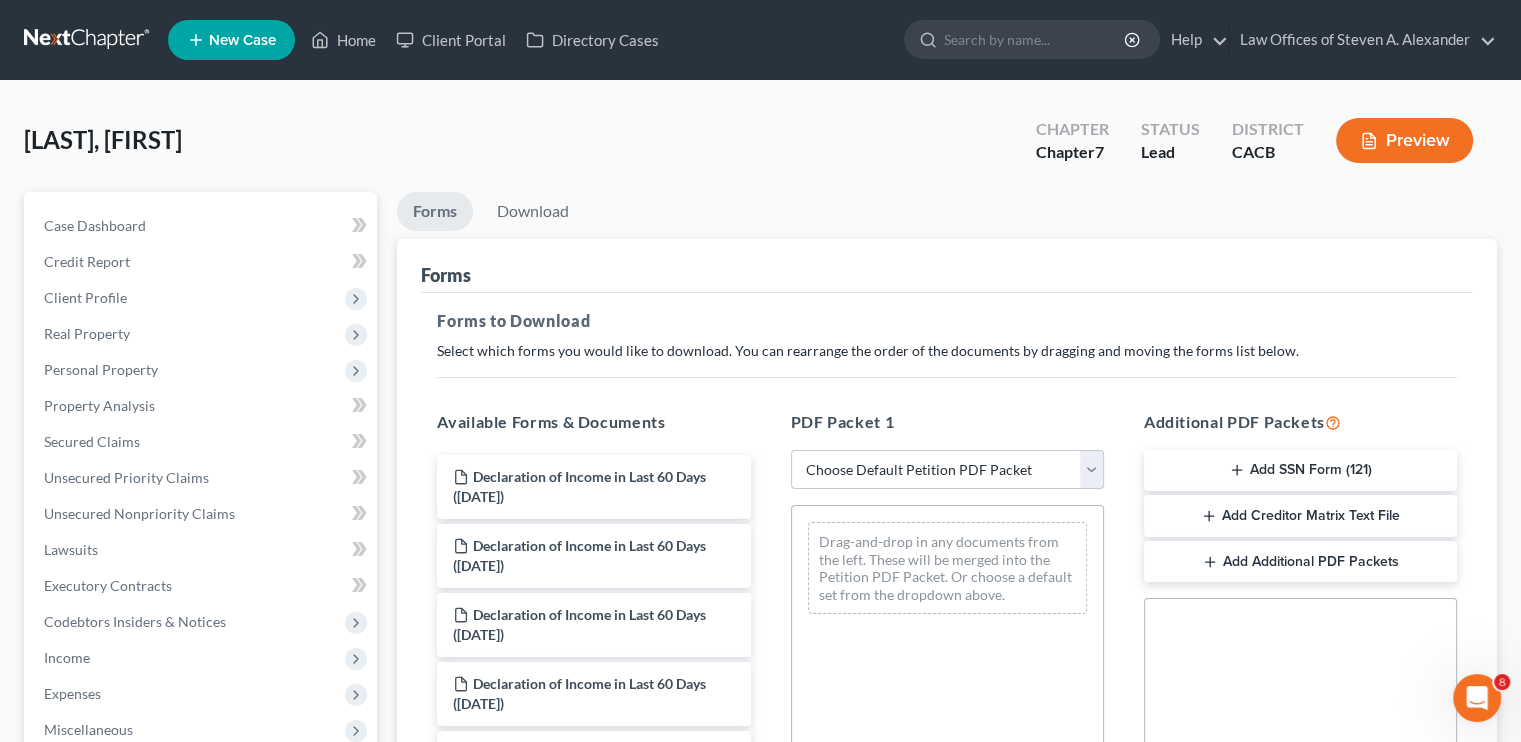 click on "Choose Default Petition PDF Packet Complete Bankruptcy Petition (all forms and schedules) Emergency Filing Forms (Petition and Creditor List Only) Amended Forms Signature Pages Only [FIRST] [LAST] Petition [YEAR]" at bounding box center (947, 470) 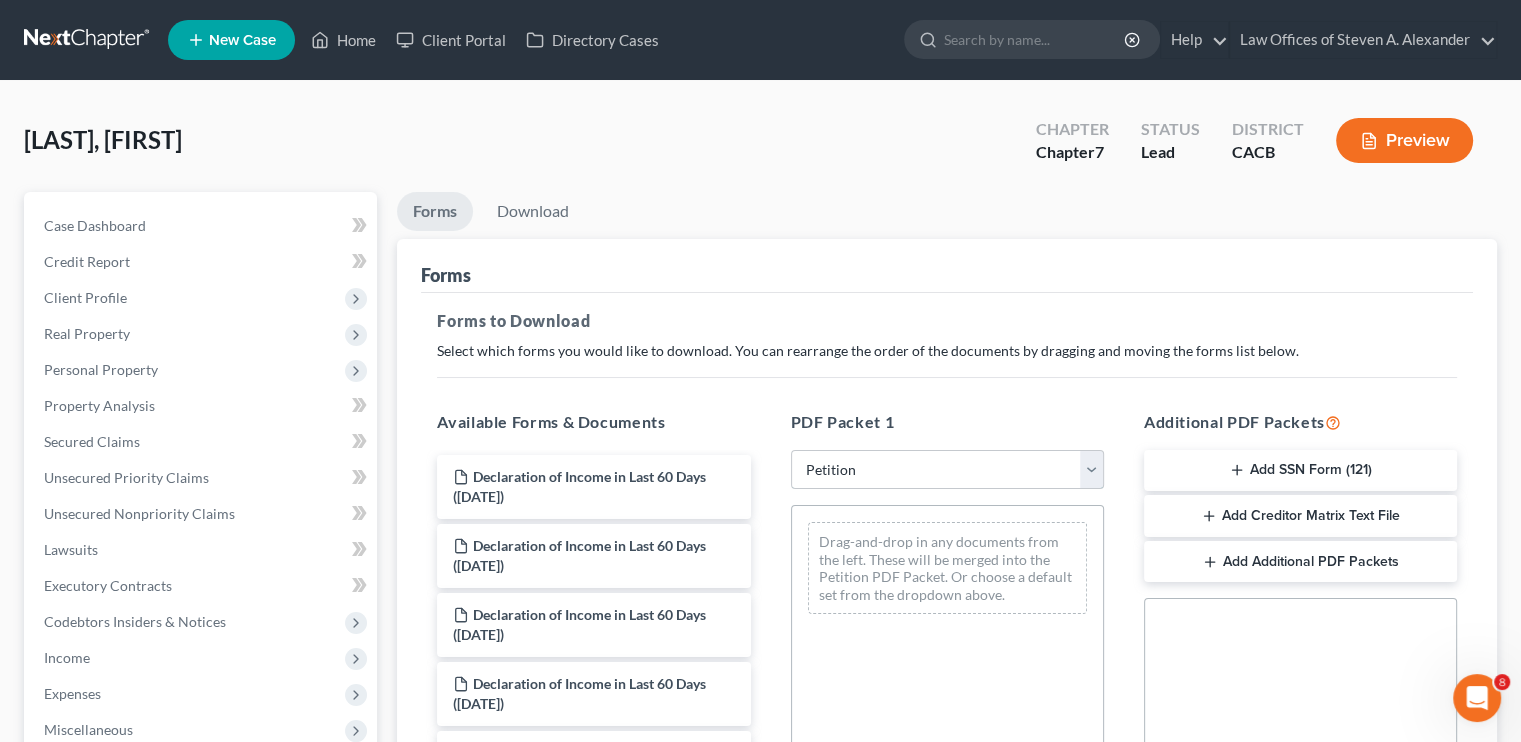 click on "Choose Default Petition PDF Packet Complete Bankruptcy Petition (all forms and schedules) Emergency Filing Forms (Petition and Creditor List Only) Amended Forms Signature Pages Only [FIRST] [LAST] Petition [YEAR]" at bounding box center (947, 470) 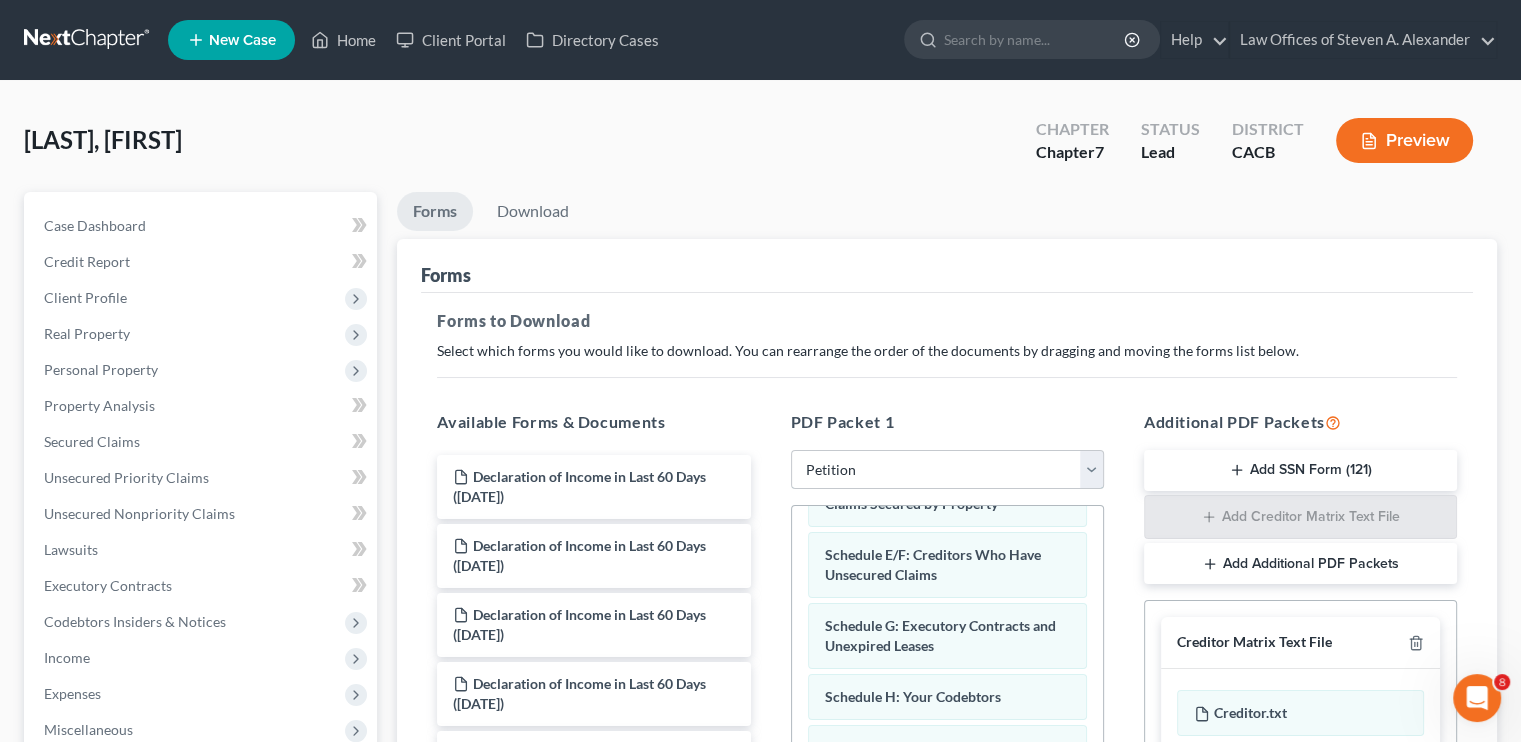 scroll, scrollTop: 675, scrollLeft: 0, axis: vertical 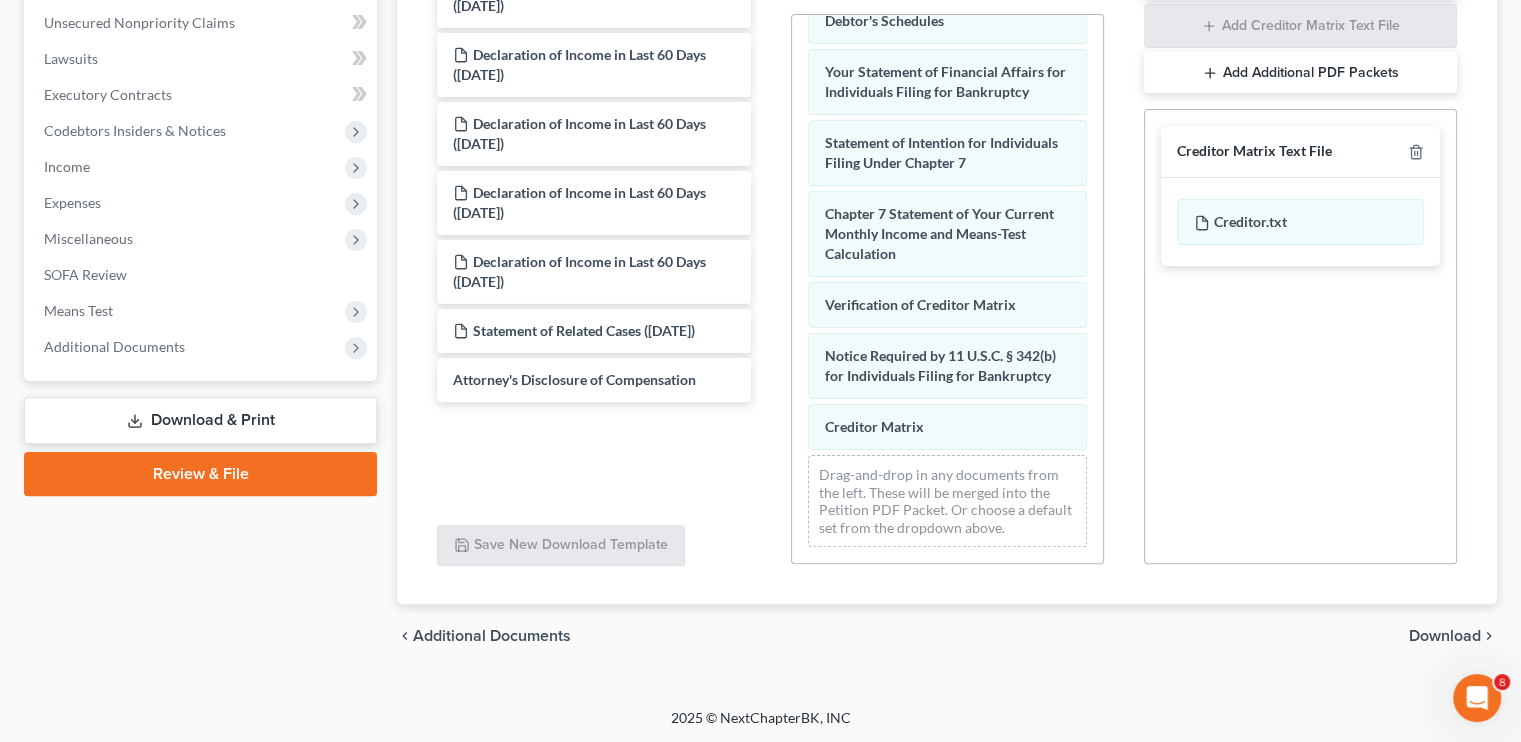 click on "Download" at bounding box center [1445, 636] 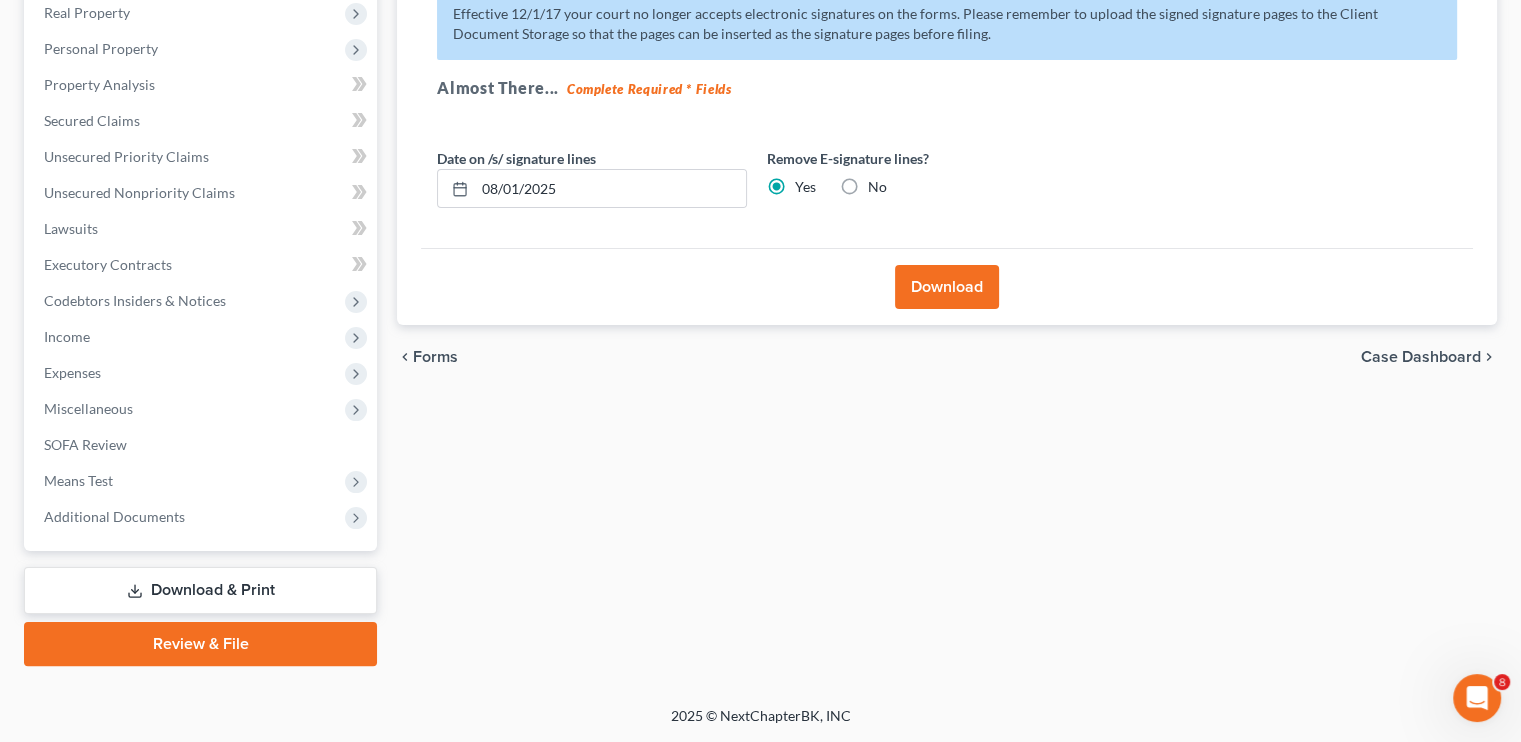scroll, scrollTop: 319, scrollLeft: 0, axis: vertical 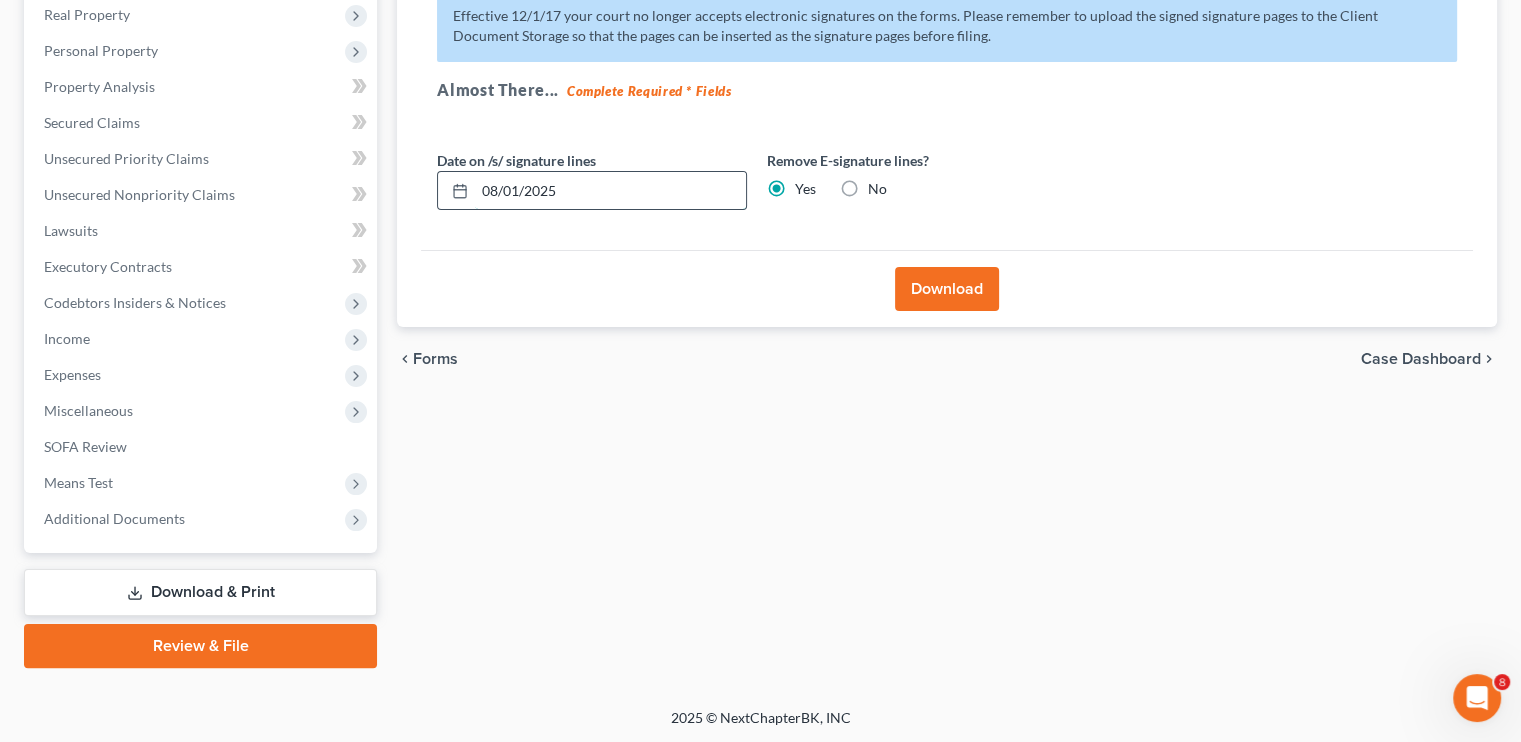 drag, startPoint x: 554, startPoint y: 189, endPoint x: 485, endPoint y: 198, distance: 69.58448 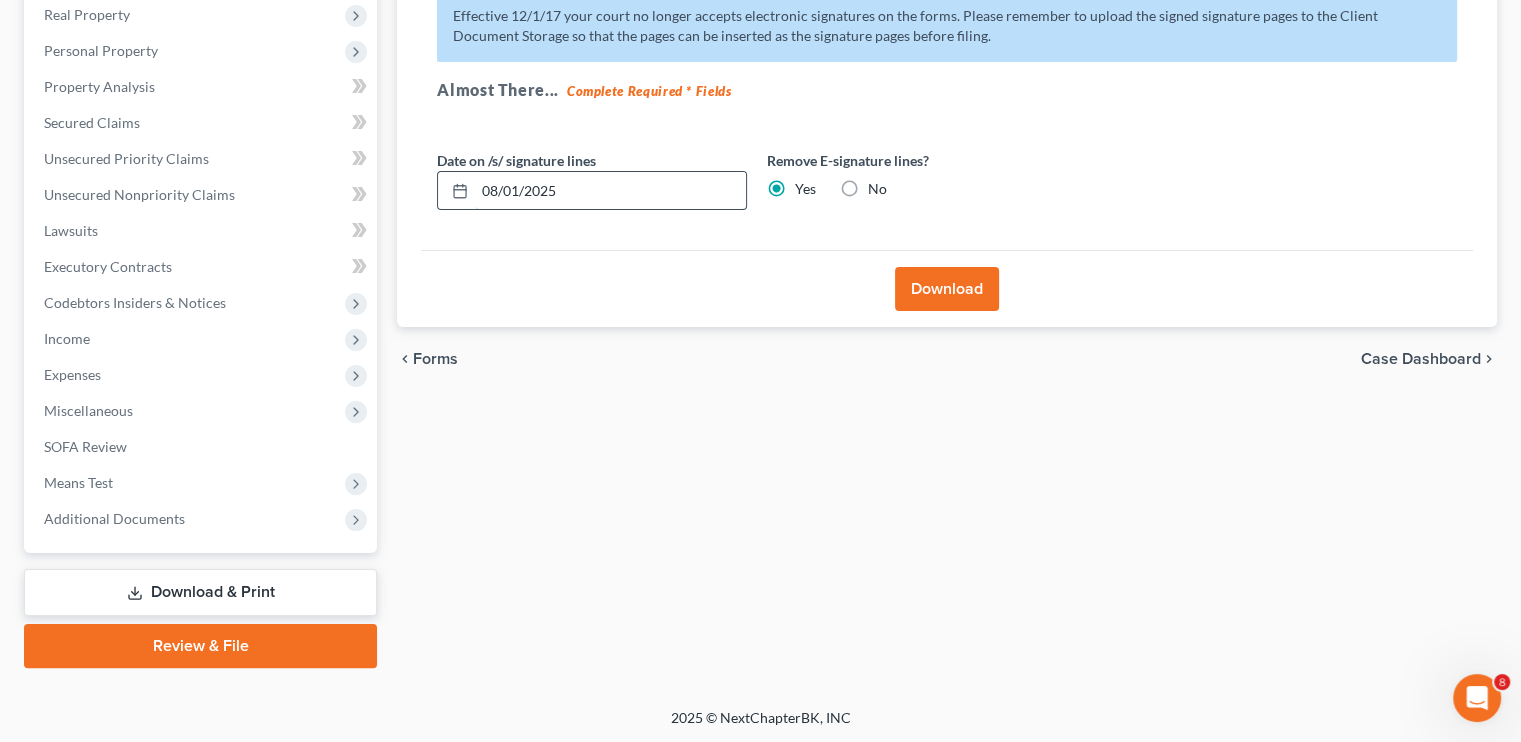 click on "08/01/2025" at bounding box center (610, 191) 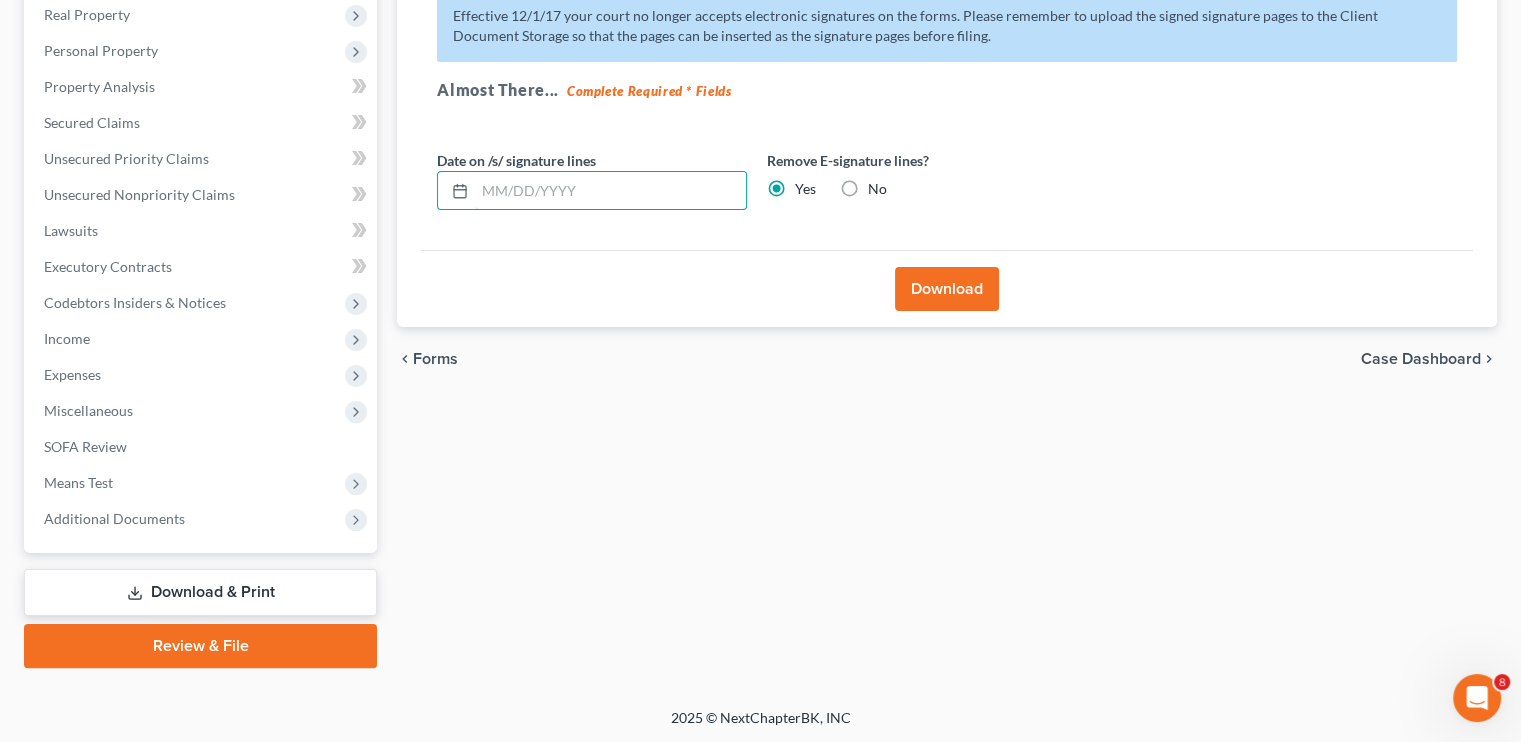 type 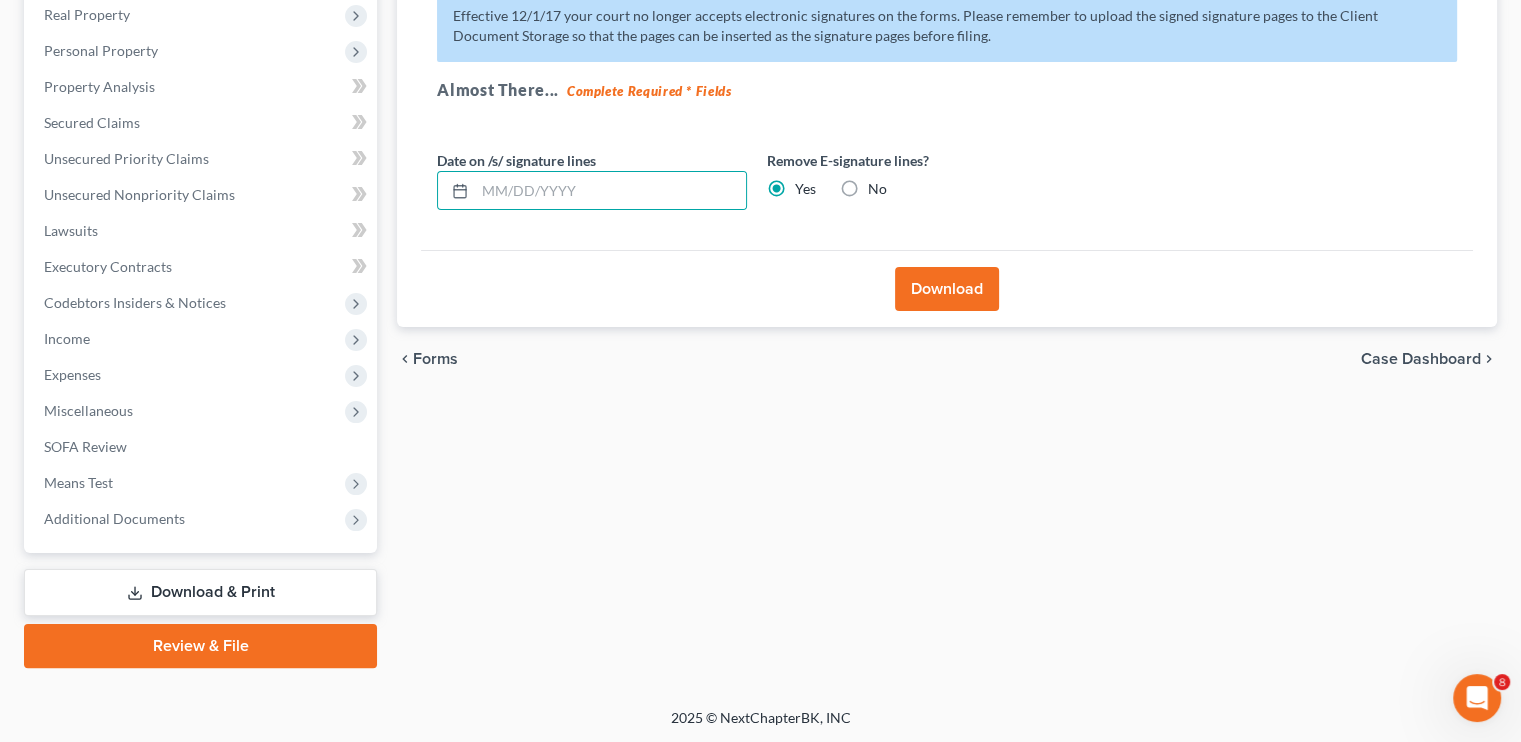click on "Download" at bounding box center [947, 289] 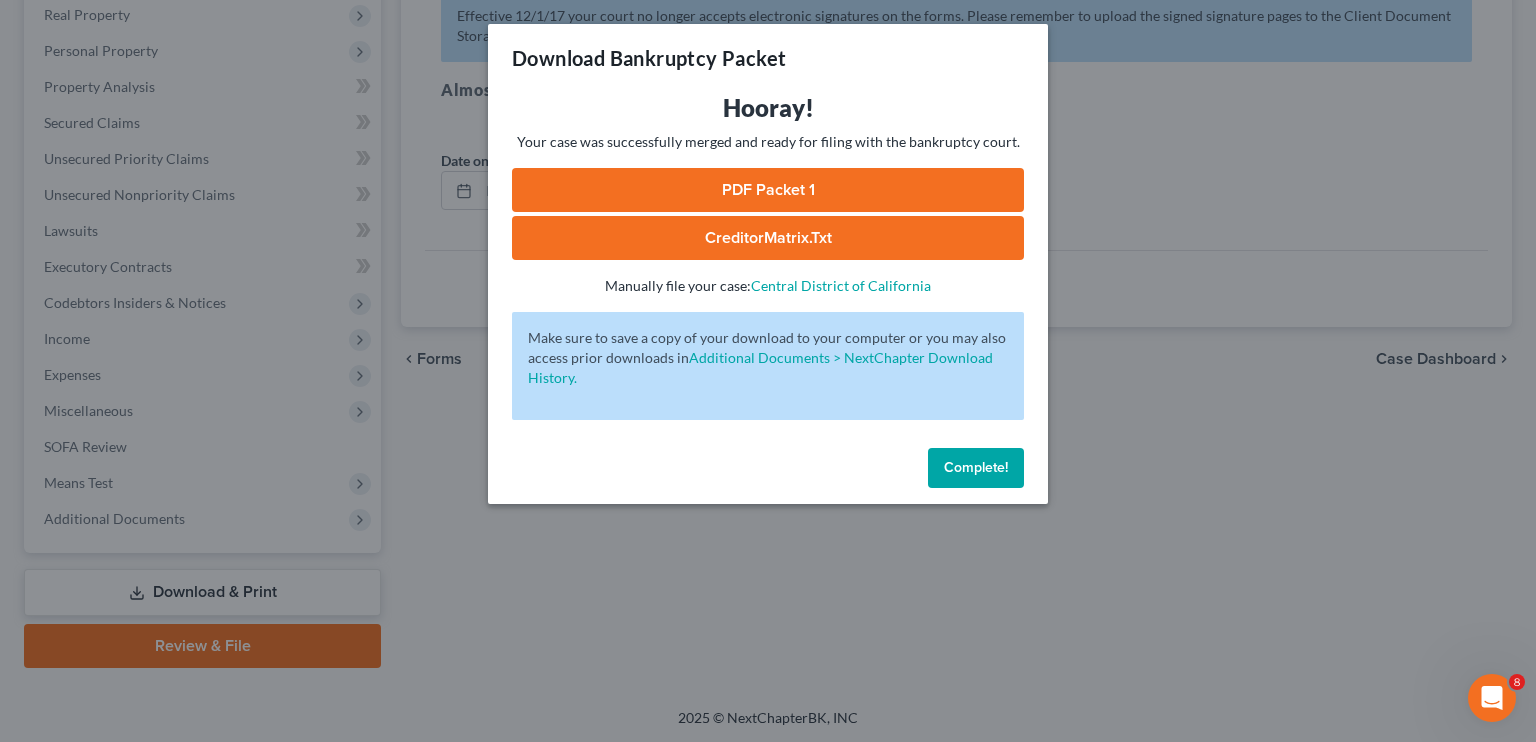 click on "PDF Packet 1" at bounding box center (768, 190) 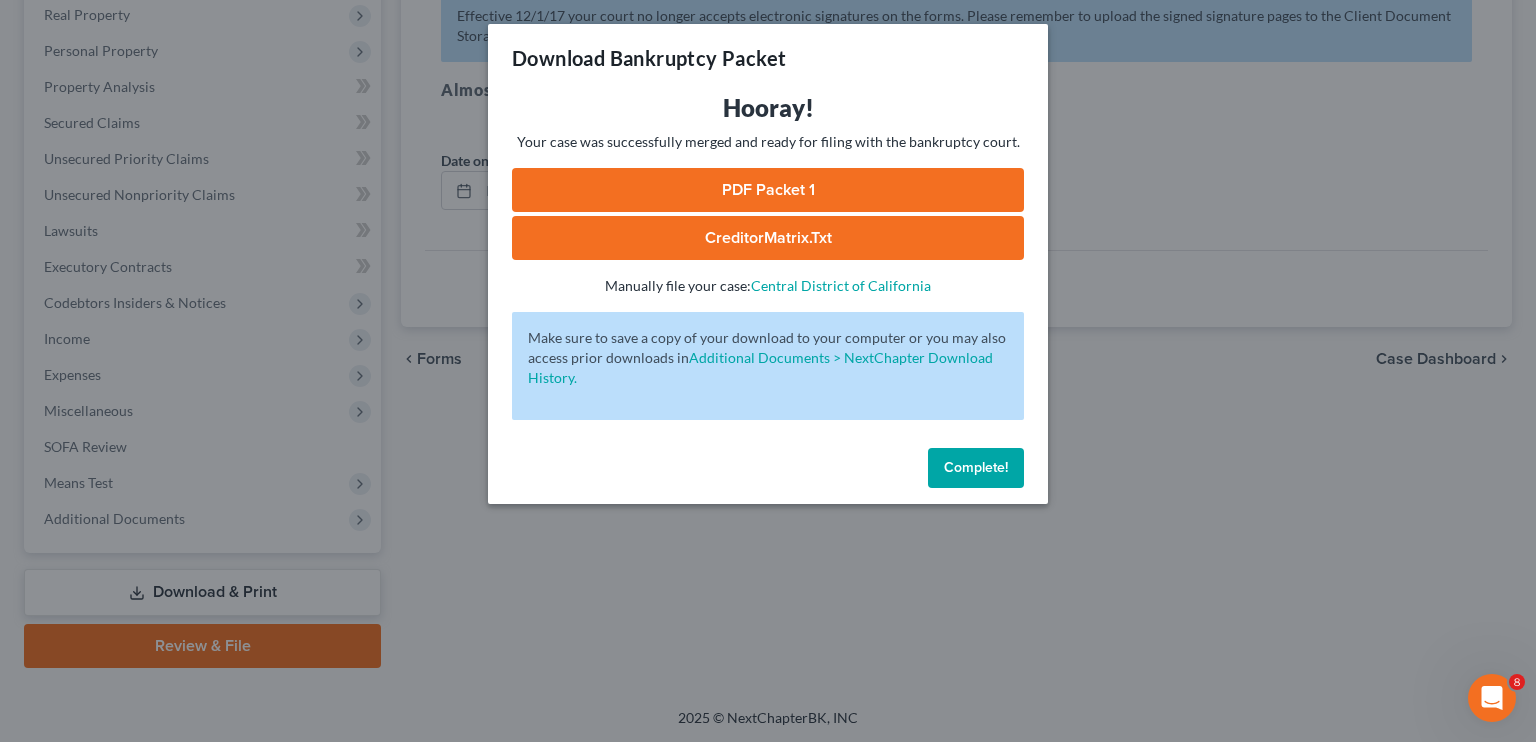 click on "Complete!" at bounding box center (976, 467) 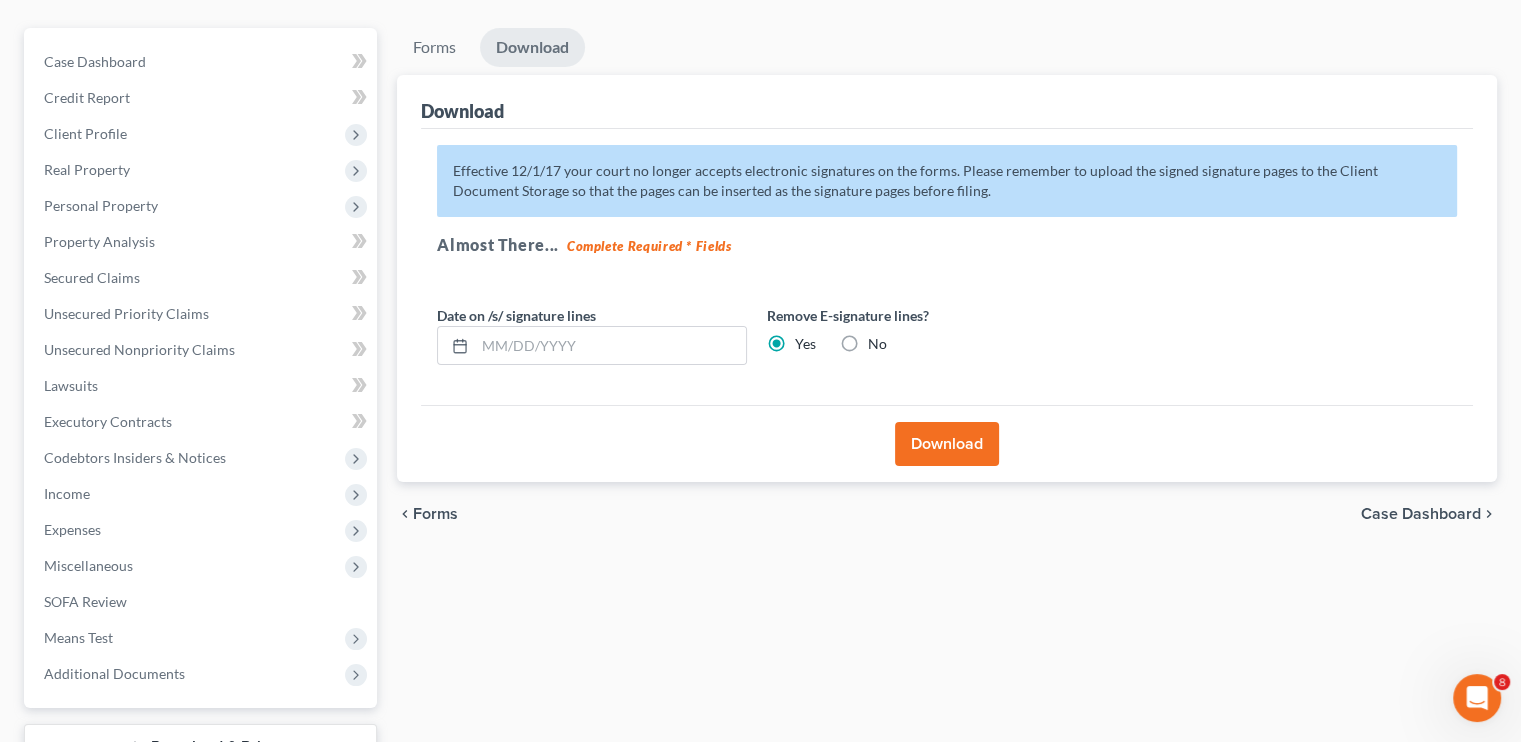 scroll, scrollTop: 0, scrollLeft: 0, axis: both 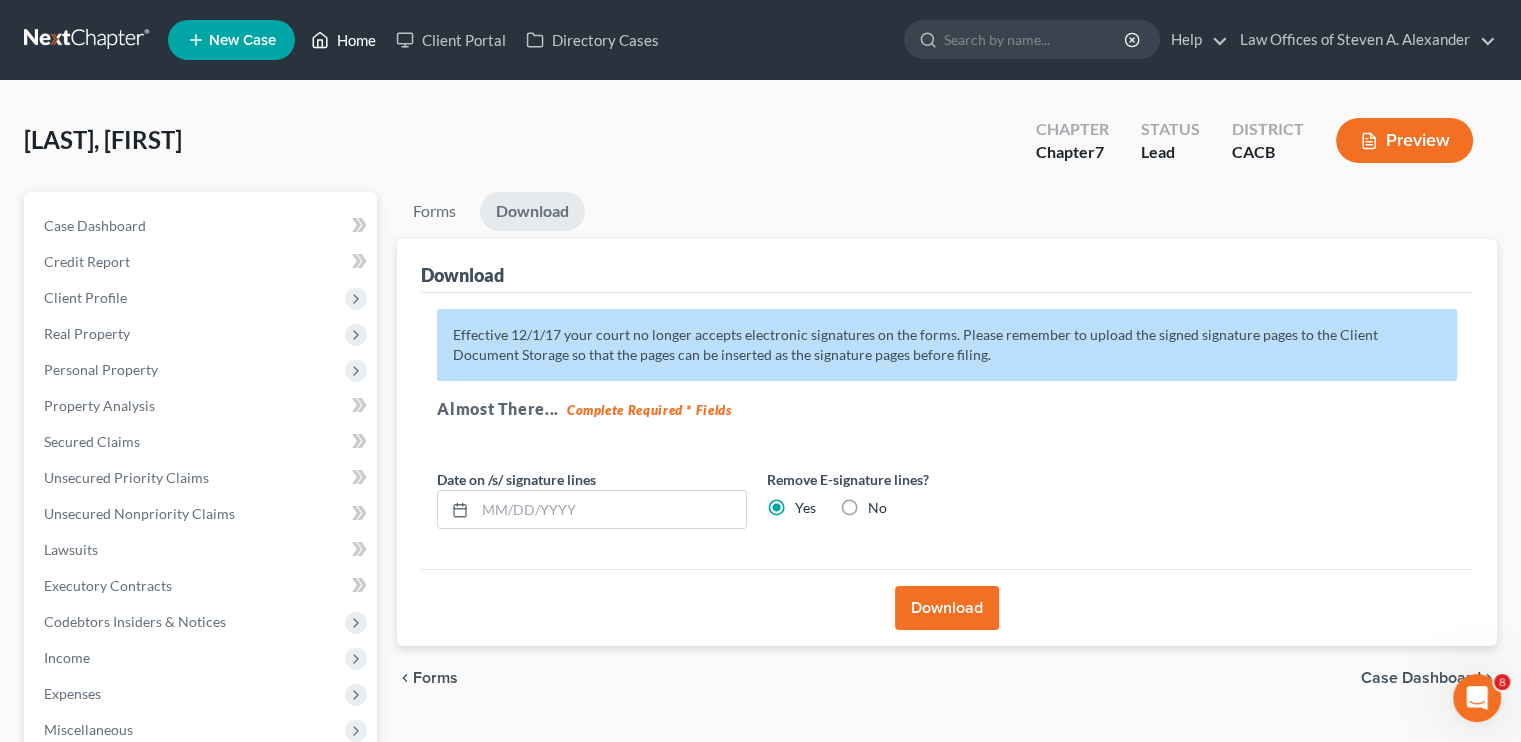 click on "Home" at bounding box center (343, 40) 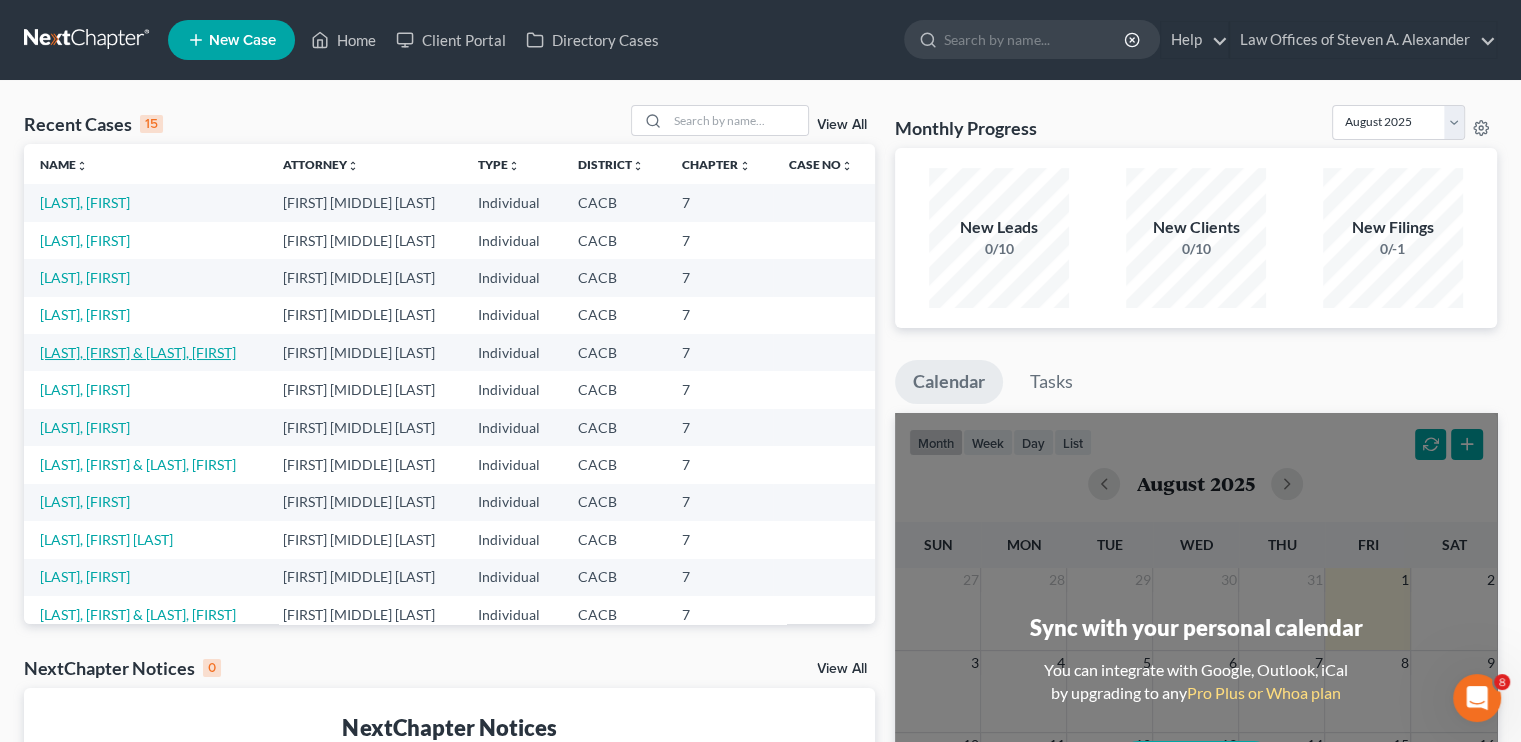 click on "[LAST], [FIRST] & [LAST] [LAST], [FIRST]" at bounding box center [138, 352] 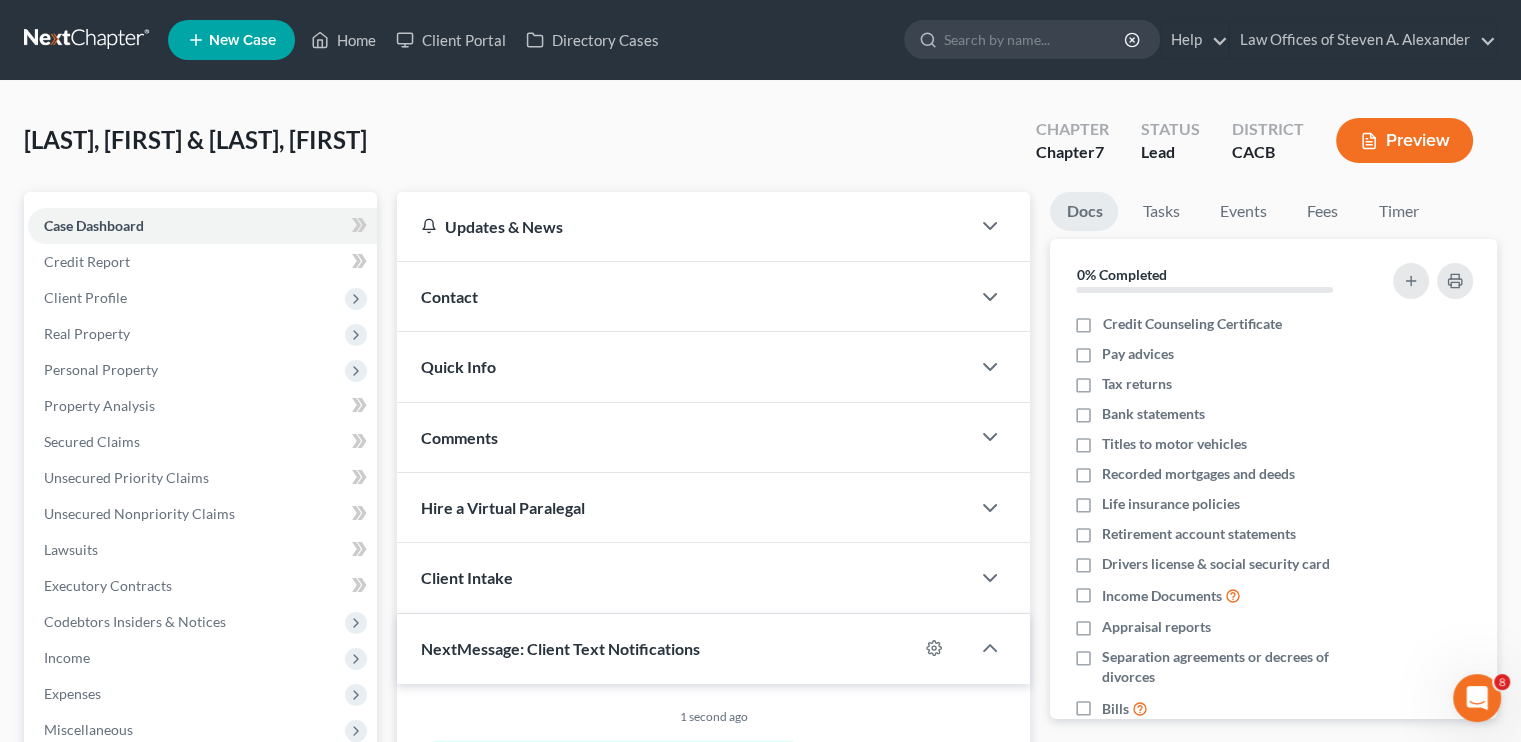 click on "Comments" at bounding box center [683, 437] 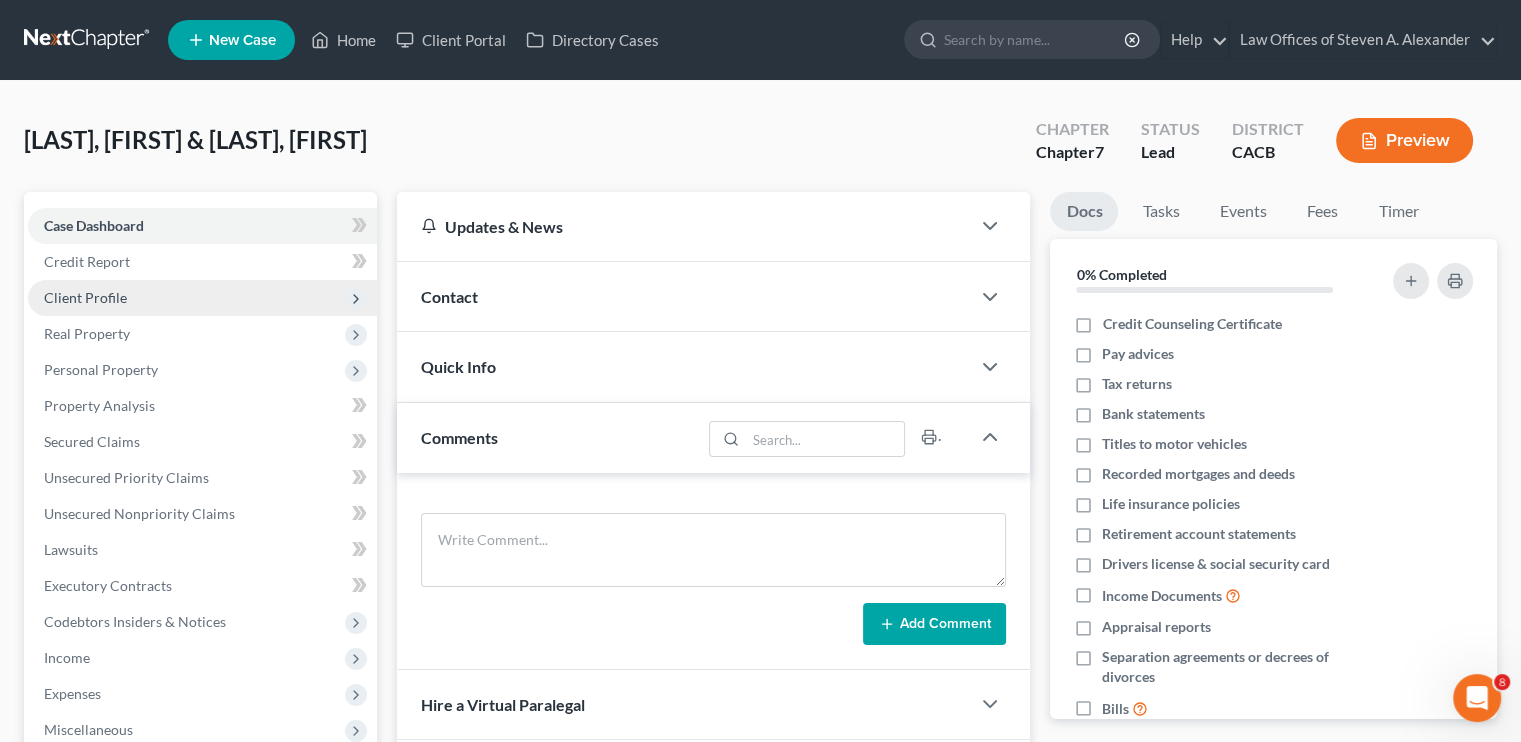 click on "Client Profile" at bounding box center (202, 298) 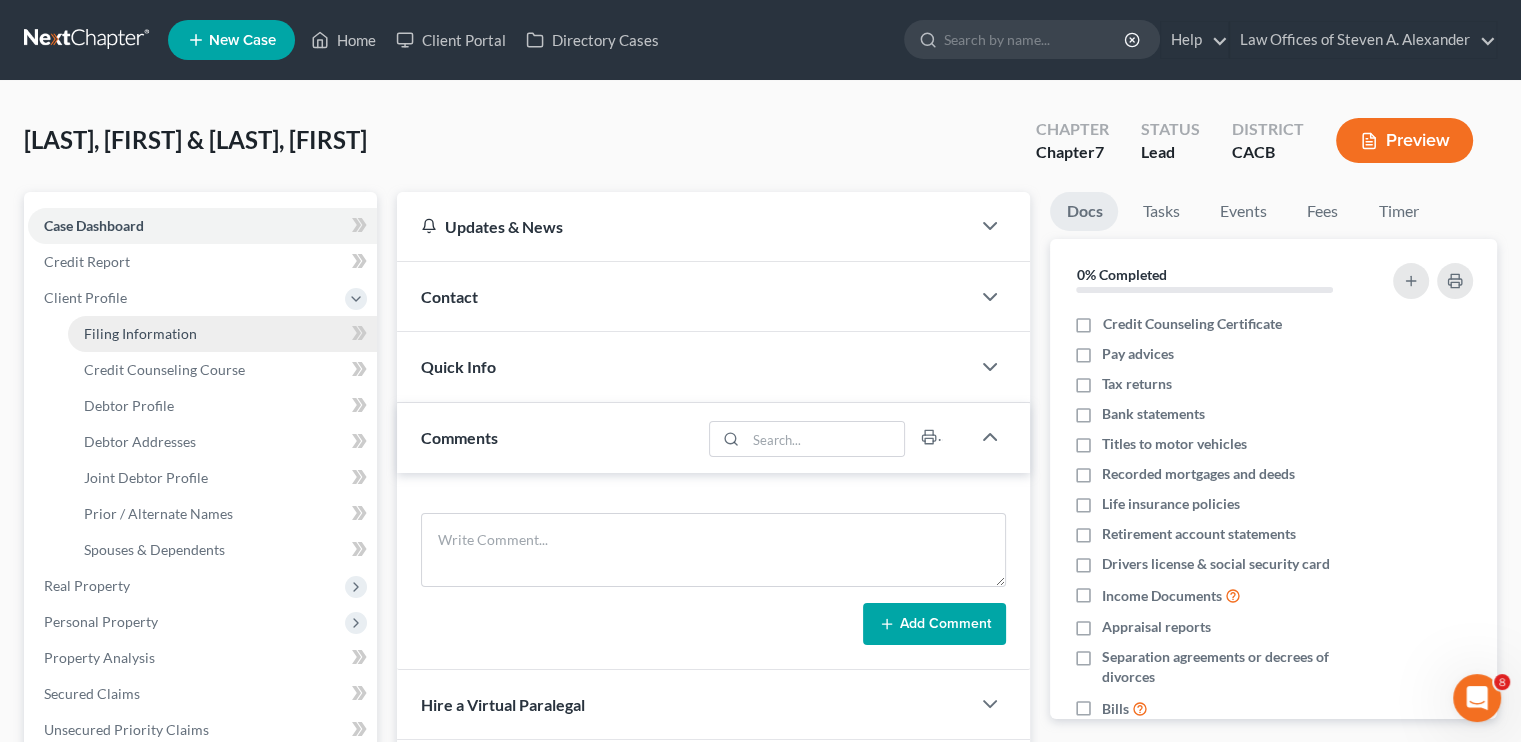 click on "Filing Information" at bounding box center (140, 333) 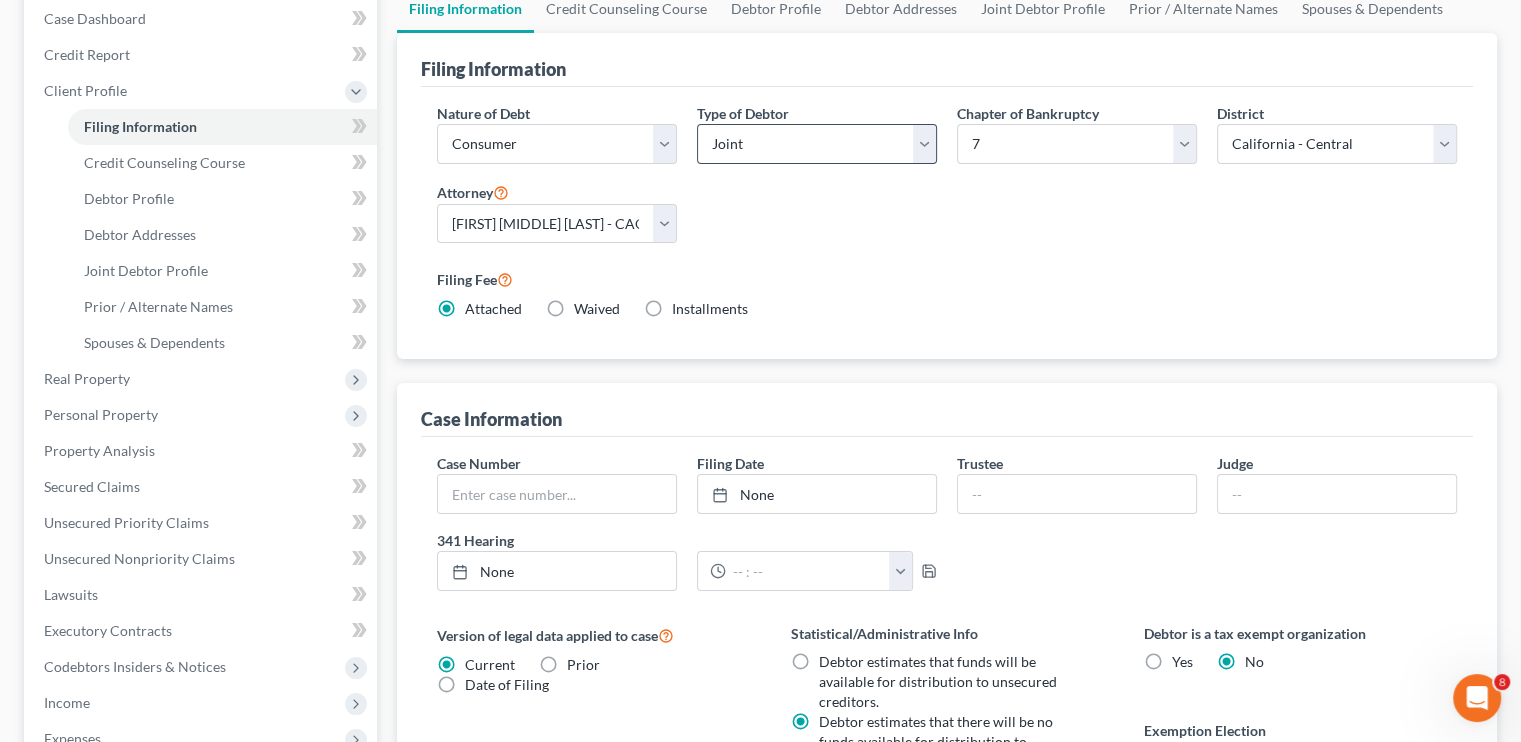 scroll, scrollTop: 0, scrollLeft: 0, axis: both 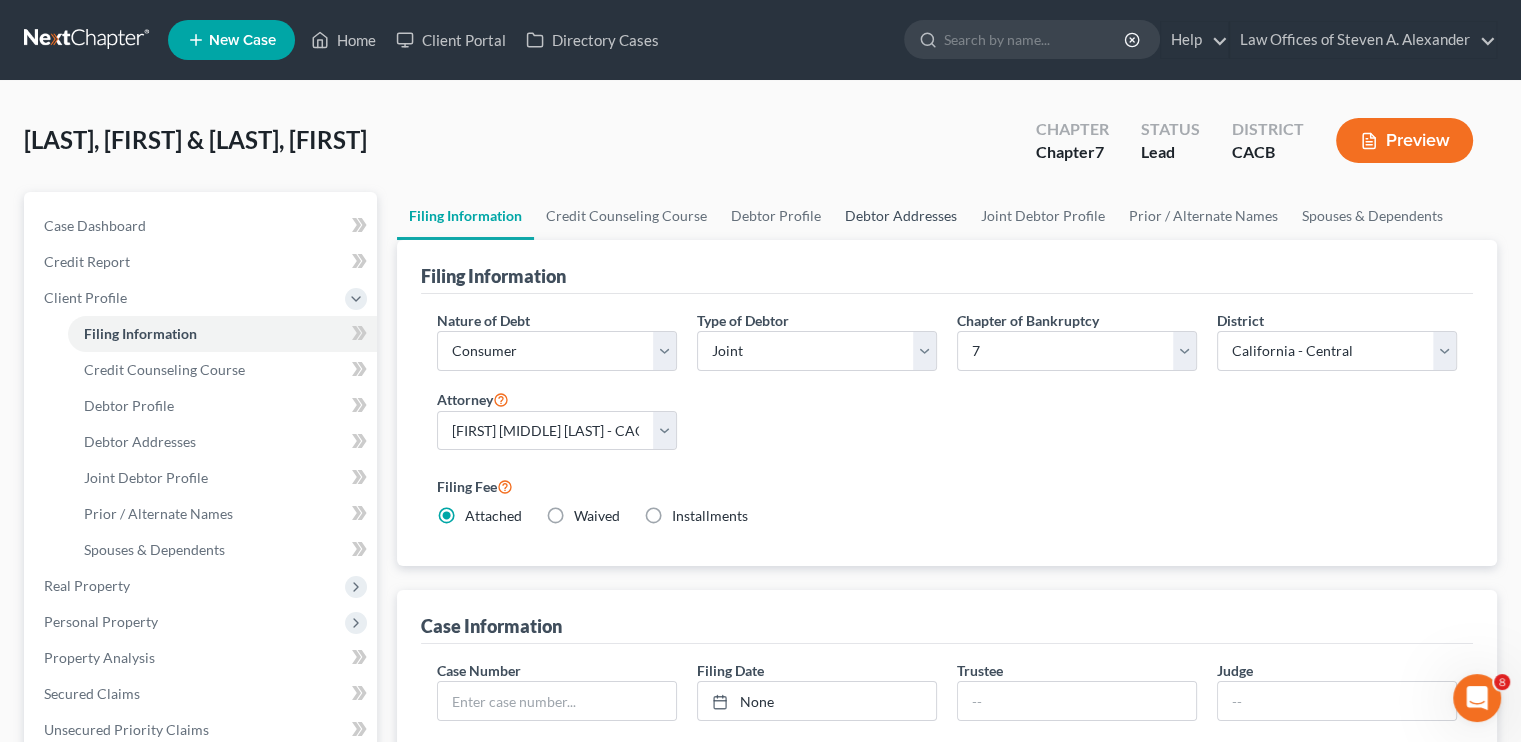 click on "Debtor Addresses" at bounding box center (901, 216) 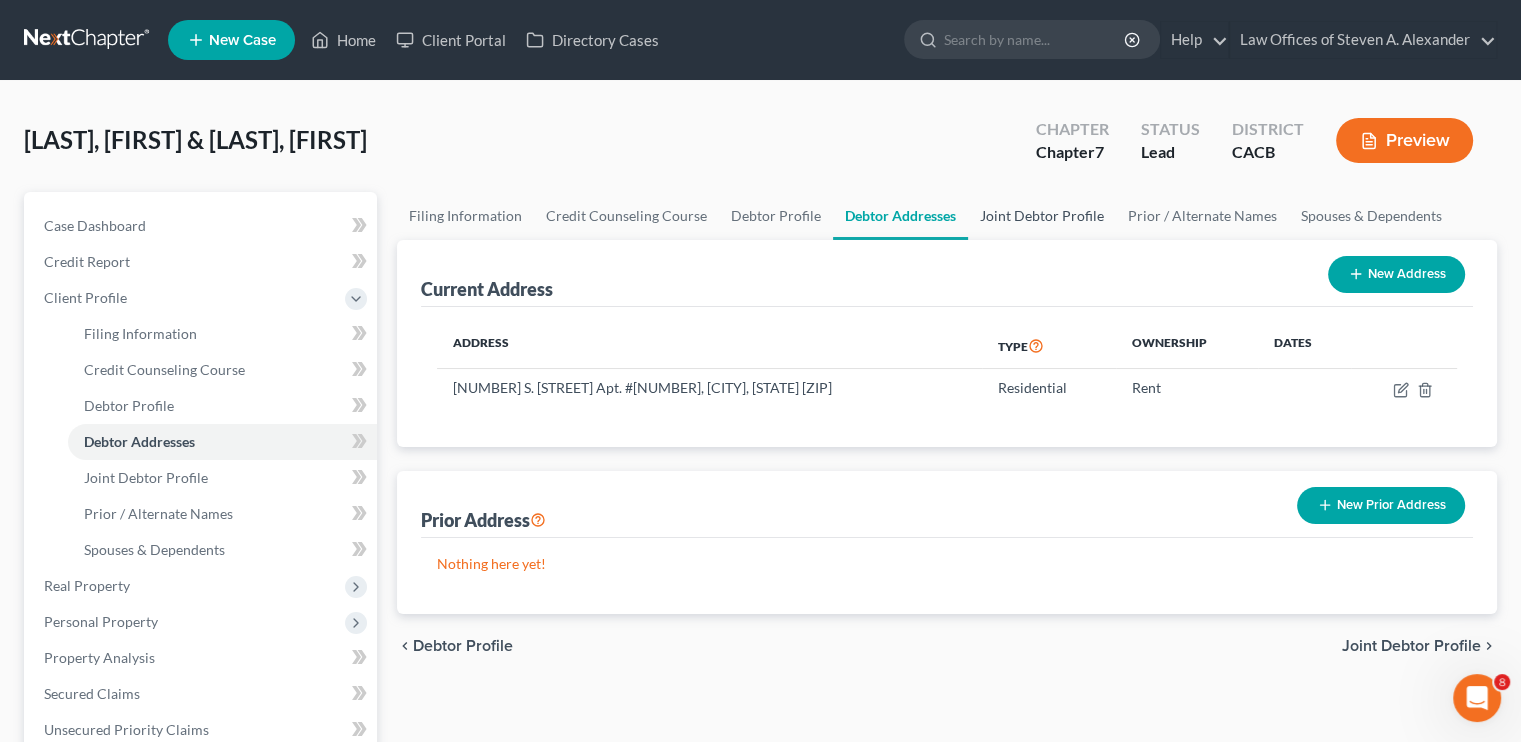click on "Joint Debtor Profile" at bounding box center [1042, 216] 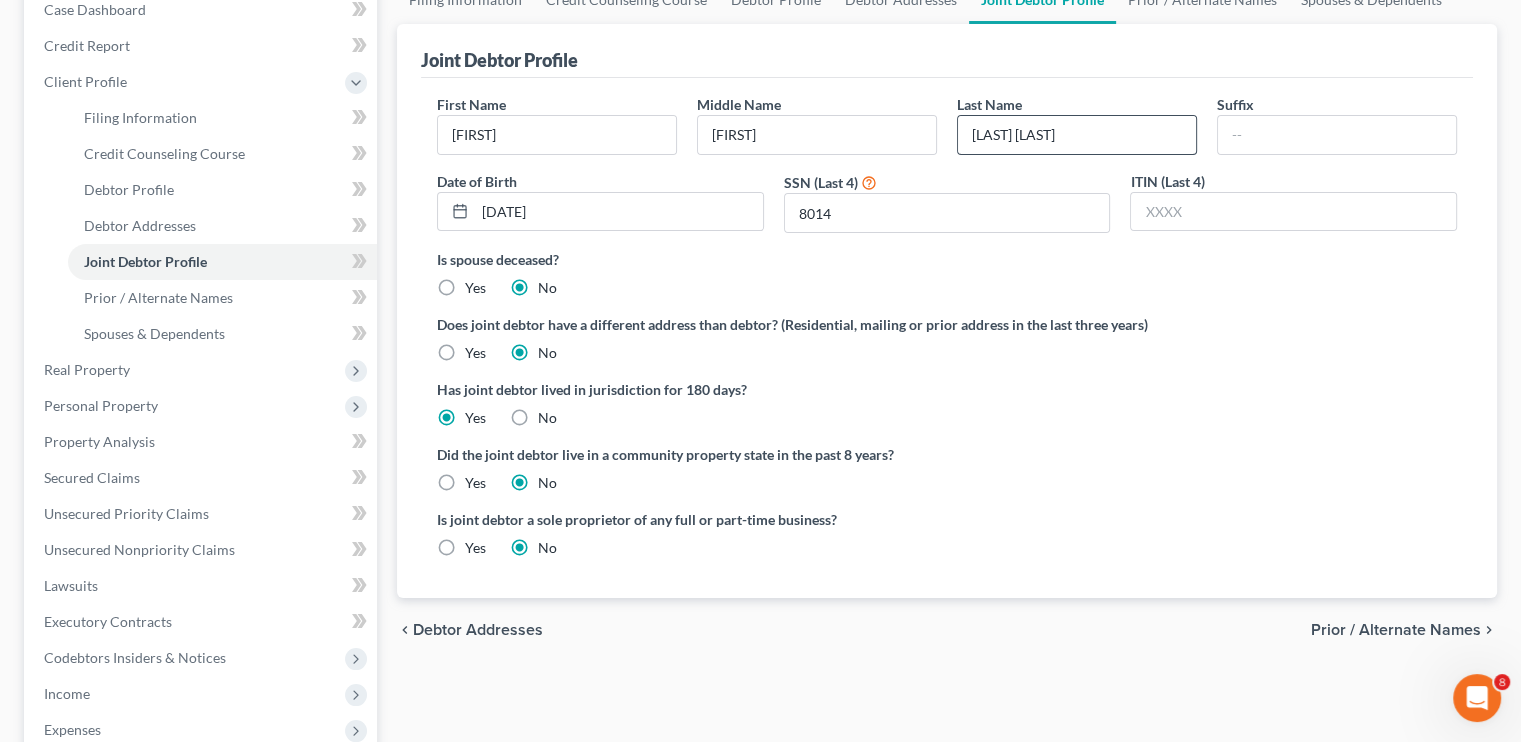 scroll, scrollTop: 0, scrollLeft: 0, axis: both 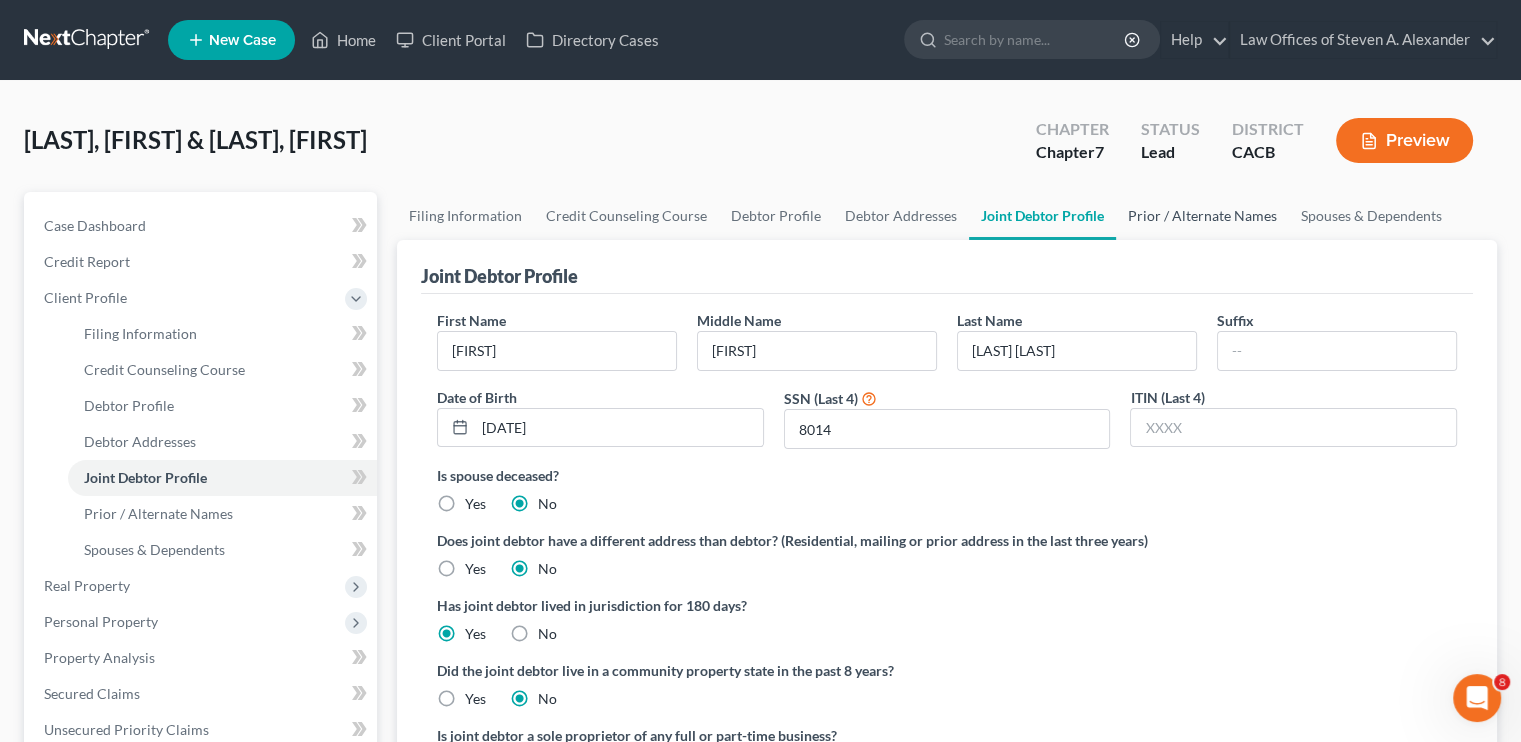 click on "Prior / Alternate Names" at bounding box center [1202, 216] 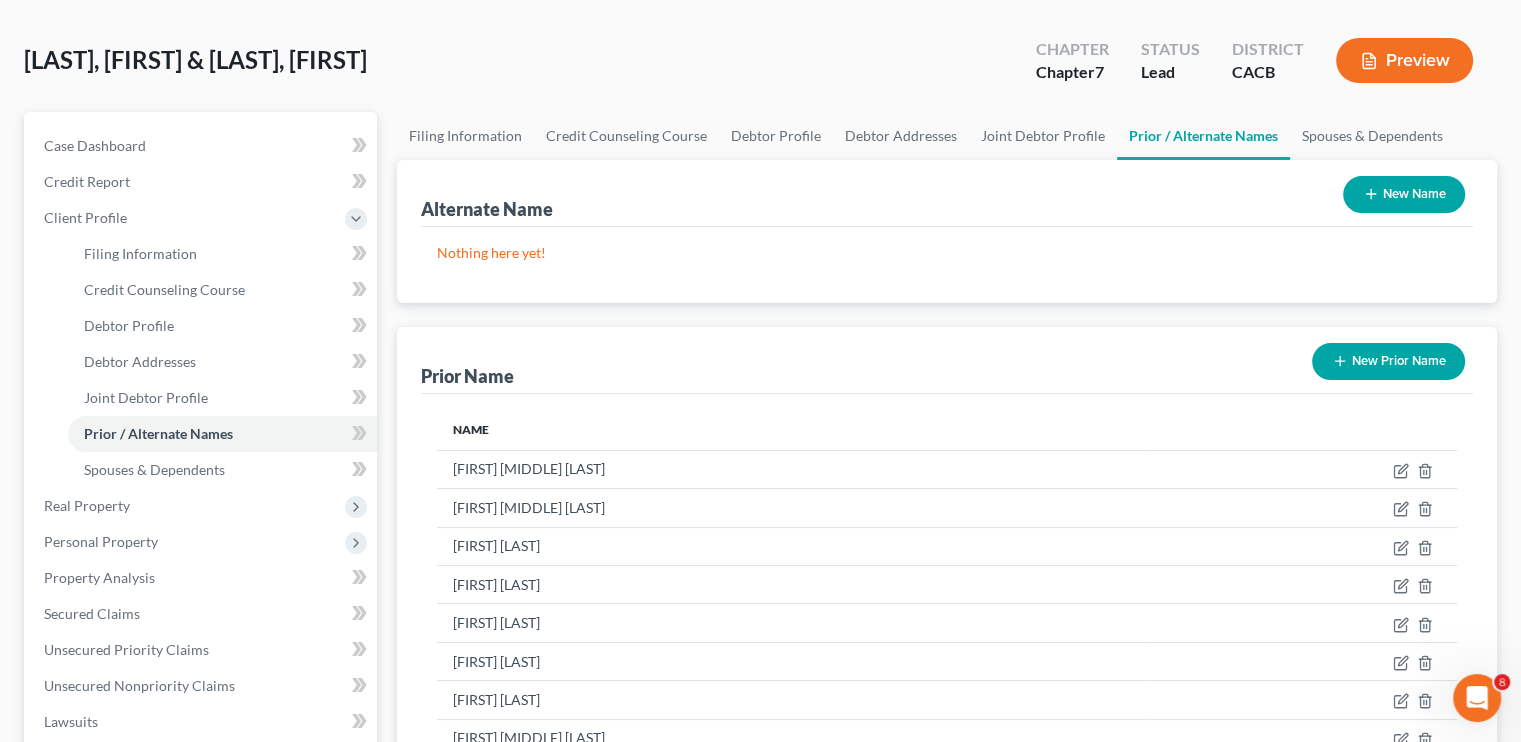 scroll, scrollTop: 0, scrollLeft: 0, axis: both 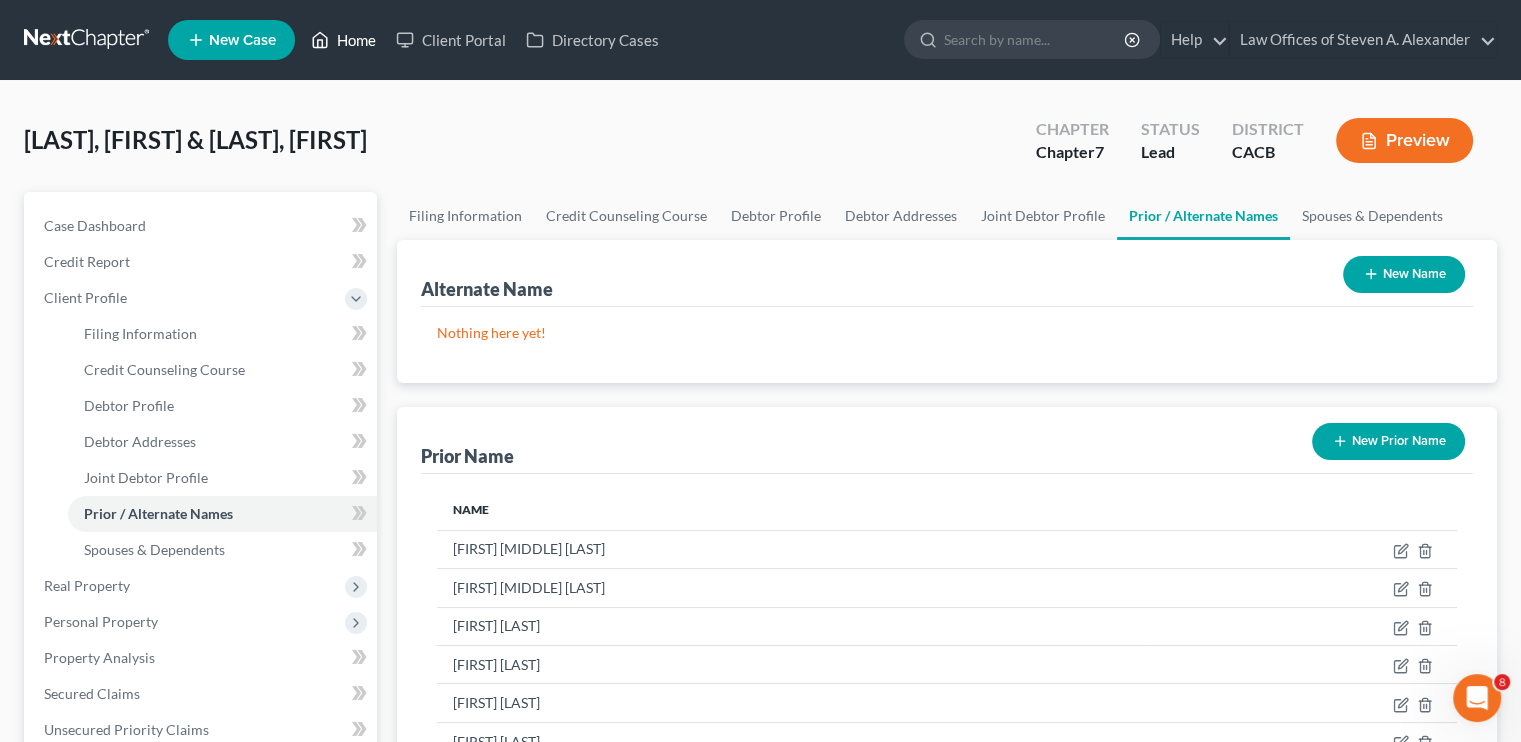 click on "Home" at bounding box center [343, 40] 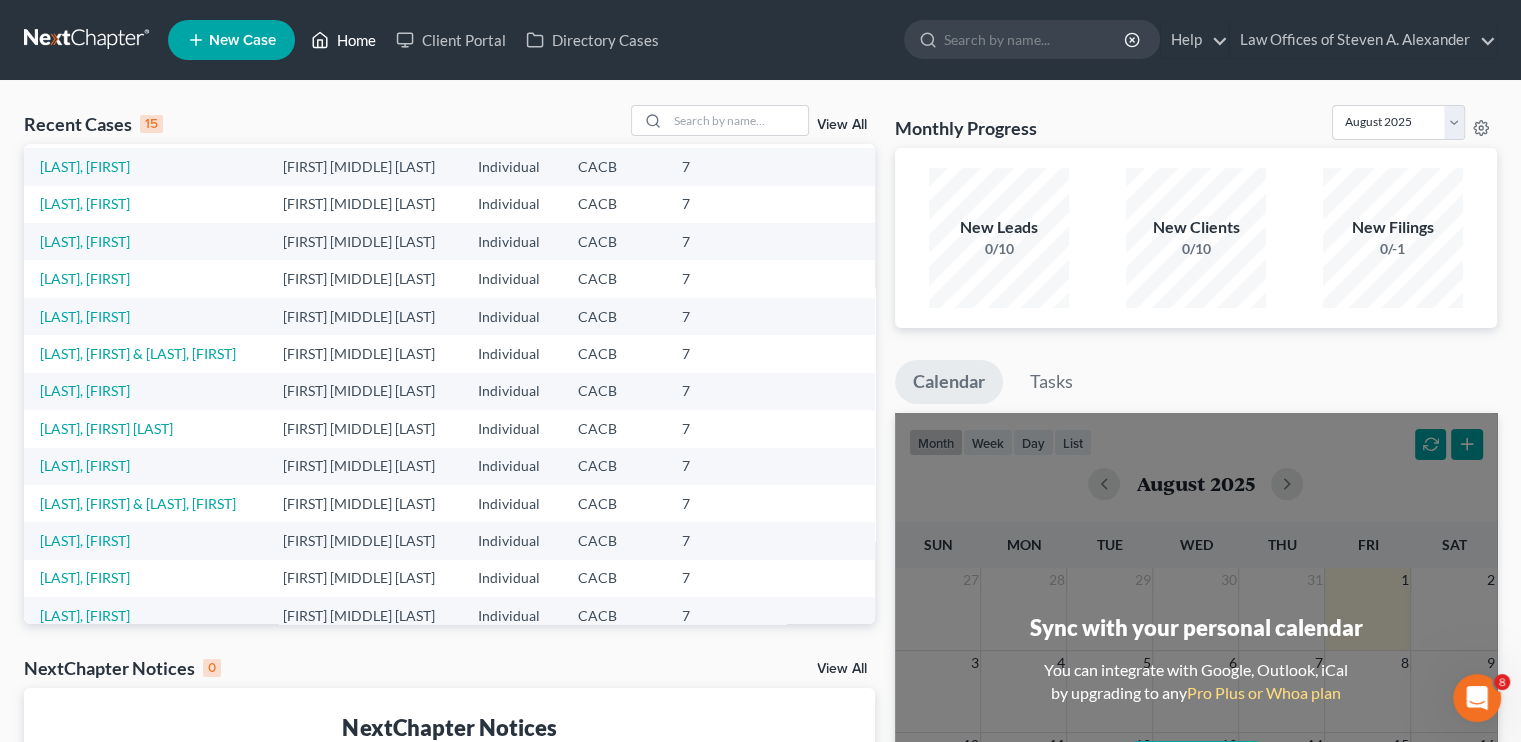 scroll, scrollTop: 0, scrollLeft: 0, axis: both 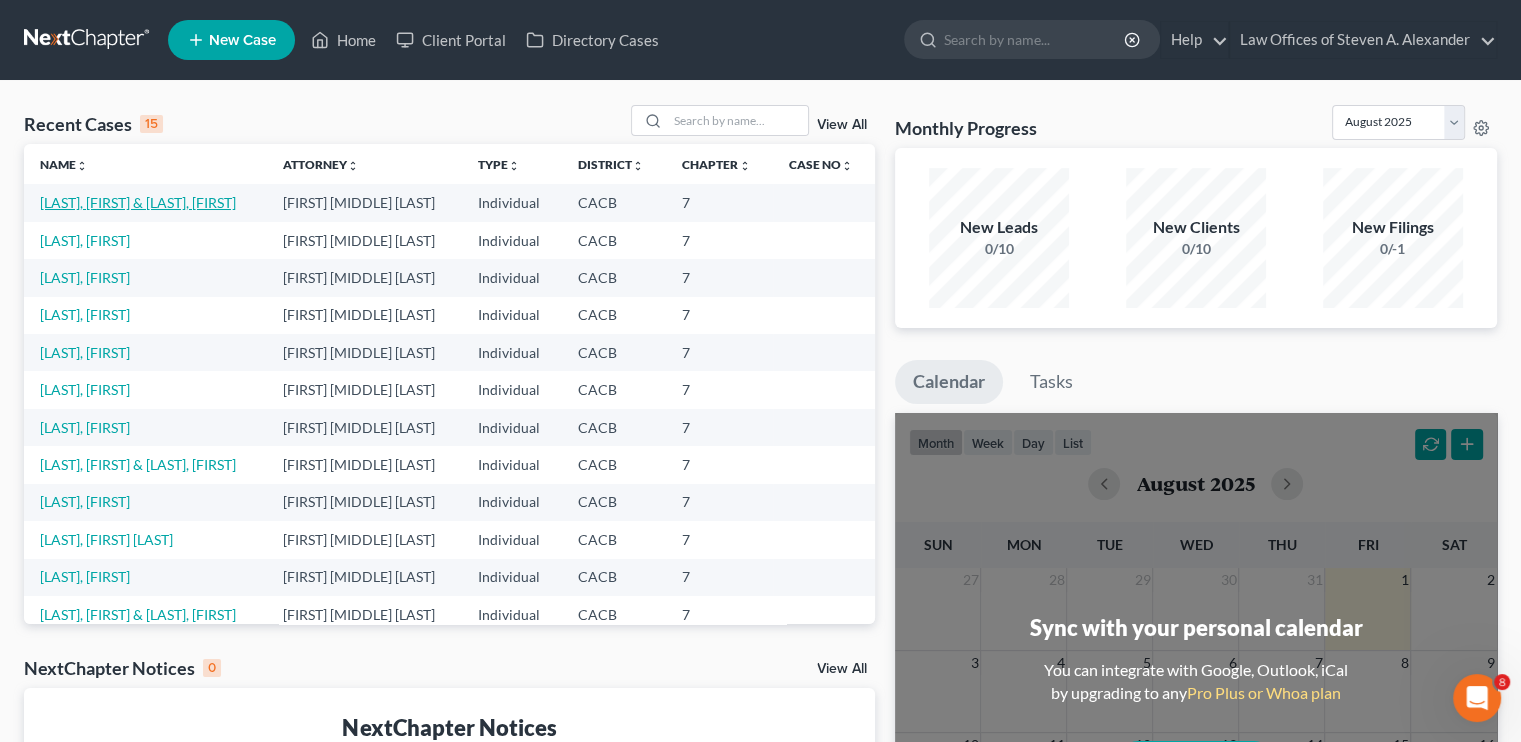 click on "[LAST], [FIRST] & [LAST] [LAST], [FIRST]" at bounding box center (138, 202) 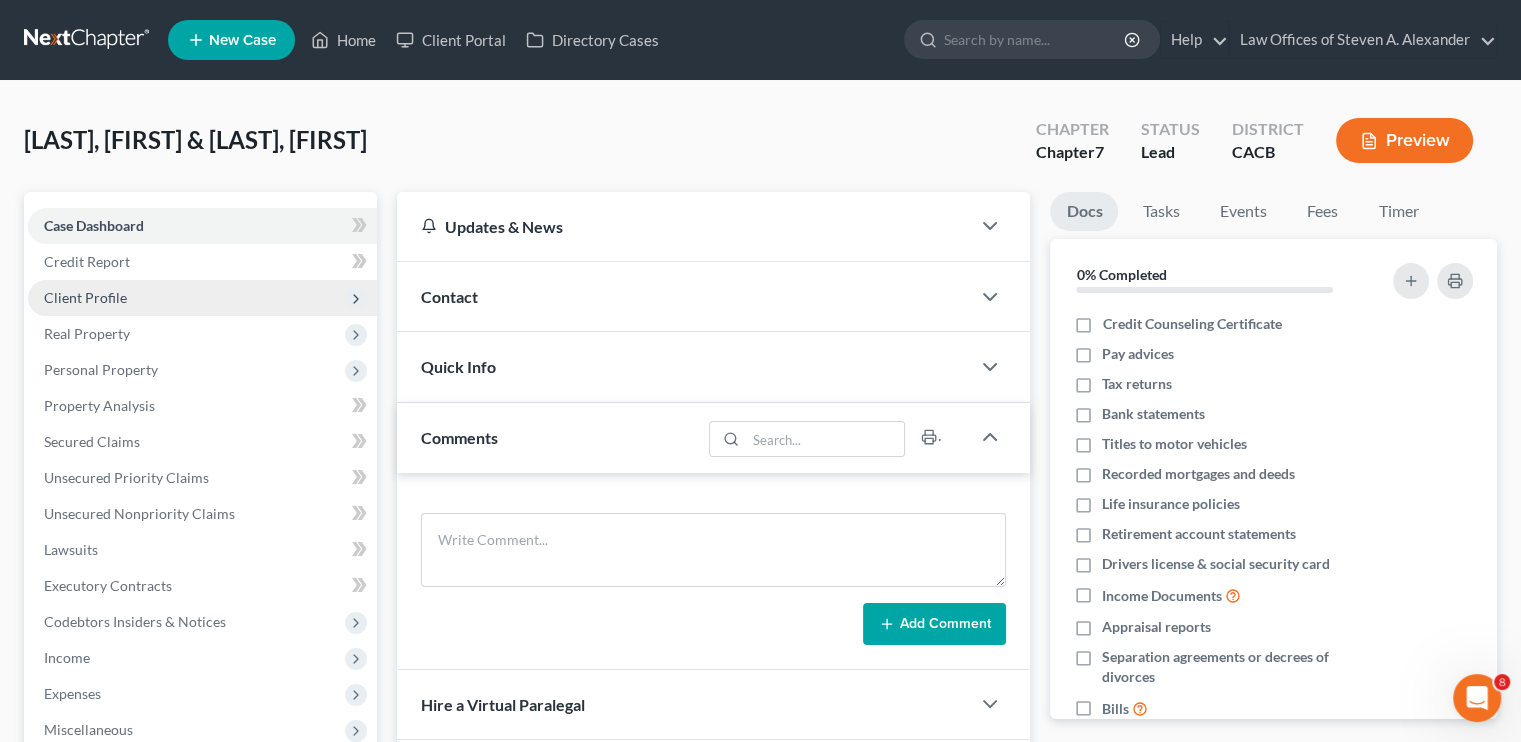 click on "Client Profile" at bounding box center (85, 297) 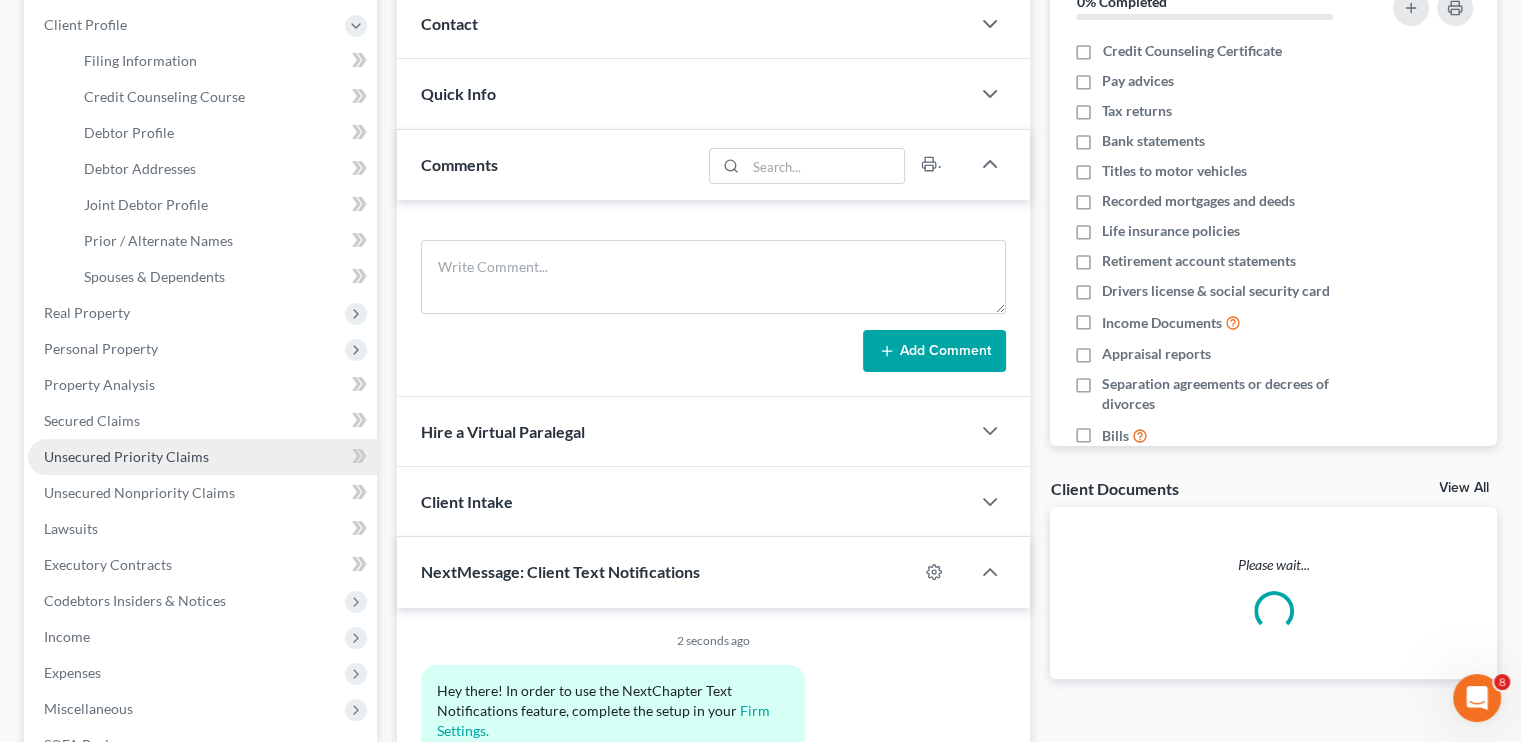 scroll, scrollTop: 300, scrollLeft: 0, axis: vertical 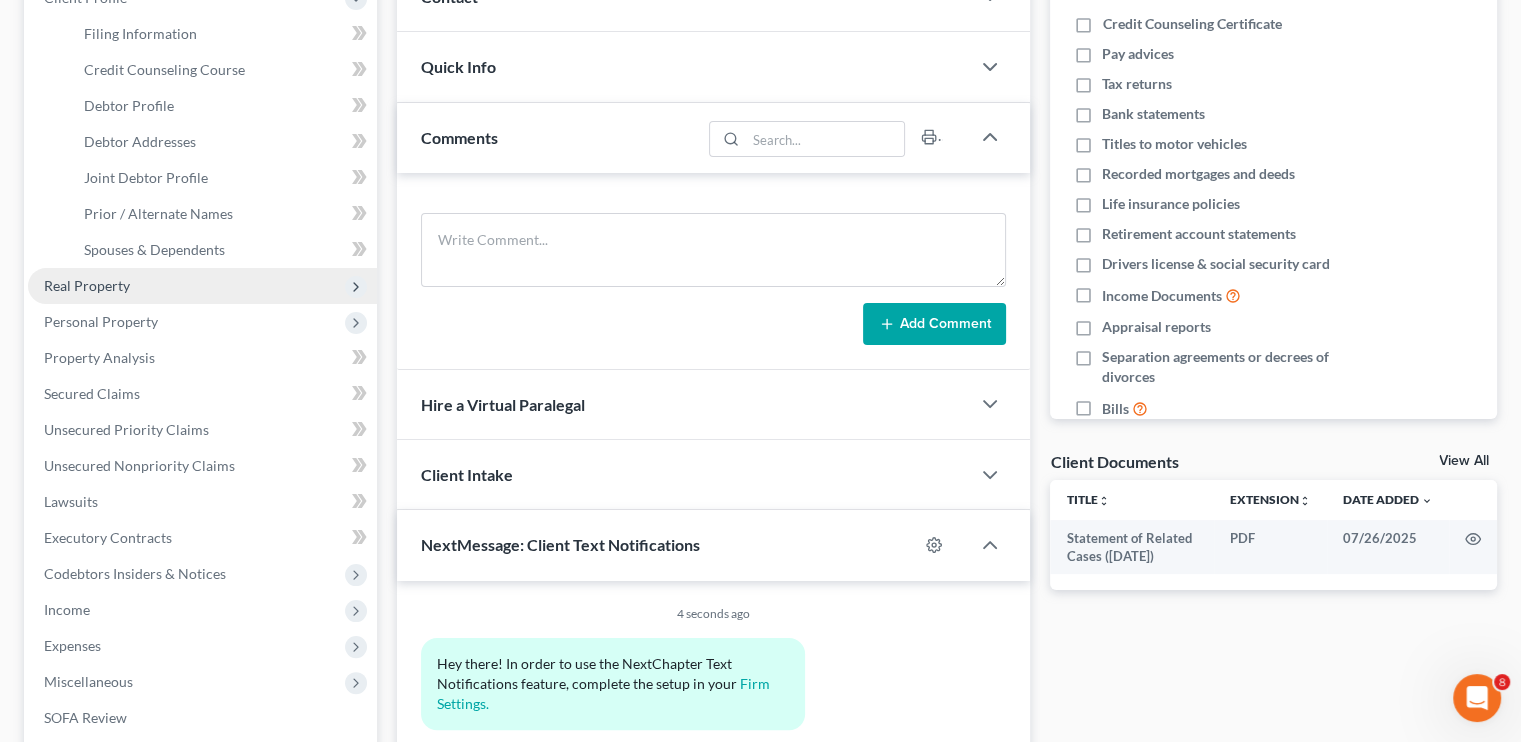 click on "Real Property" at bounding box center [87, 285] 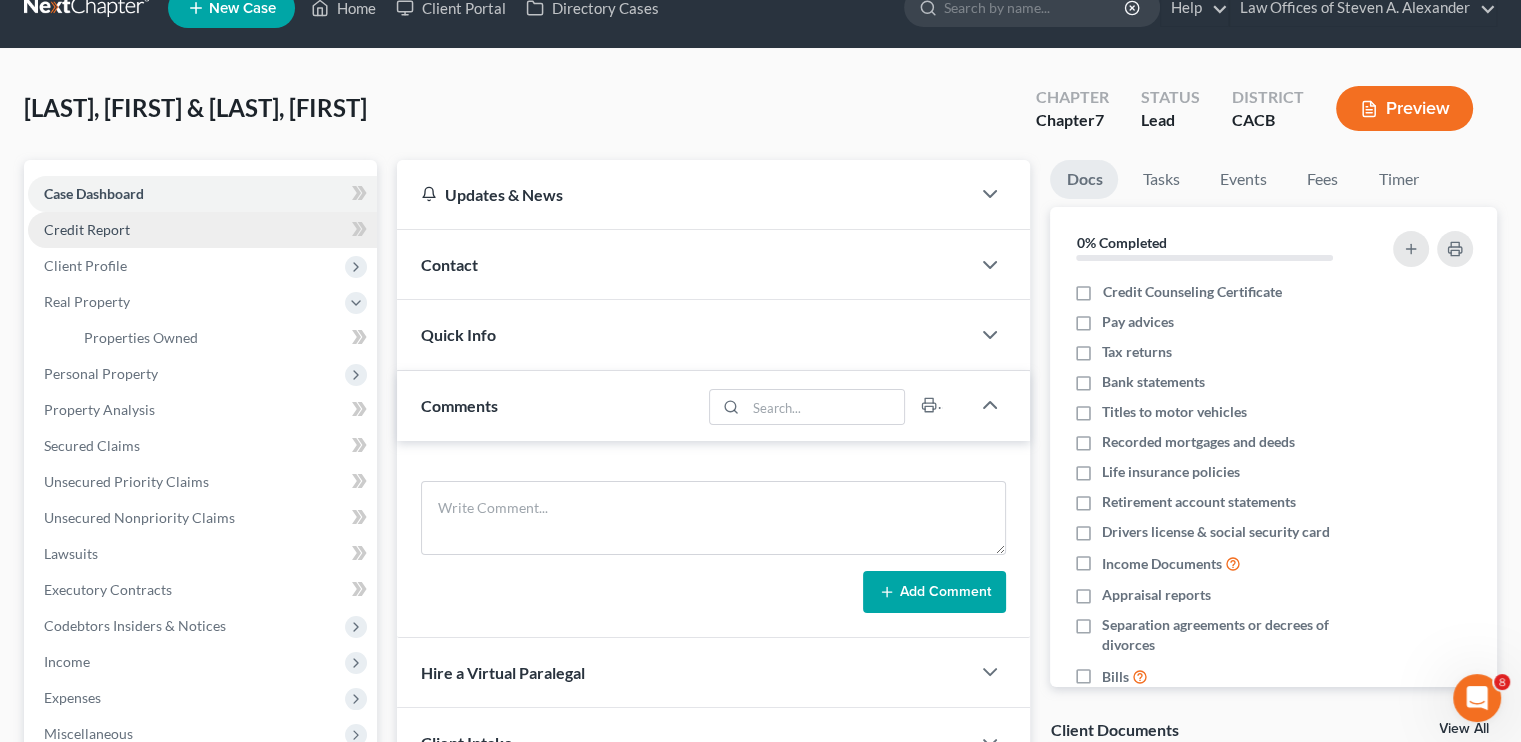 scroll, scrollTop: 0, scrollLeft: 0, axis: both 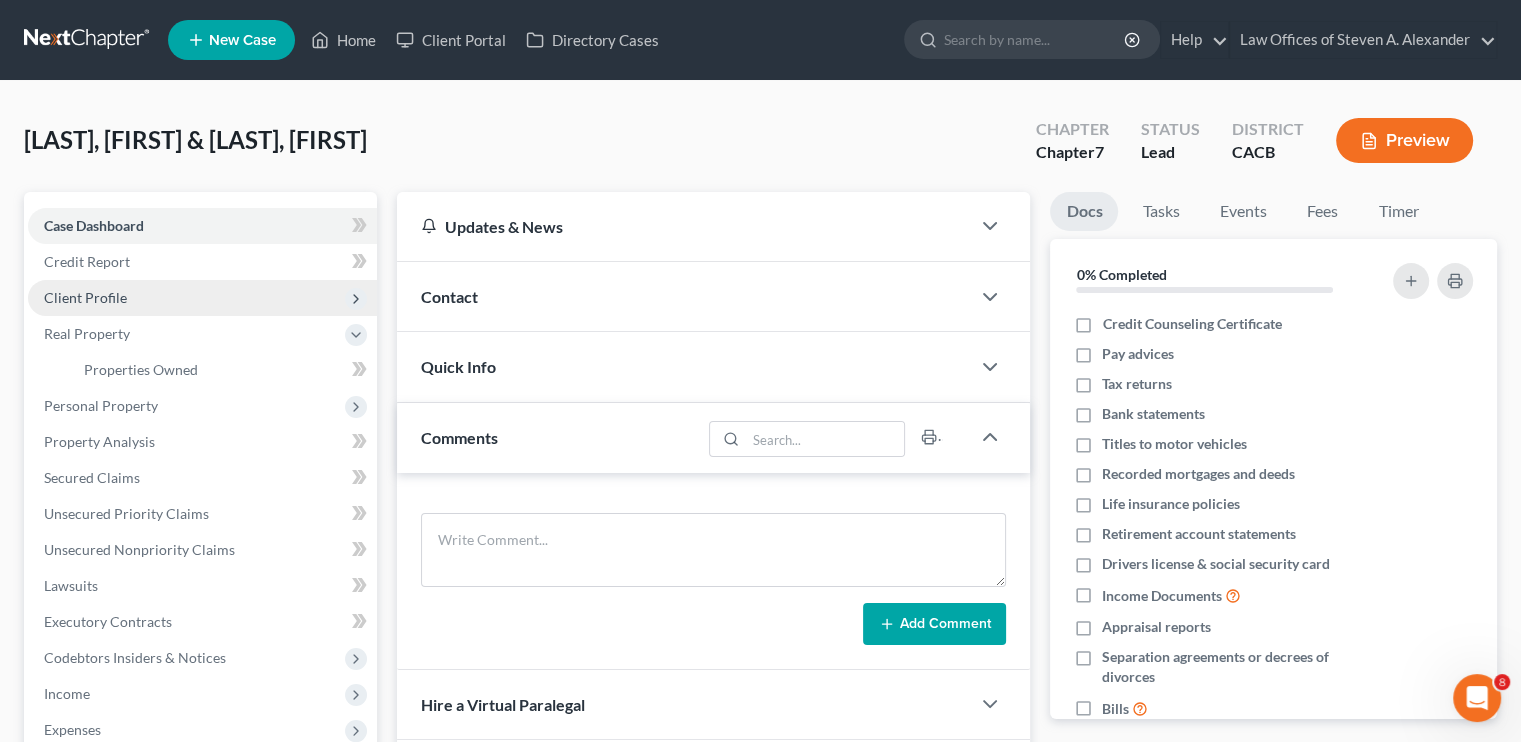 click on "Client Profile" at bounding box center [85, 297] 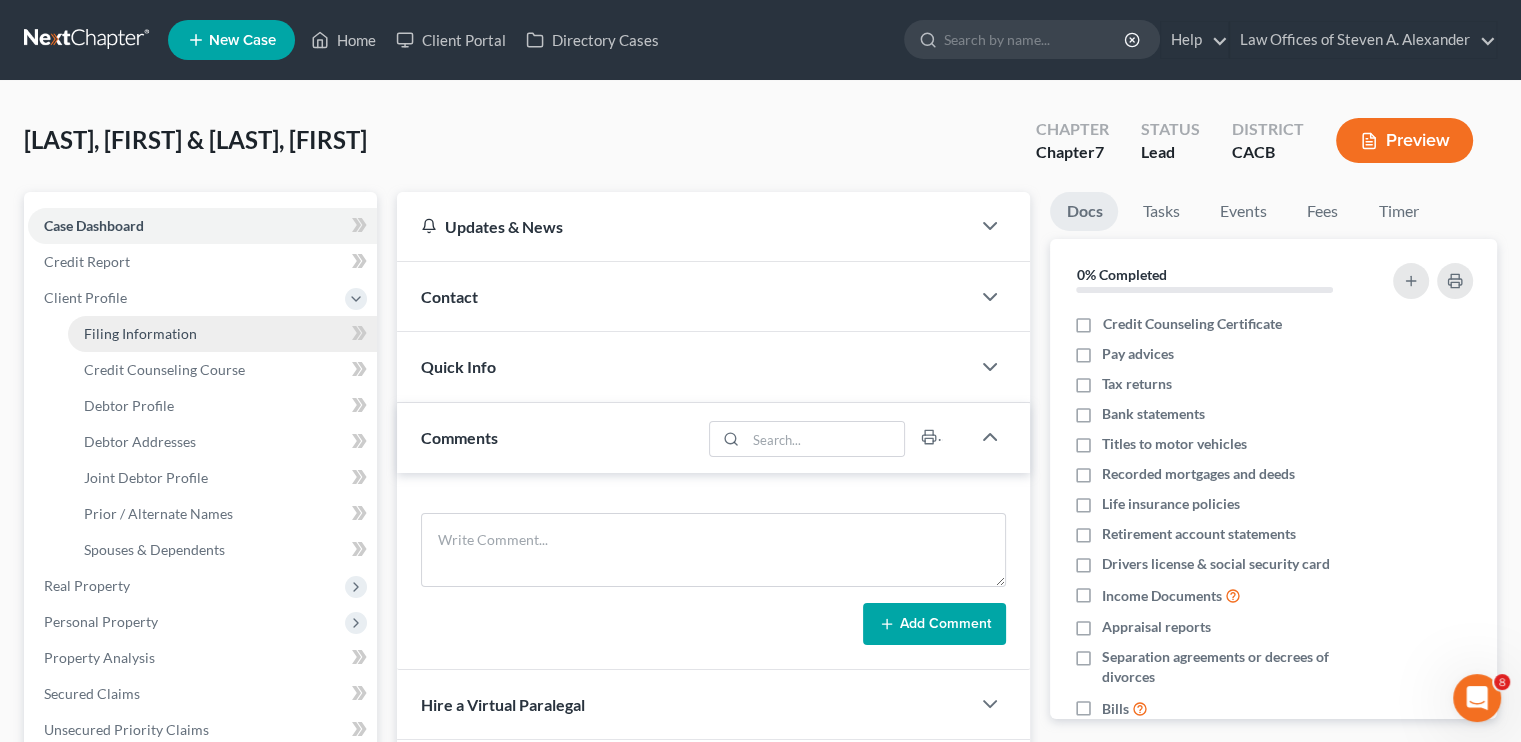 click on "Filing Information" at bounding box center (222, 334) 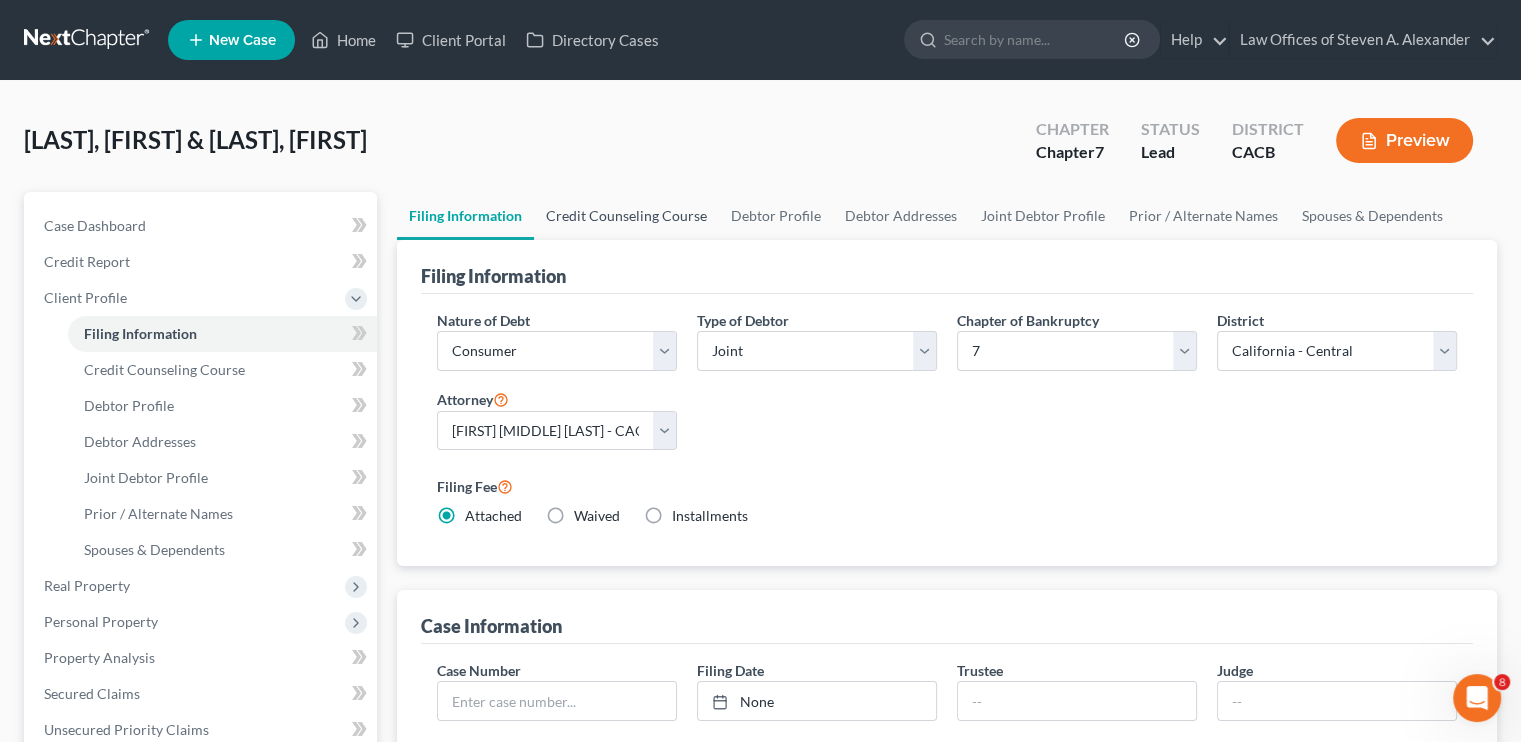 click on "Credit Counseling Course" at bounding box center (626, 216) 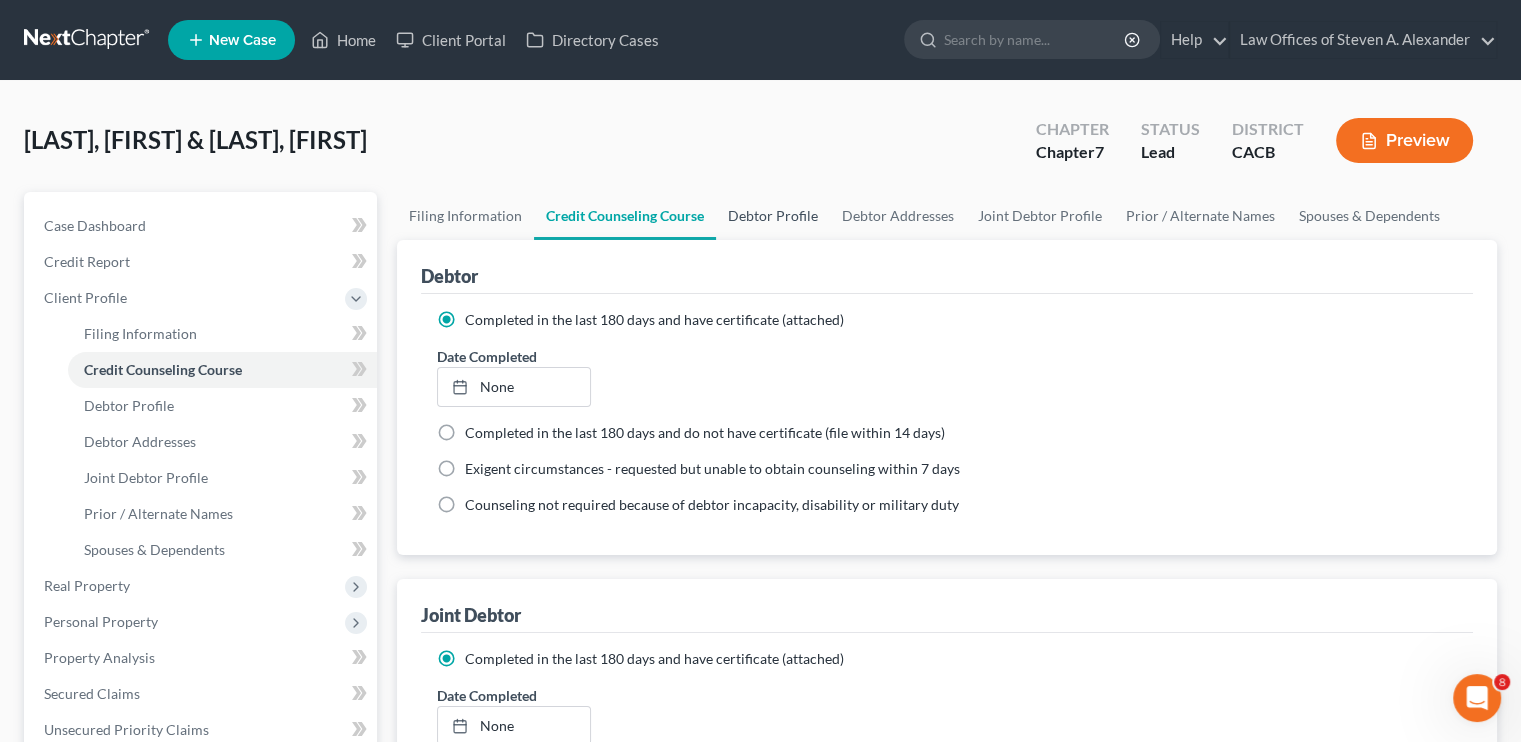click on "Debtor Profile" at bounding box center (773, 216) 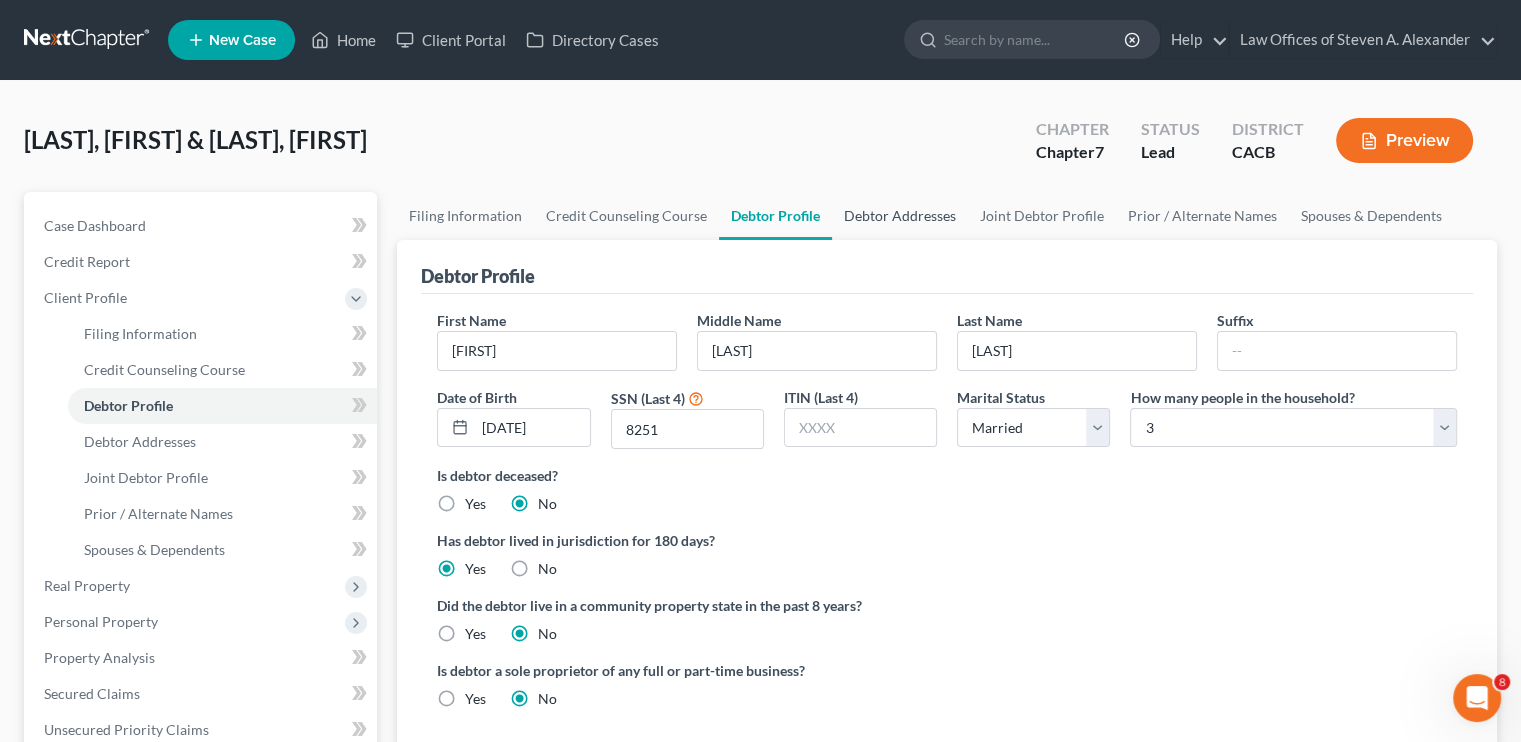 click on "Debtor Addresses" at bounding box center [900, 216] 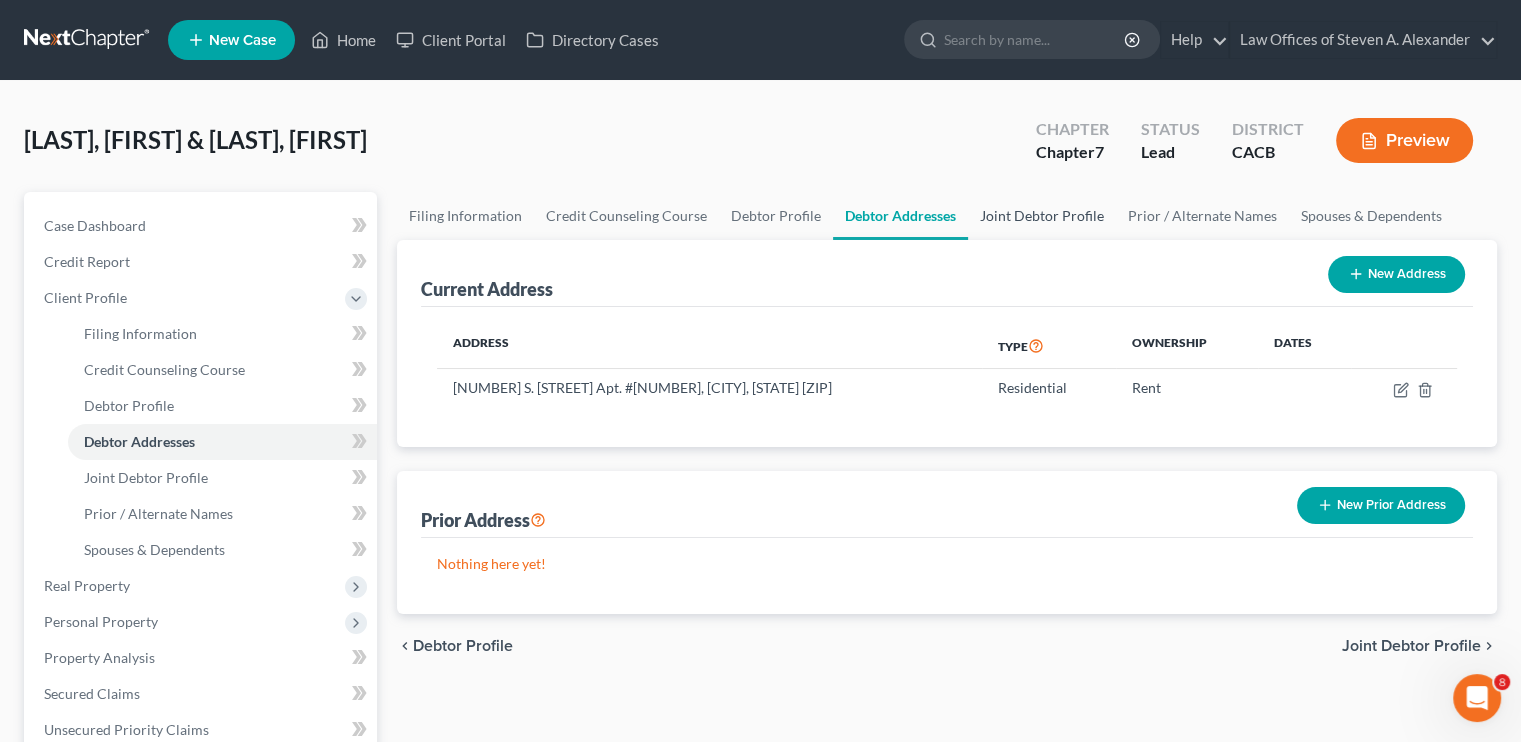 click on "Joint Debtor Profile" at bounding box center (1042, 216) 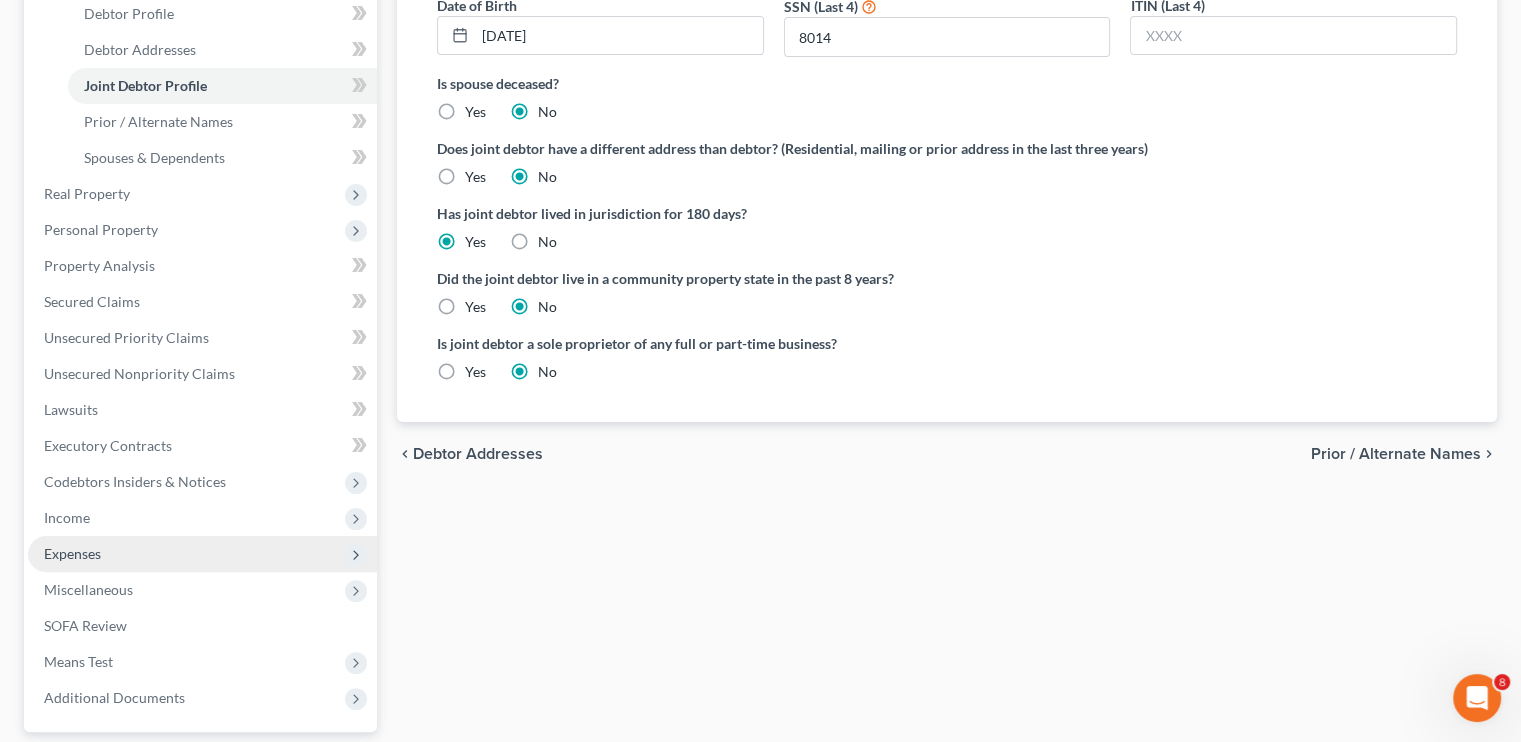 scroll, scrollTop: 400, scrollLeft: 0, axis: vertical 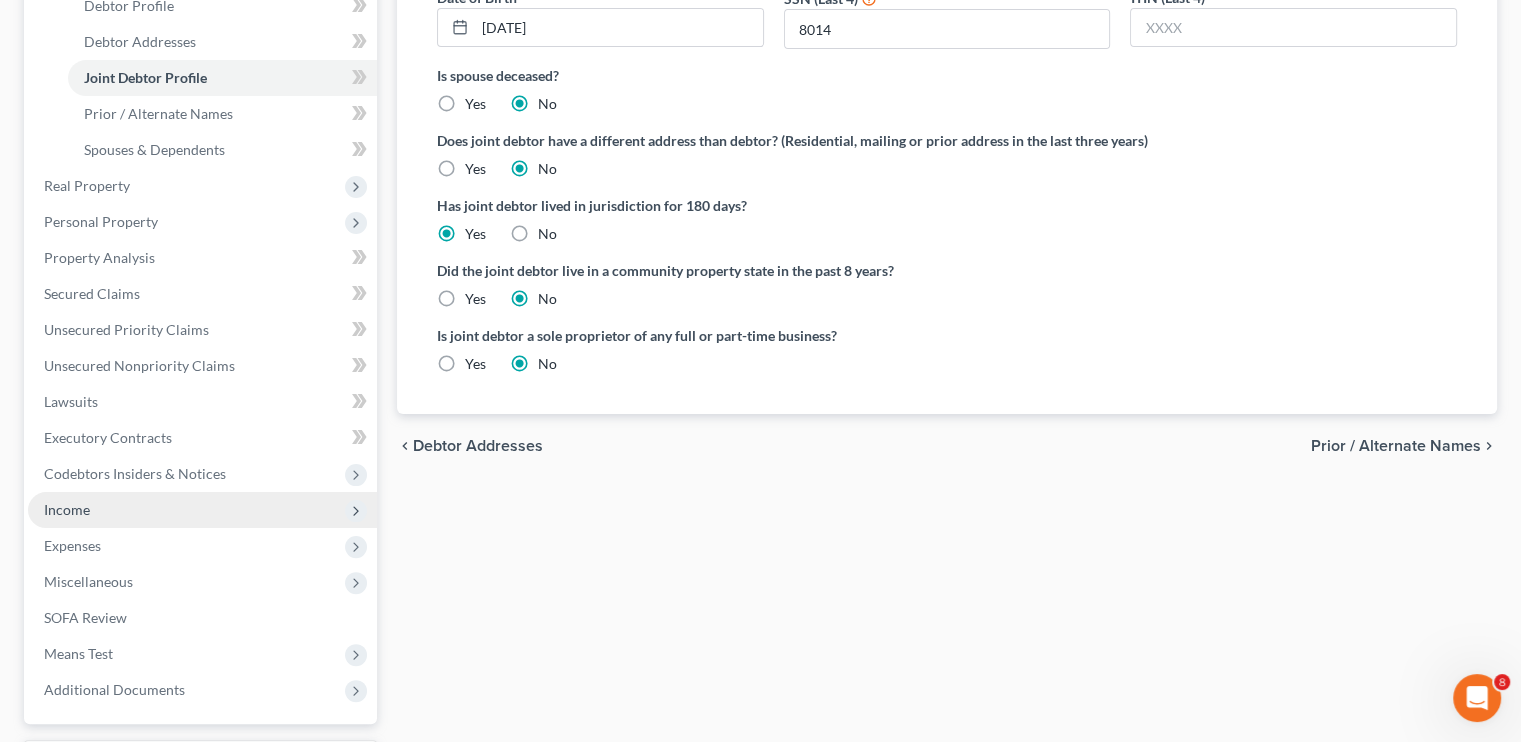 click on "Income" at bounding box center [67, 509] 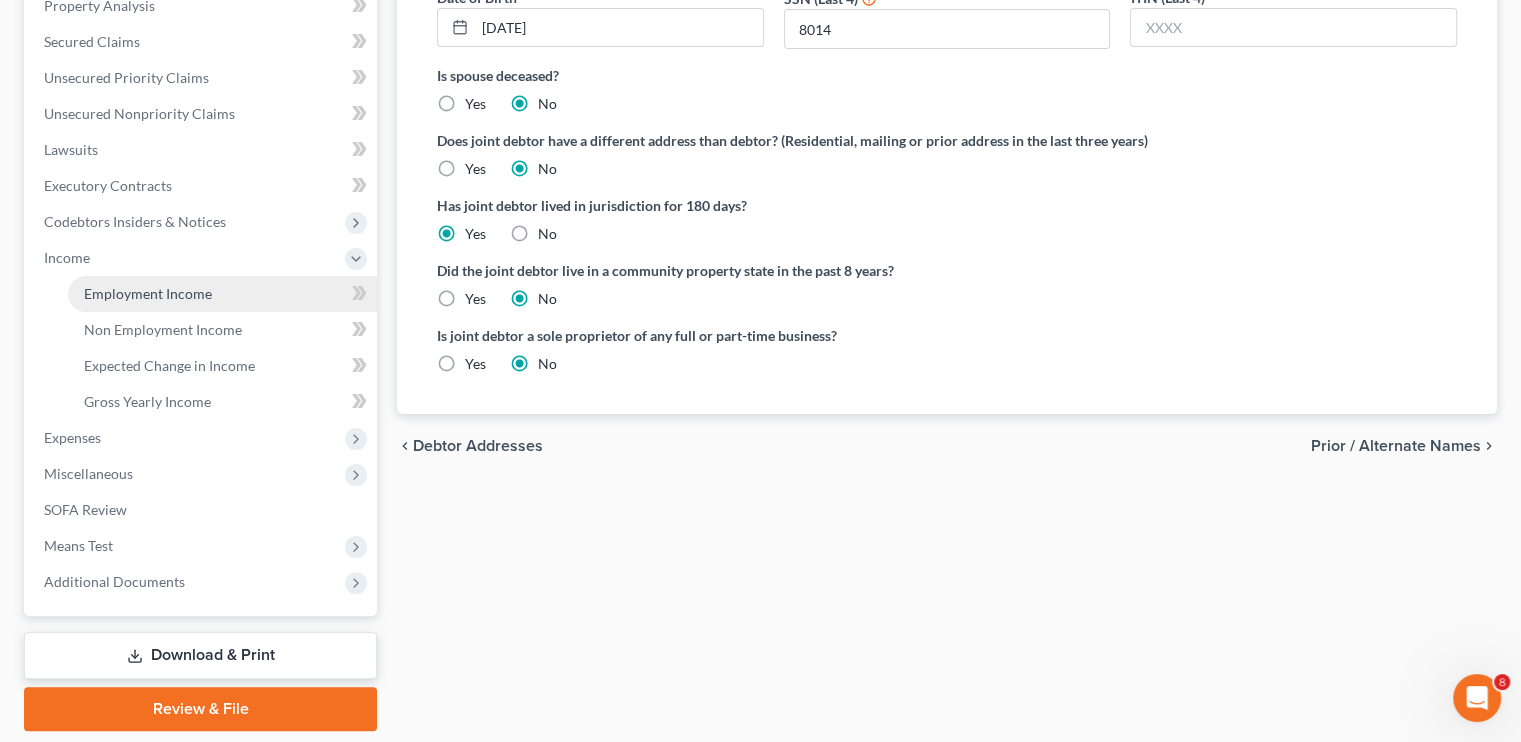 click on "Employment Income" at bounding box center (148, 293) 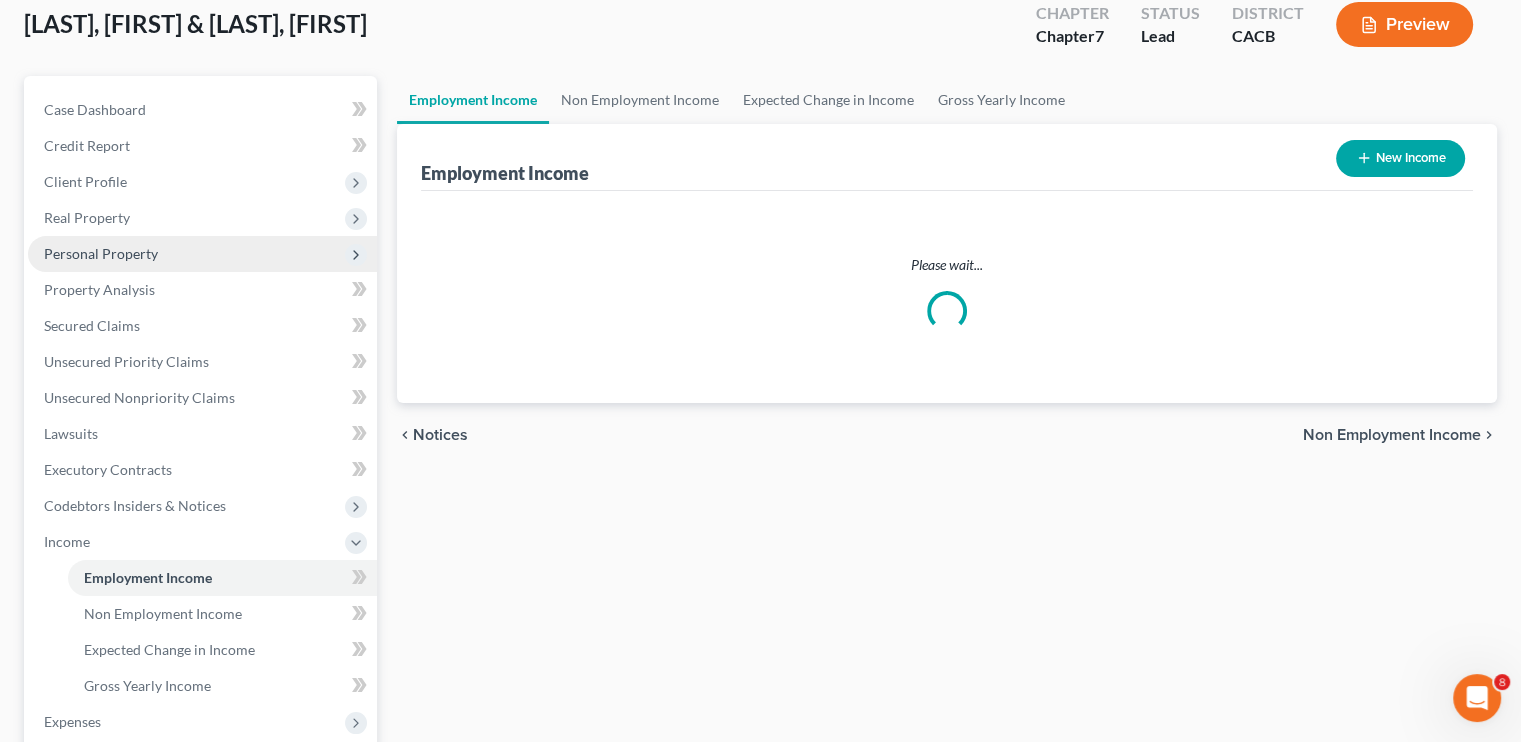 scroll, scrollTop: 0, scrollLeft: 0, axis: both 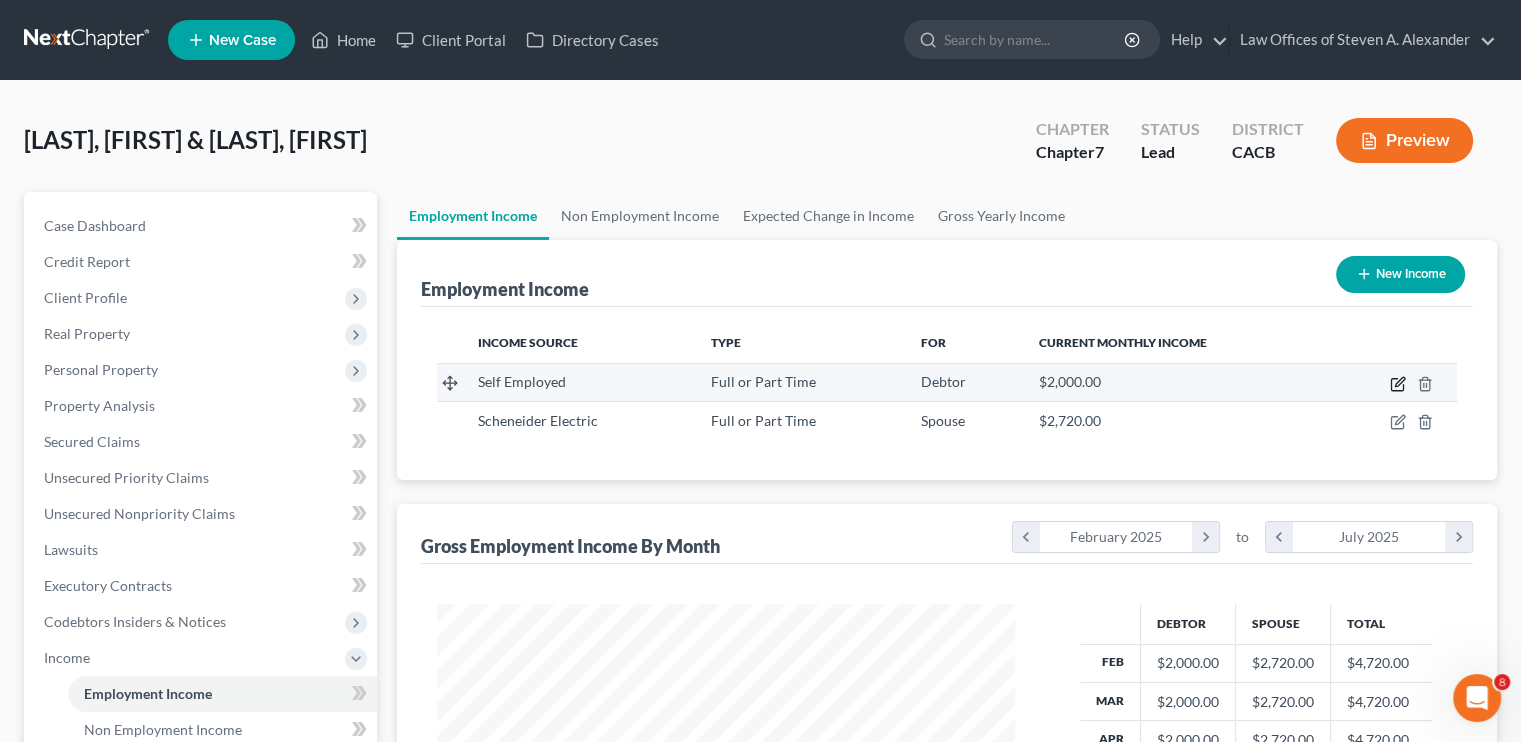 click 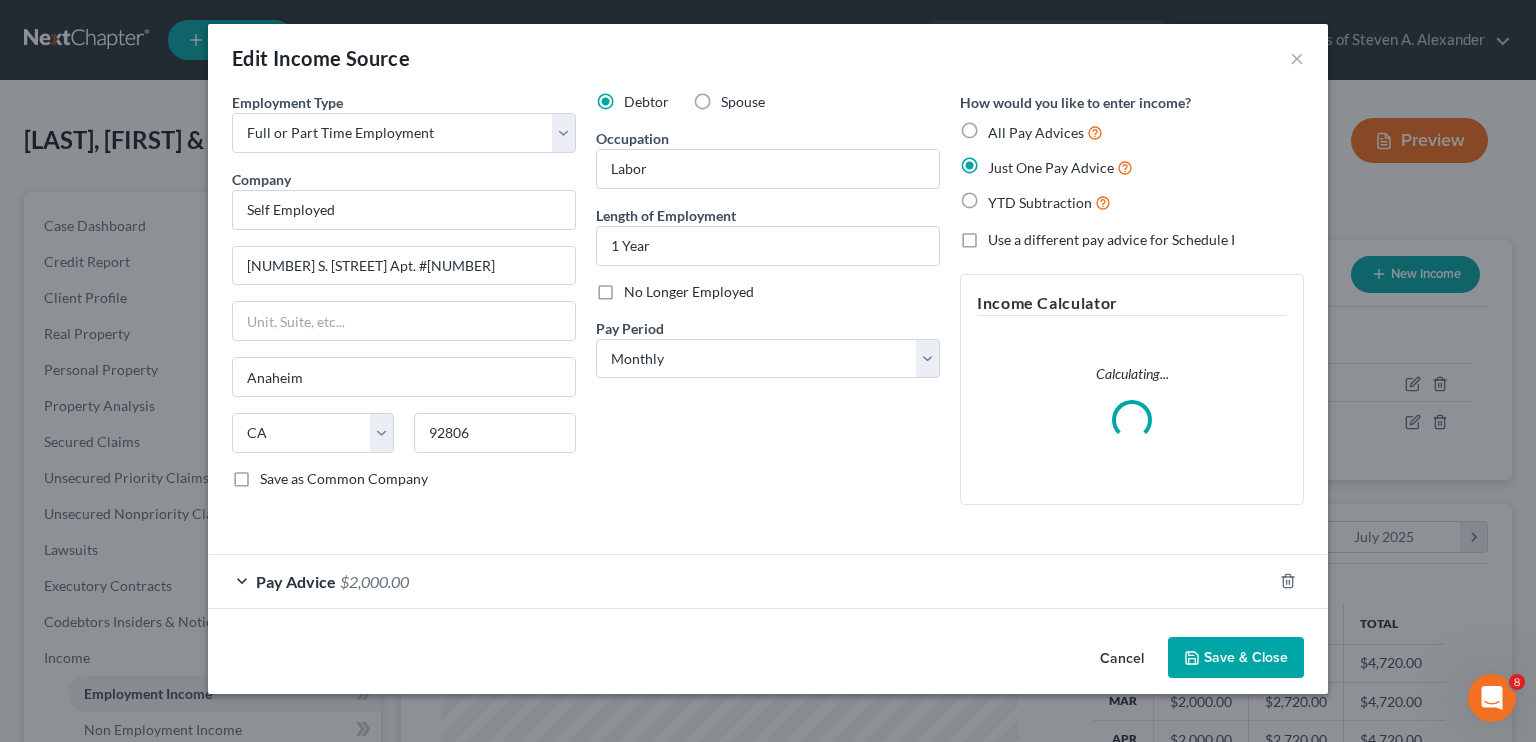 scroll, scrollTop: 999643, scrollLeft: 999375, axis: both 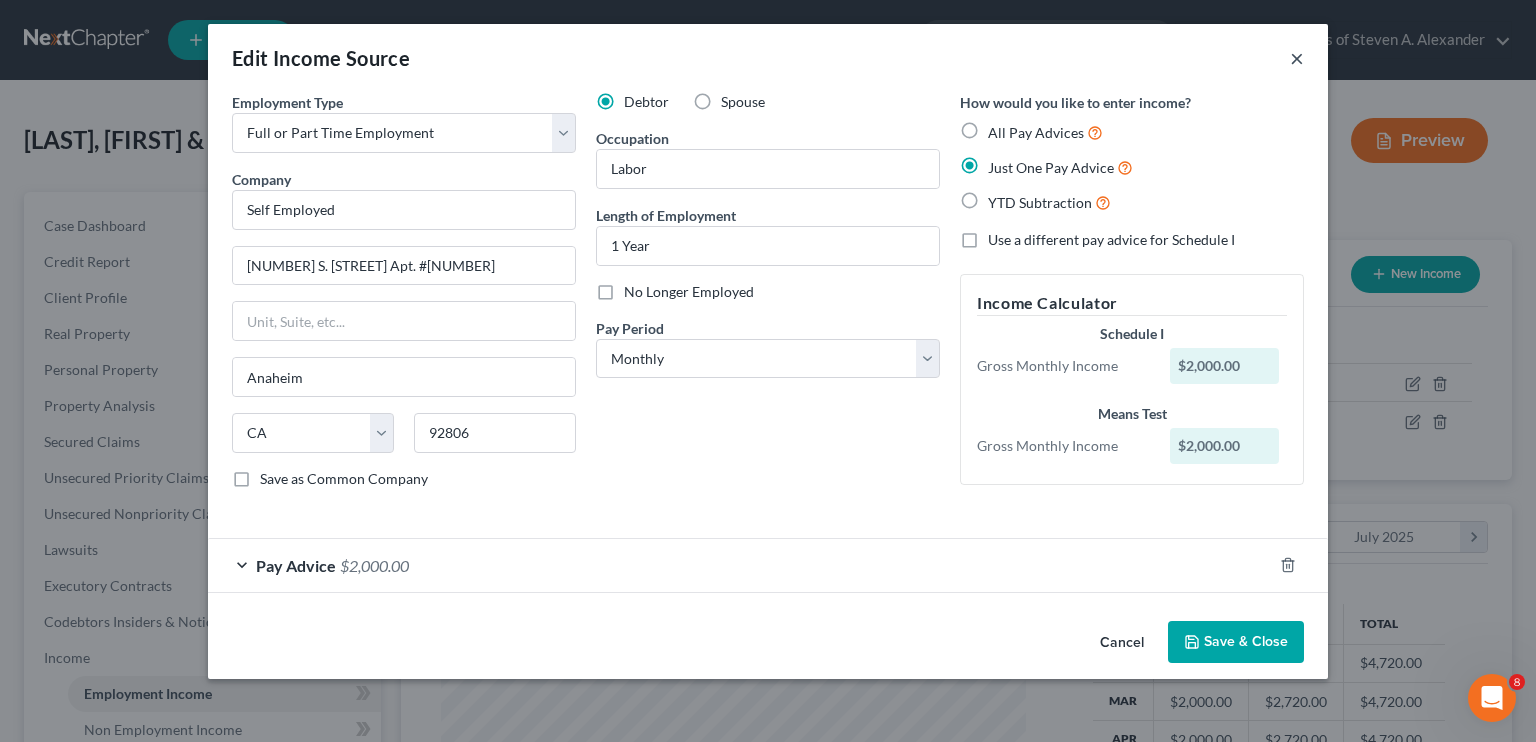 click on "×" at bounding box center [1297, 58] 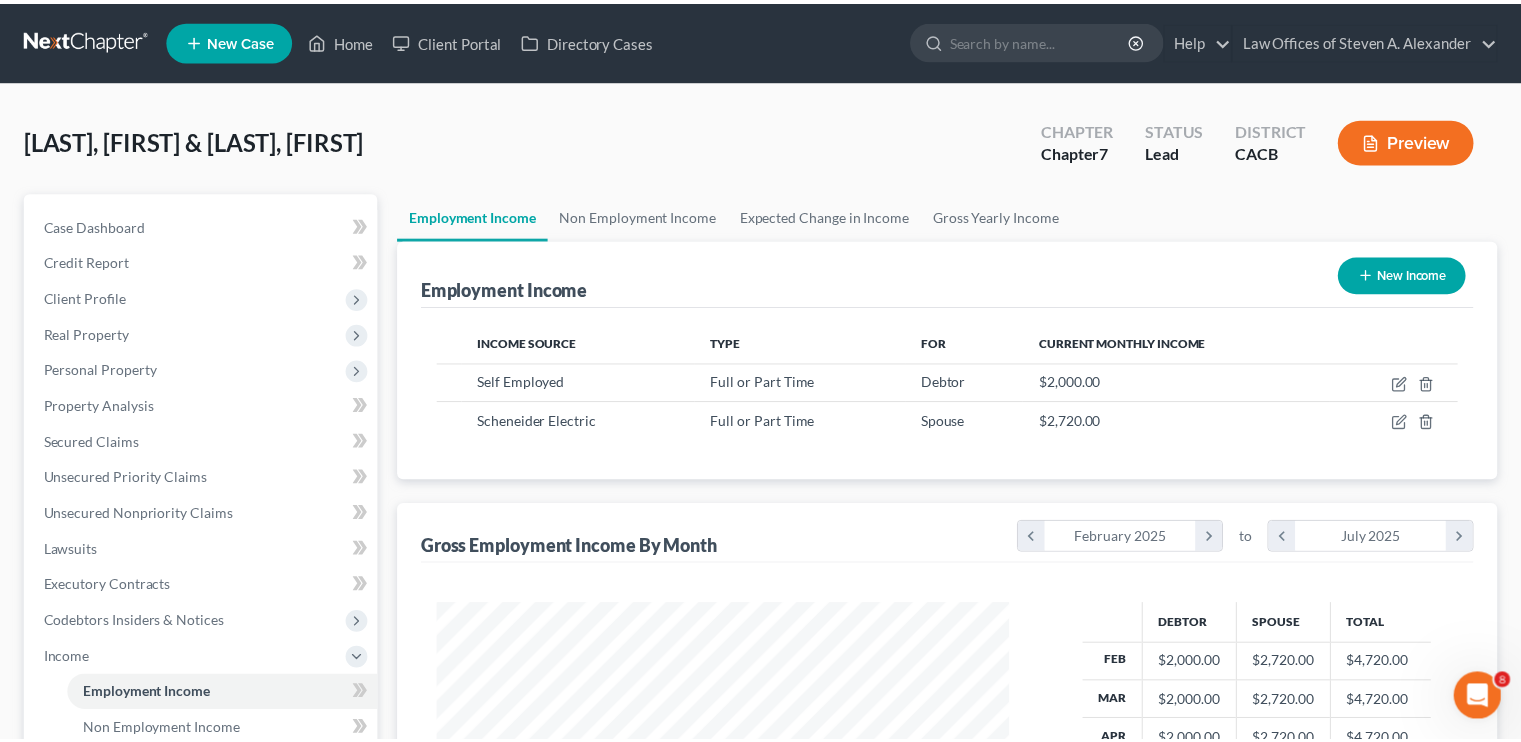 scroll, scrollTop: 356, scrollLeft: 617, axis: both 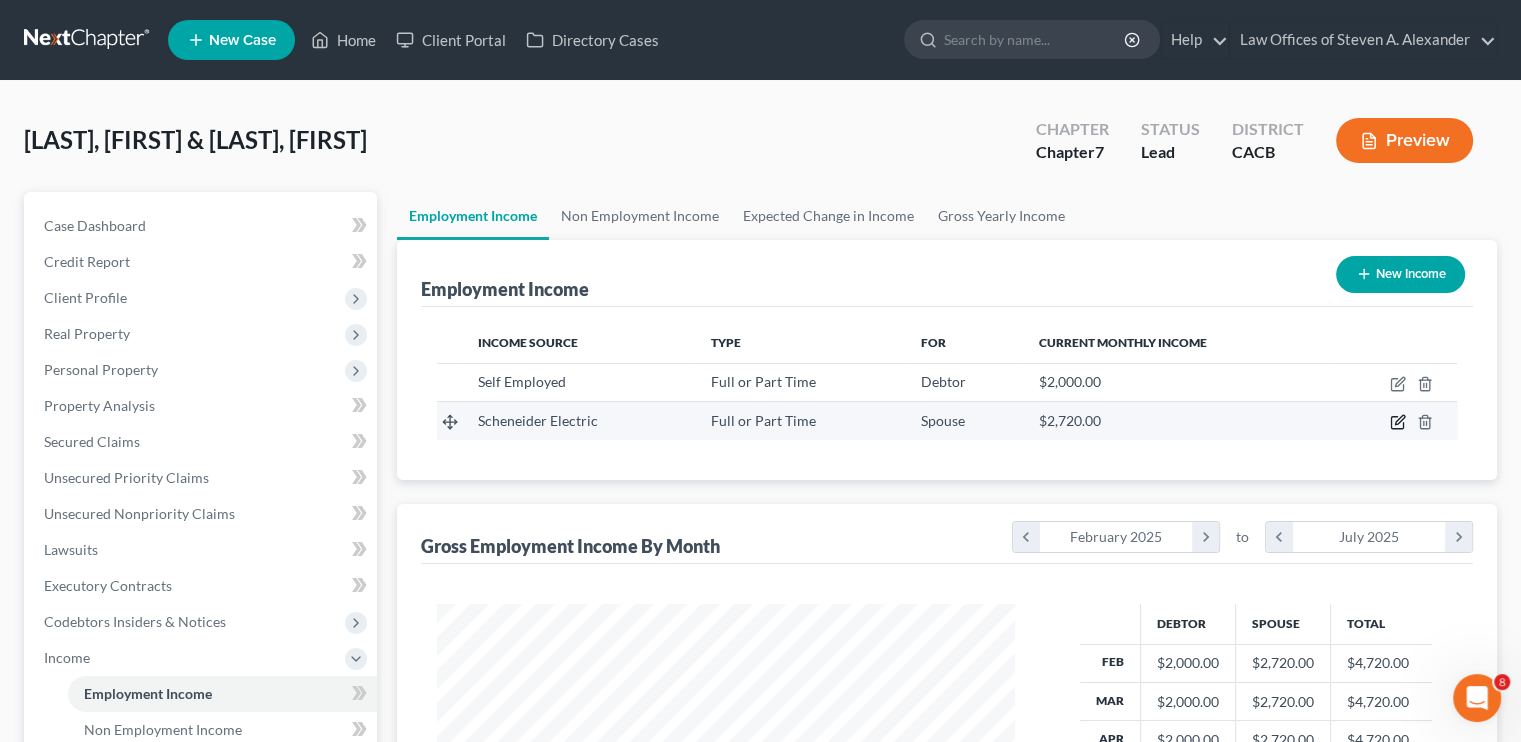 click 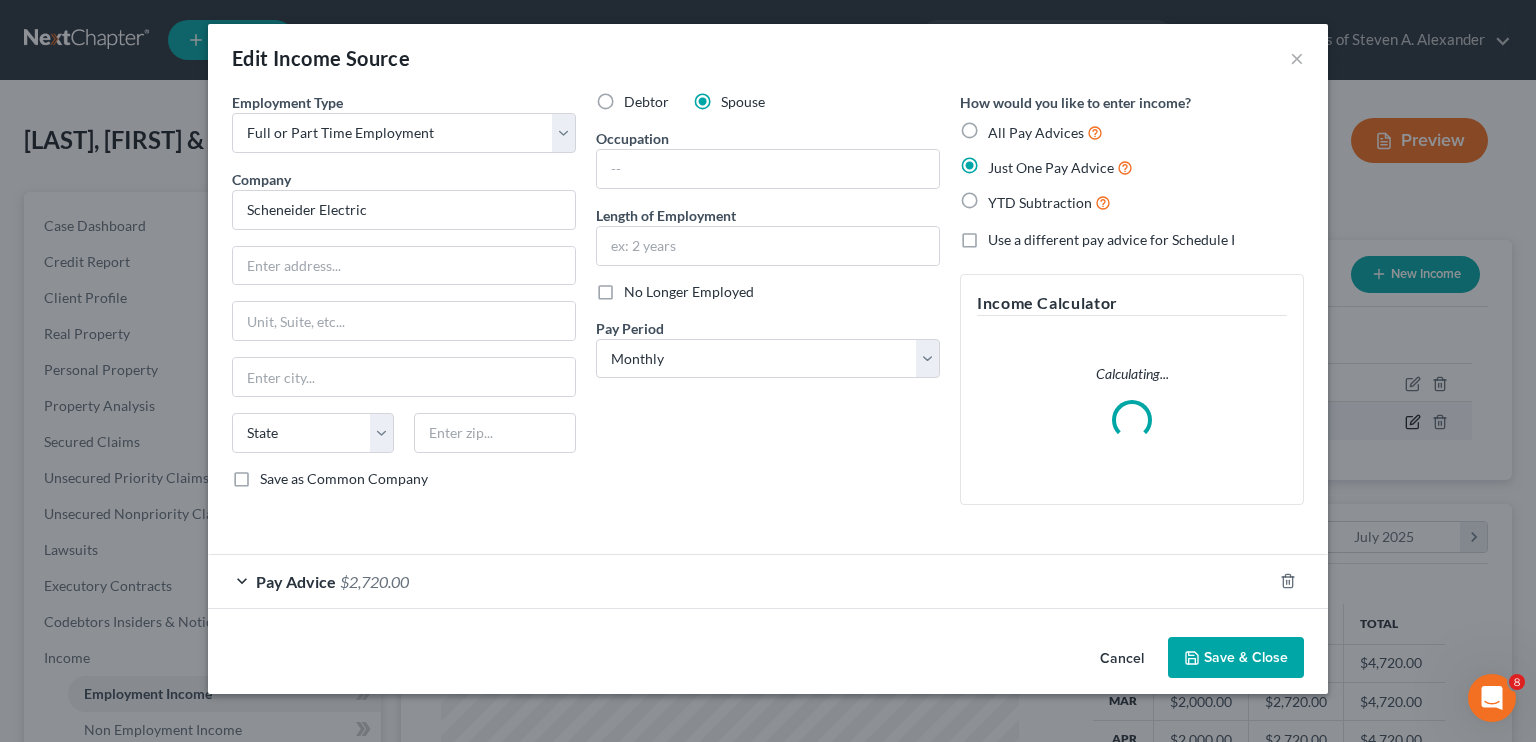 scroll, scrollTop: 999643, scrollLeft: 999375, axis: both 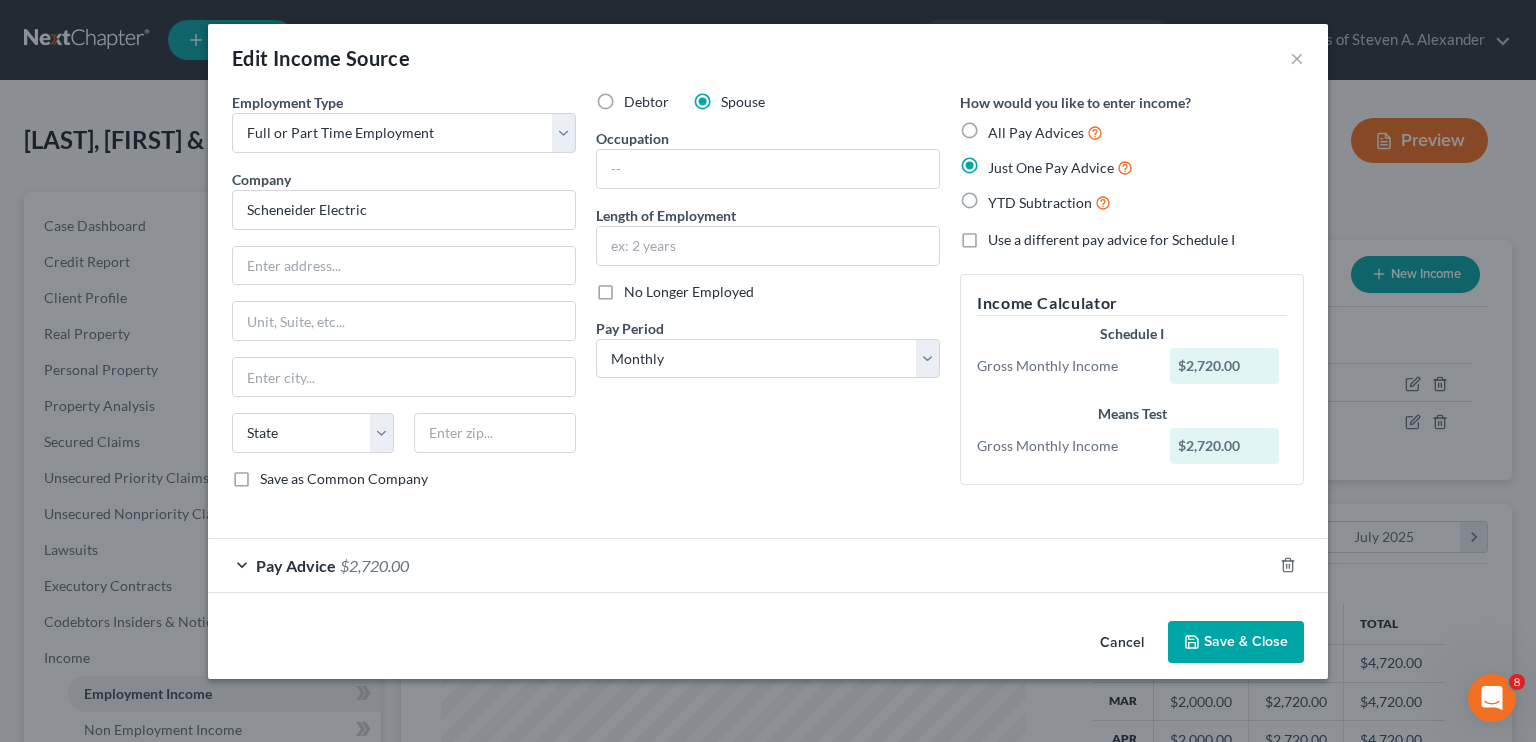 click on "$2,720.00" at bounding box center [374, 565] 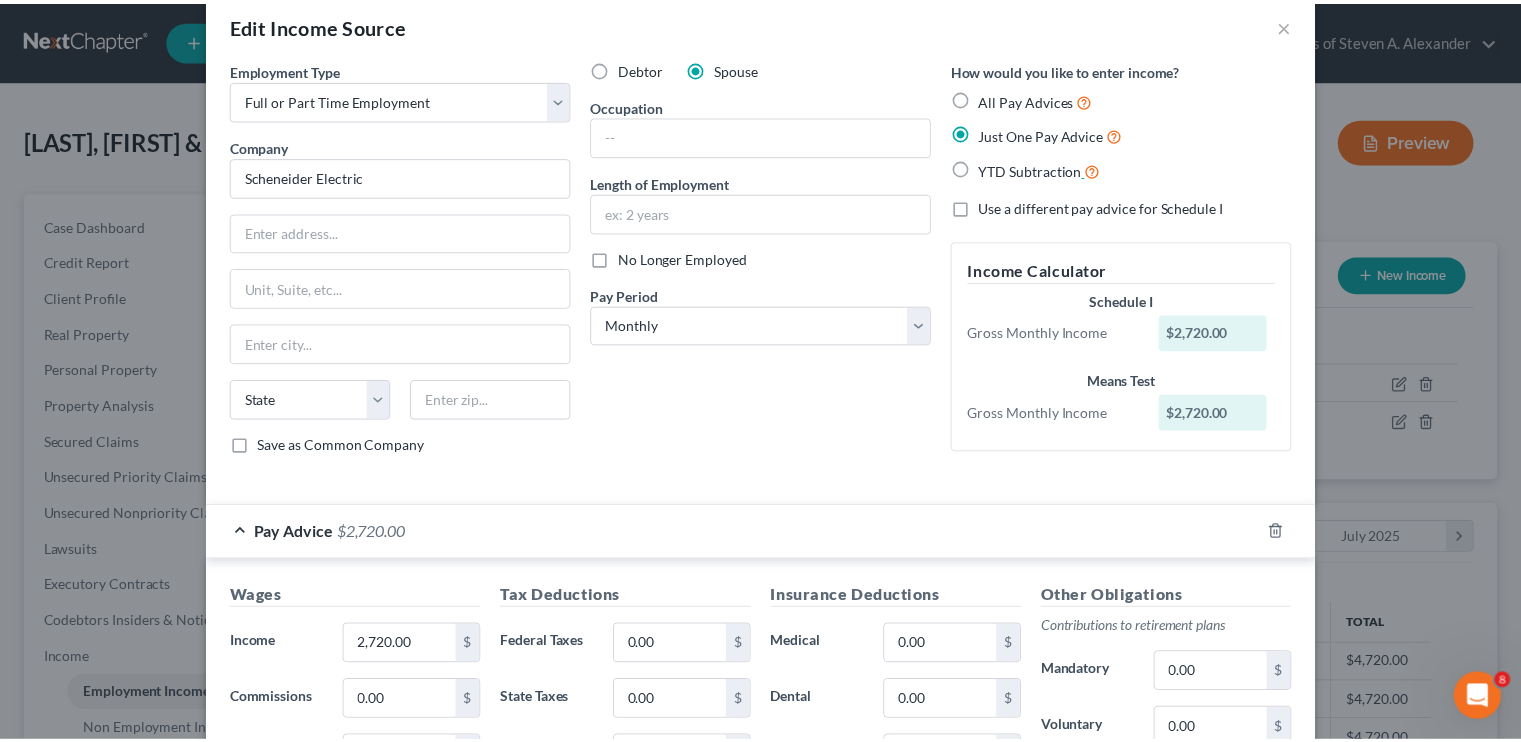 scroll, scrollTop: 0, scrollLeft: 0, axis: both 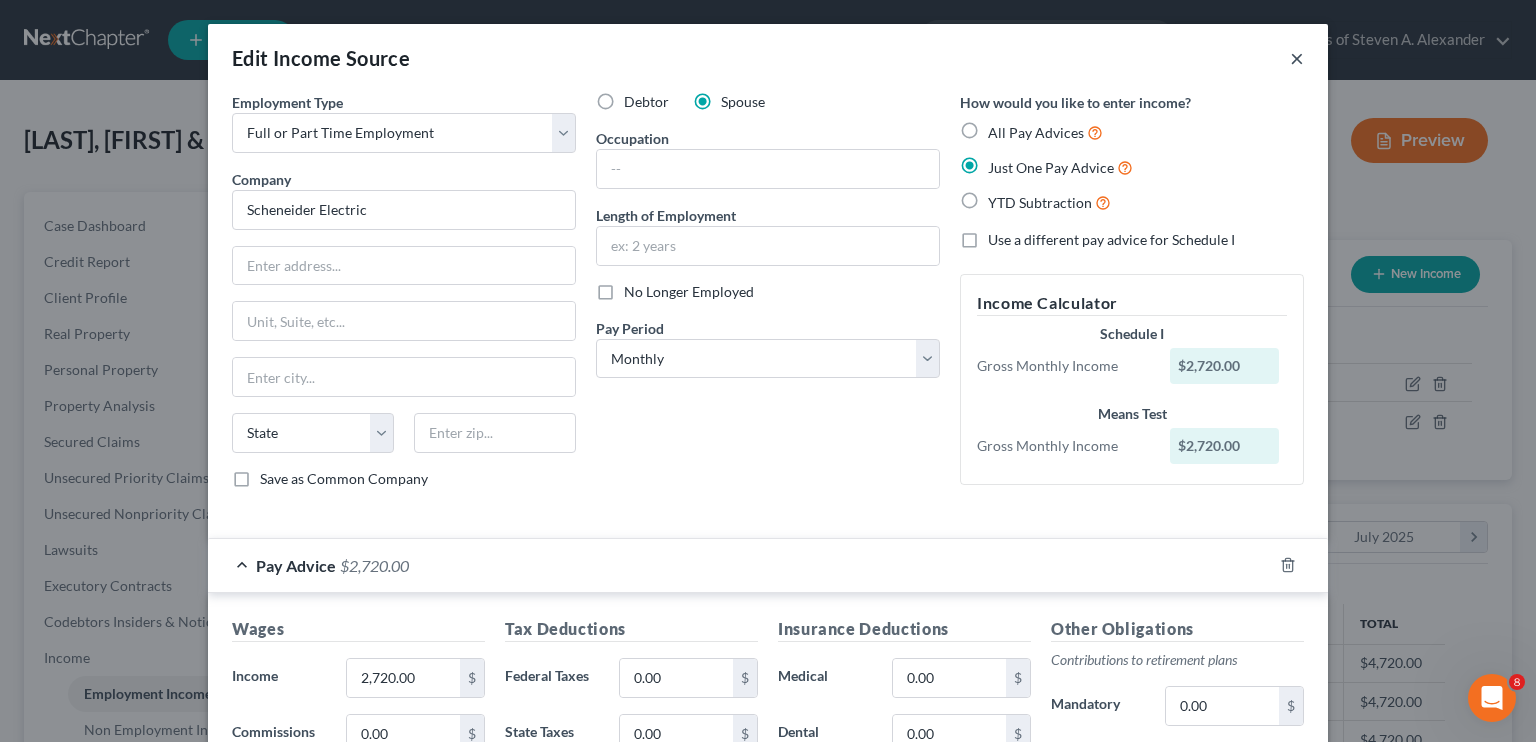 click on "×" at bounding box center [1297, 58] 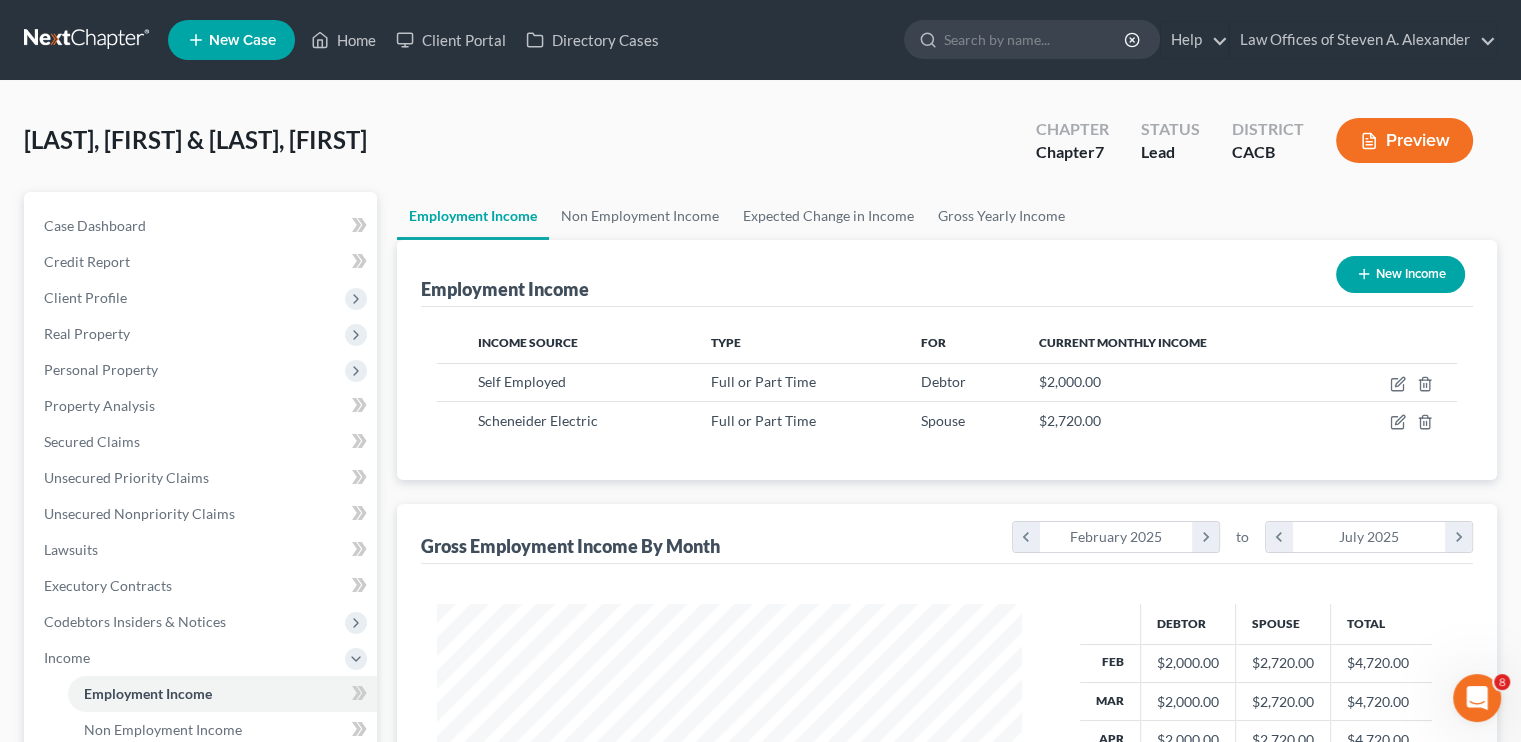 scroll, scrollTop: 356, scrollLeft: 617, axis: both 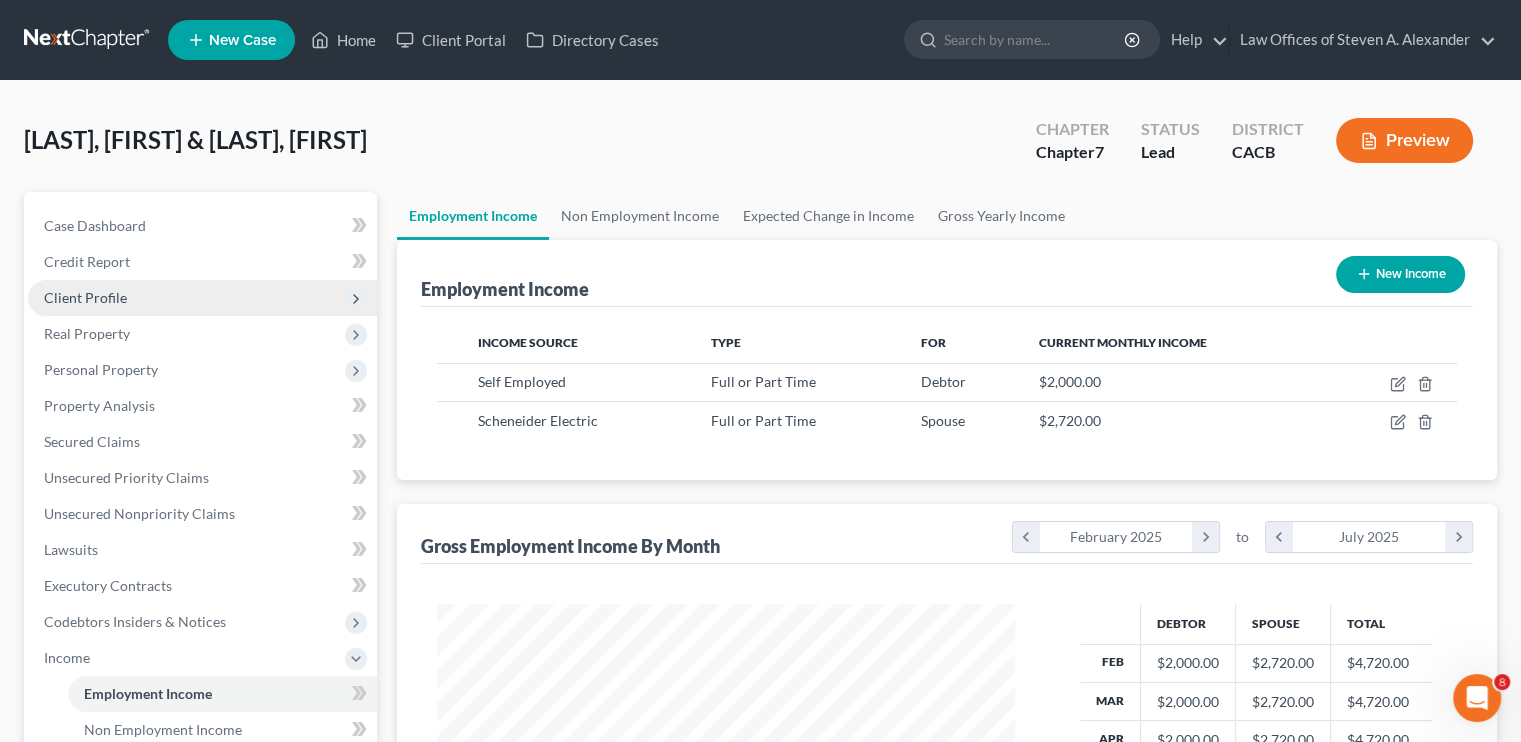 click on "Client Profile" at bounding box center (85, 297) 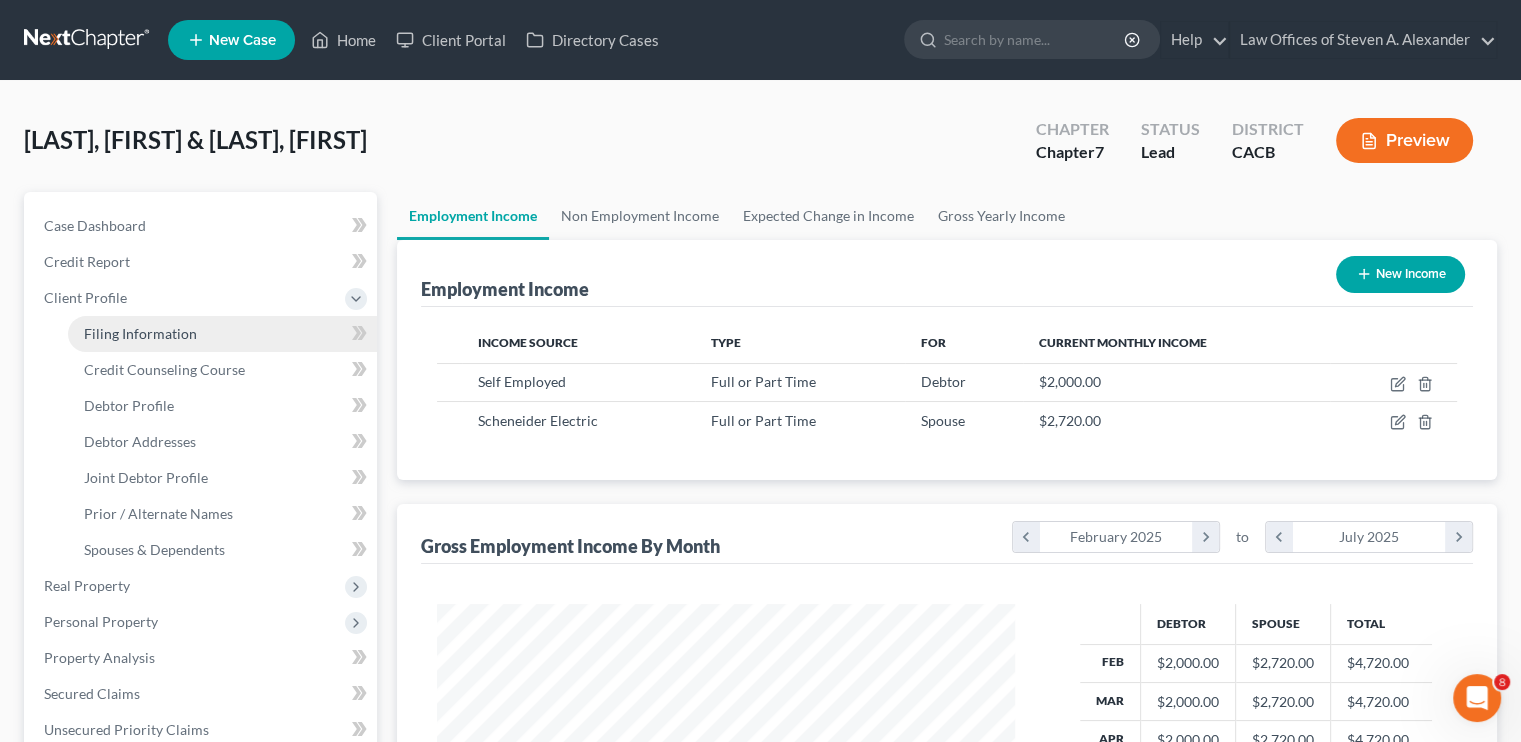 click on "Filing Information" at bounding box center [140, 333] 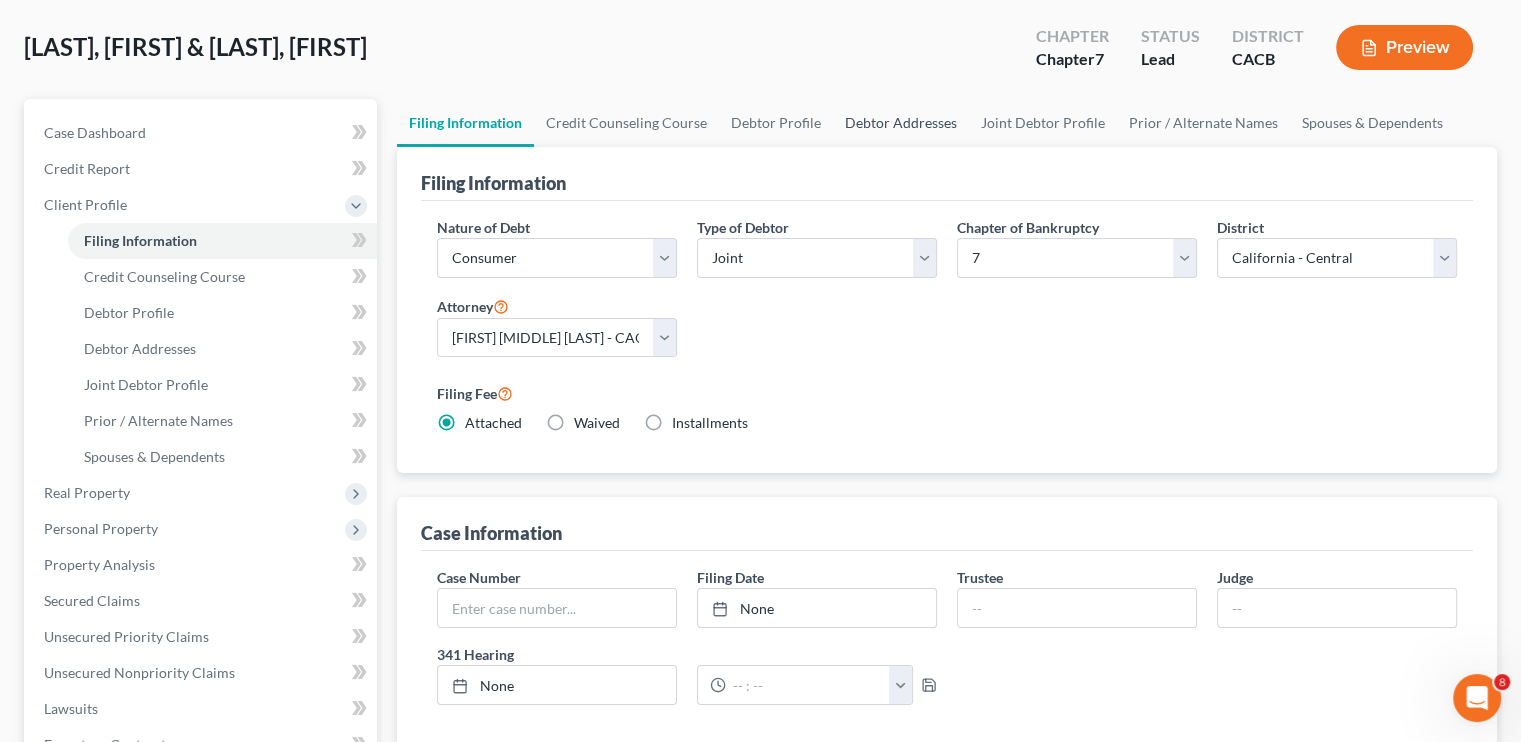 scroll, scrollTop: 0, scrollLeft: 0, axis: both 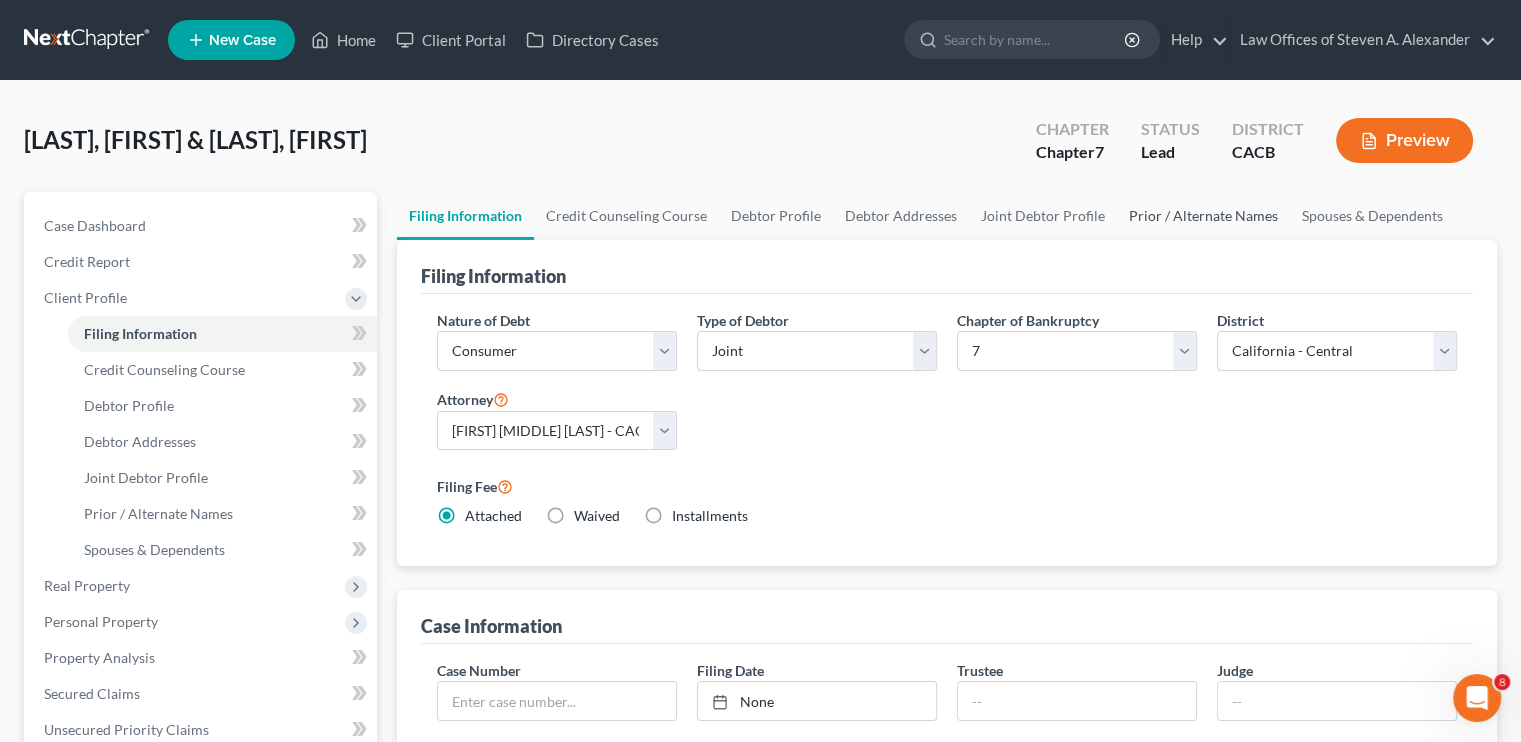 click on "Prior / Alternate Names" at bounding box center (1203, 216) 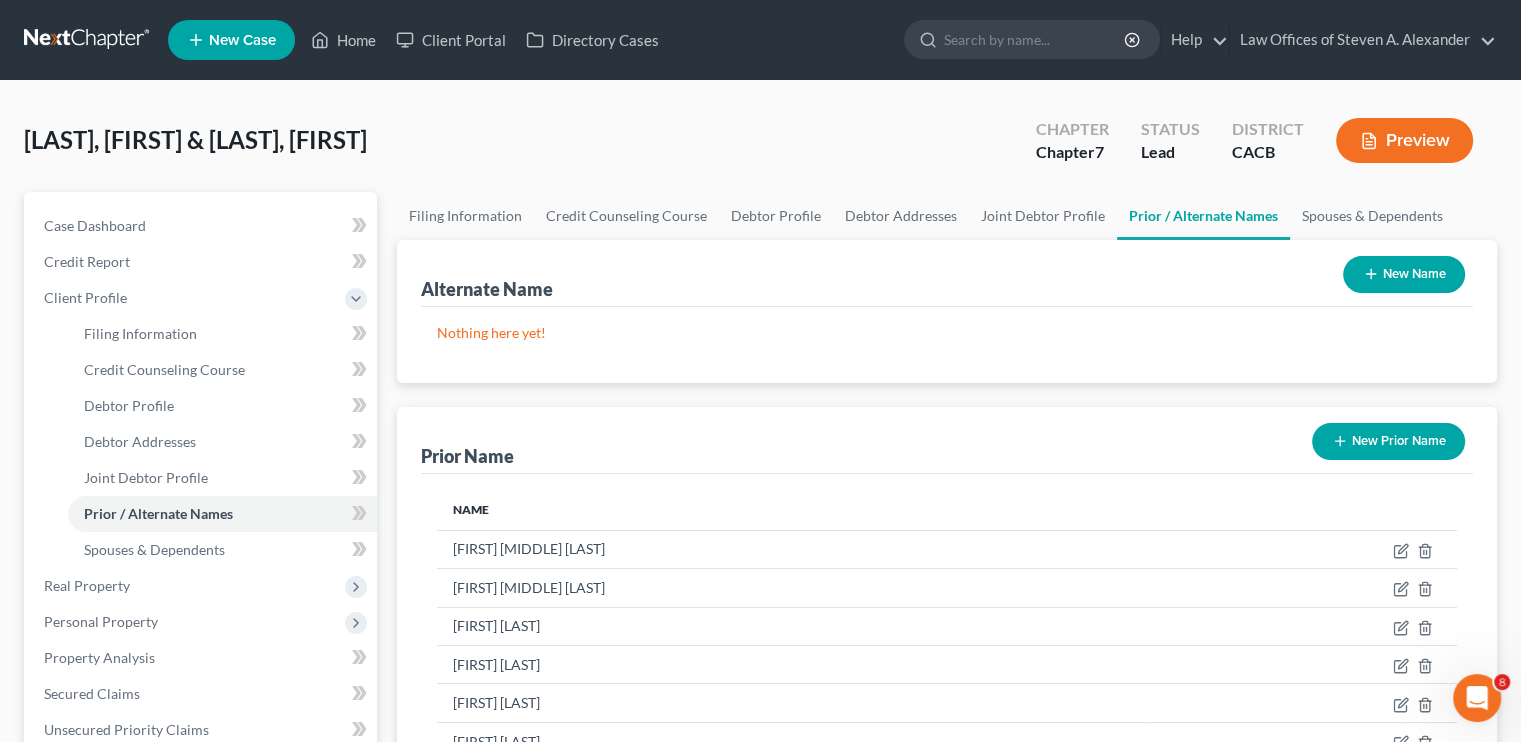 scroll, scrollTop: 0, scrollLeft: 0, axis: both 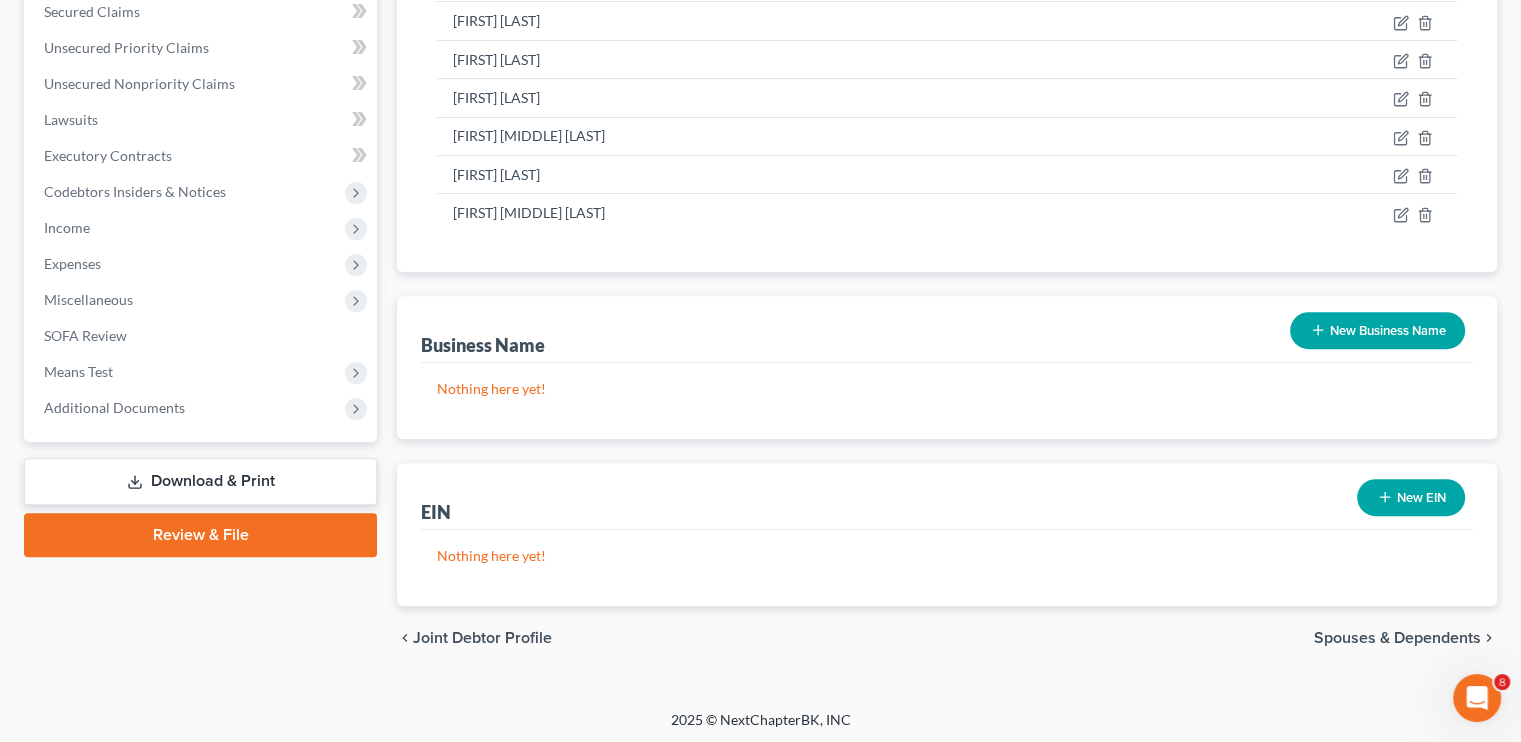click on "Download & Print" at bounding box center [200, 481] 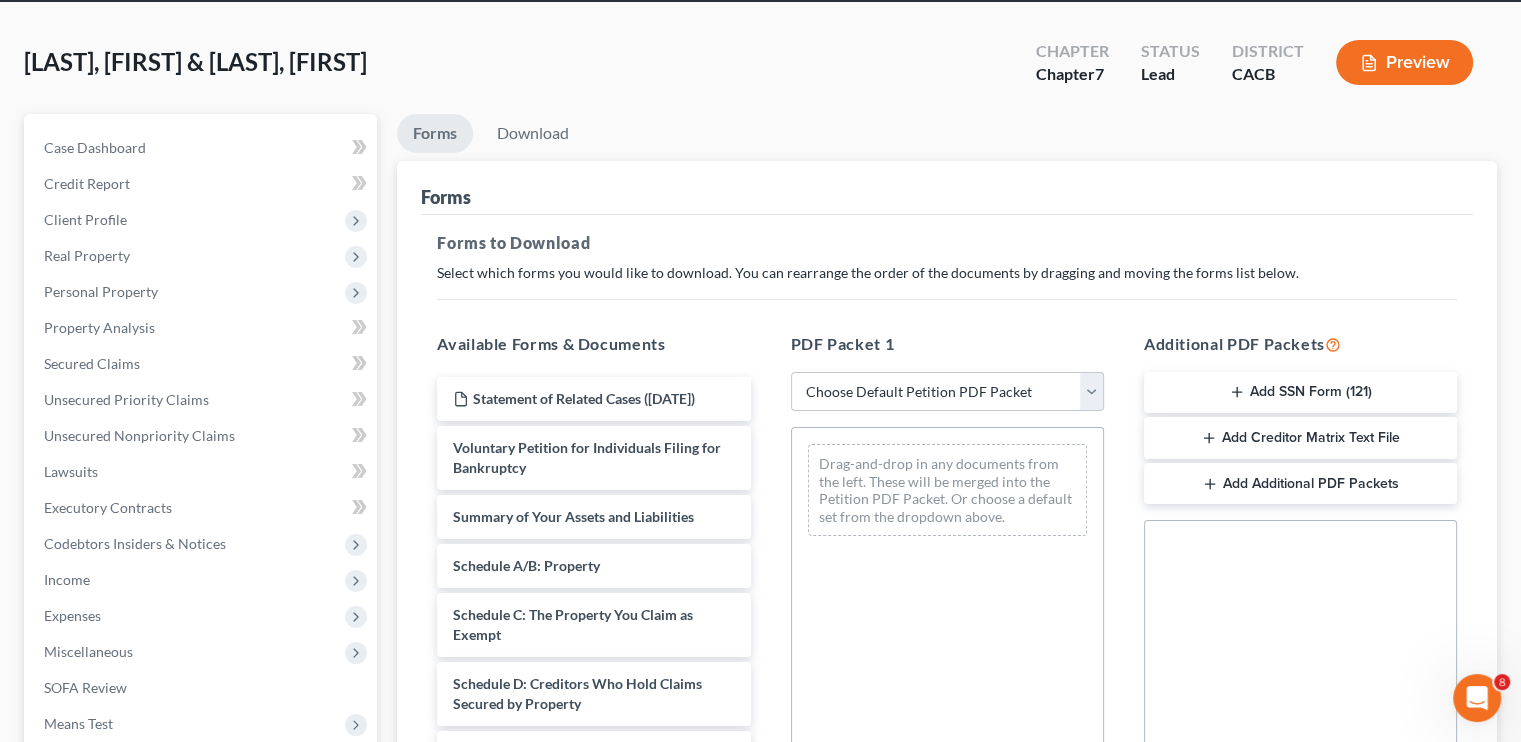 scroll, scrollTop: 200, scrollLeft: 0, axis: vertical 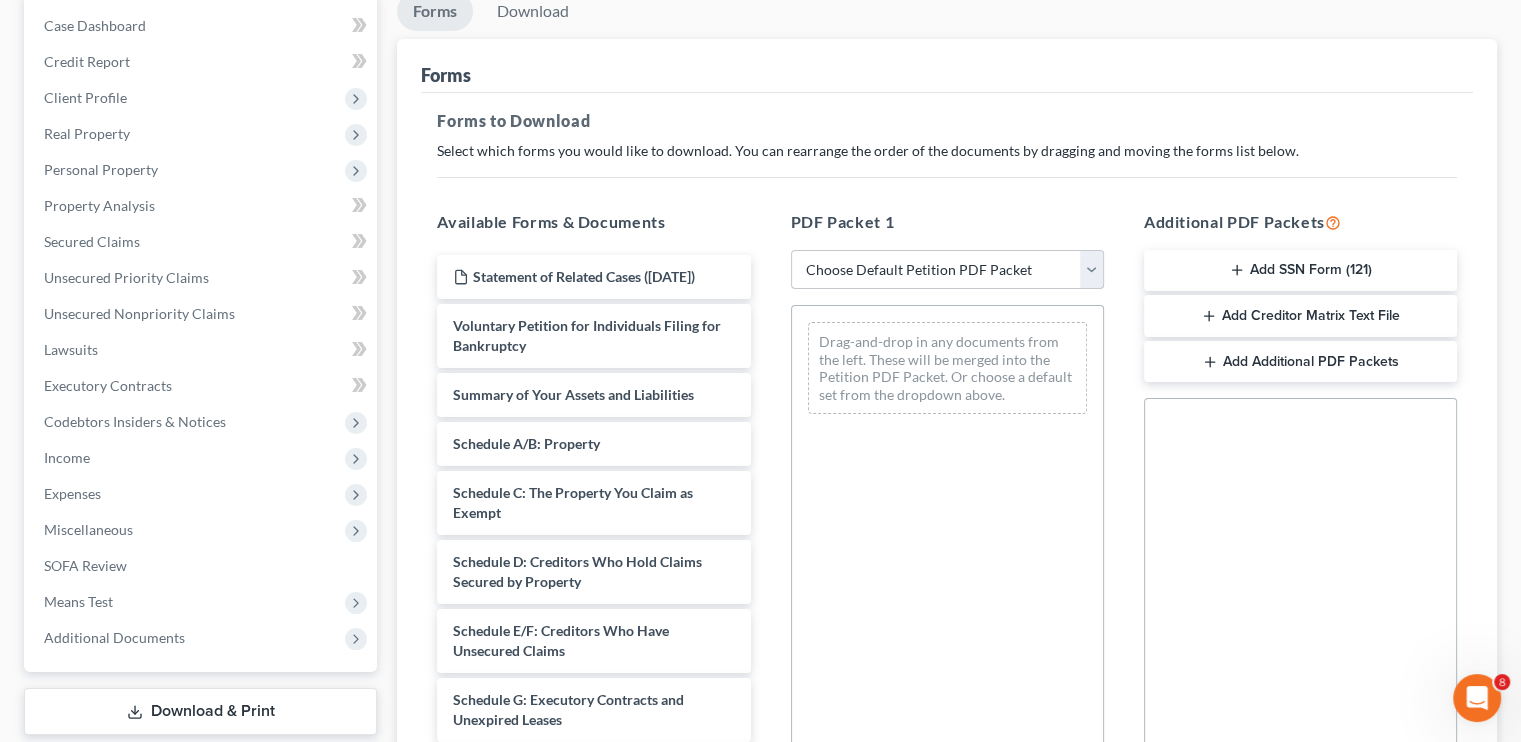 click on "Choose Default Petition PDF Packet Complete Bankruptcy Petition (all forms and schedules) Emergency Filing Forms (Petition and Creditor List Only) Amended Forms Signature Pages Only [FIRST] [LAST] Petition [YEAR]" at bounding box center (947, 270) 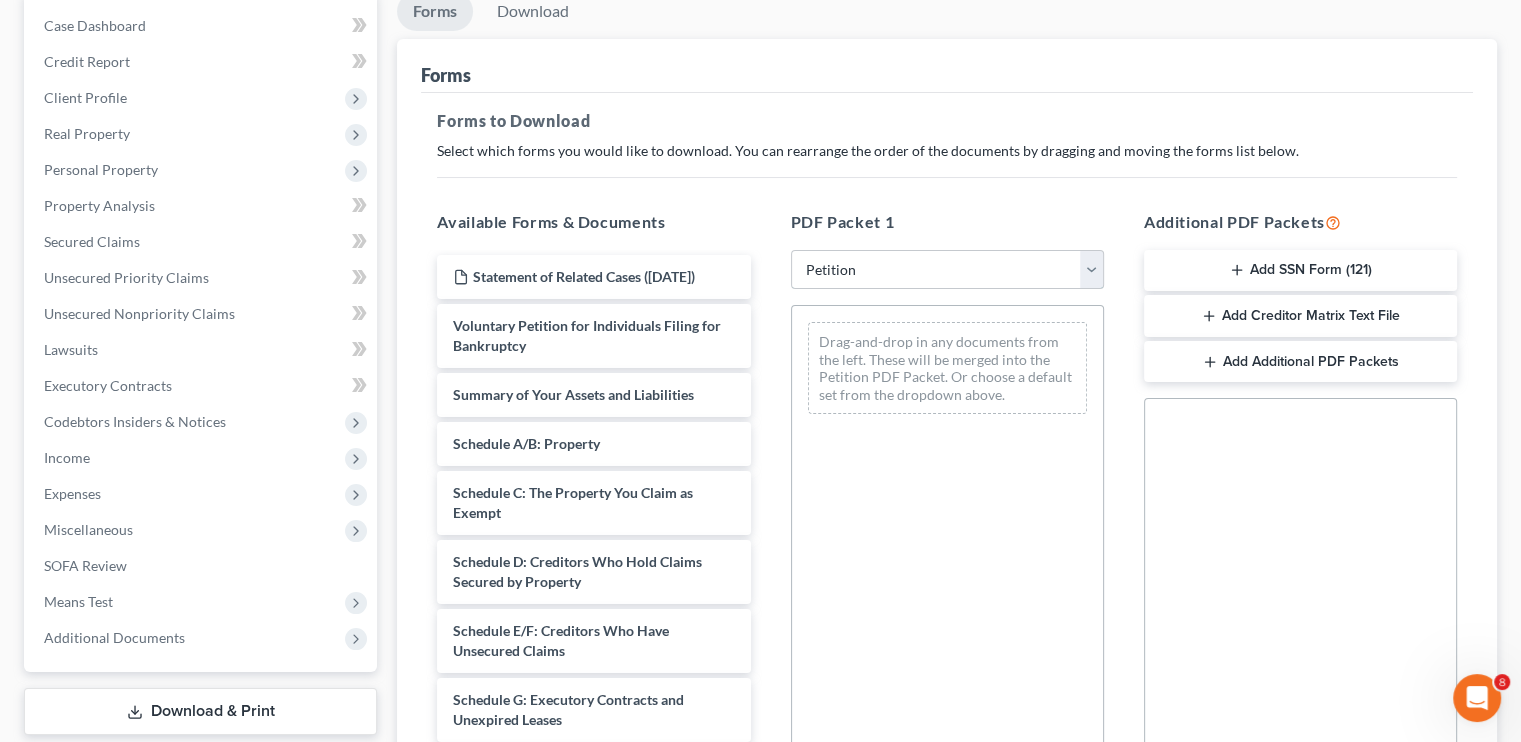 click on "Choose Default Petition PDF Packet Complete Bankruptcy Petition (all forms and schedules) Emergency Filing Forms (Petition and Creditor List Only) Amended Forms Signature Pages Only [FIRST] [LAST] Petition [YEAR]" at bounding box center (947, 270) 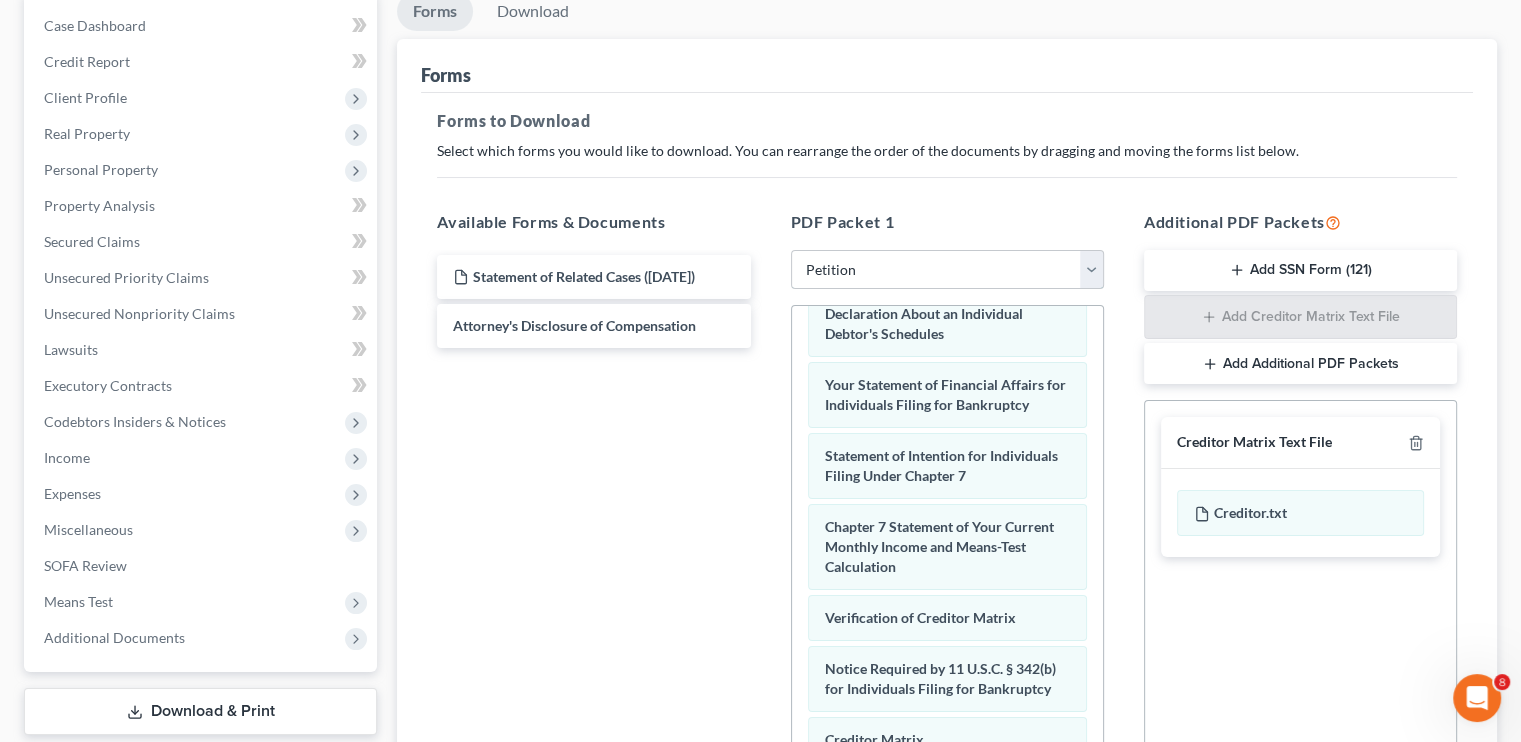 scroll, scrollTop: 675, scrollLeft: 0, axis: vertical 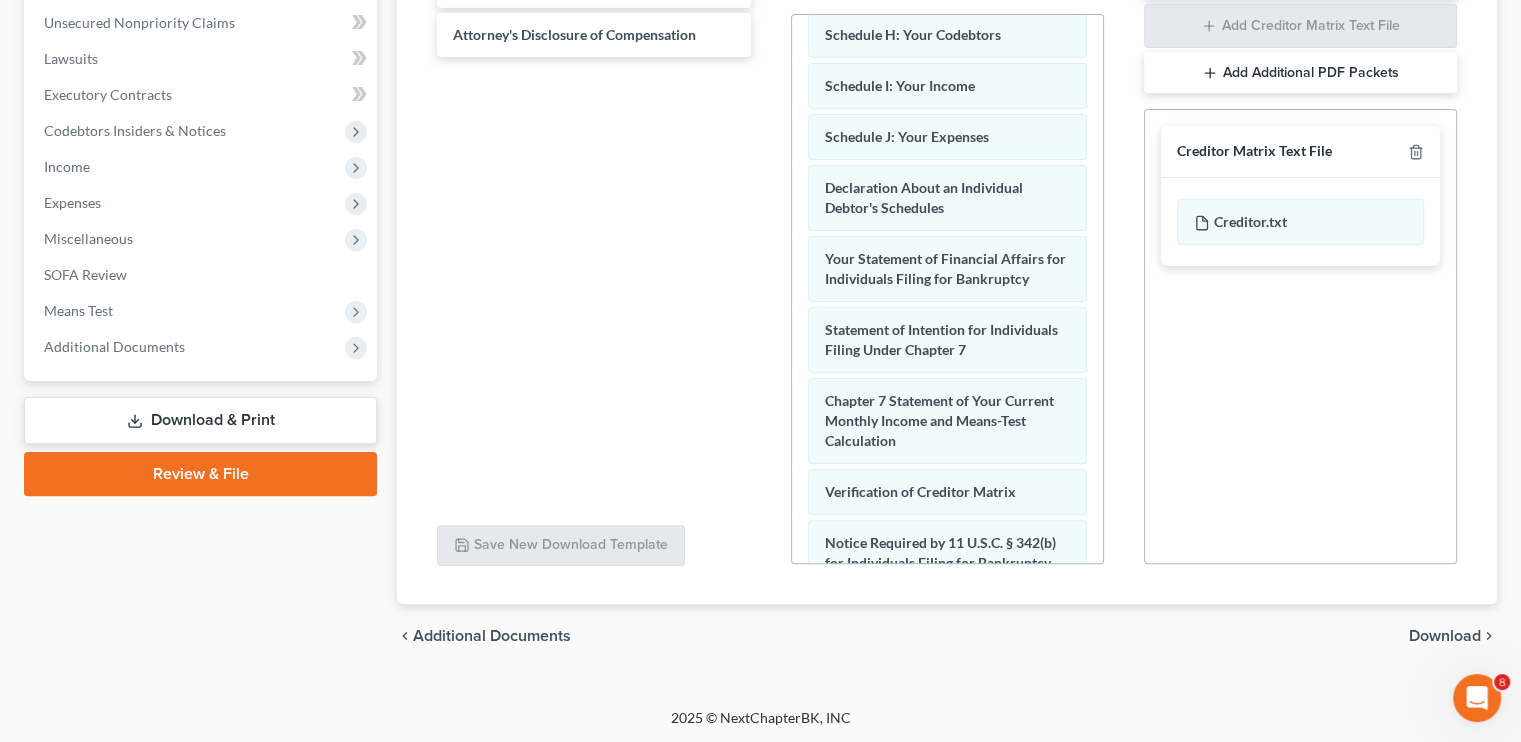 click on "Download" at bounding box center [1445, 636] 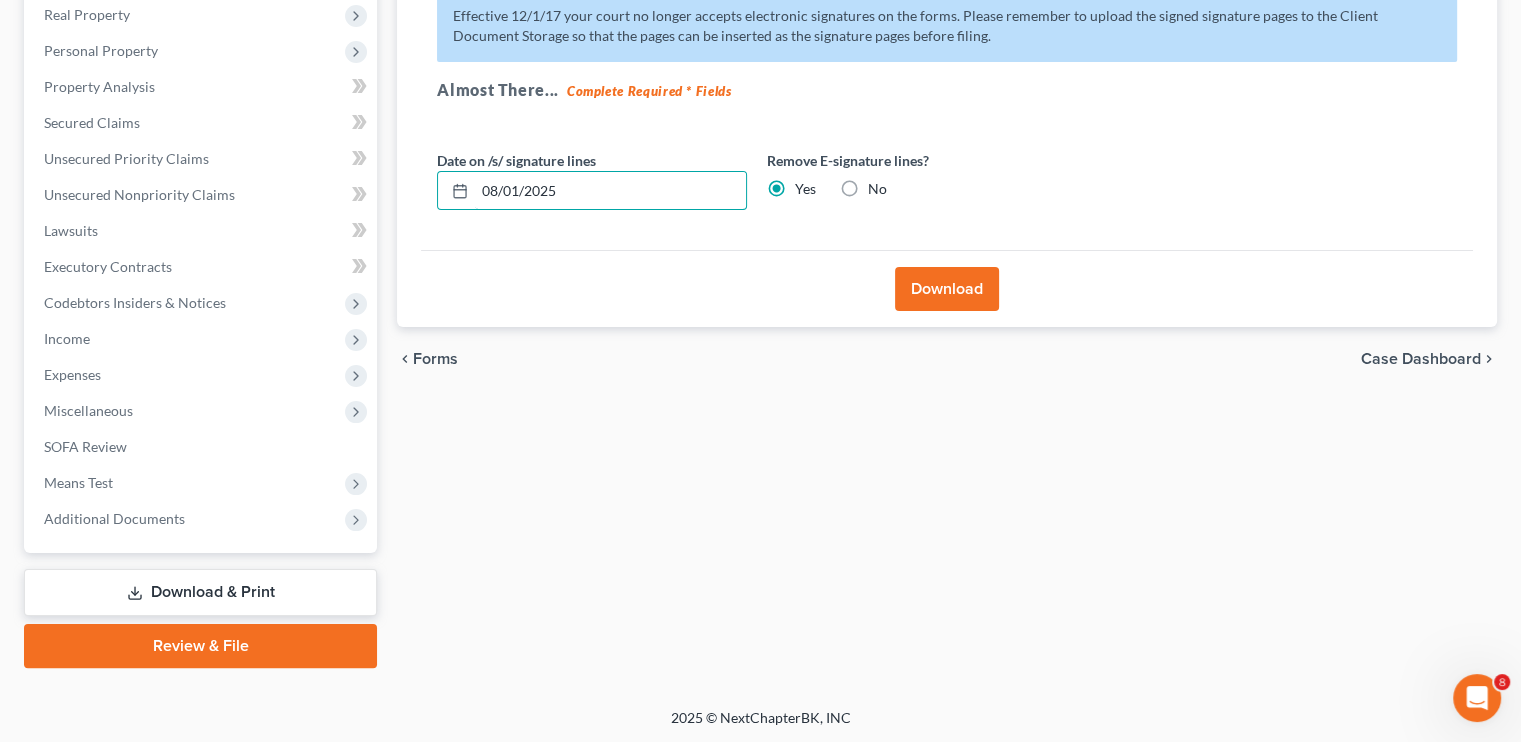 drag, startPoint x: 557, startPoint y: 189, endPoint x: 425, endPoint y: 206, distance: 133.0902 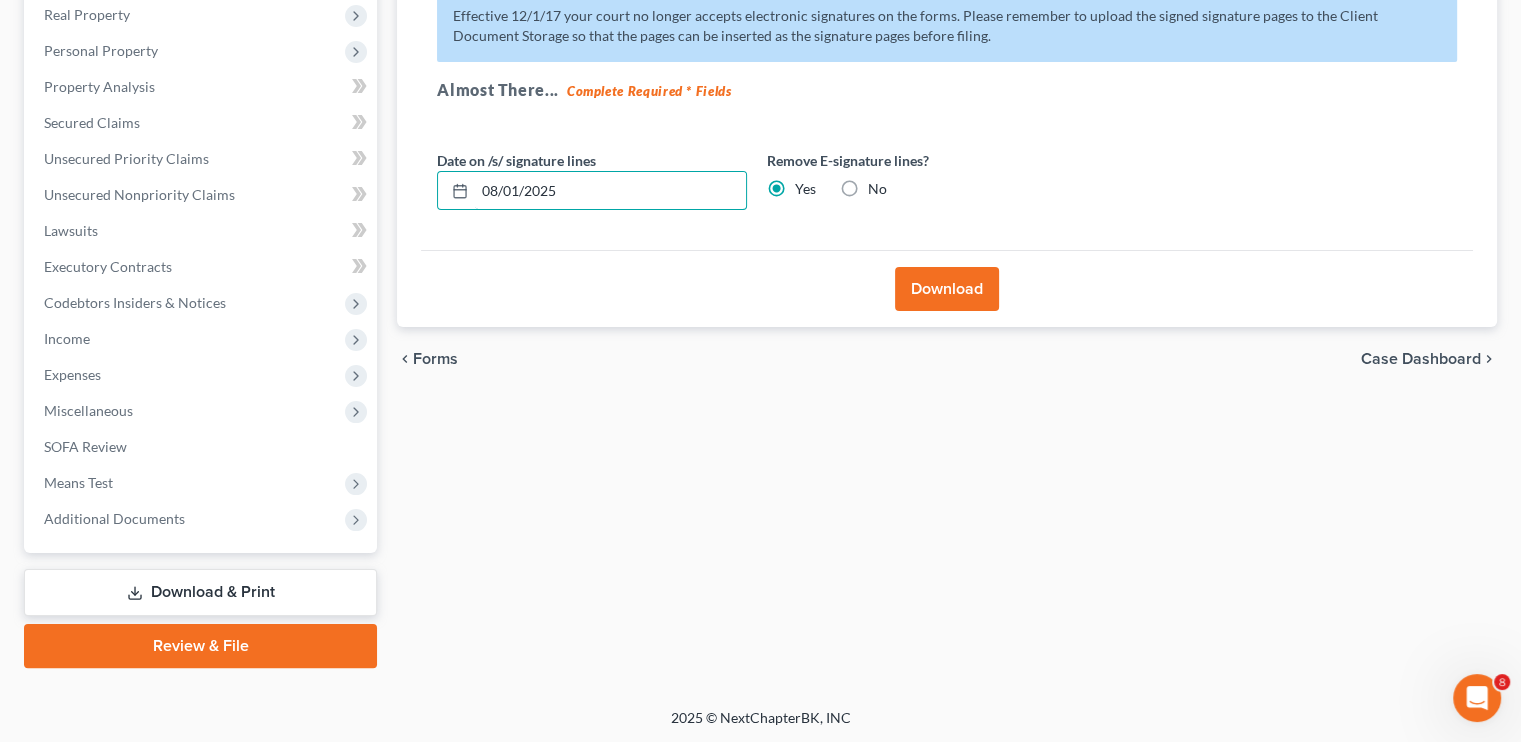 click on "Effective 12/1/17 your court no longer accepts electronic signatures on the forms. Please remember to upload the signed signature pages to the Client Document Storage so that the pages can be inserted as the signature pages before filing. Almost There... Complete Required * Fields Date on /s/ signature lines         08/01/2025 Remove E-signature lines? Yes No" at bounding box center [947, 112] 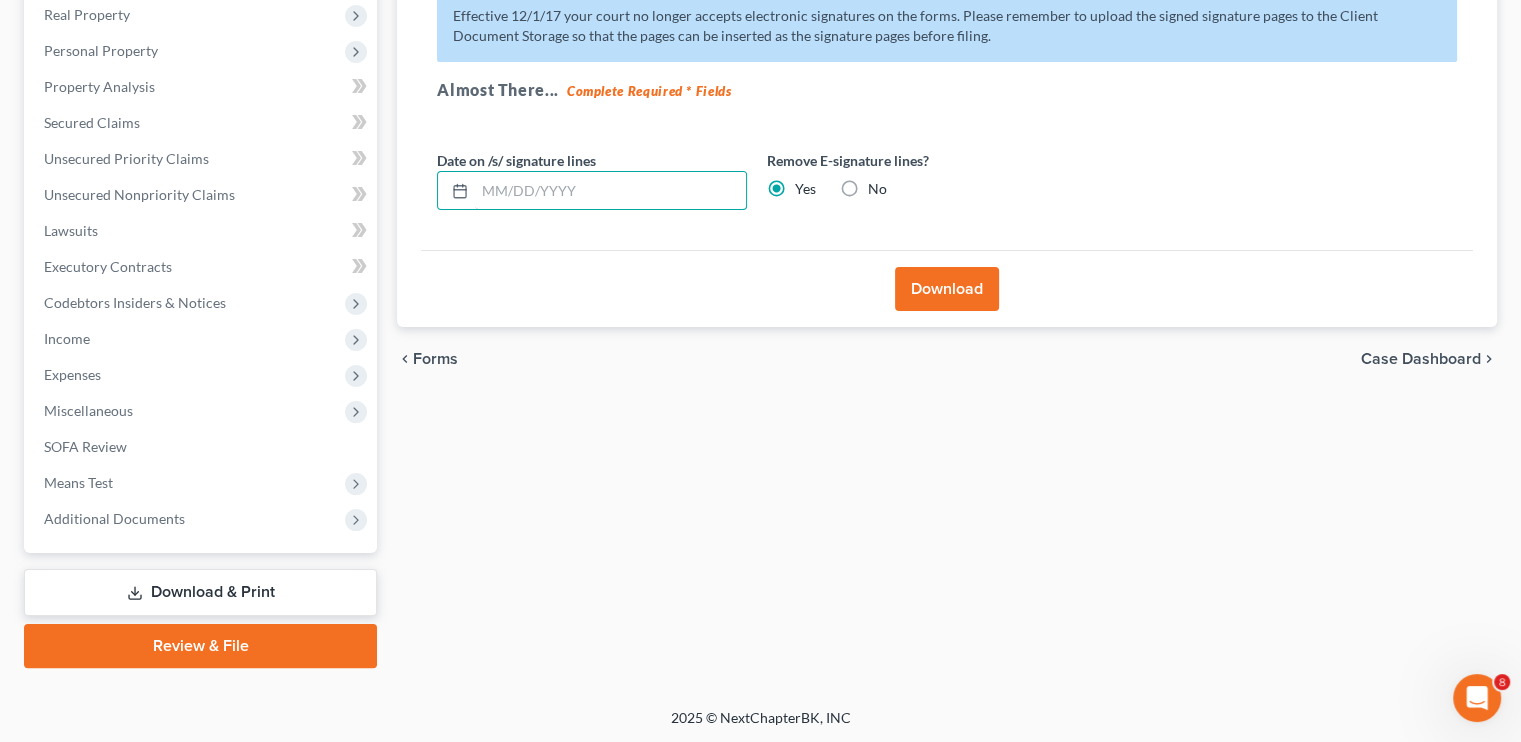 type 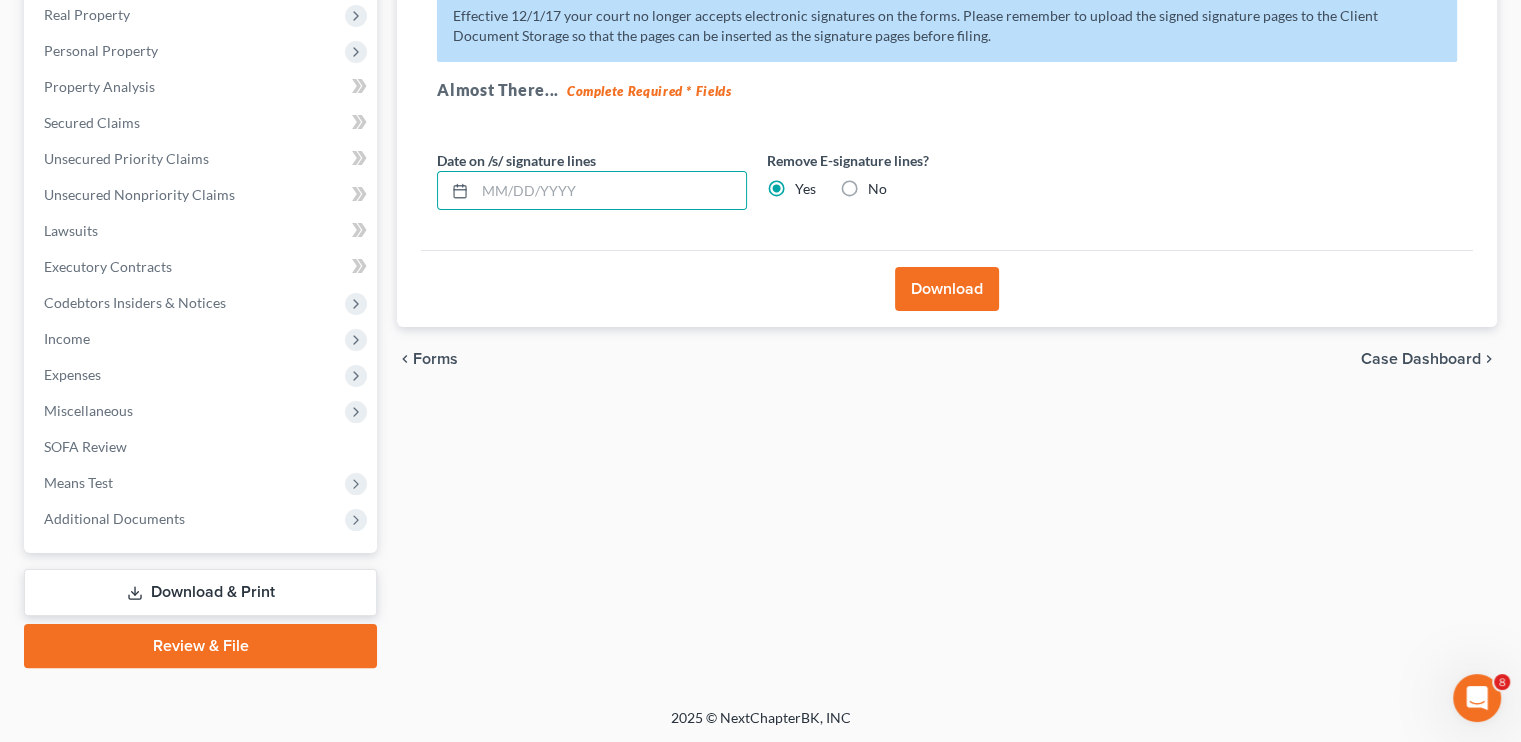 click on "Download" at bounding box center [947, 289] 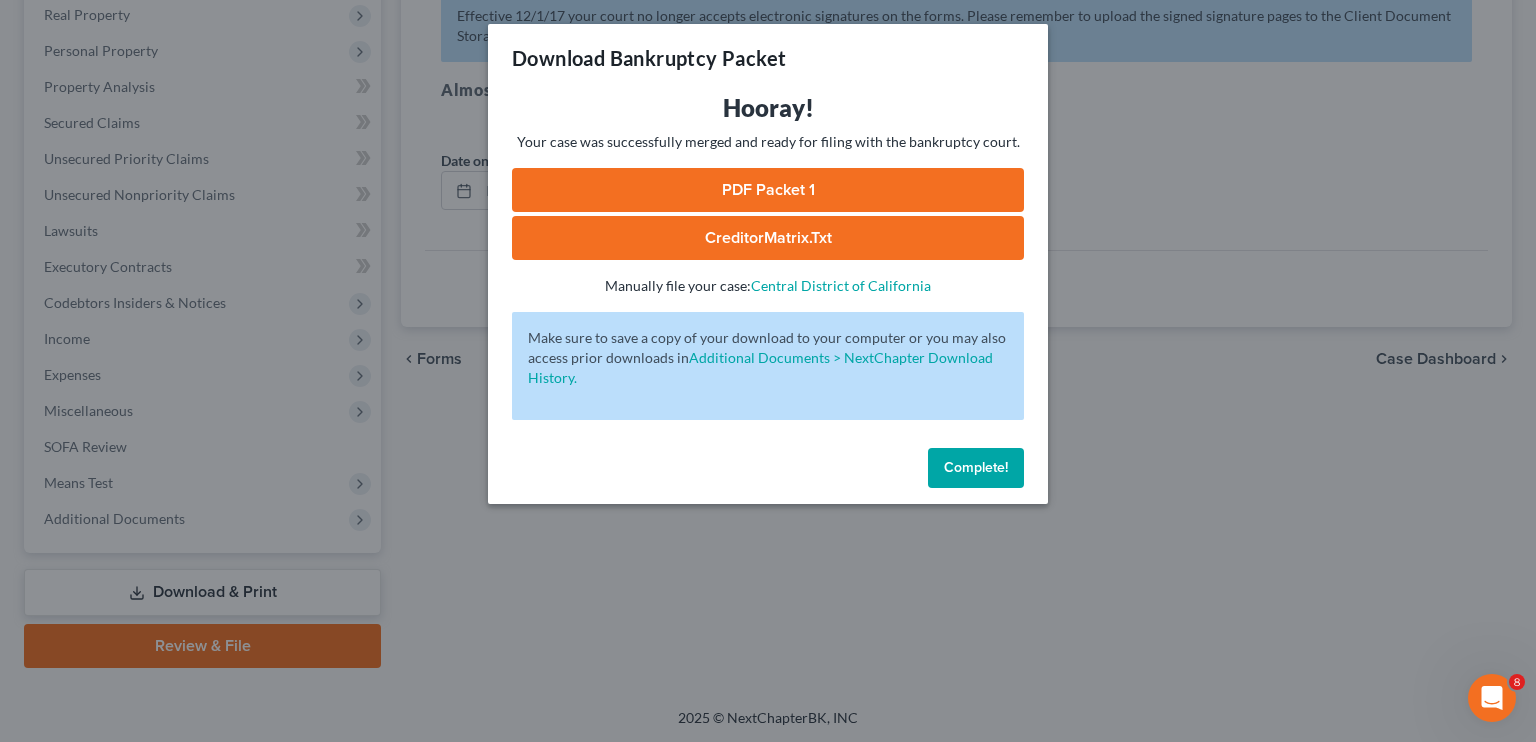 click on "PDF Packet 1" at bounding box center [768, 190] 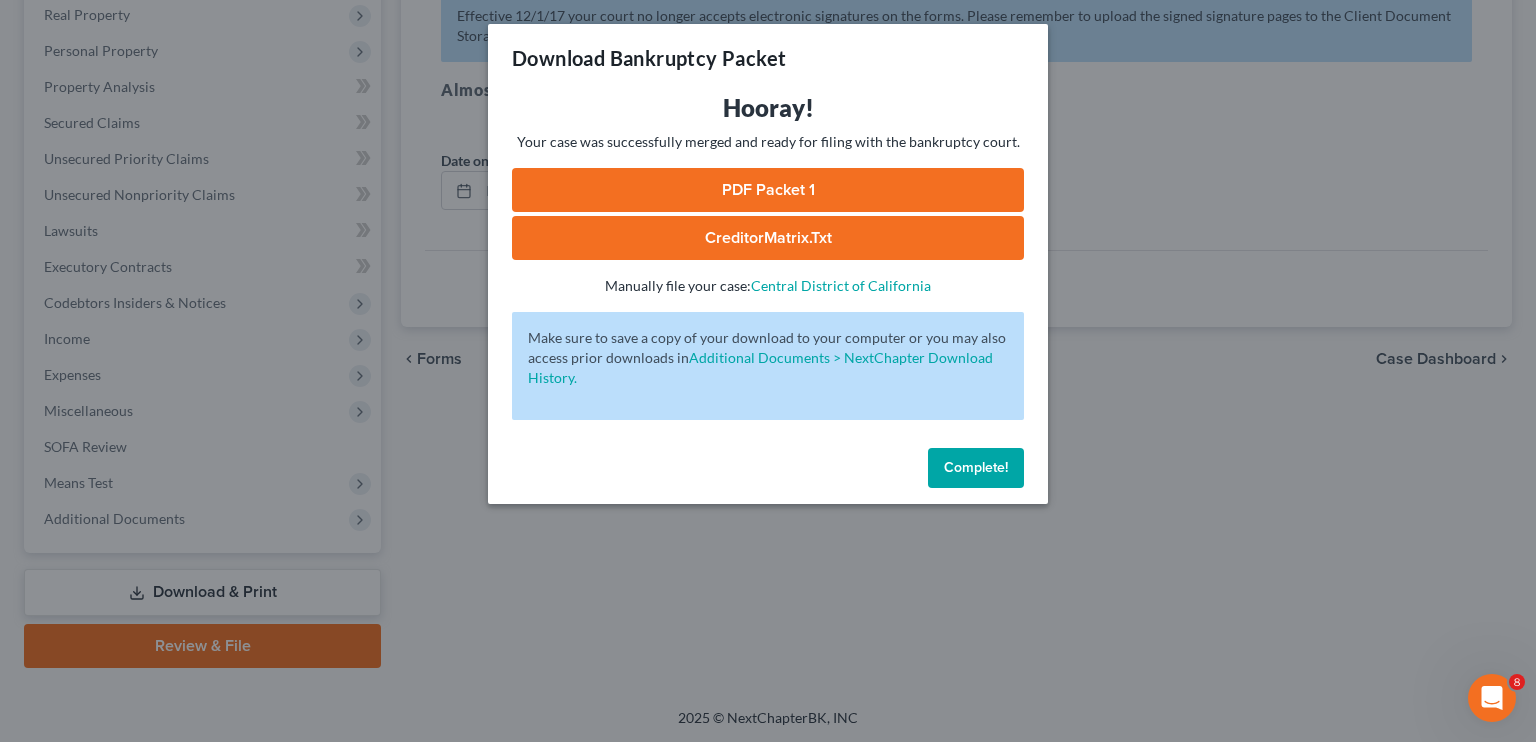 click on "Complete!" at bounding box center [976, 467] 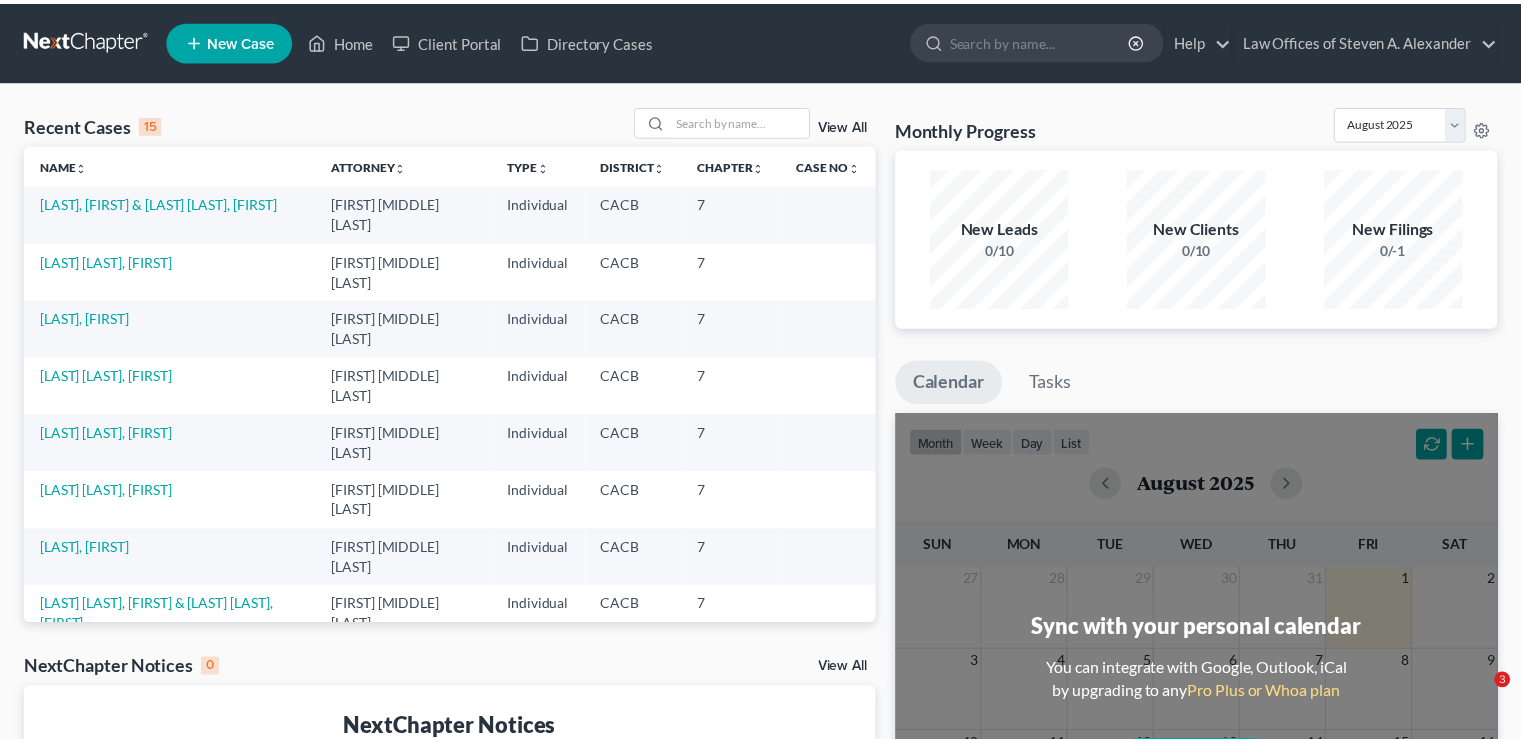 scroll, scrollTop: 0, scrollLeft: 0, axis: both 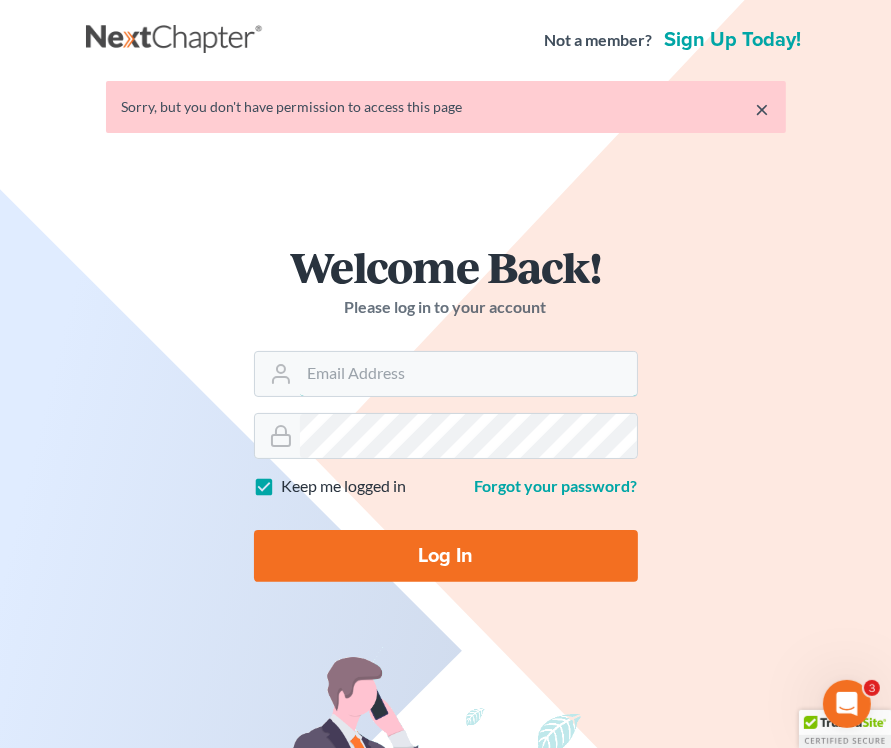 type on "[USERNAME]@example.com" 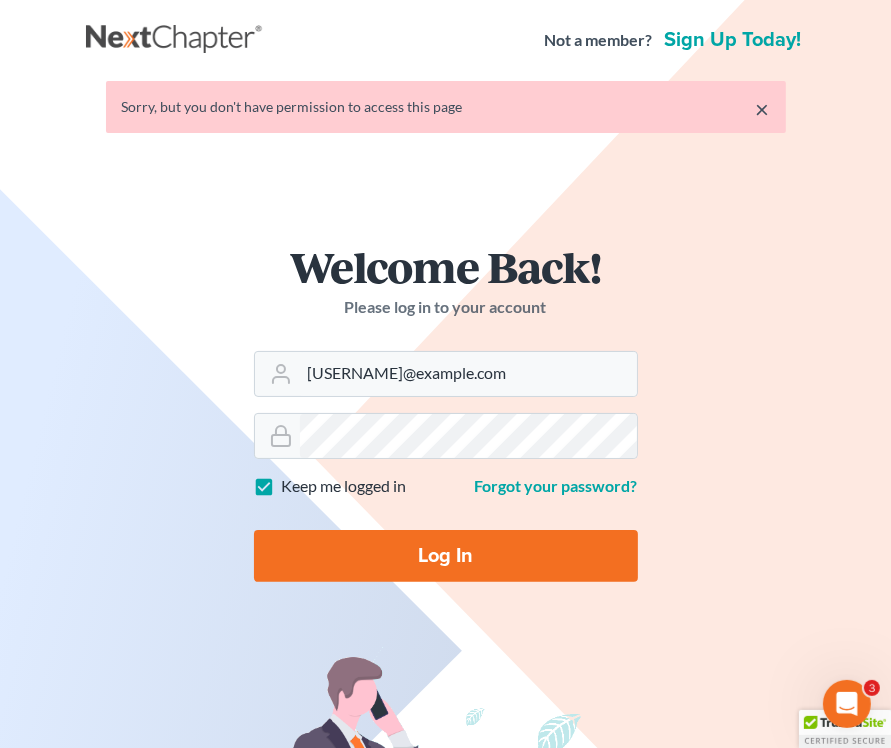 click on "Log In" at bounding box center (446, 556) 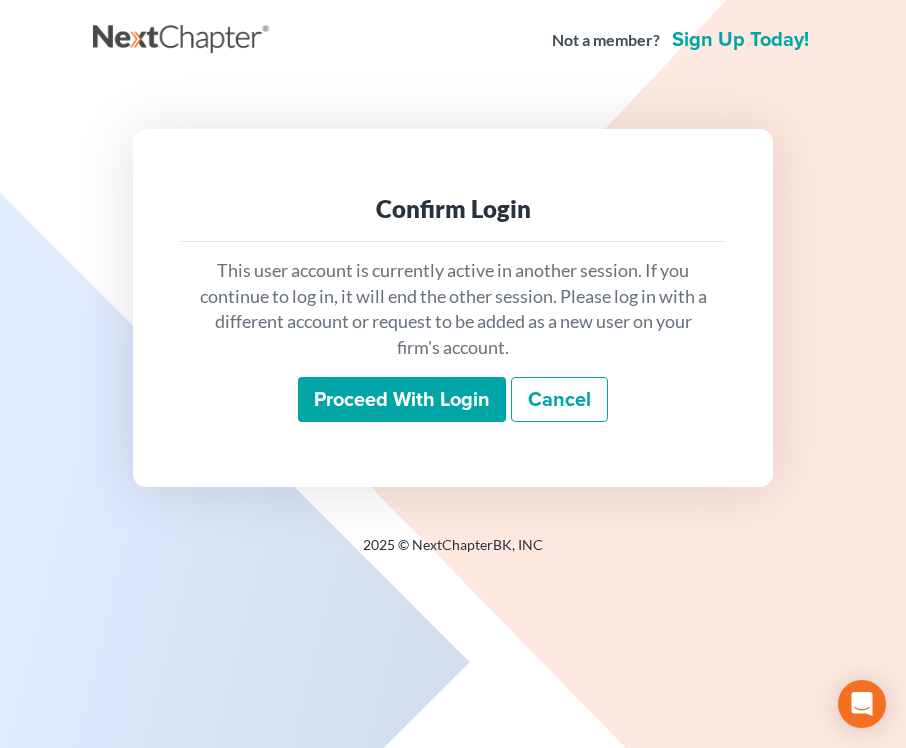 scroll, scrollTop: 0, scrollLeft: 0, axis: both 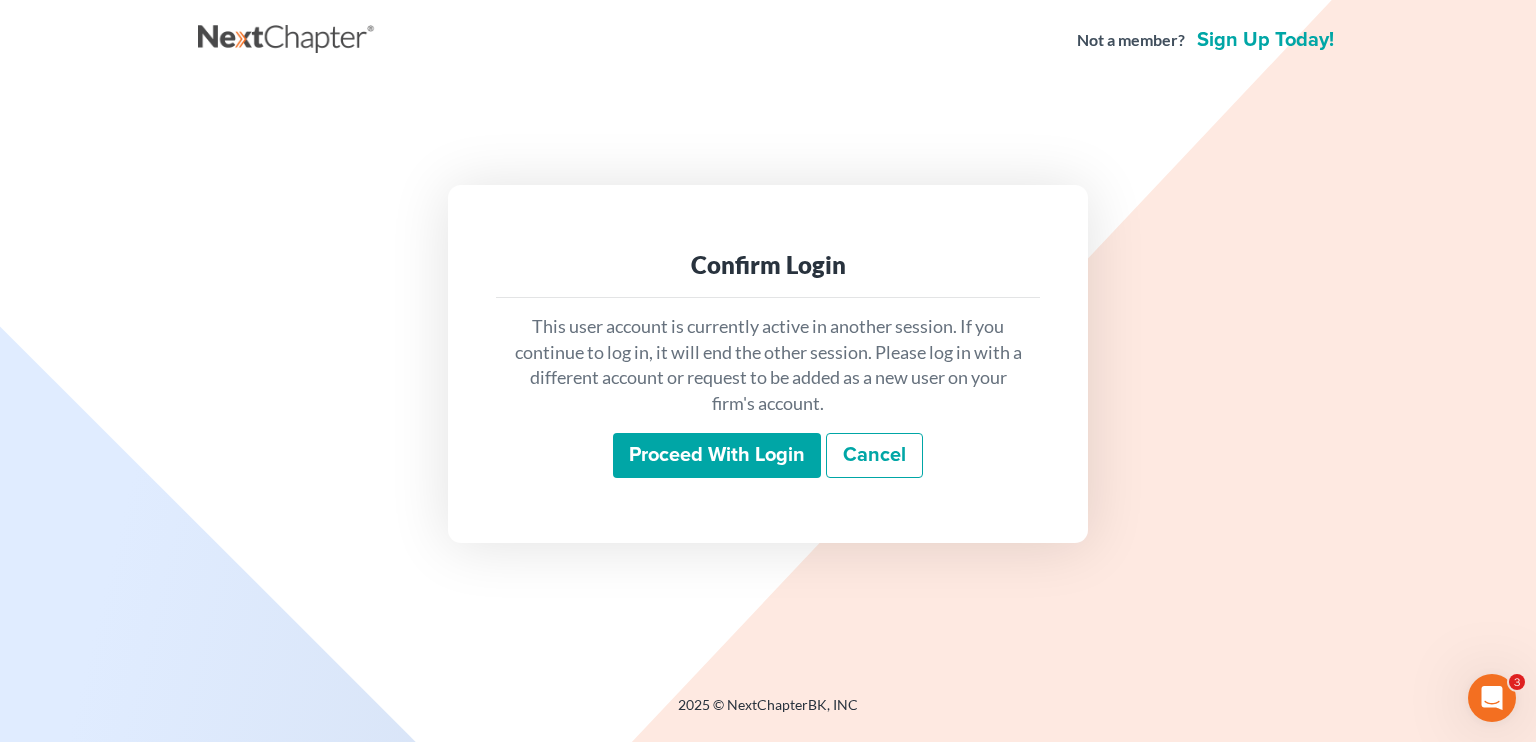 click on "Proceed with login" at bounding box center [717, 456] 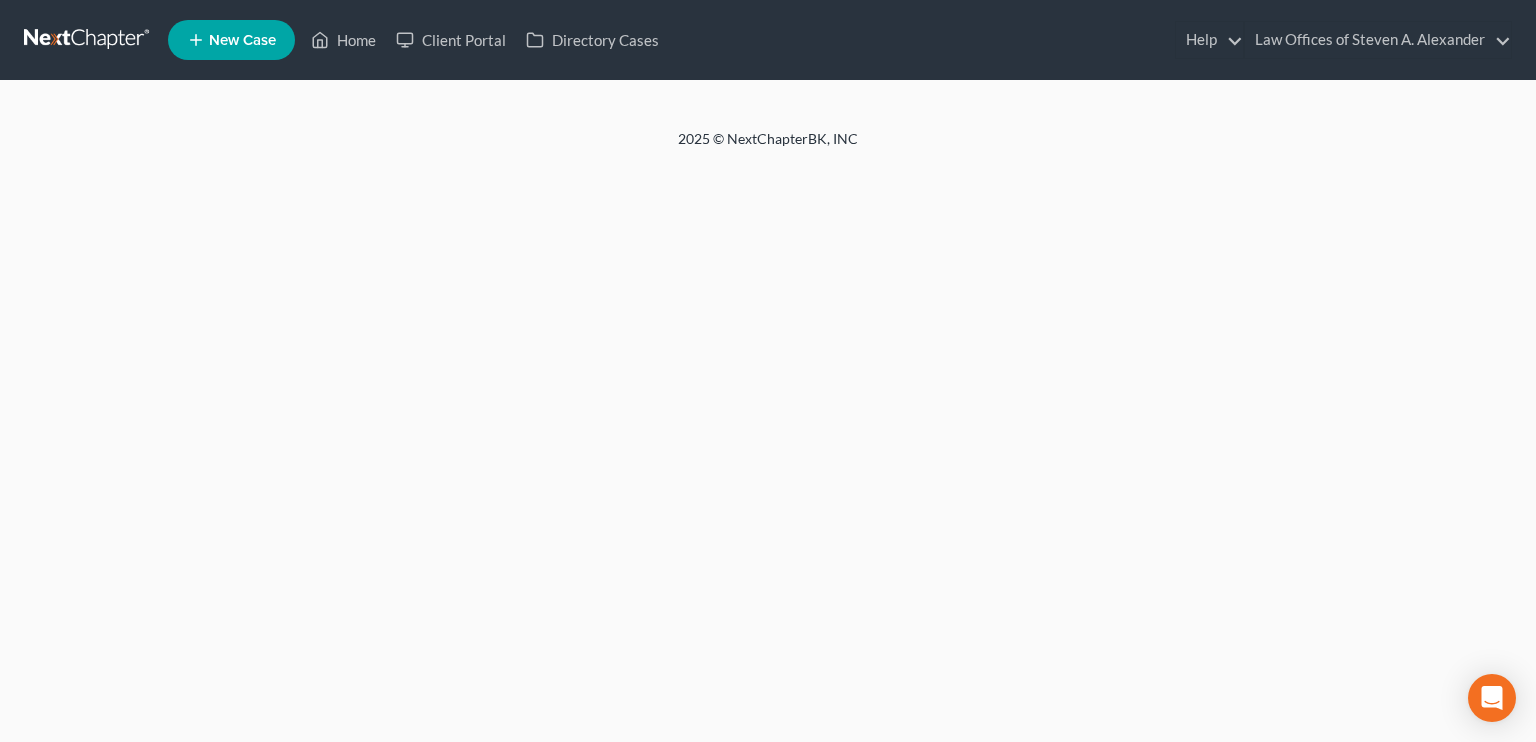 scroll, scrollTop: 0, scrollLeft: 0, axis: both 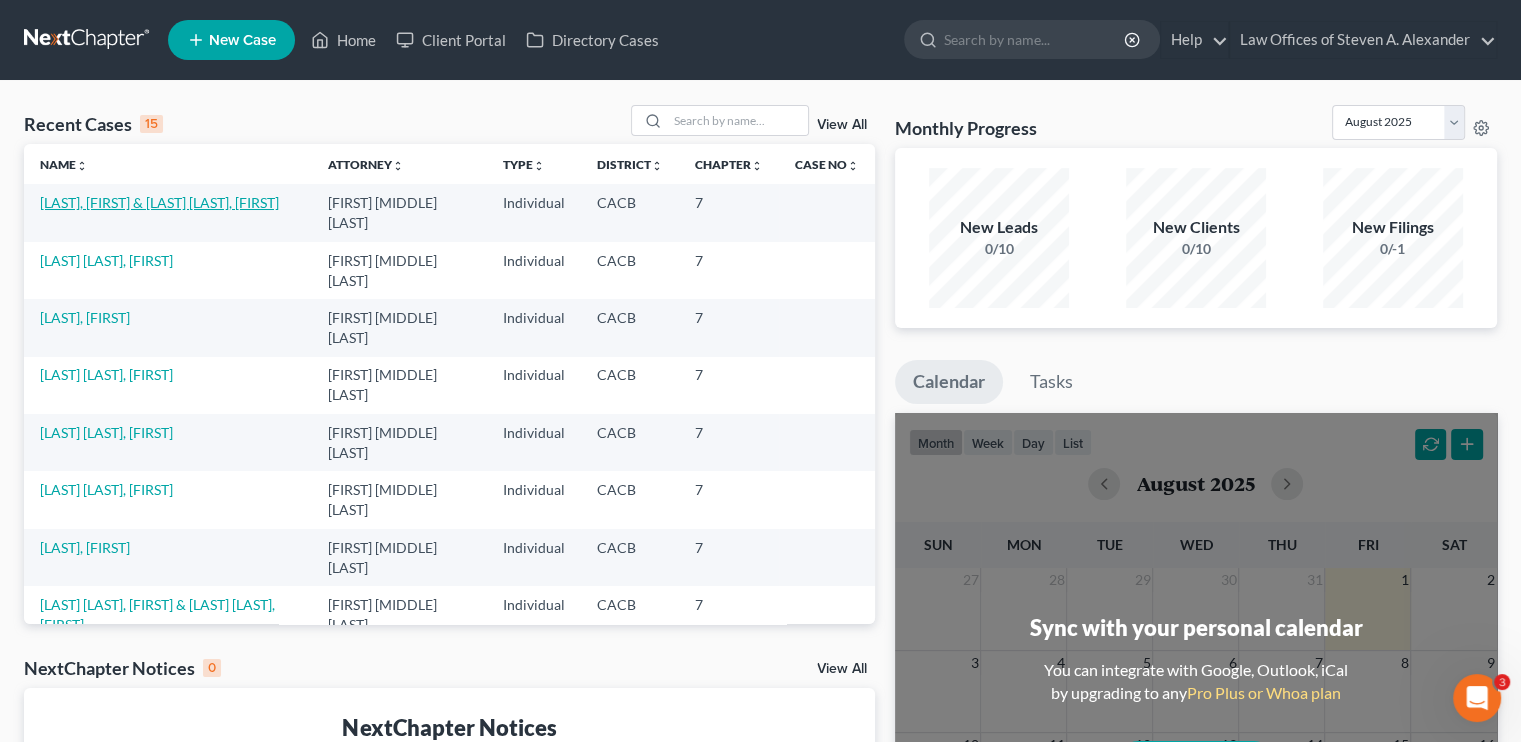 click on "[LAST], [FIRST] & [LAST] [LAST], [FIRST]" at bounding box center (159, 202) 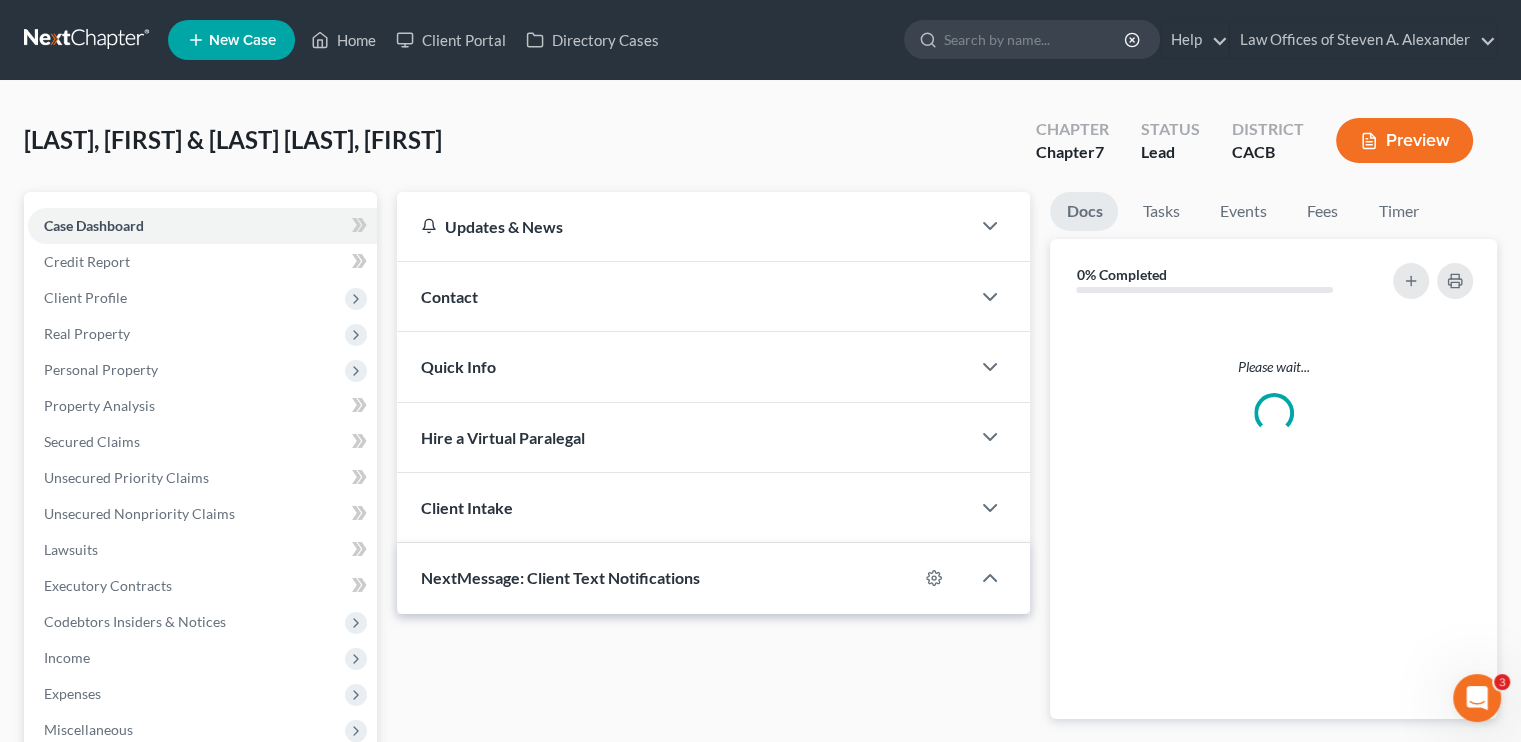 click on "Case Dashboard
Payments
Invoices
Payments
Payments
Credit Report
Client Profile
Home" at bounding box center (200, 532) 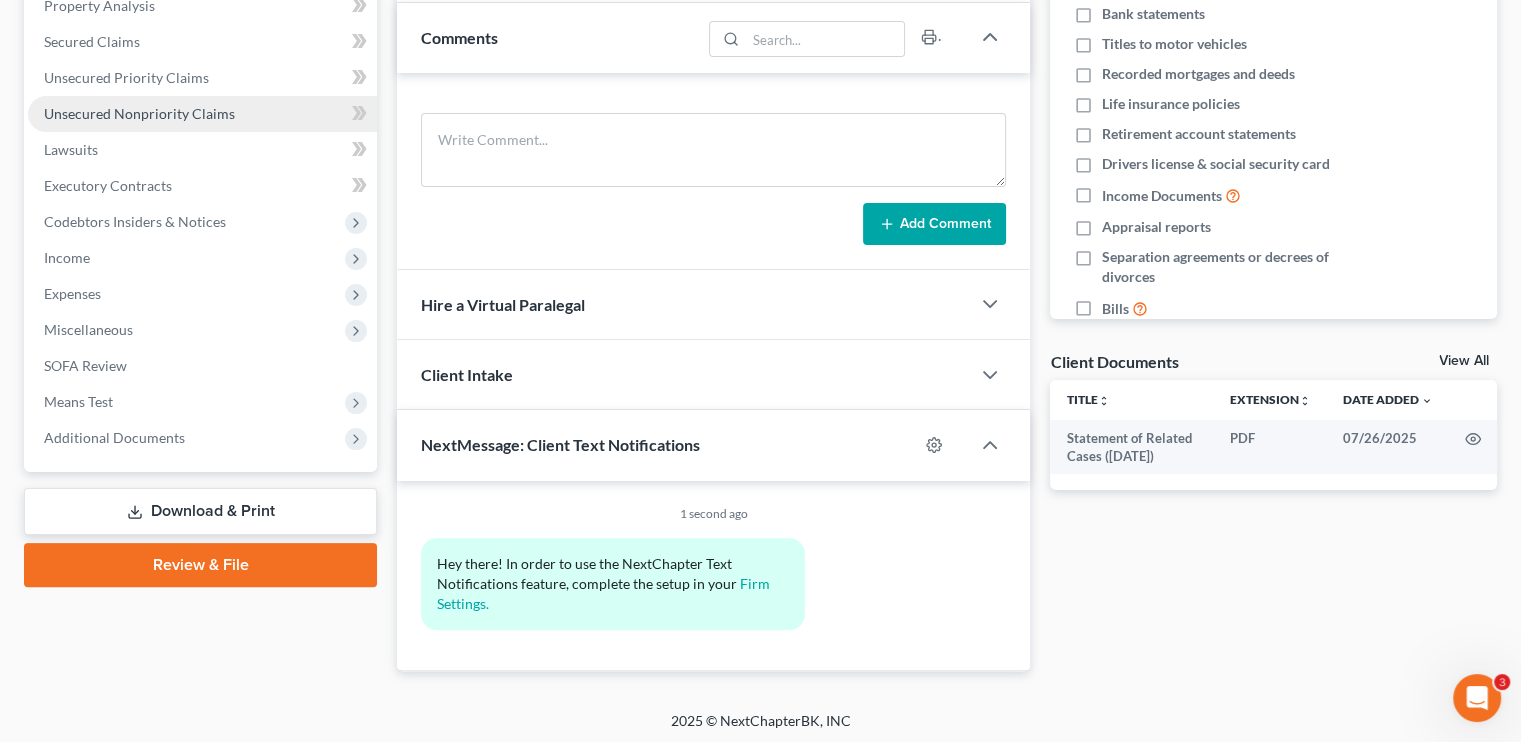 scroll, scrollTop: 401, scrollLeft: 0, axis: vertical 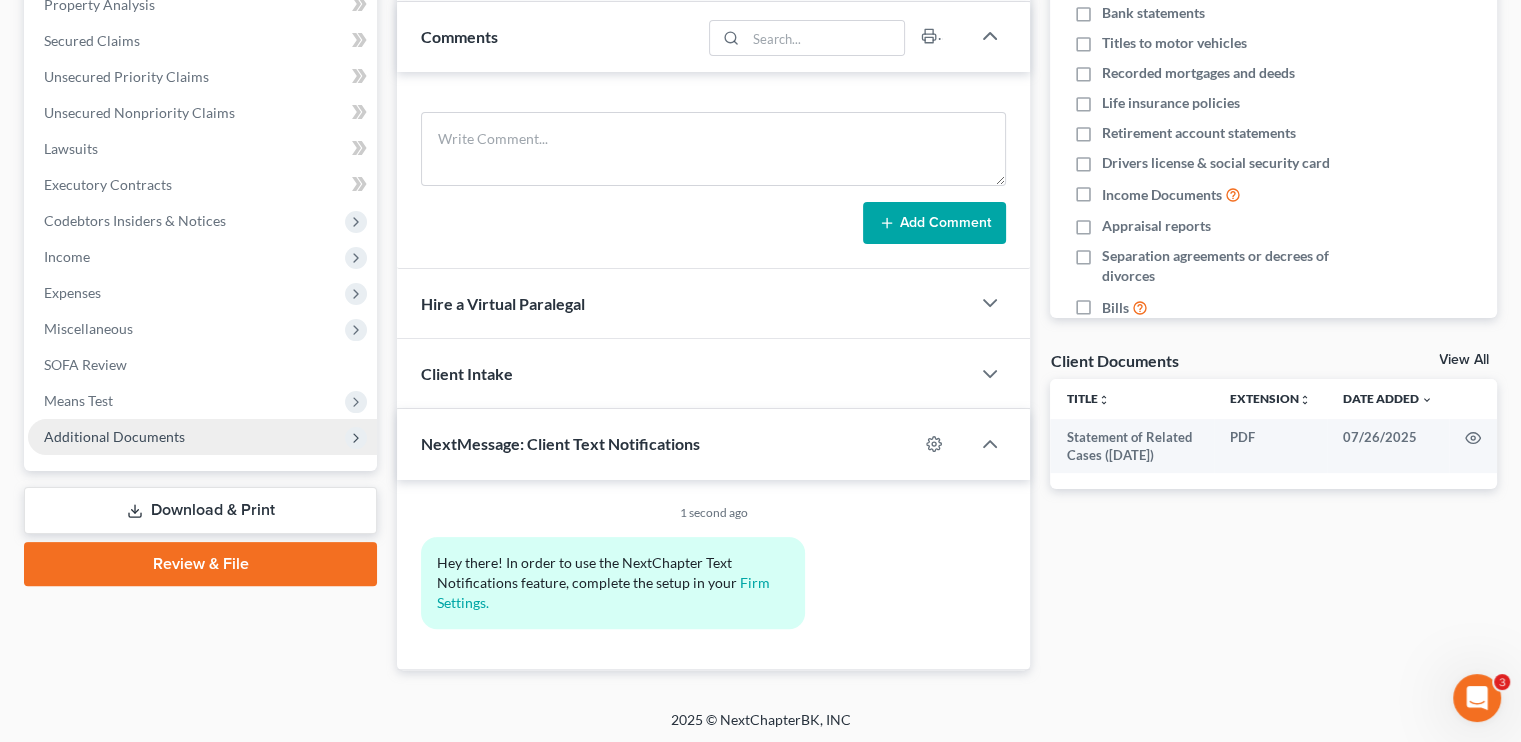 click on "Additional Documents" at bounding box center [114, 436] 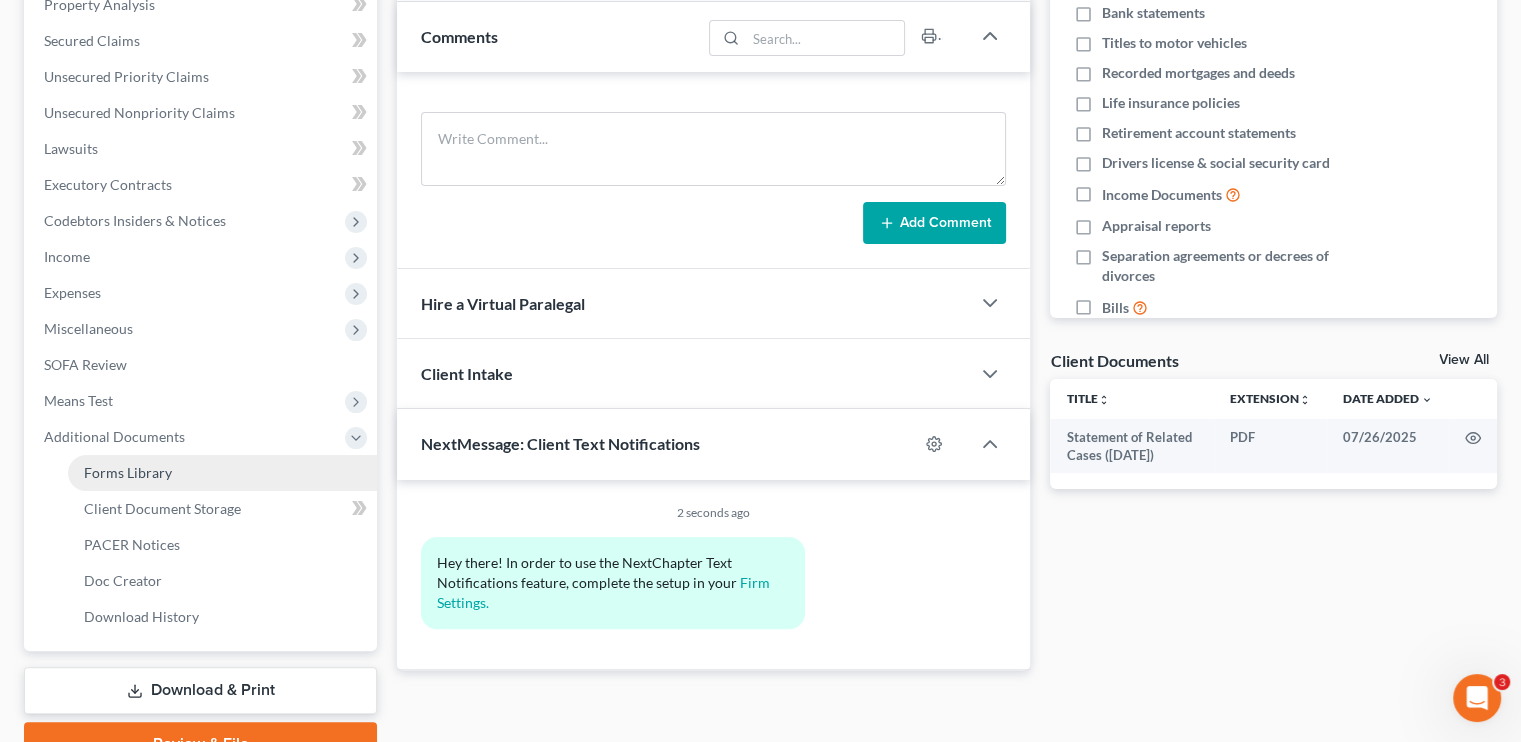 click on "Forms Library" at bounding box center [222, 473] 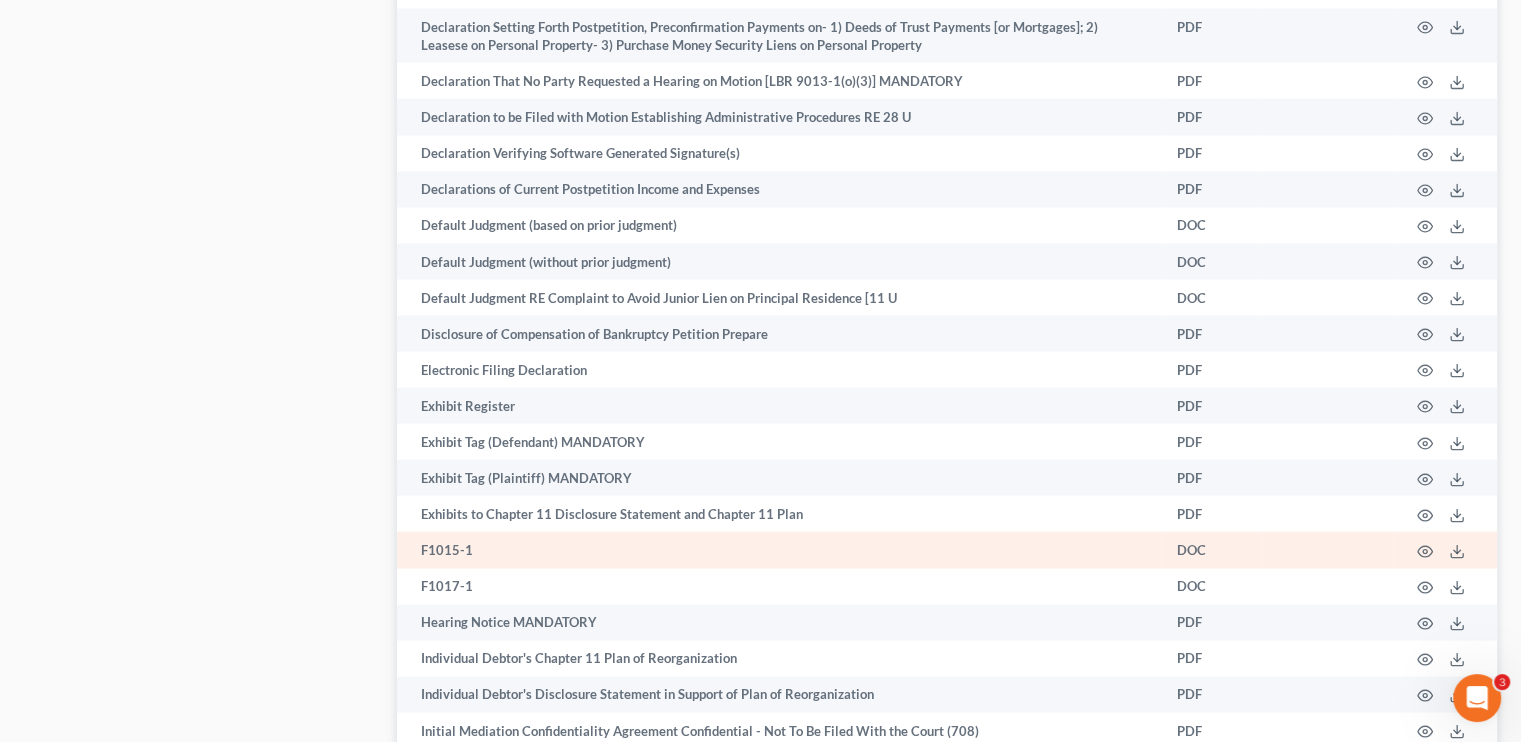 scroll, scrollTop: 3900, scrollLeft: 0, axis: vertical 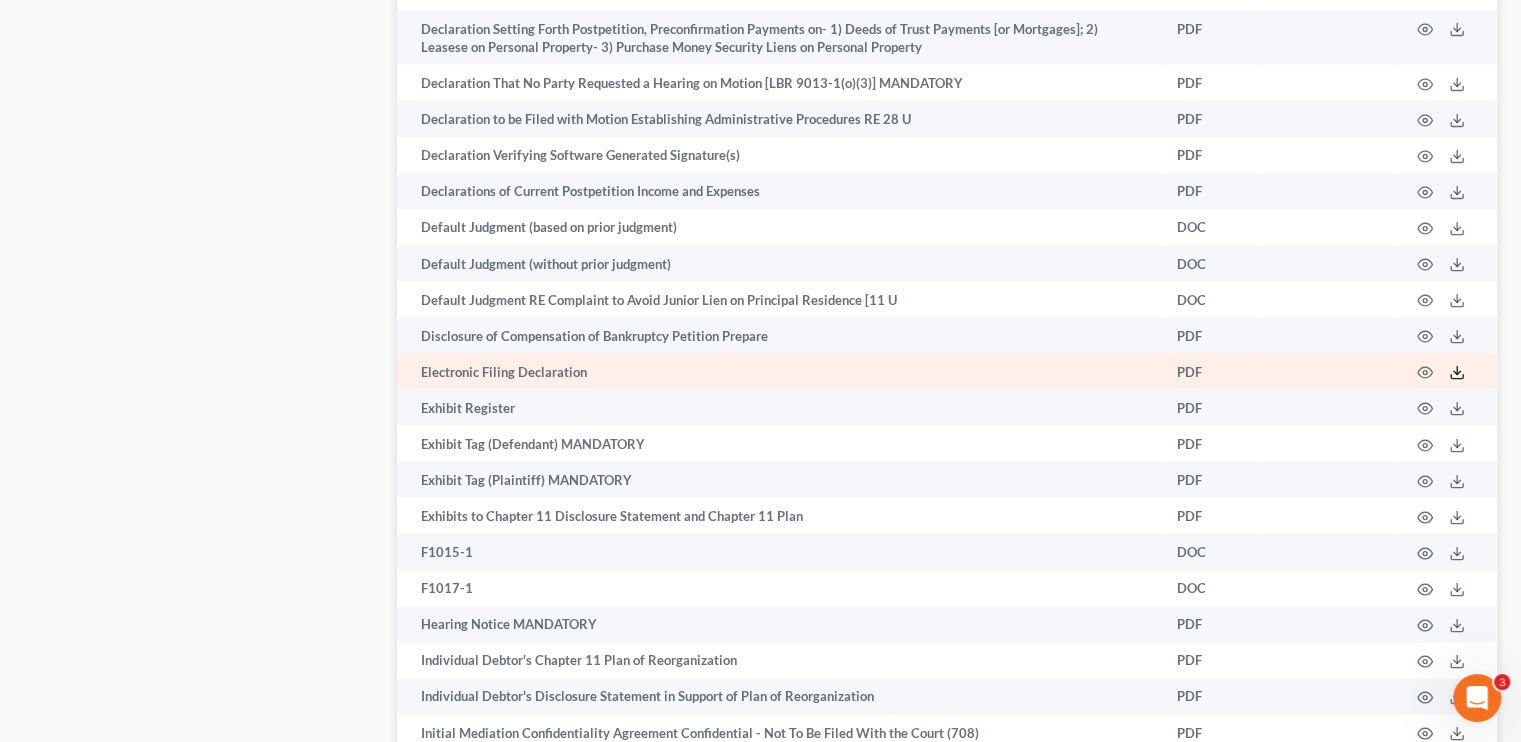 click 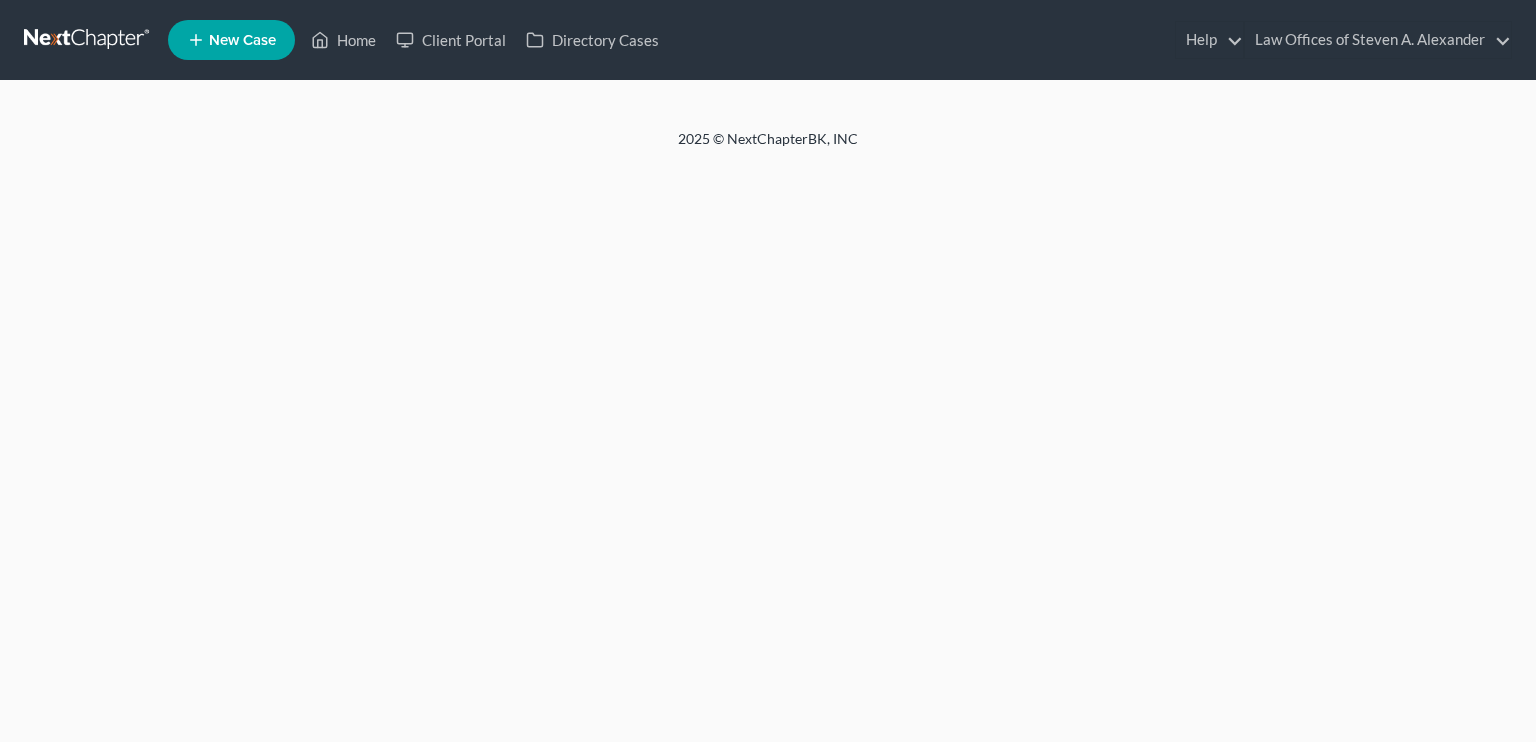 scroll, scrollTop: 0, scrollLeft: 0, axis: both 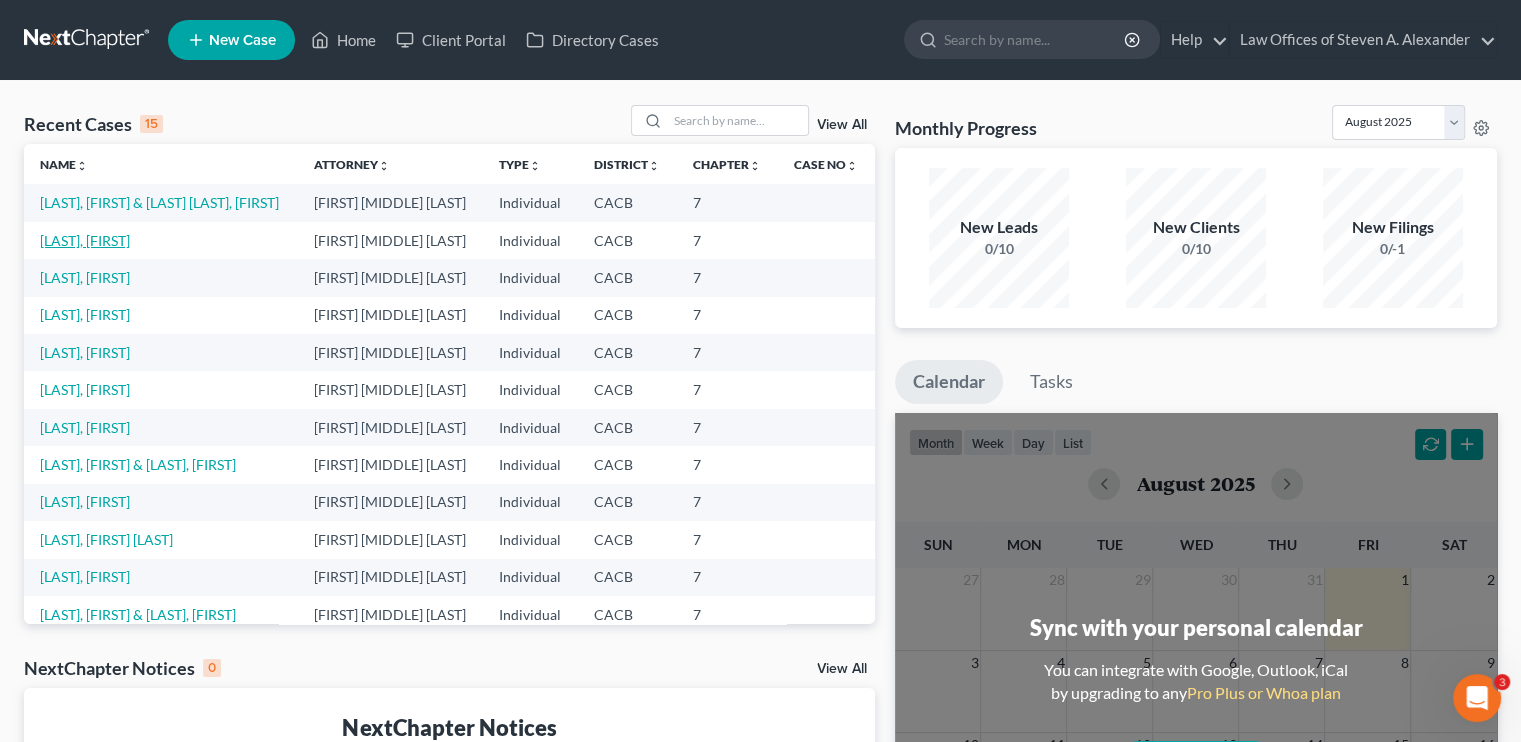 click on "[LAST], [FIRST]" at bounding box center (85, 240) 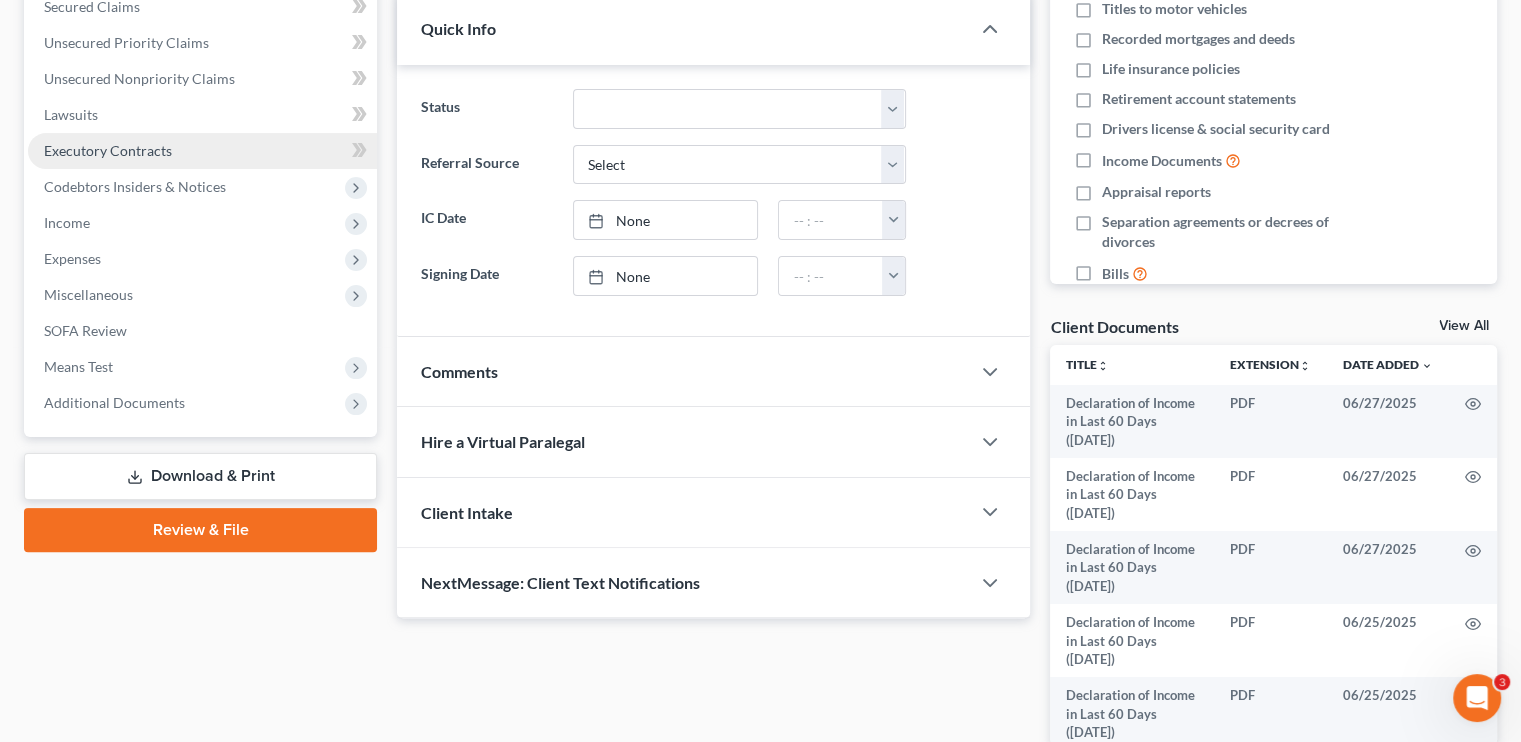 scroll, scrollTop: 500, scrollLeft: 0, axis: vertical 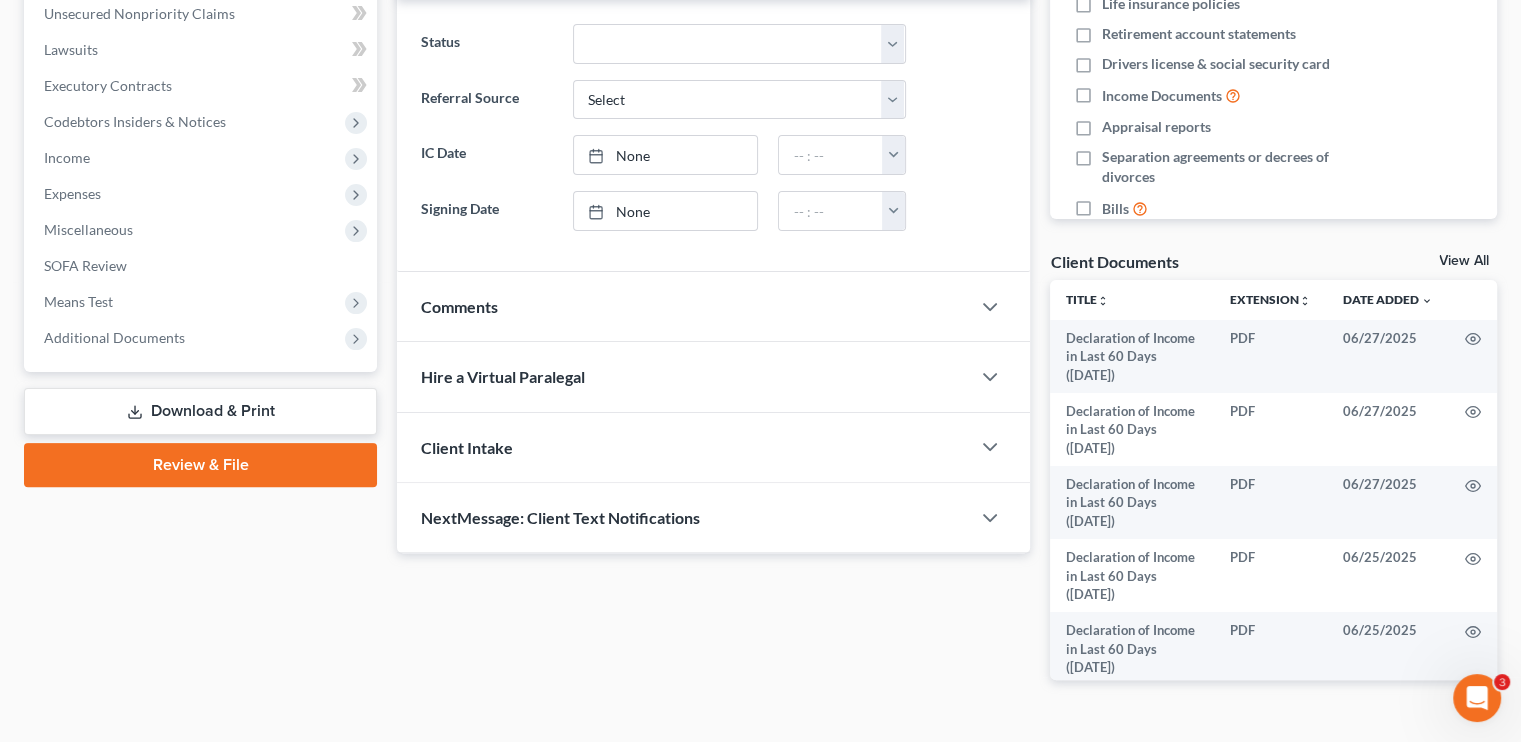 click on "Download & Print" at bounding box center [200, 411] 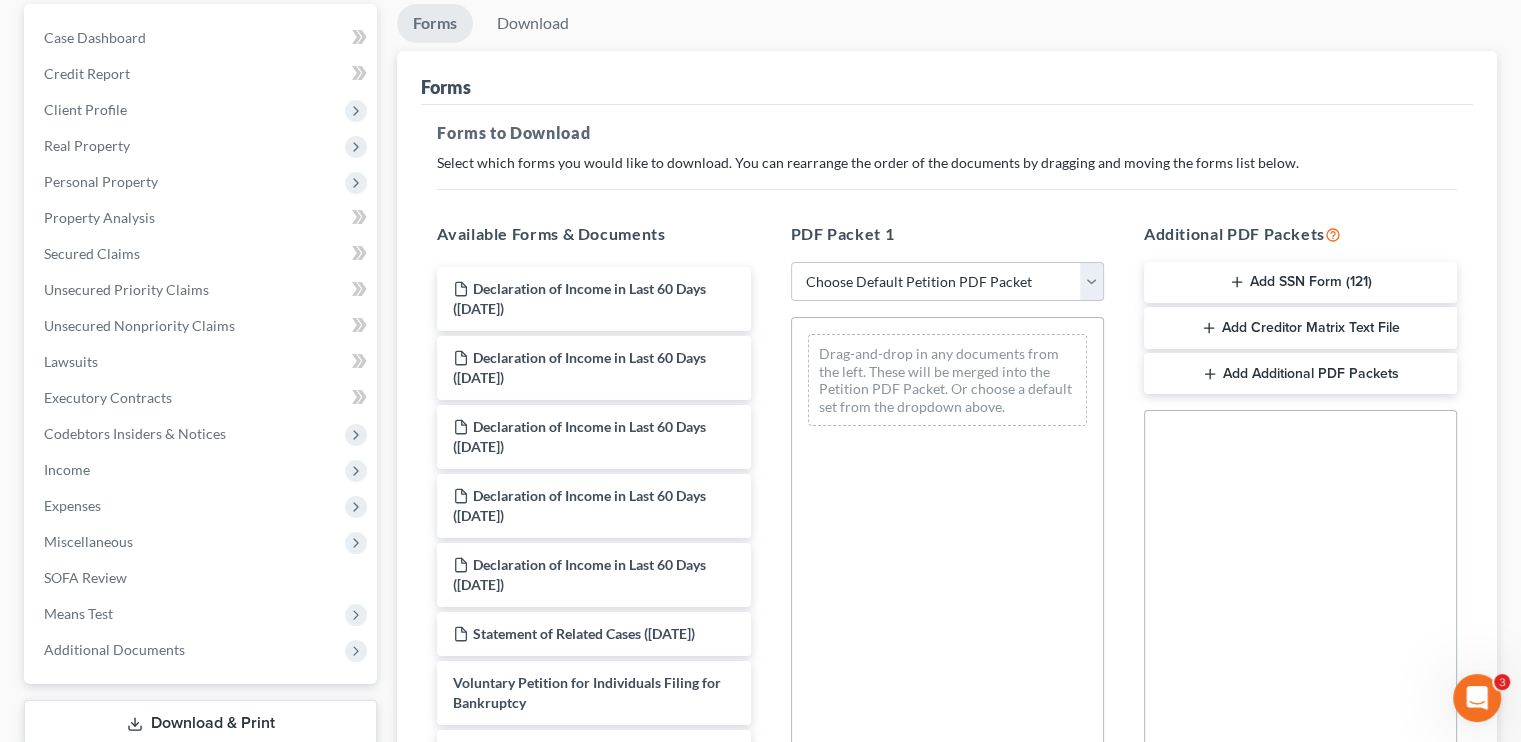 scroll, scrollTop: 200, scrollLeft: 0, axis: vertical 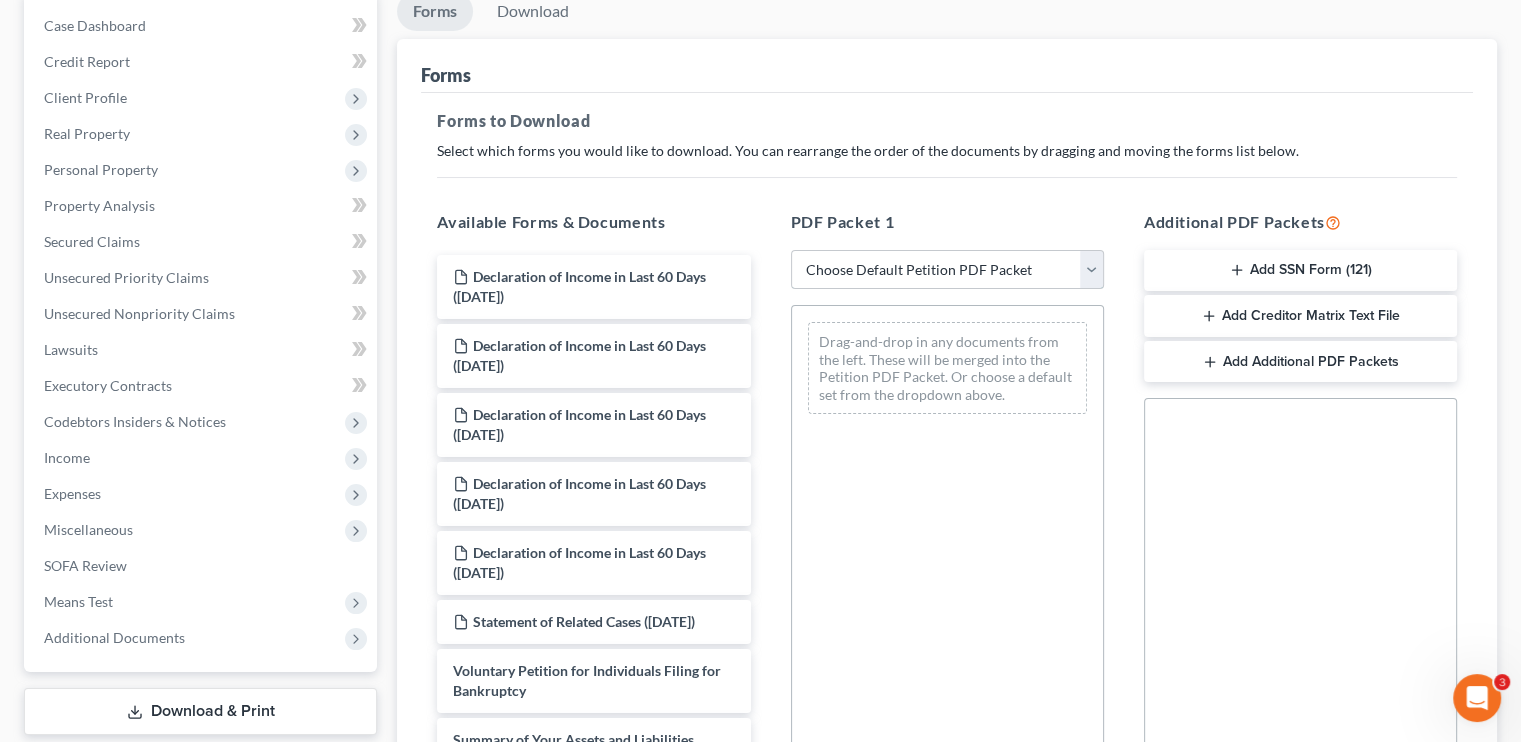 click on "Choose Default Petition PDF Packet Complete Bankruptcy Petition (all forms and schedules) Emergency Filing Forms (Petition and Creditor List Only) Amended Forms Signature Pages Only [FIRST] [LAST] Petition [YEAR]" at bounding box center [947, 270] 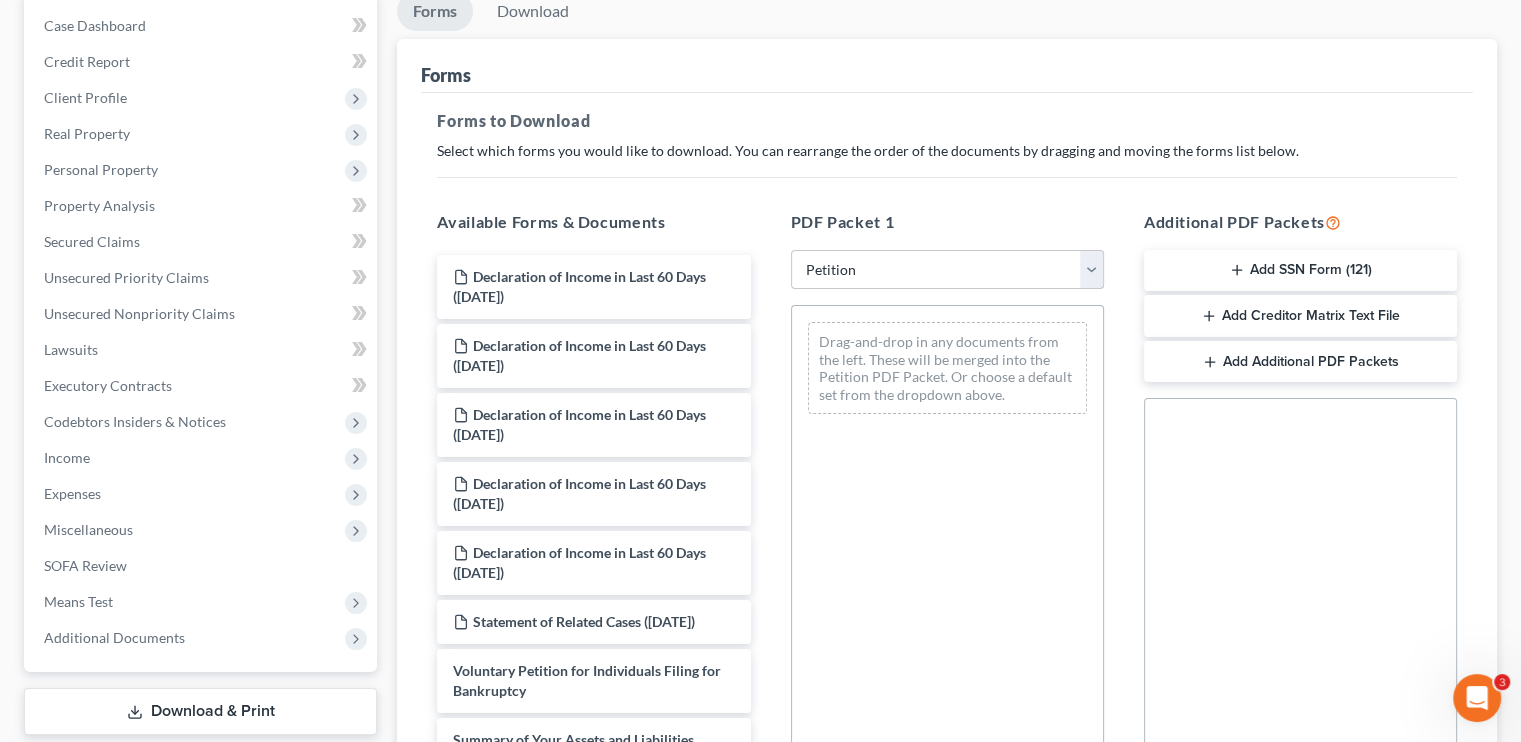 click on "Choose Default Petition PDF Packet Complete Bankruptcy Petition (all forms and schedules) Emergency Filing Forms (Petition and Creditor List Only) Amended Forms Signature Pages Only [FIRST] [LAST] Petition [YEAR]" at bounding box center (947, 270) 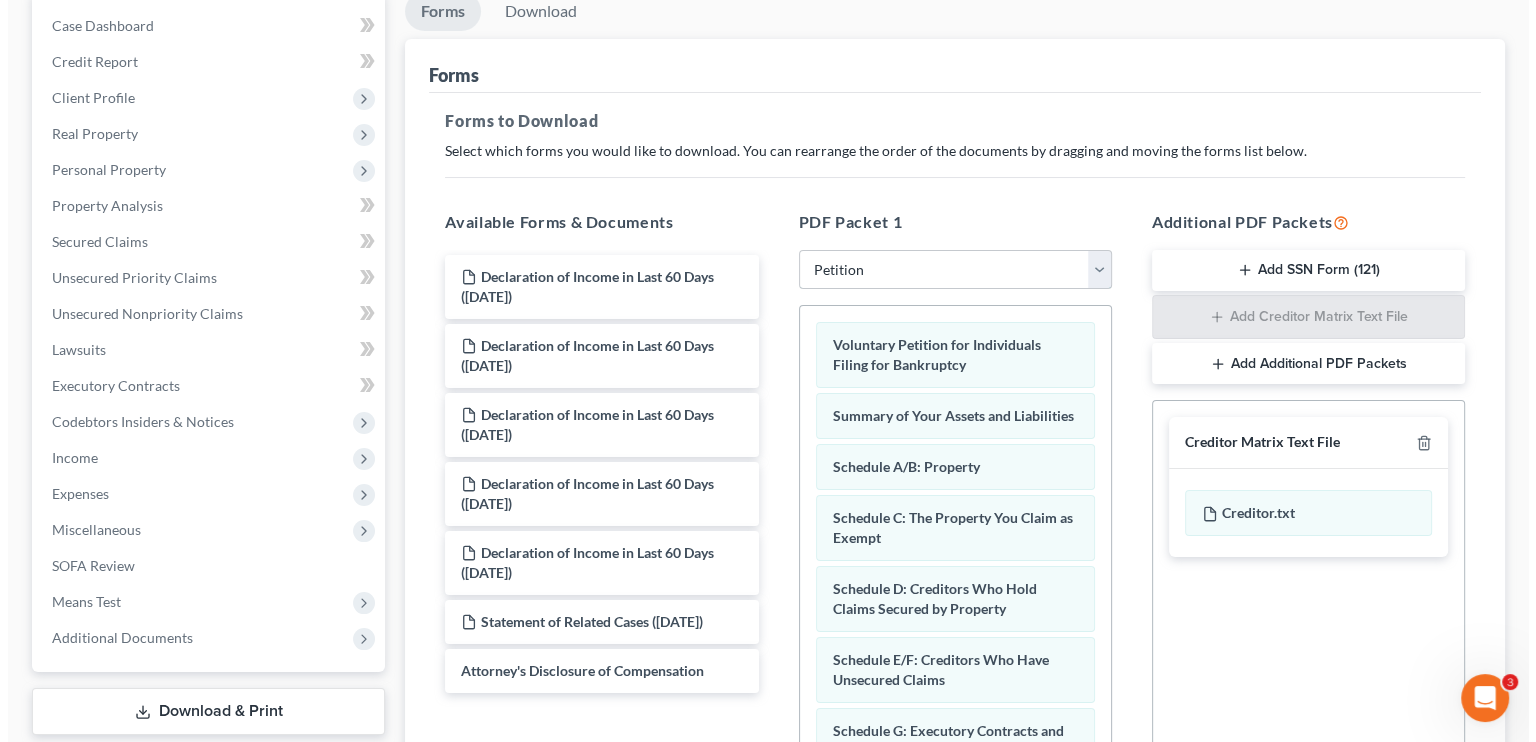 scroll, scrollTop: 0, scrollLeft: 0, axis: both 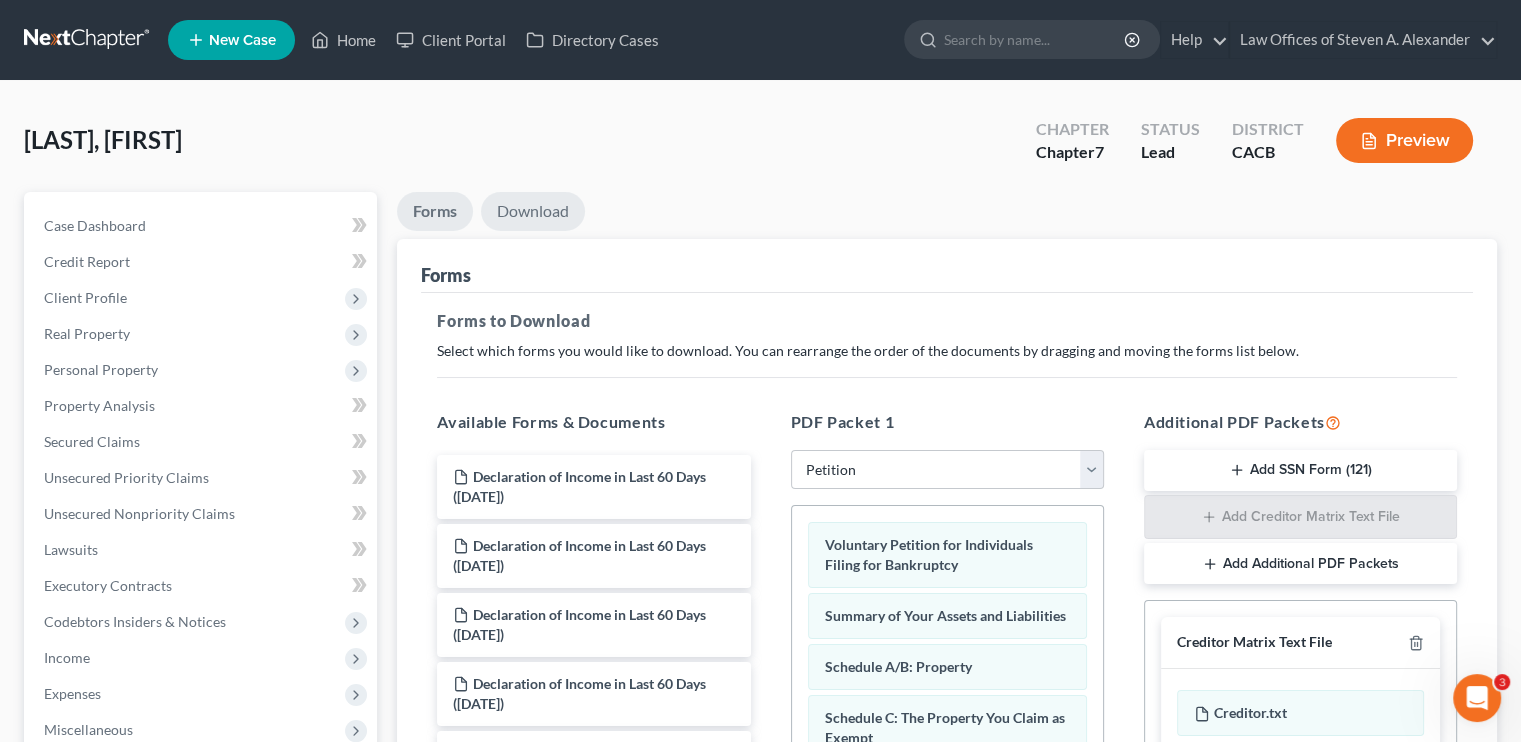 click on "Download" at bounding box center (533, 211) 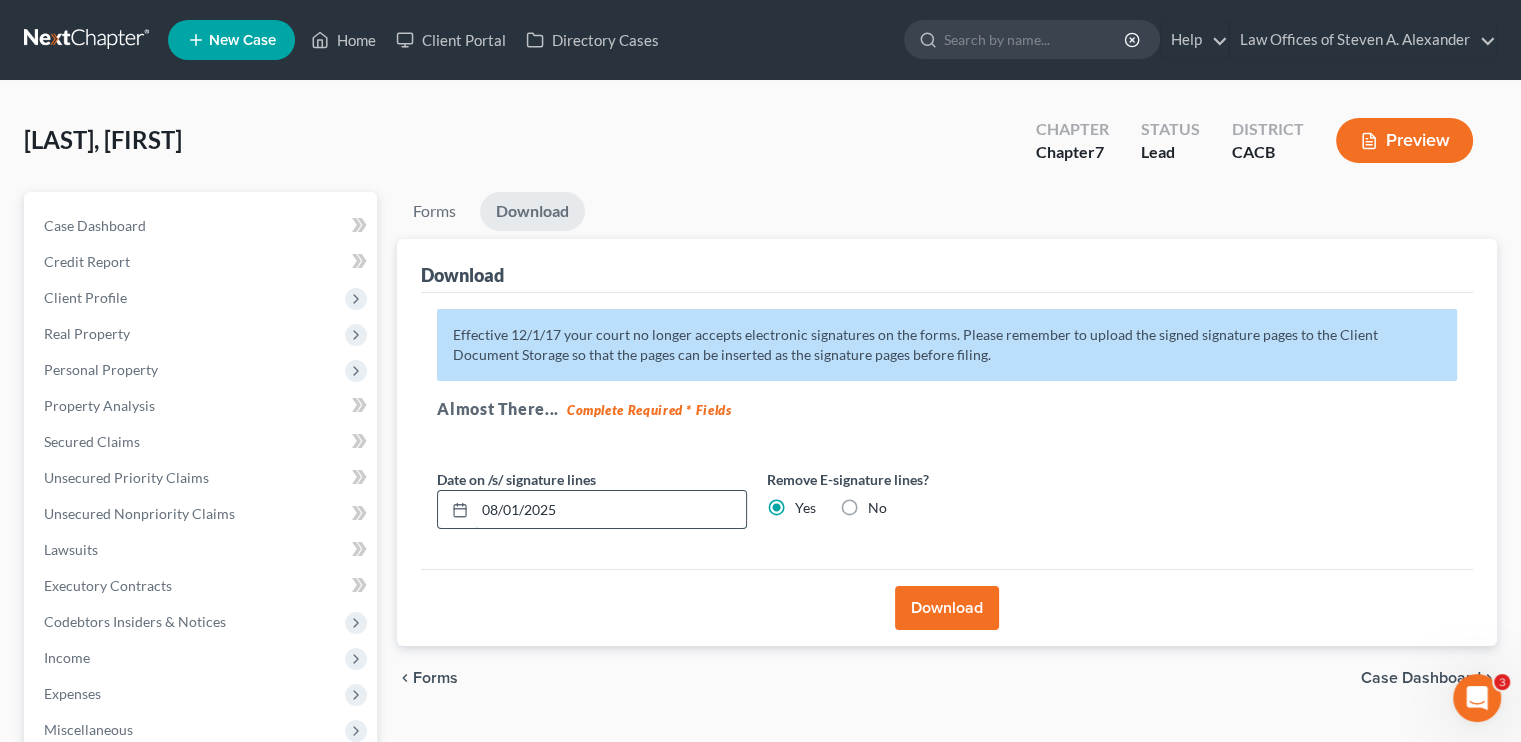 drag, startPoint x: 592, startPoint y: 515, endPoint x: 452, endPoint y: 496, distance: 141.2834 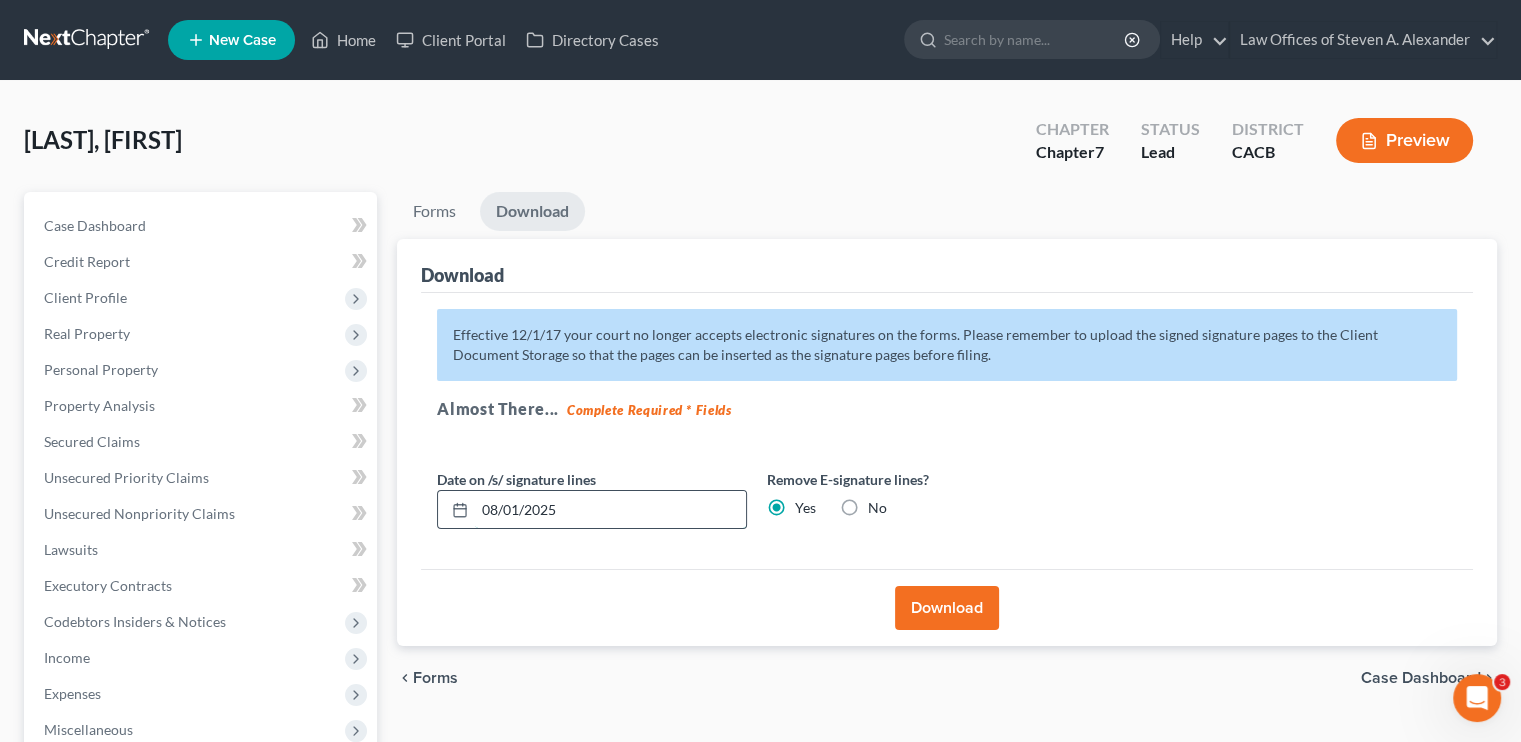 click on "08/01/2025" at bounding box center (592, 510) 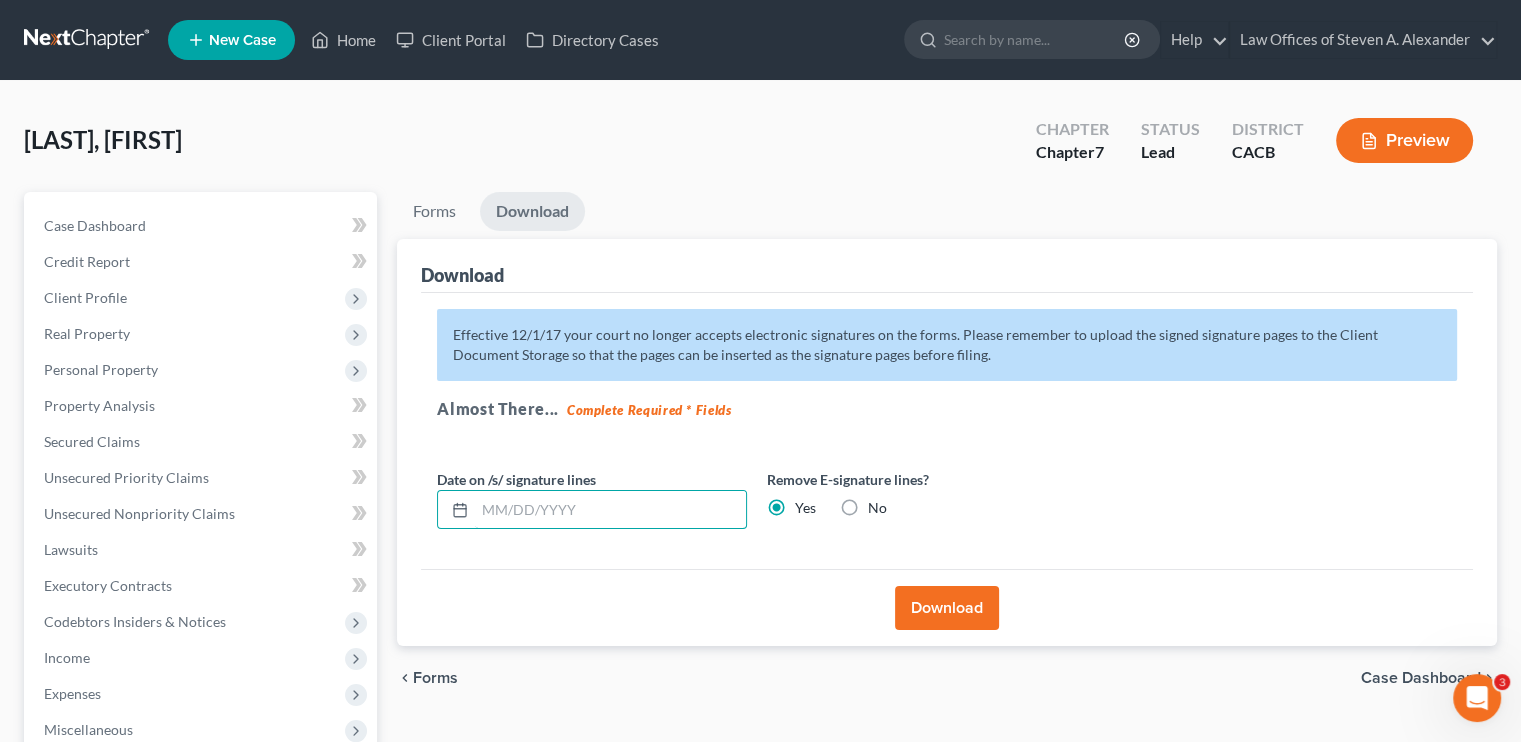type 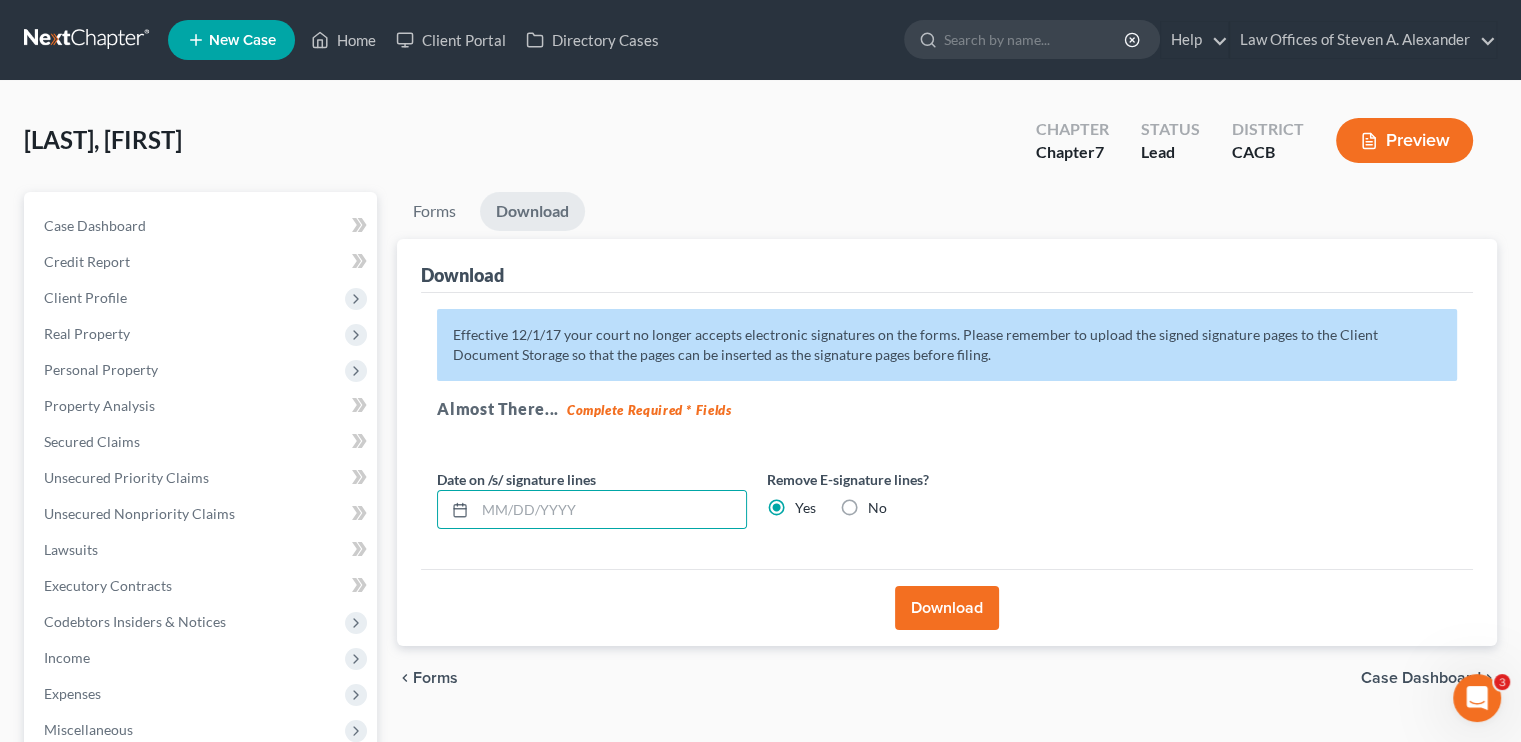 click on "Download" at bounding box center [532, 211] 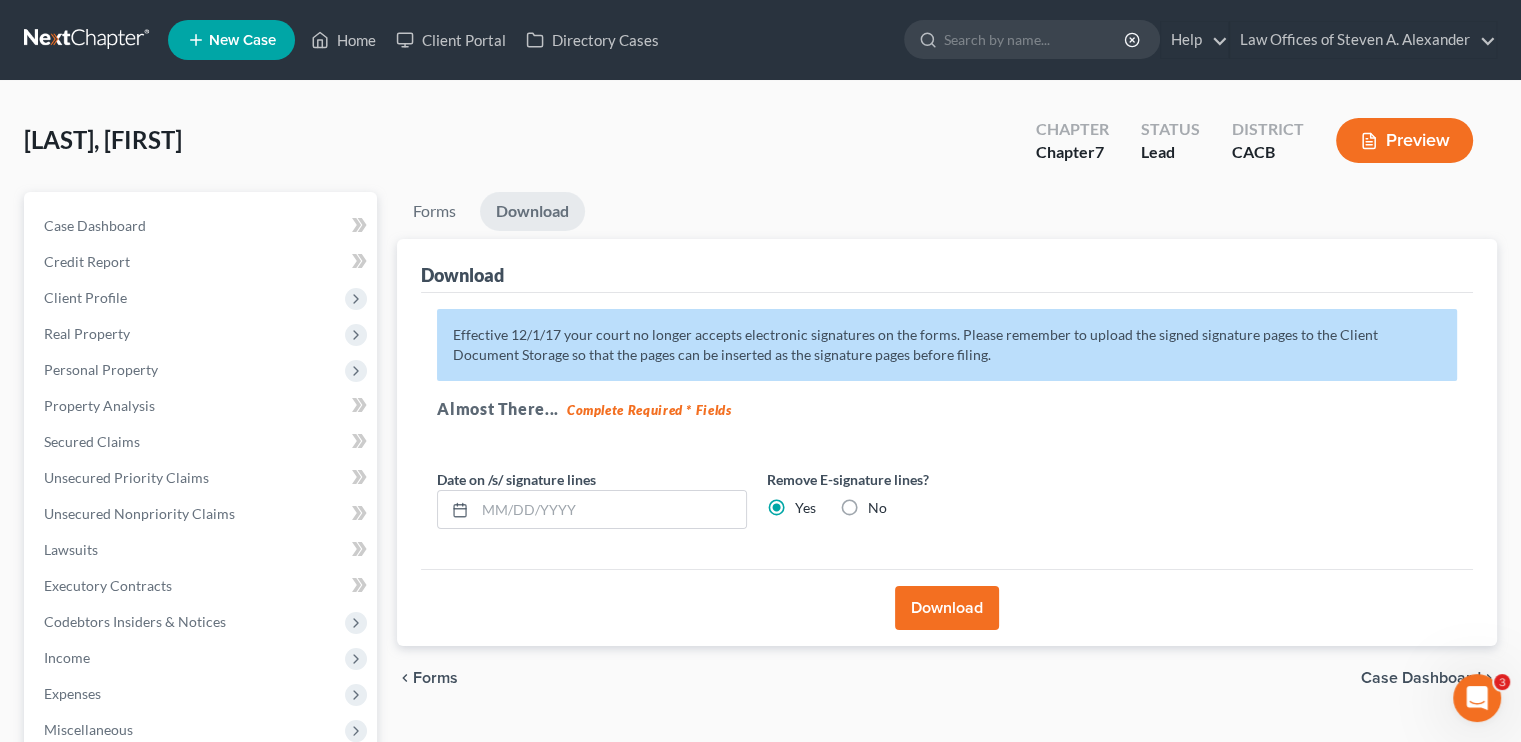 click on "Download" at bounding box center (947, 608) 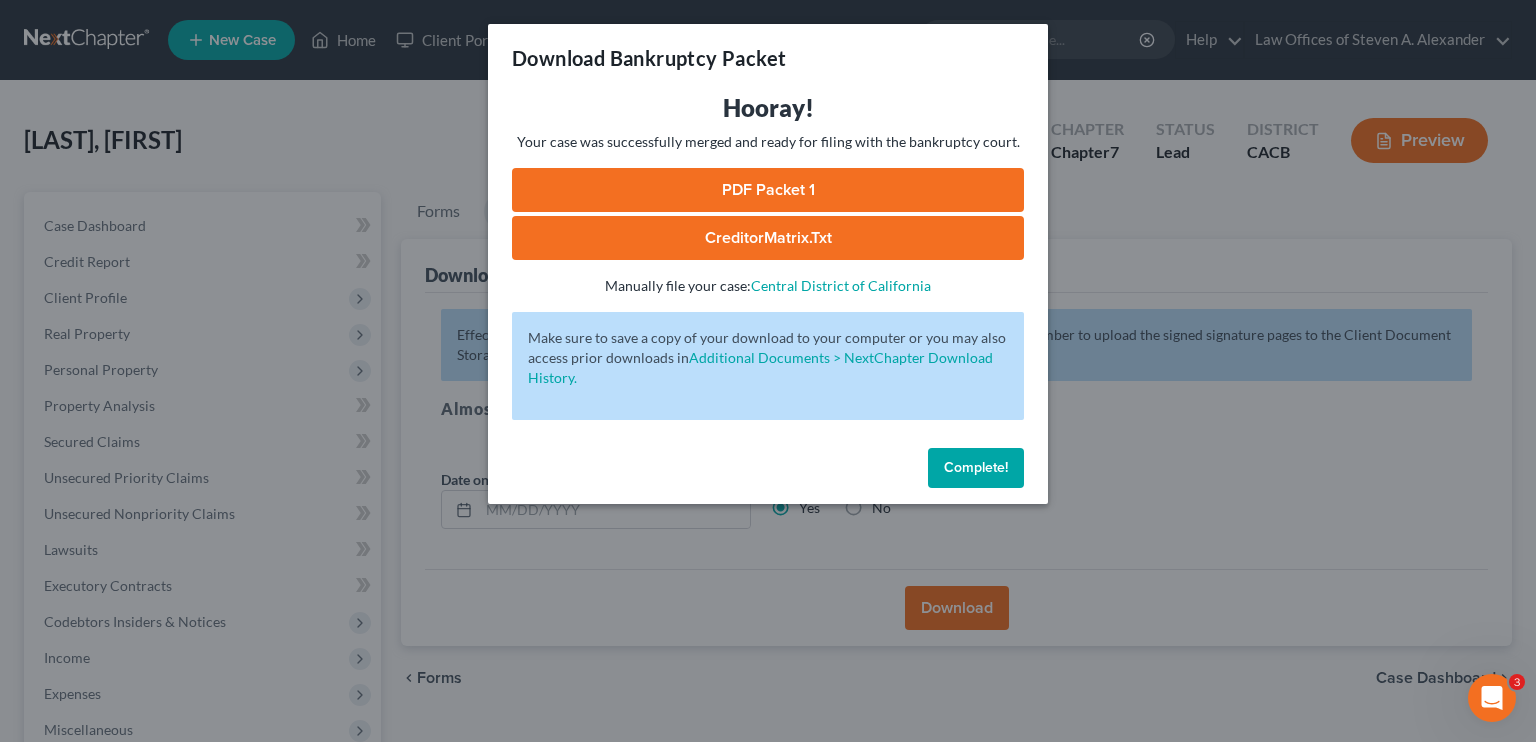 click on "PDF Packet 1" at bounding box center [768, 190] 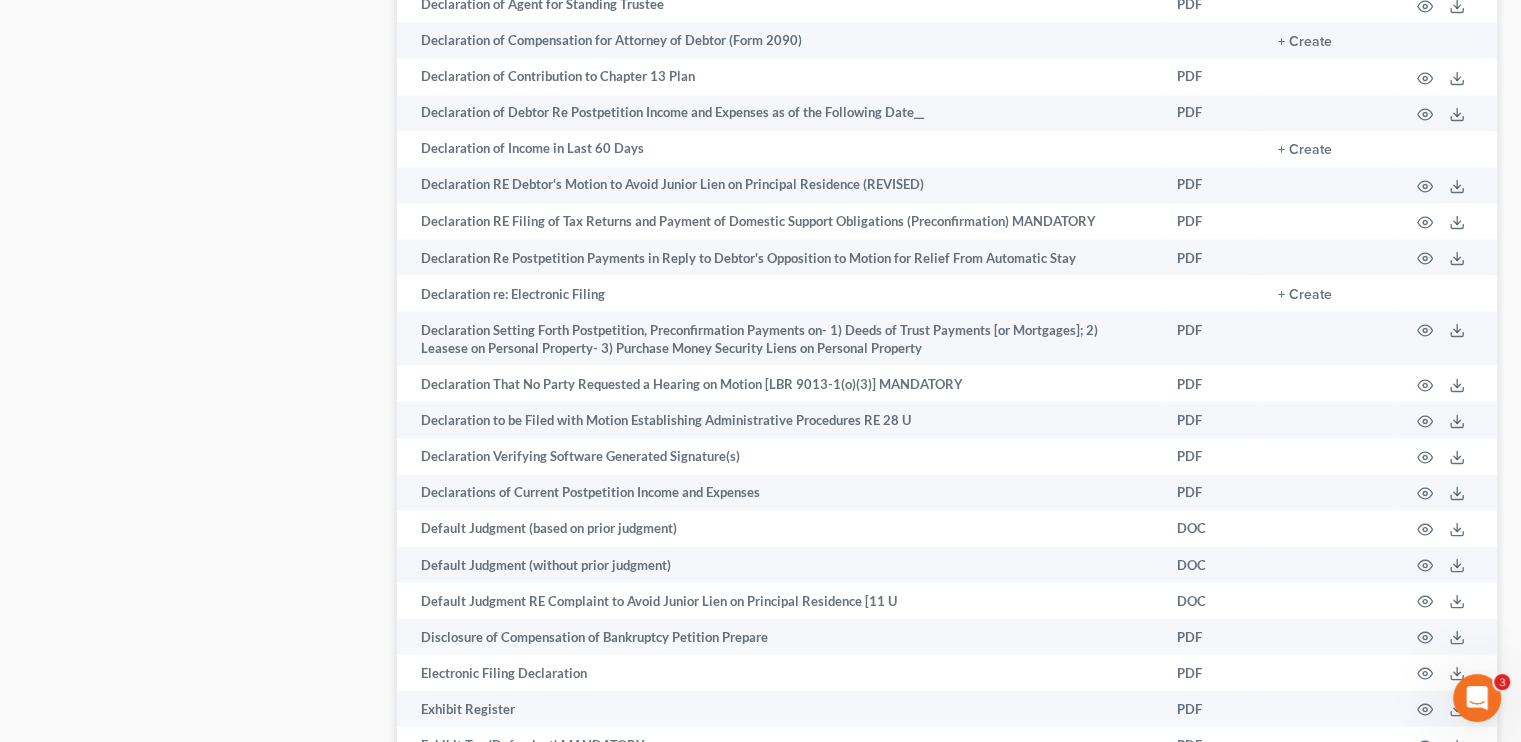 scroll, scrollTop: 0, scrollLeft: 0, axis: both 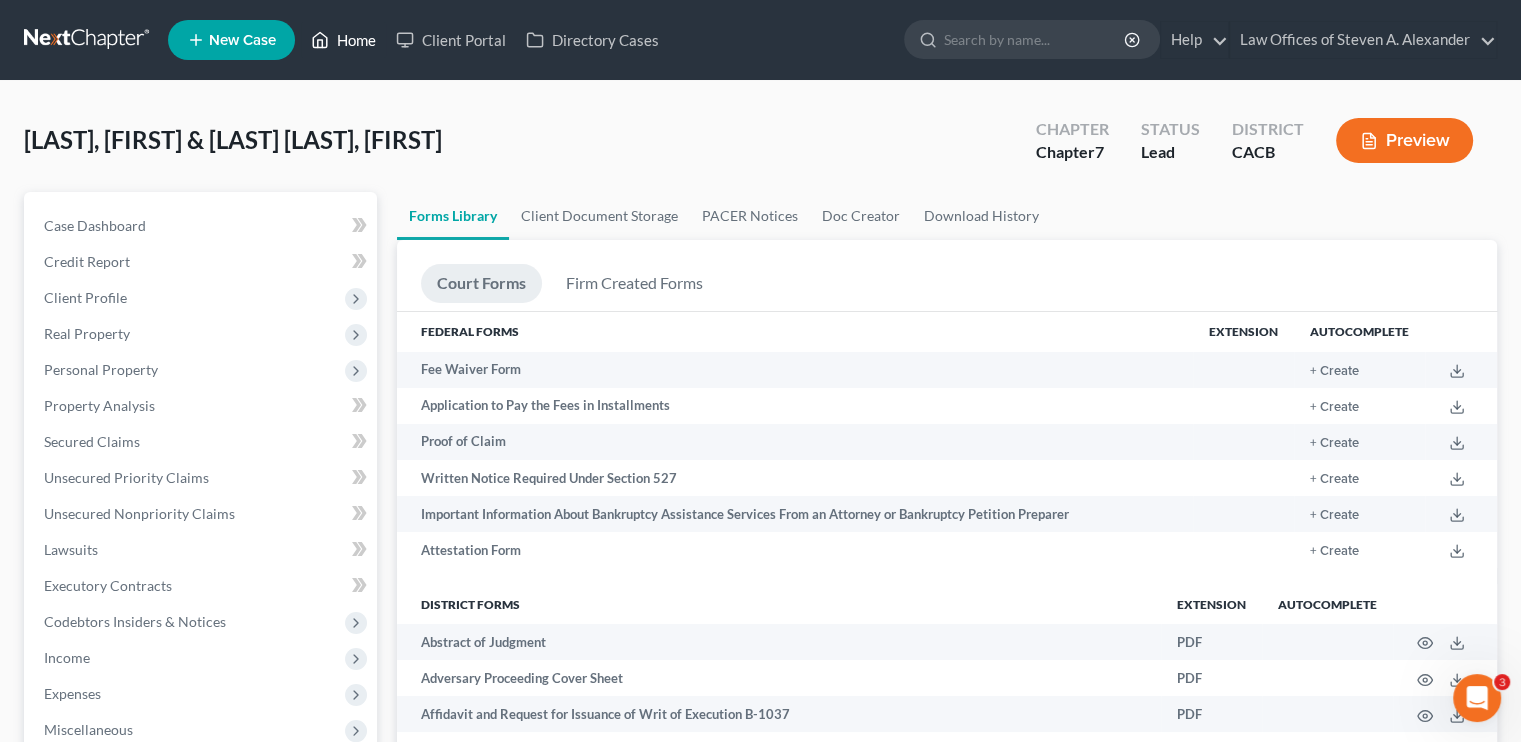 click on "Home" at bounding box center (343, 40) 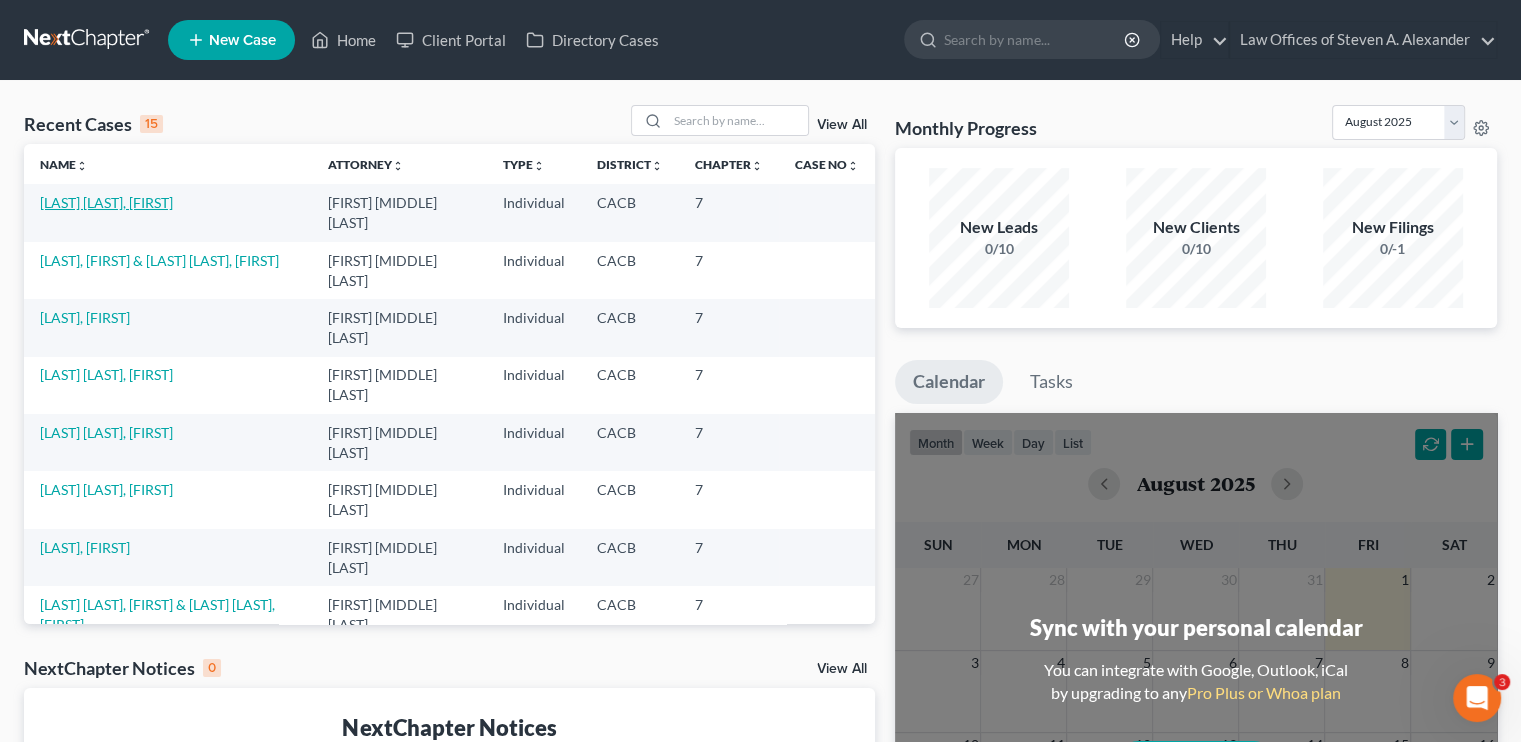 click on "[LAST] [LAST], [FIRST]" at bounding box center [106, 202] 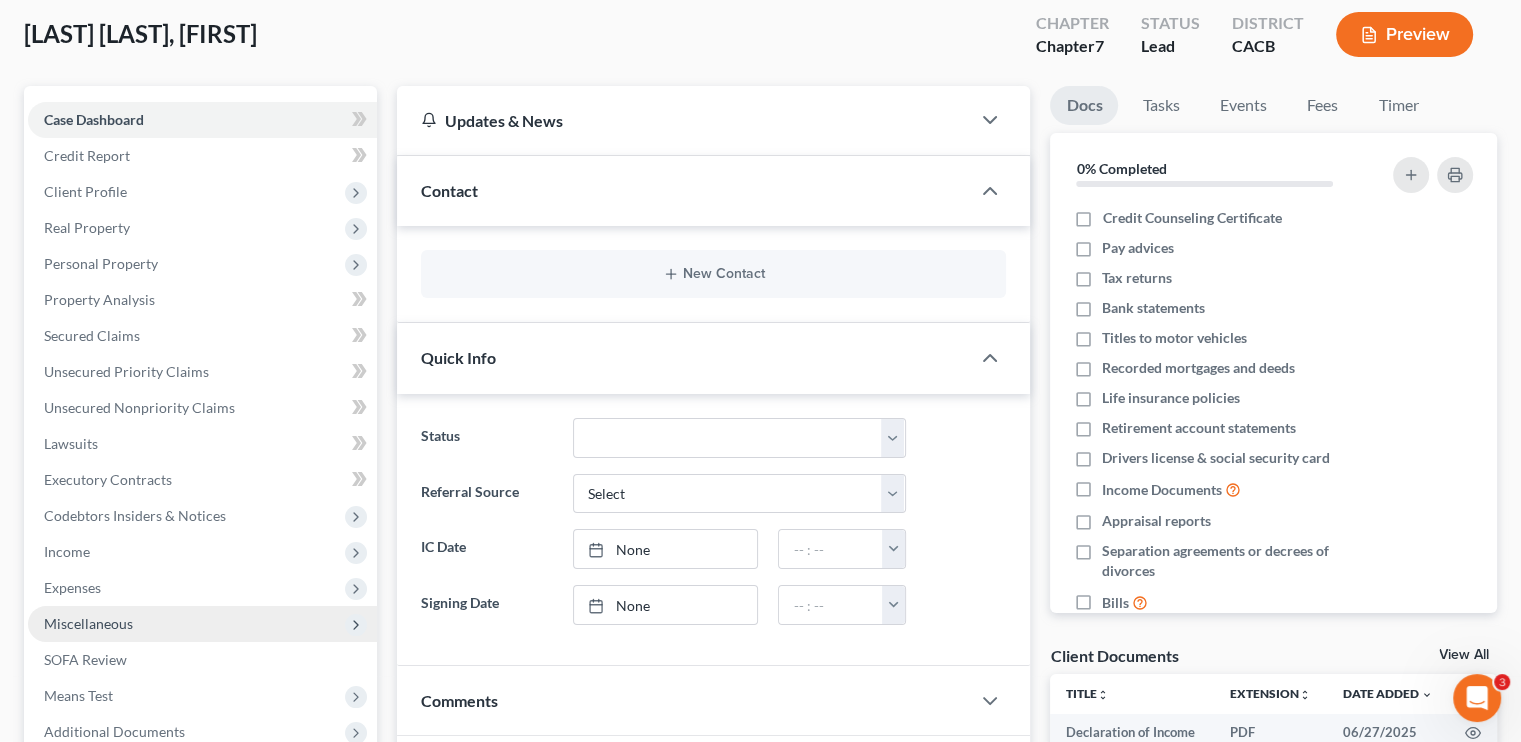 scroll, scrollTop: 200, scrollLeft: 0, axis: vertical 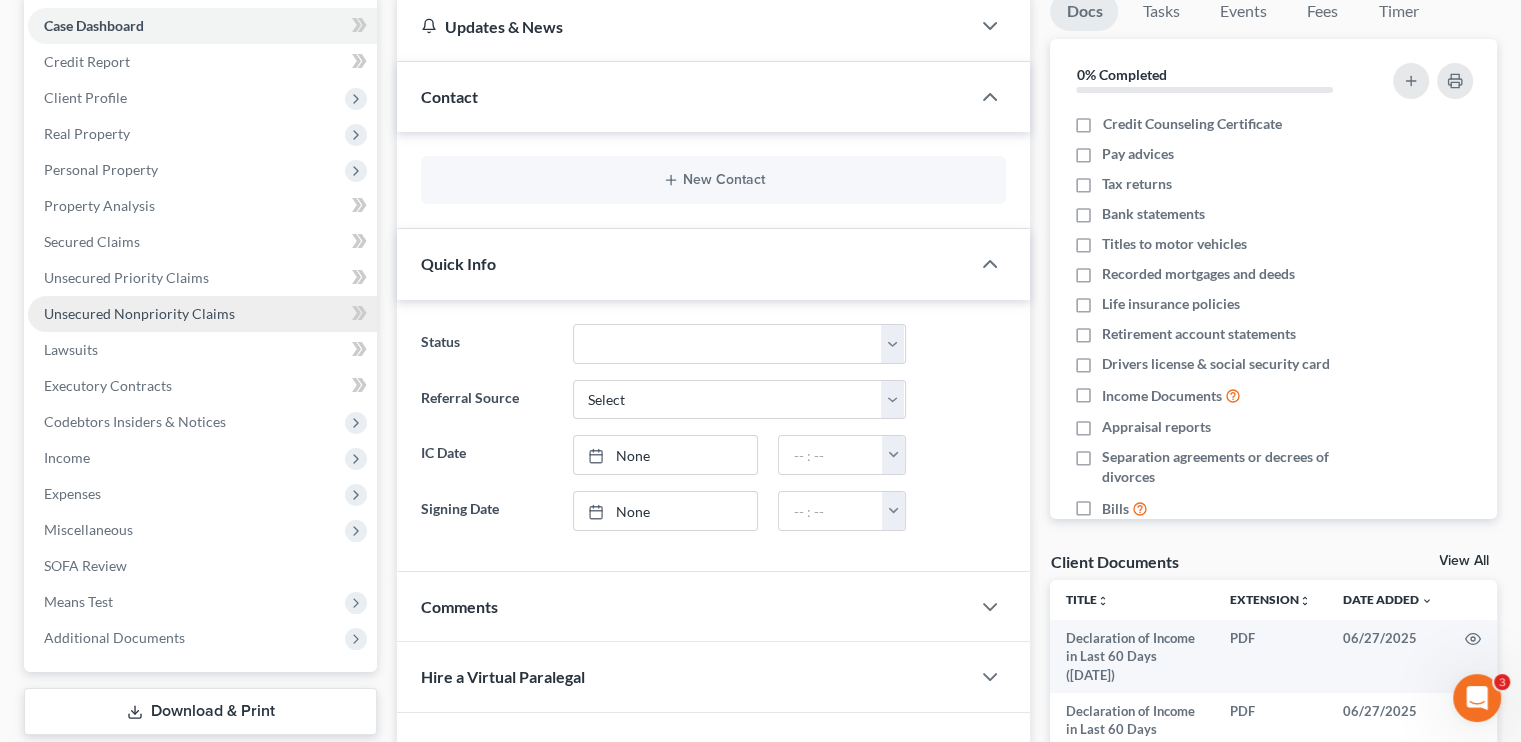 click on "Unsecured Nonpriority Claims" at bounding box center (139, 313) 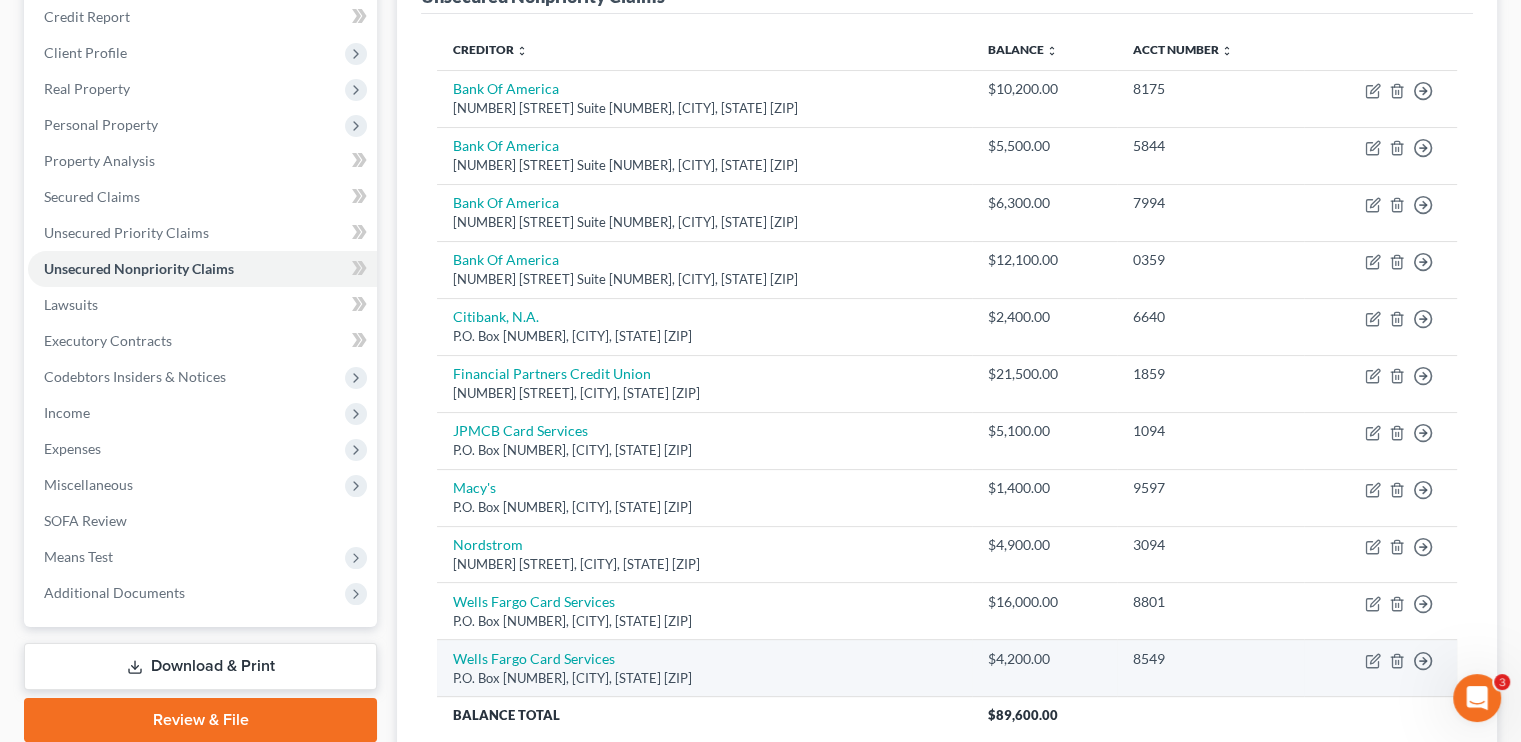 scroll, scrollTop: 200, scrollLeft: 0, axis: vertical 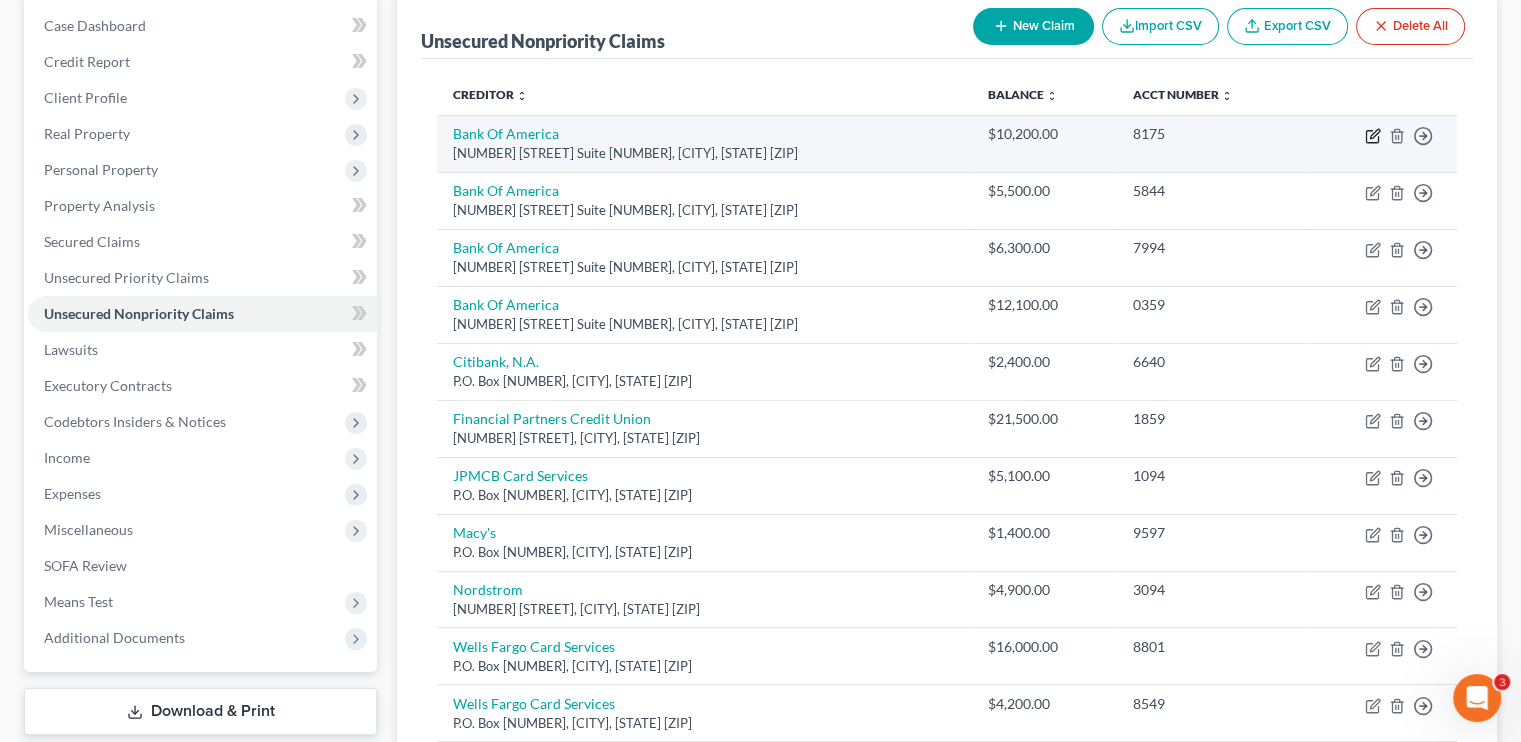 click 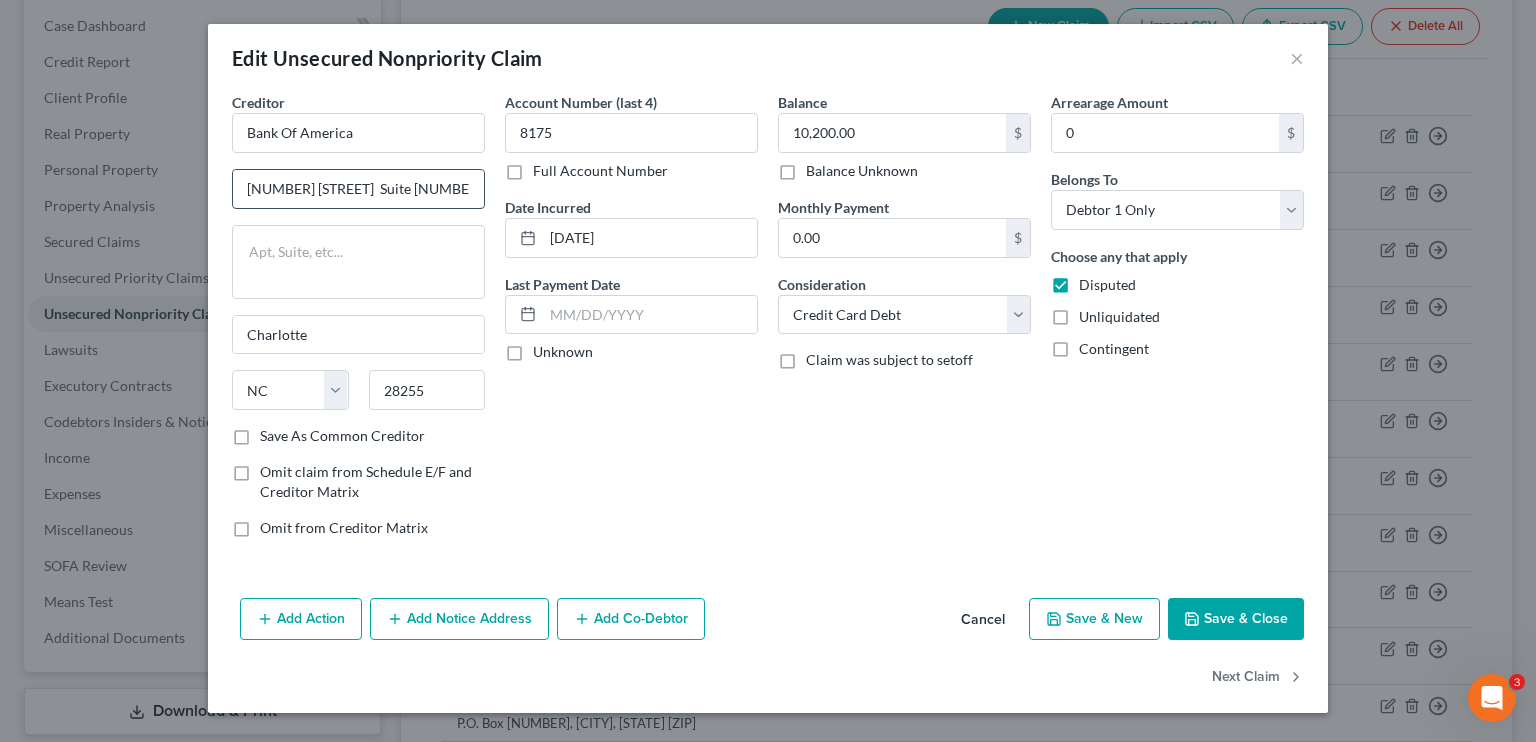 click on "[NUMBER] [STREET]  Suite [NUMBER]" at bounding box center (358, 189) 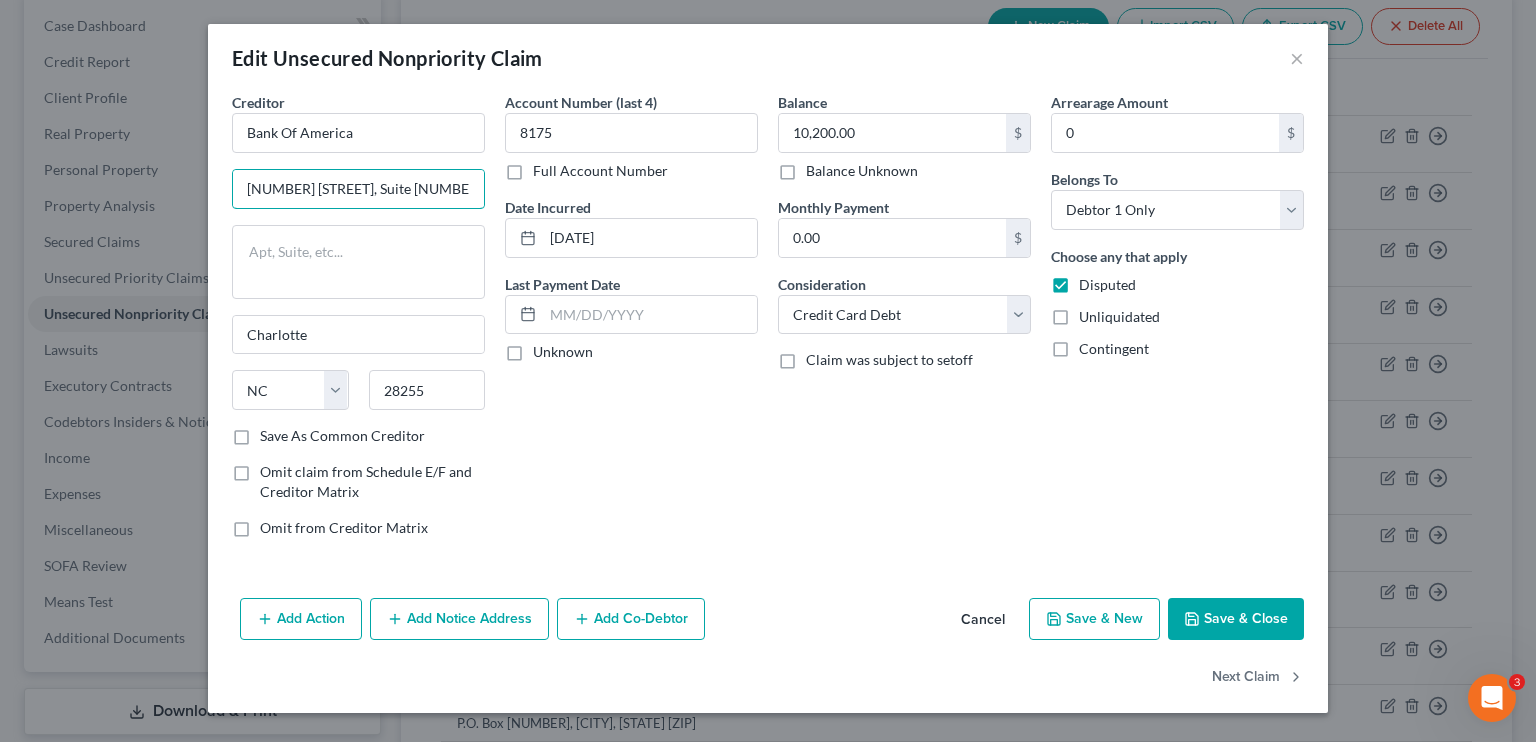 type on "[NUMBER] [STREET], Suite [NUMBER]" 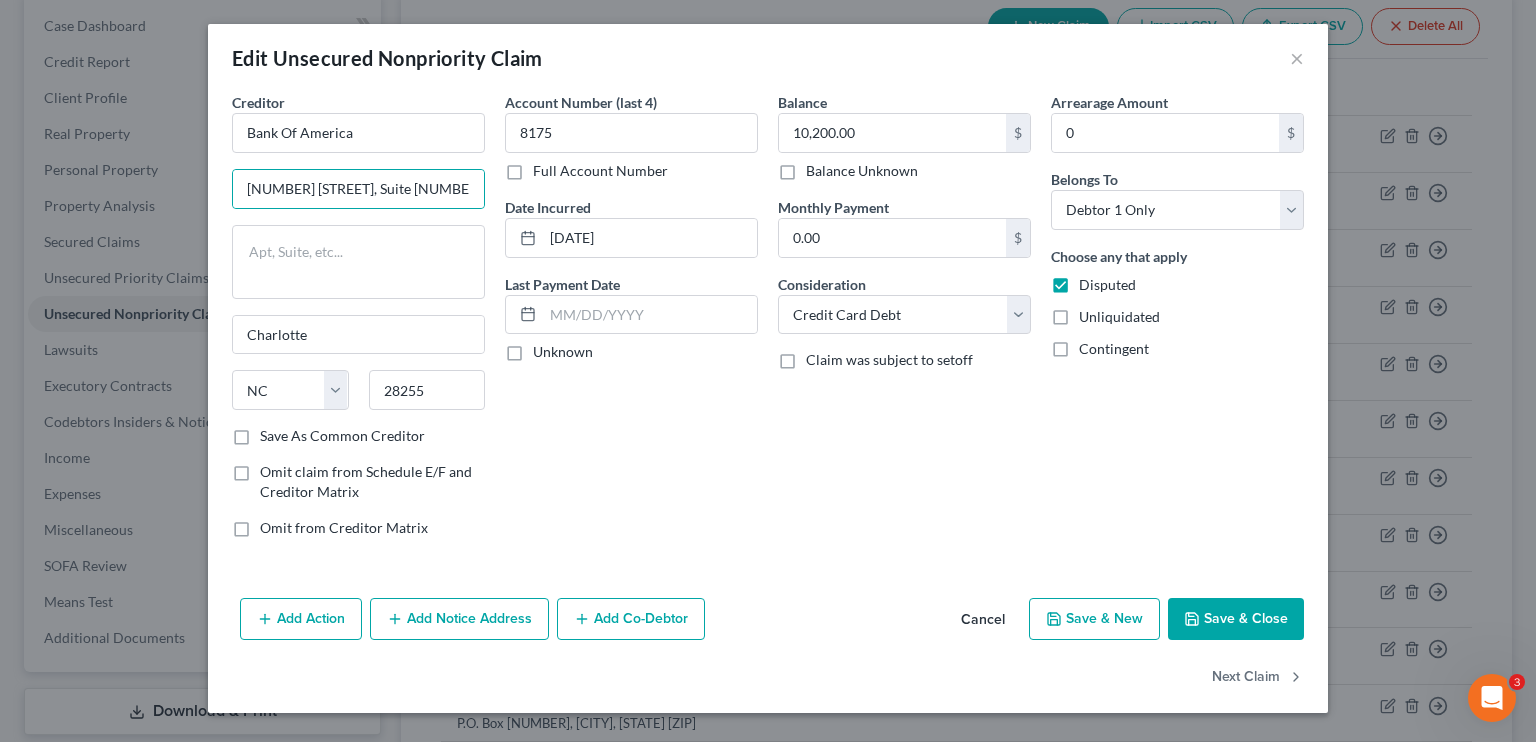 click on "Save & Close" at bounding box center [1236, 619] 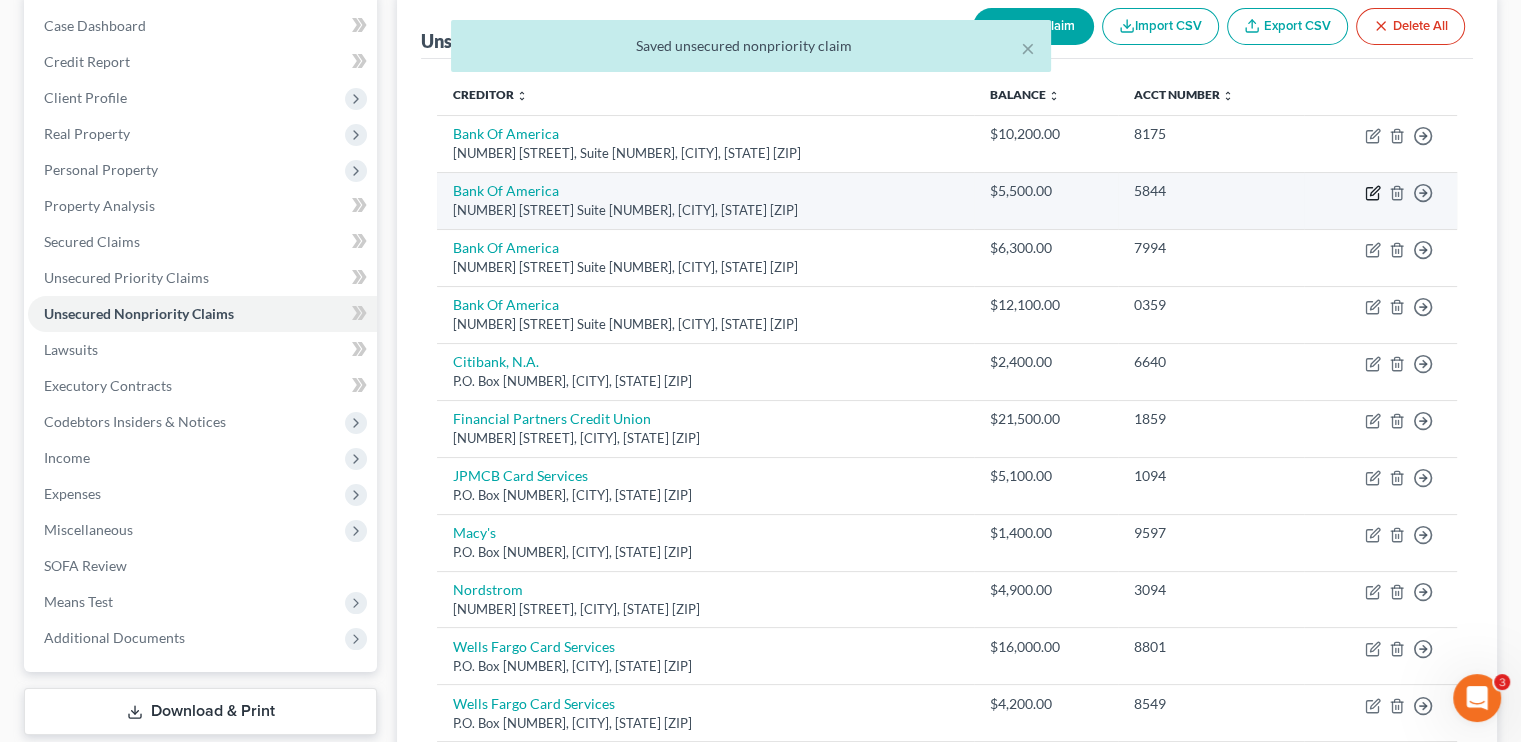 click 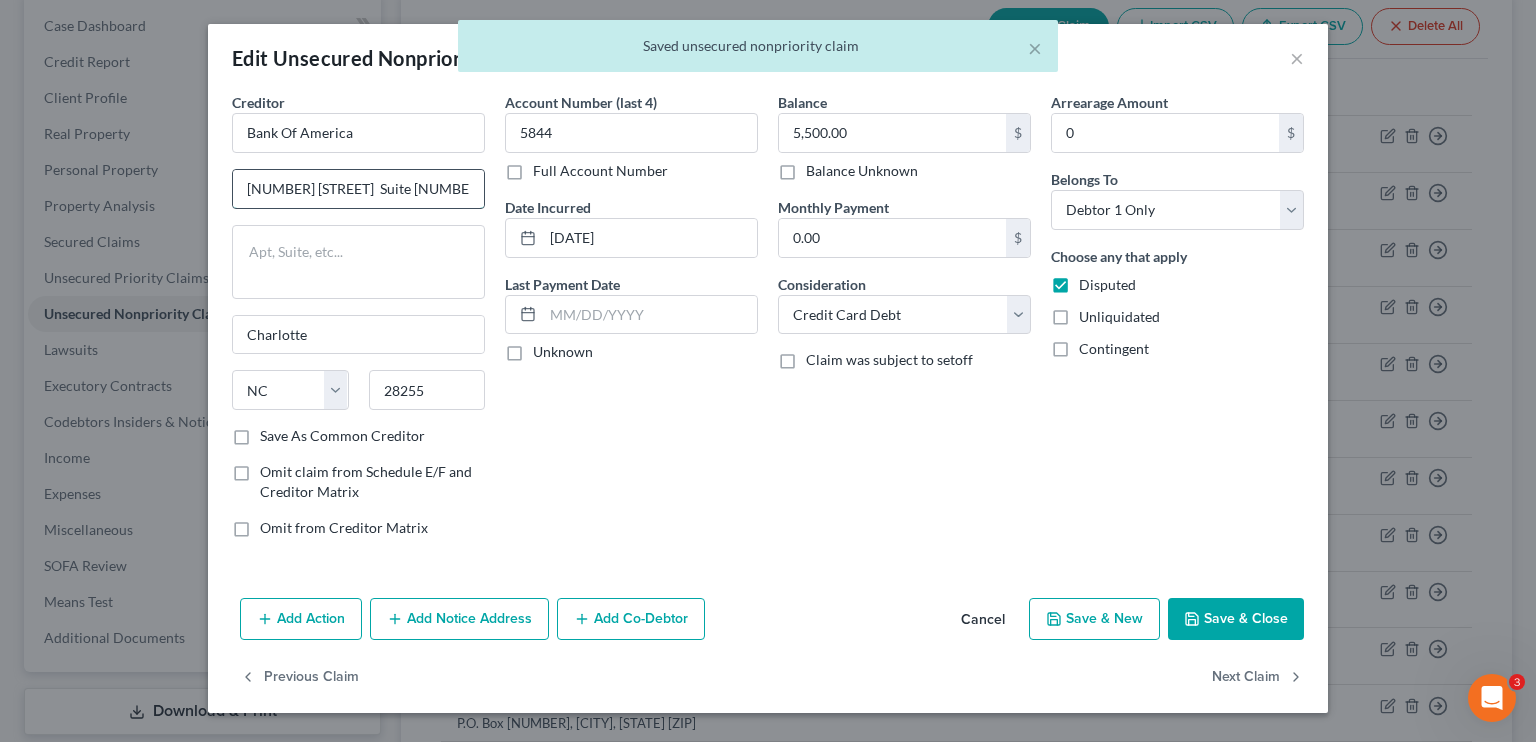 click on "[NUMBER] [STREET]  Suite [NUMBER]" at bounding box center (358, 189) 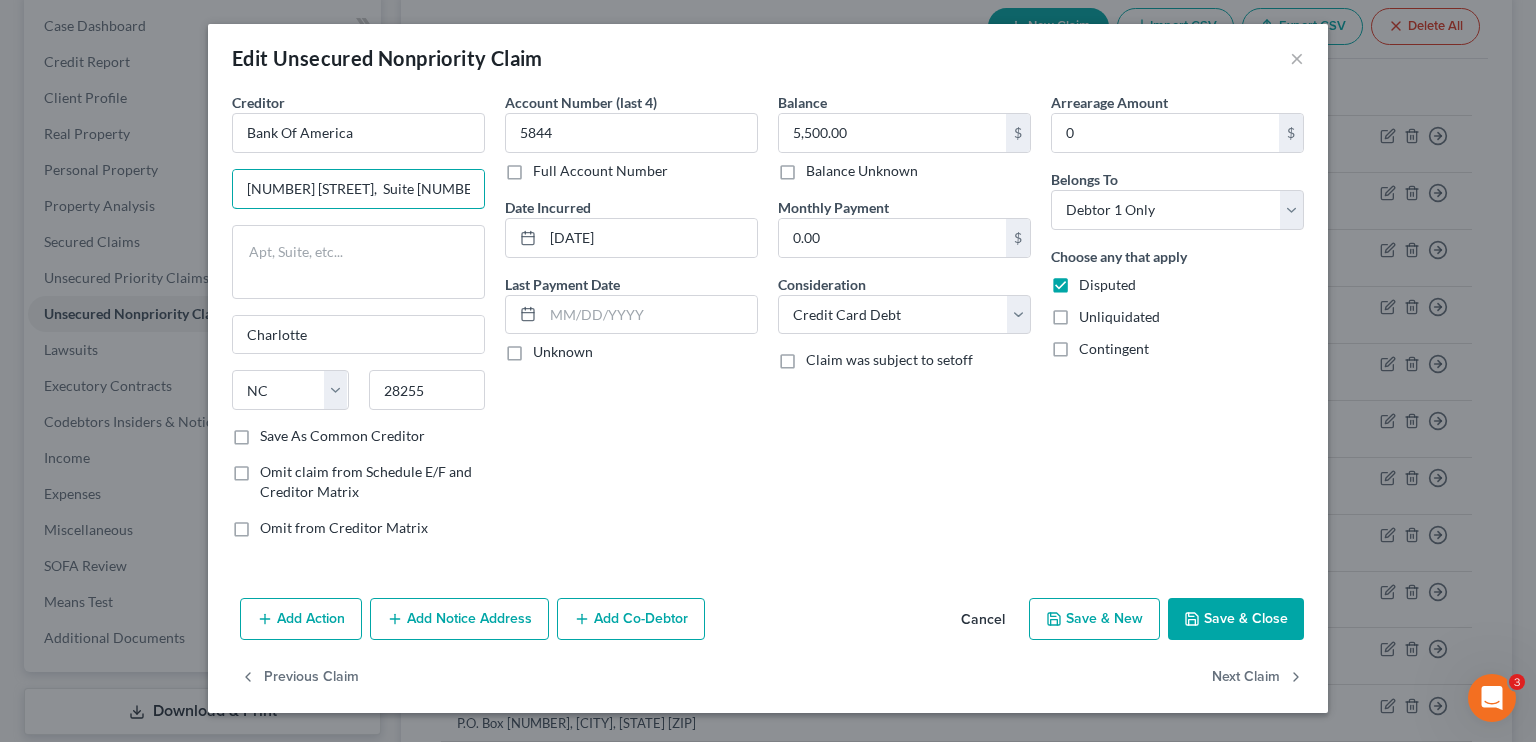 type on "[NUMBER] [STREET],  Suite [NUMBER]" 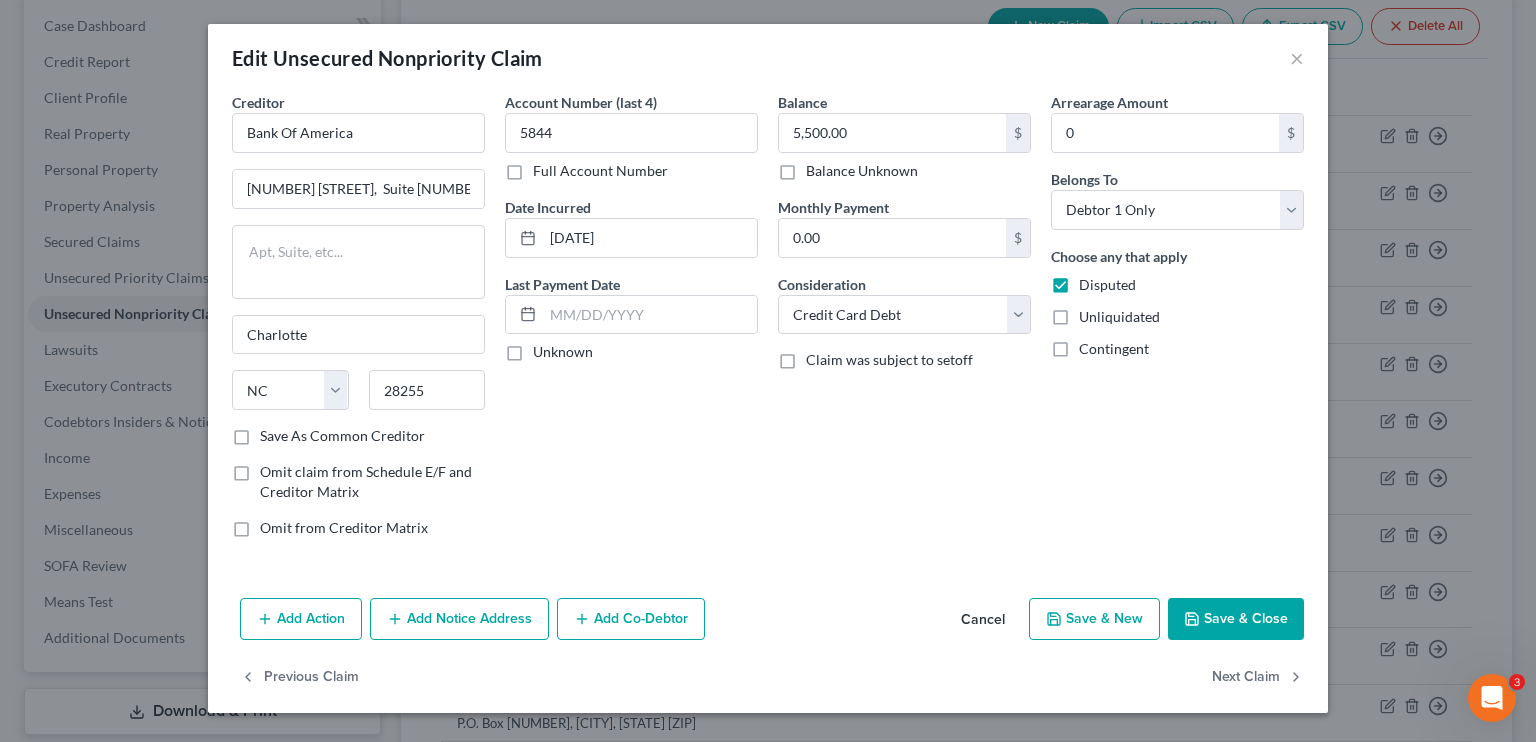 drag, startPoint x: 1216, startPoint y: 614, endPoint x: 1207, endPoint y: 605, distance: 12.727922 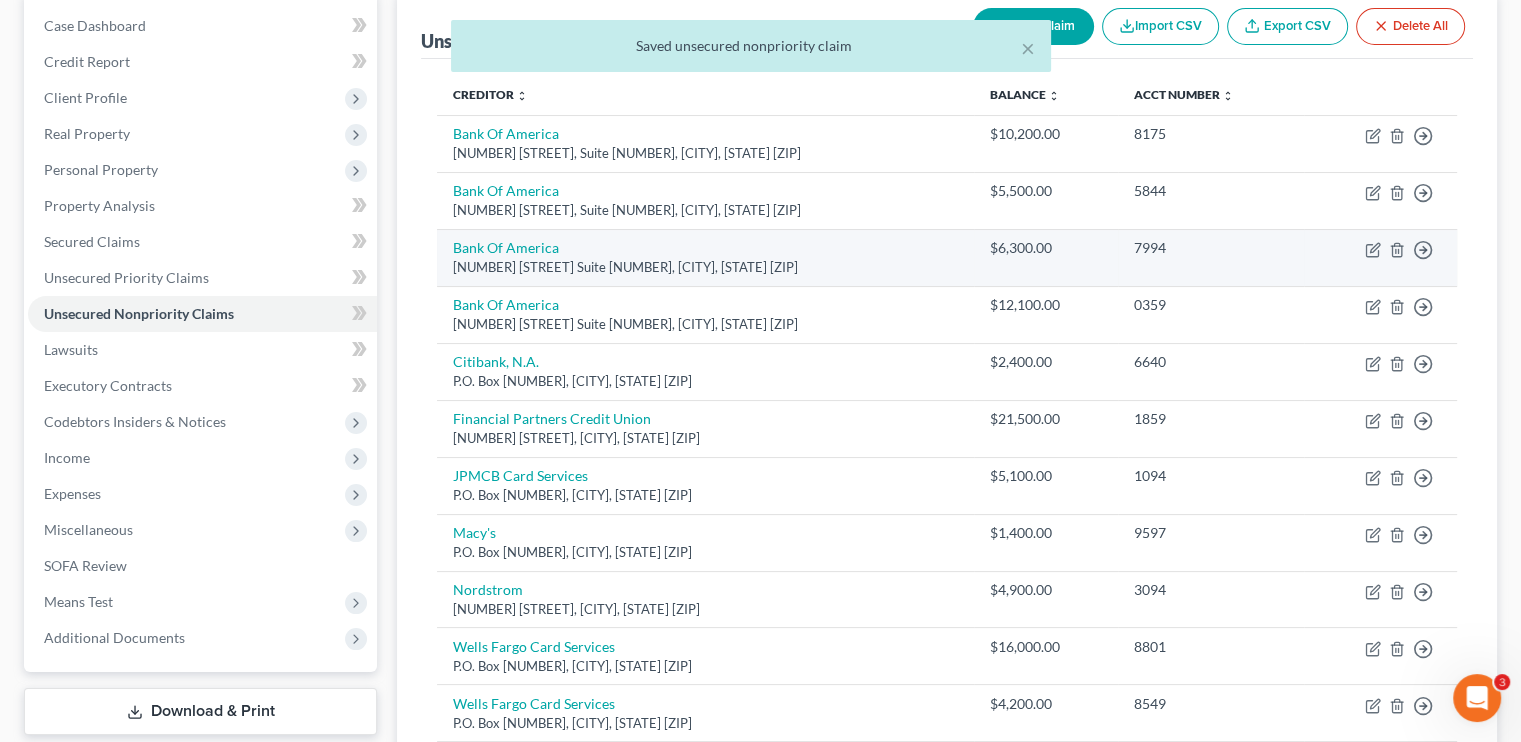 click on "Move to D Move to E Move to G Move to Notice Only" at bounding box center (1380, 257) 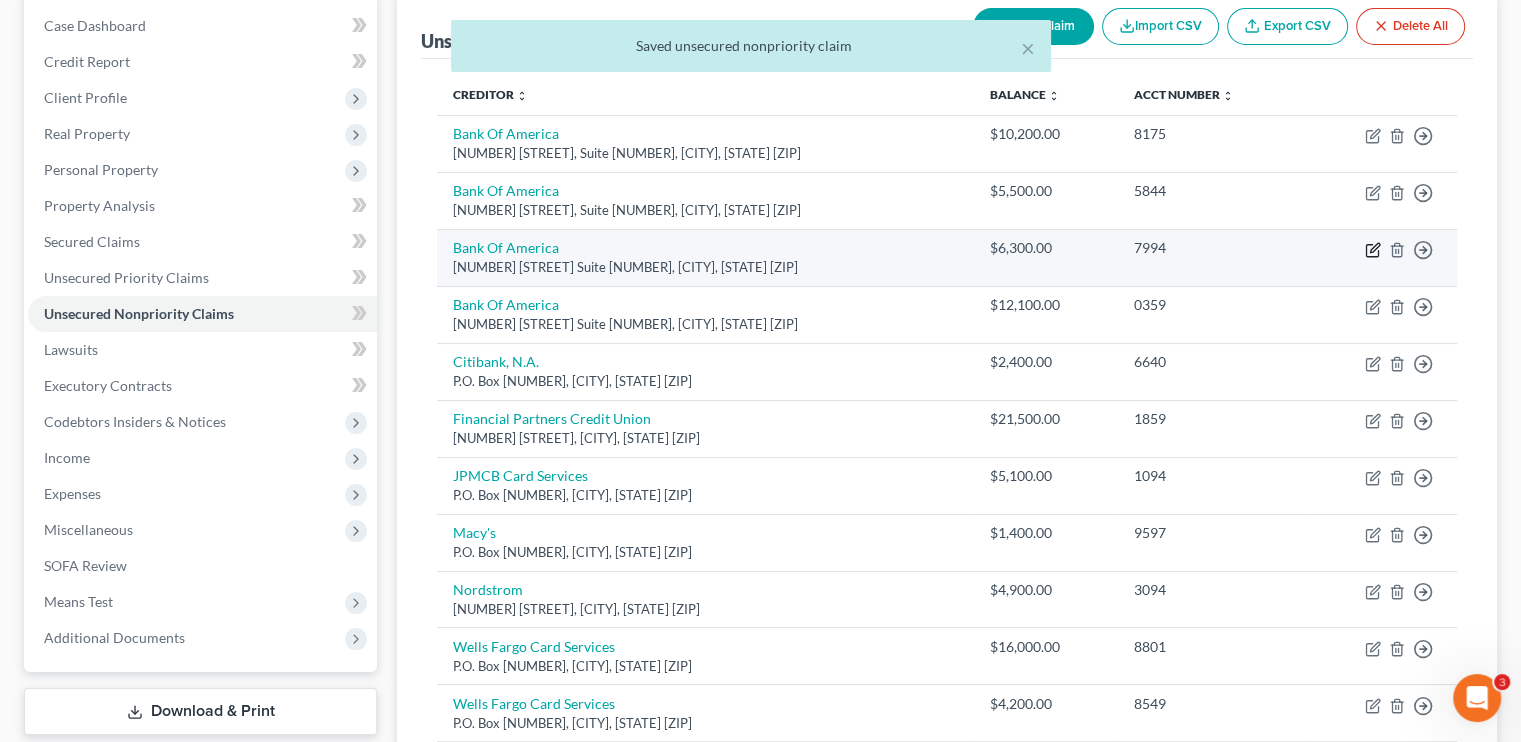 click 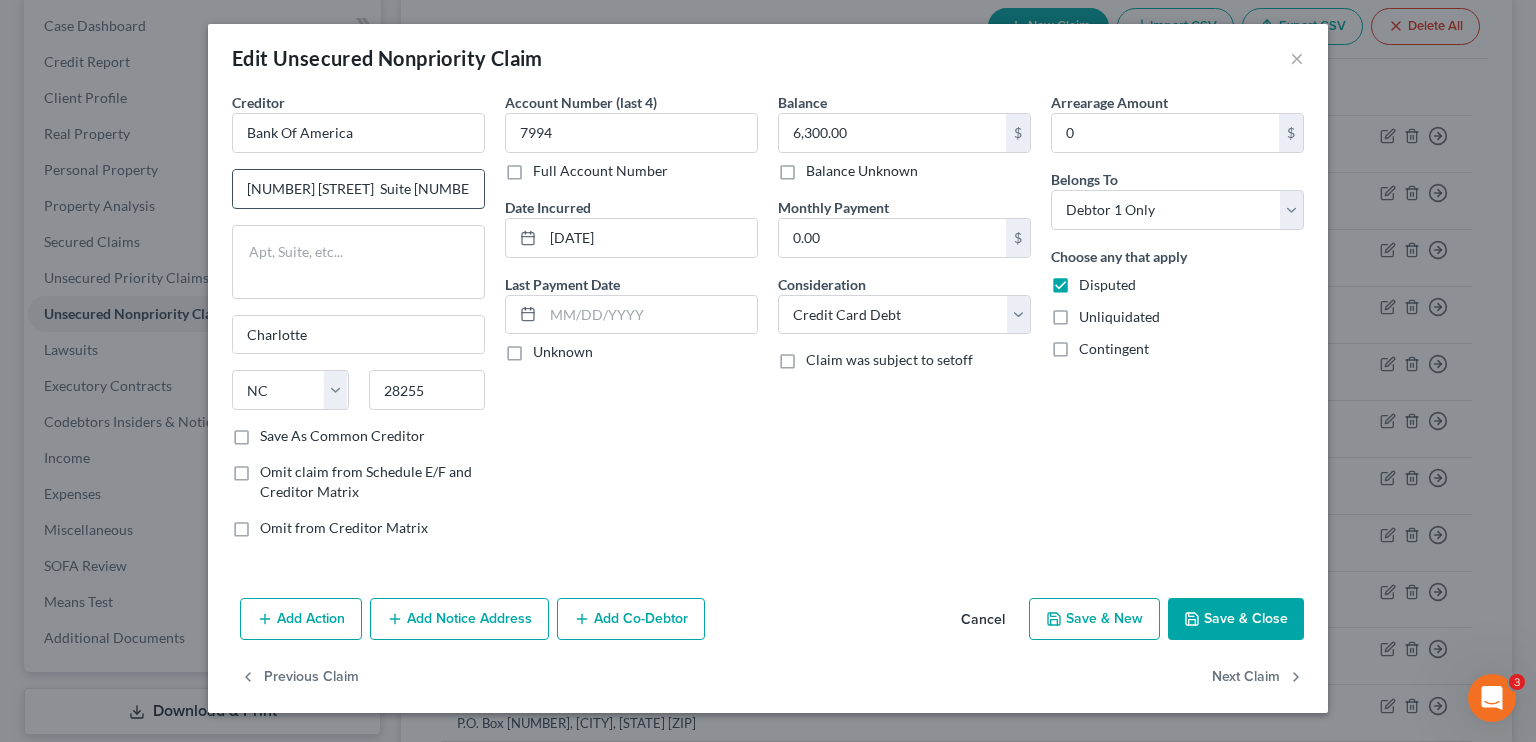 click on "[NUMBER] [STREET]  Suite [NUMBER]" at bounding box center (358, 189) 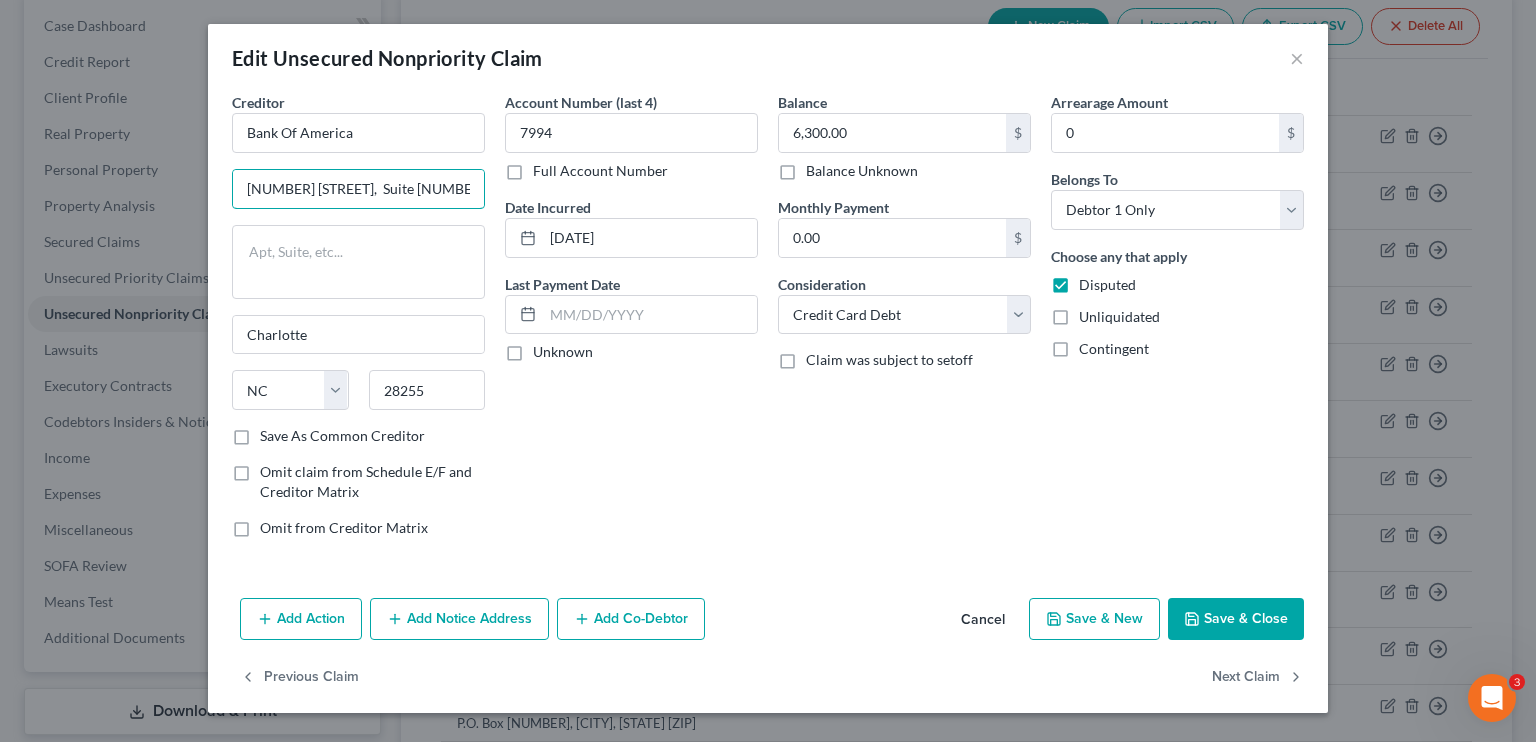 type on "[NUMBER] [STREET],  Suite [NUMBER]" 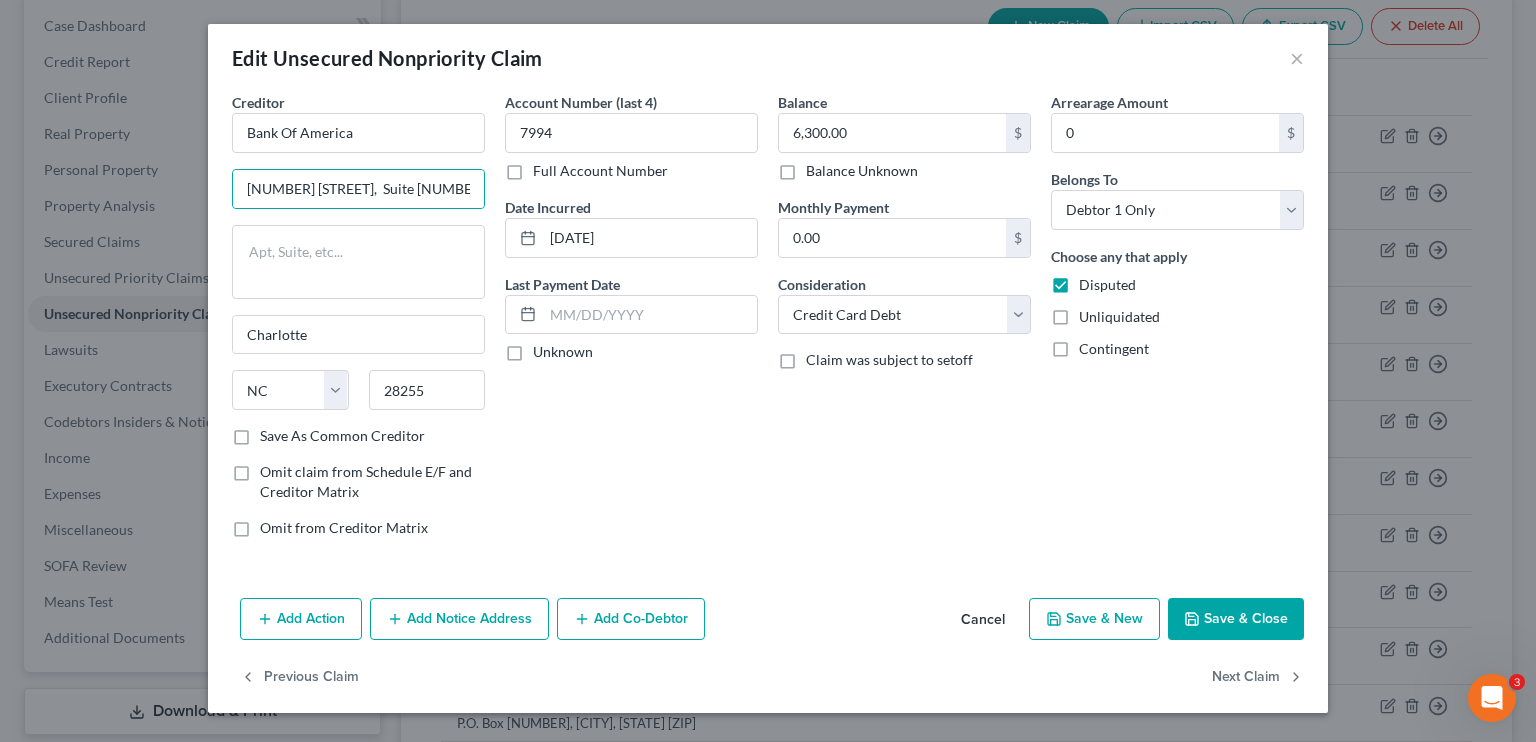 click 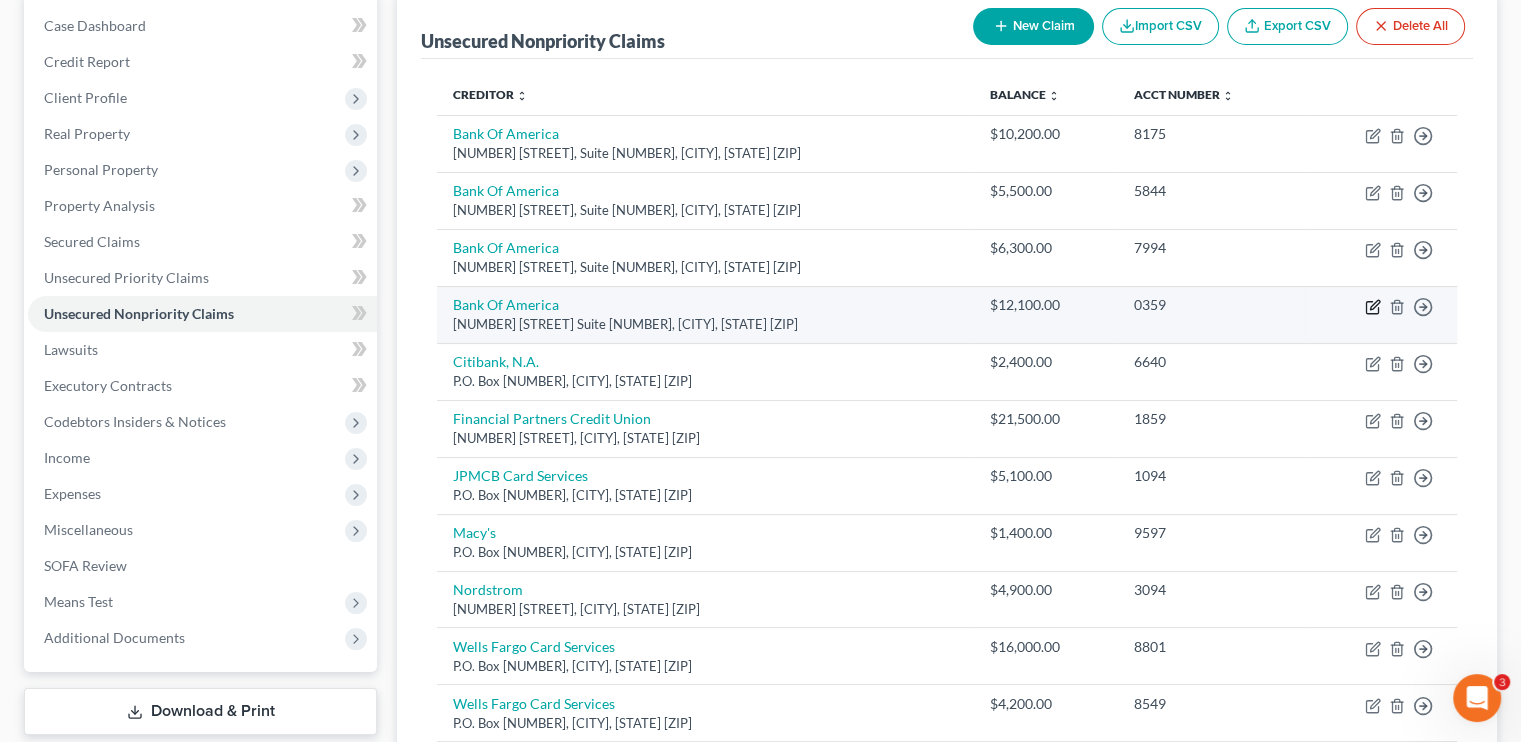 click 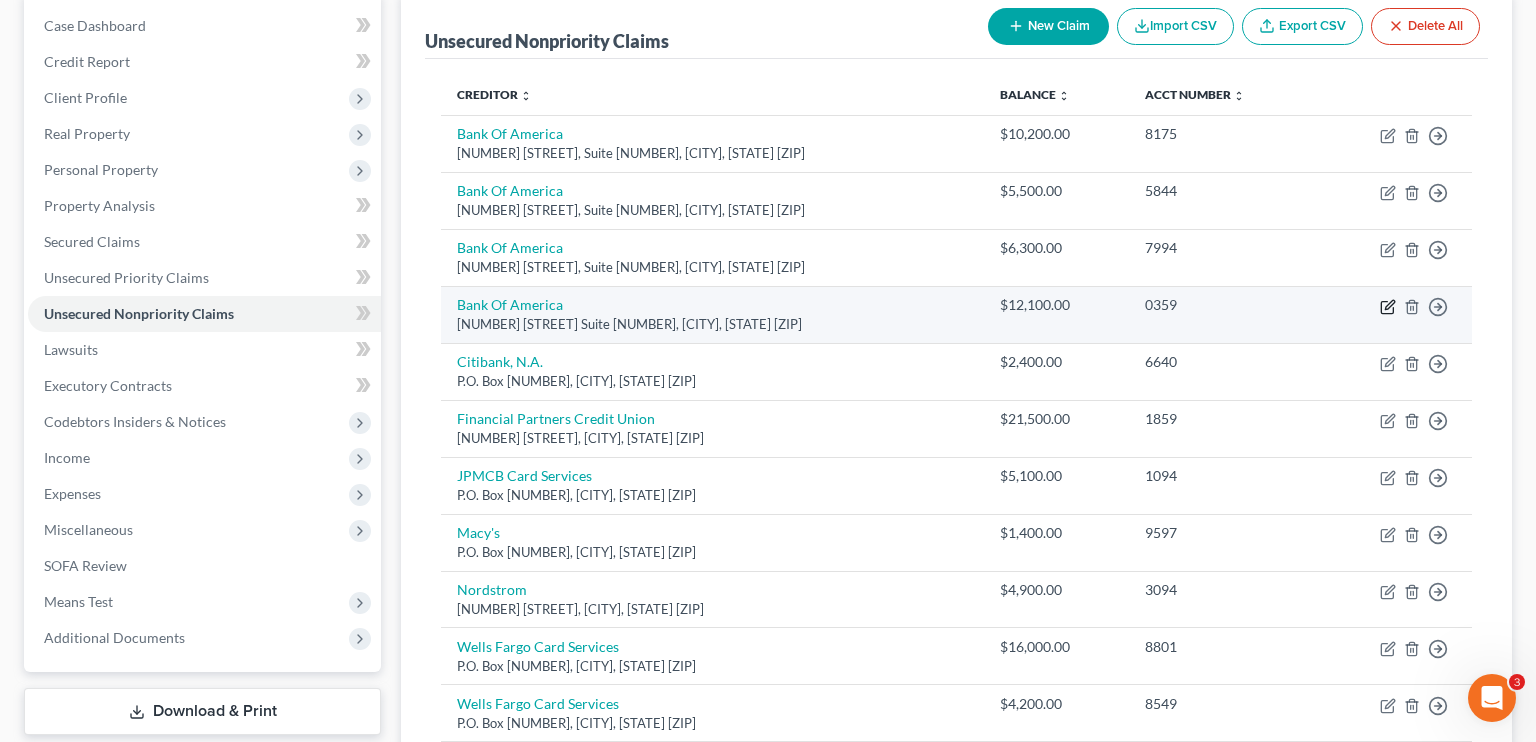 select on "28" 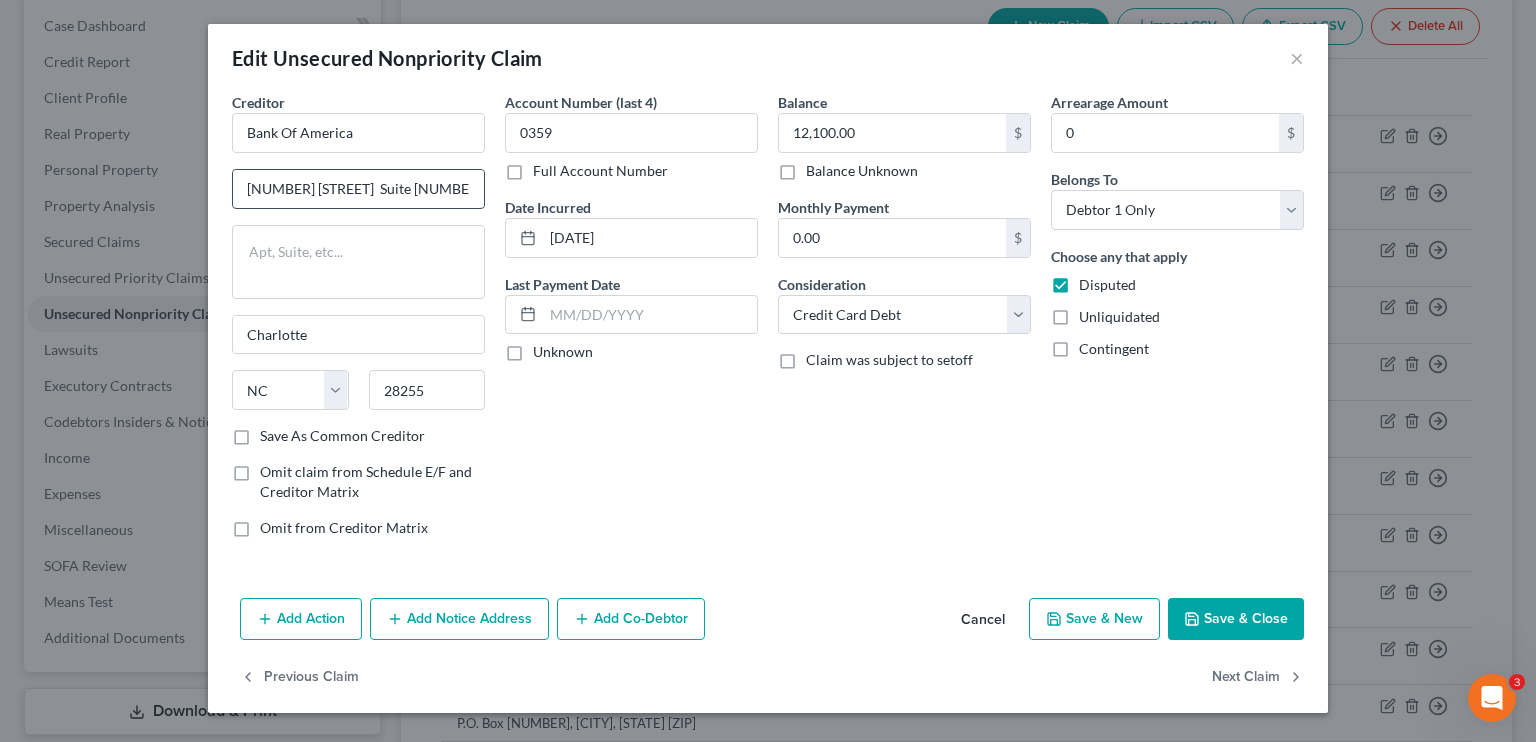 click on "[NUMBER] [STREET]  Suite [NUMBER]" at bounding box center (358, 189) 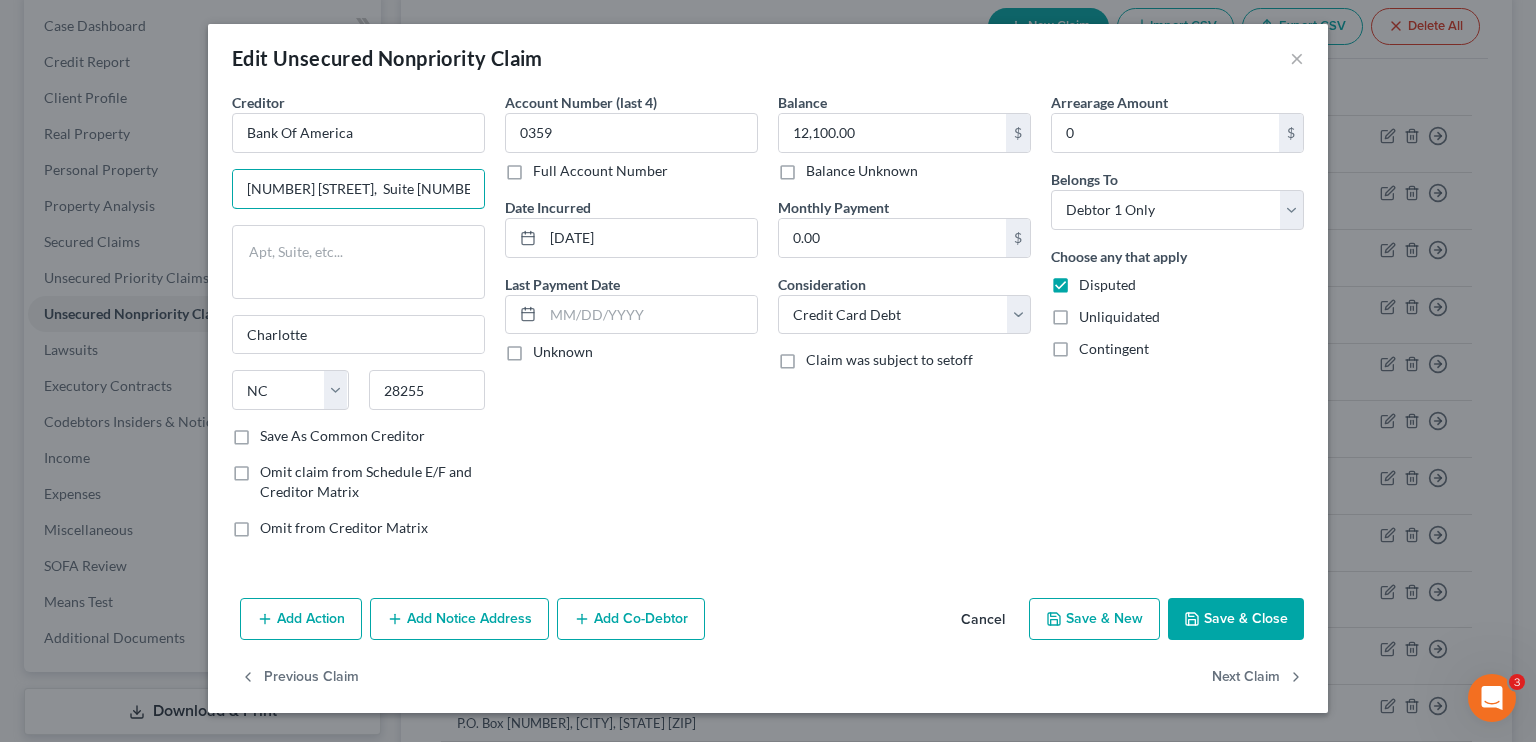 type on "[NUMBER] [STREET],  Suite [NUMBER]" 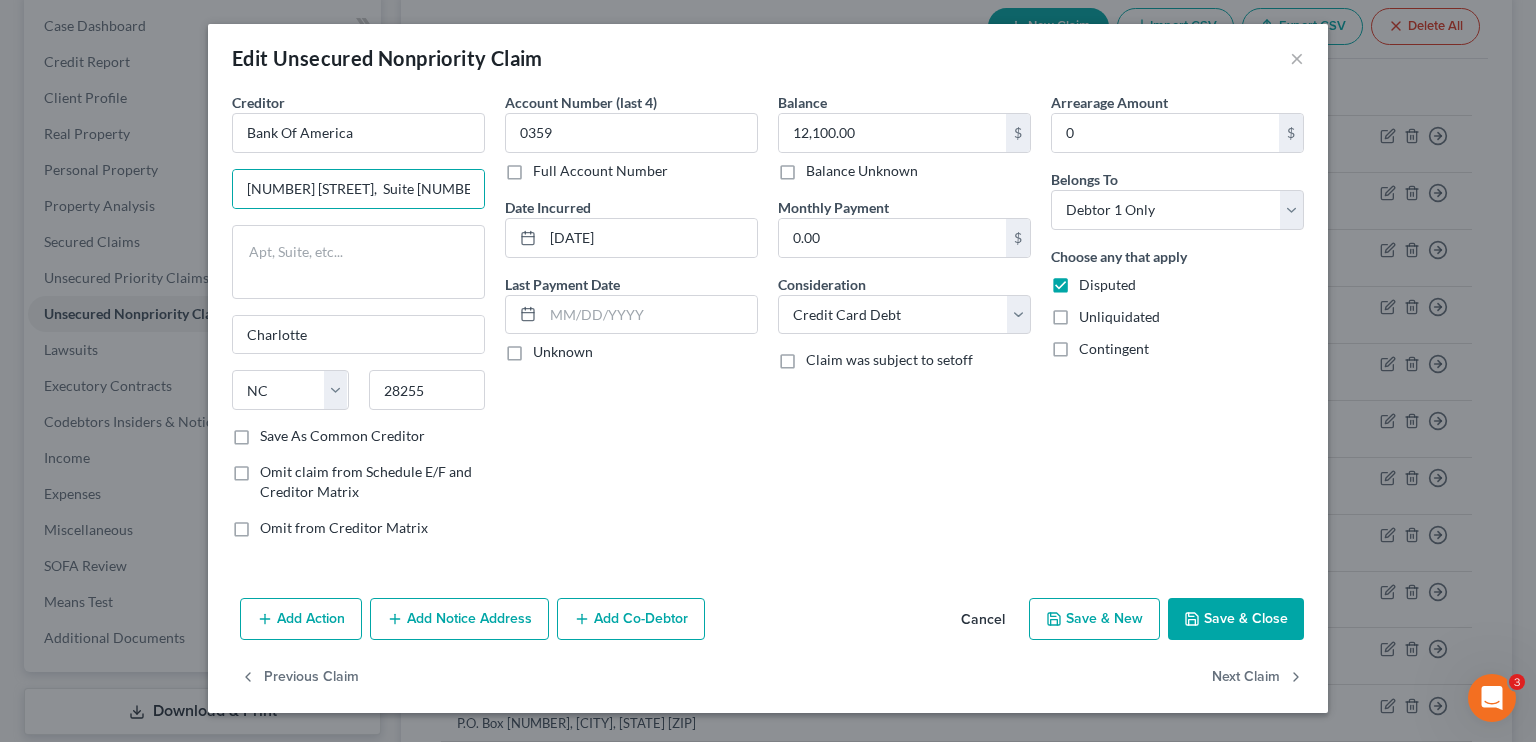 click on "Save & Close" at bounding box center (1236, 619) 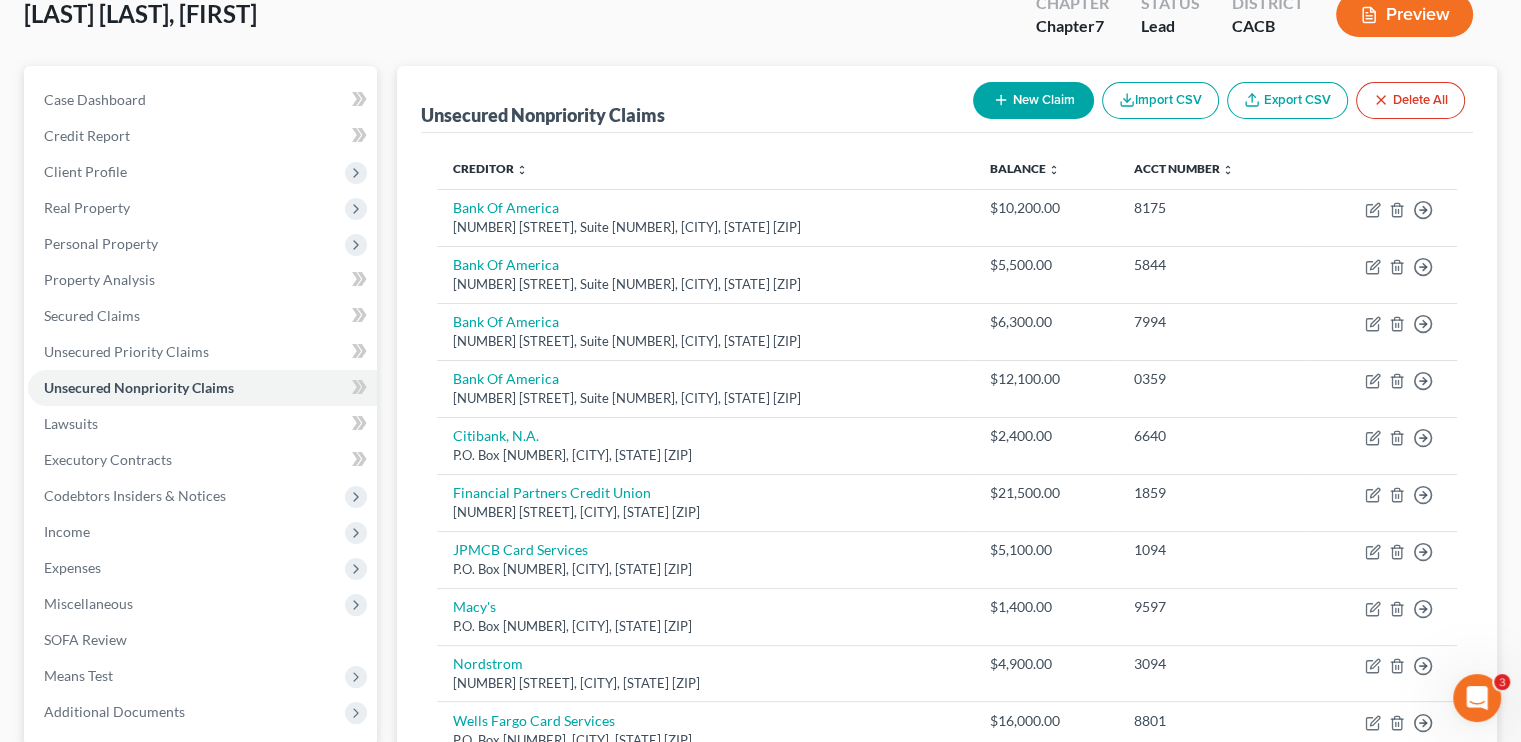 scroll, scrollTop: 0, scrollLeft: 0, axis: both 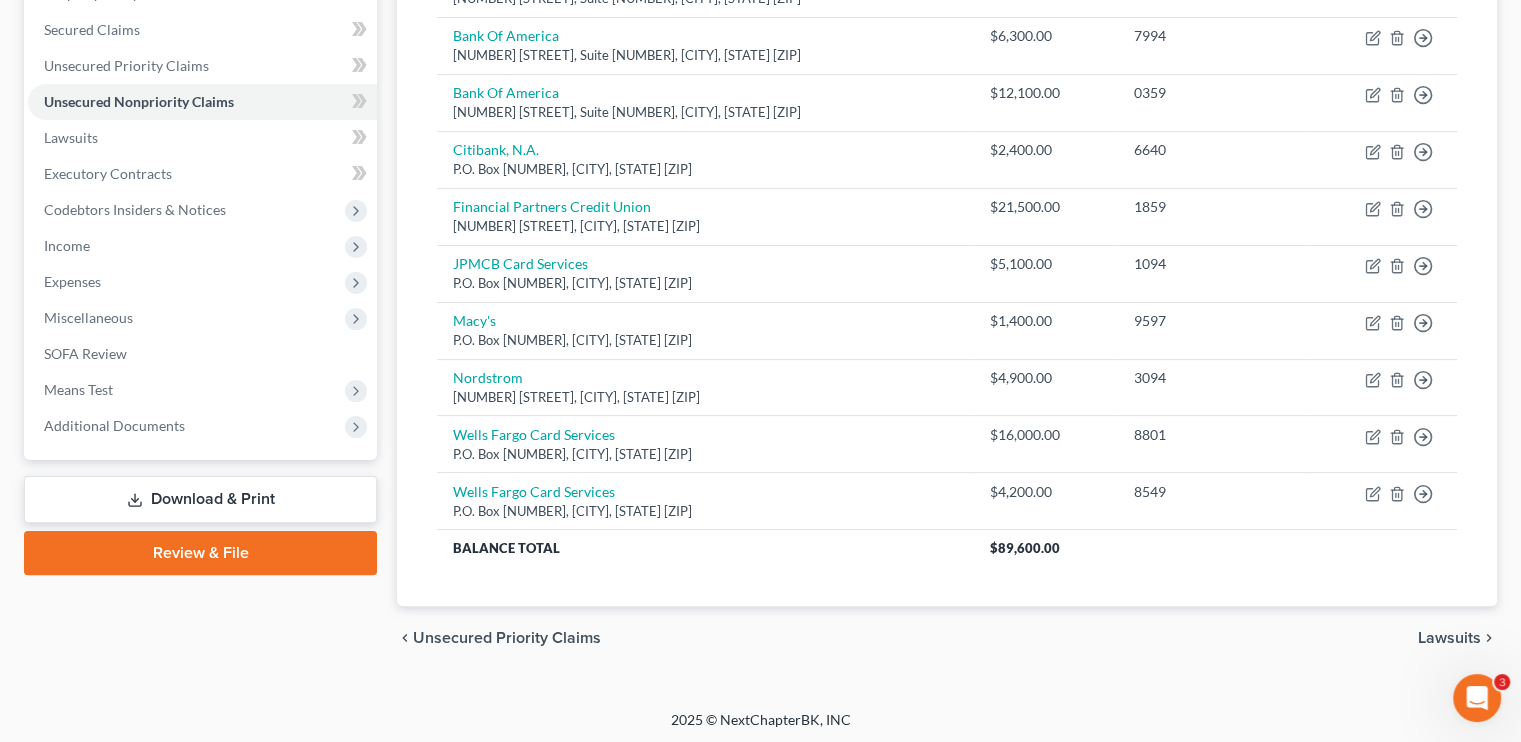 click on "Download & Print" at bounding box center [200, 499] 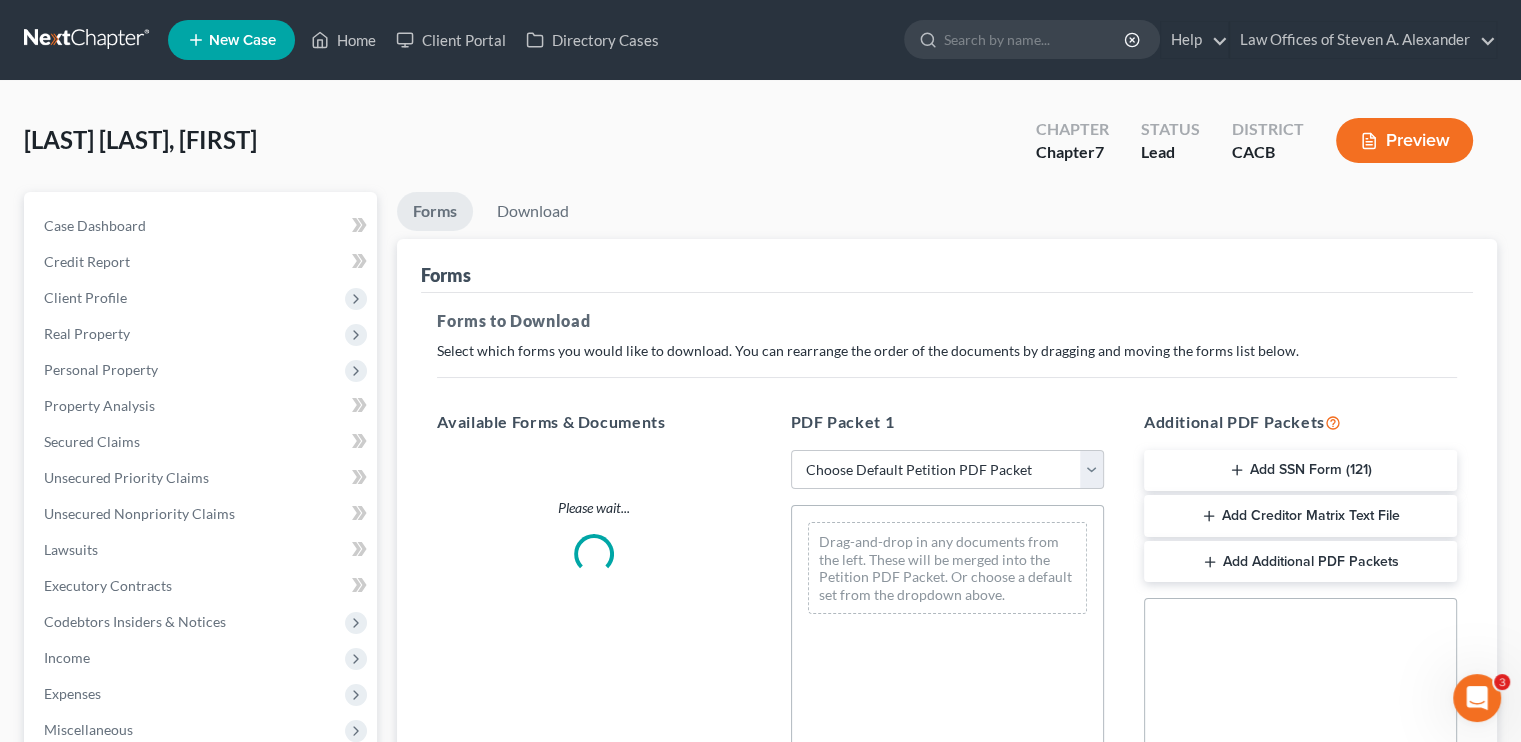 scroll, scrollTop: 0, scrollLeft: 0, axis: both 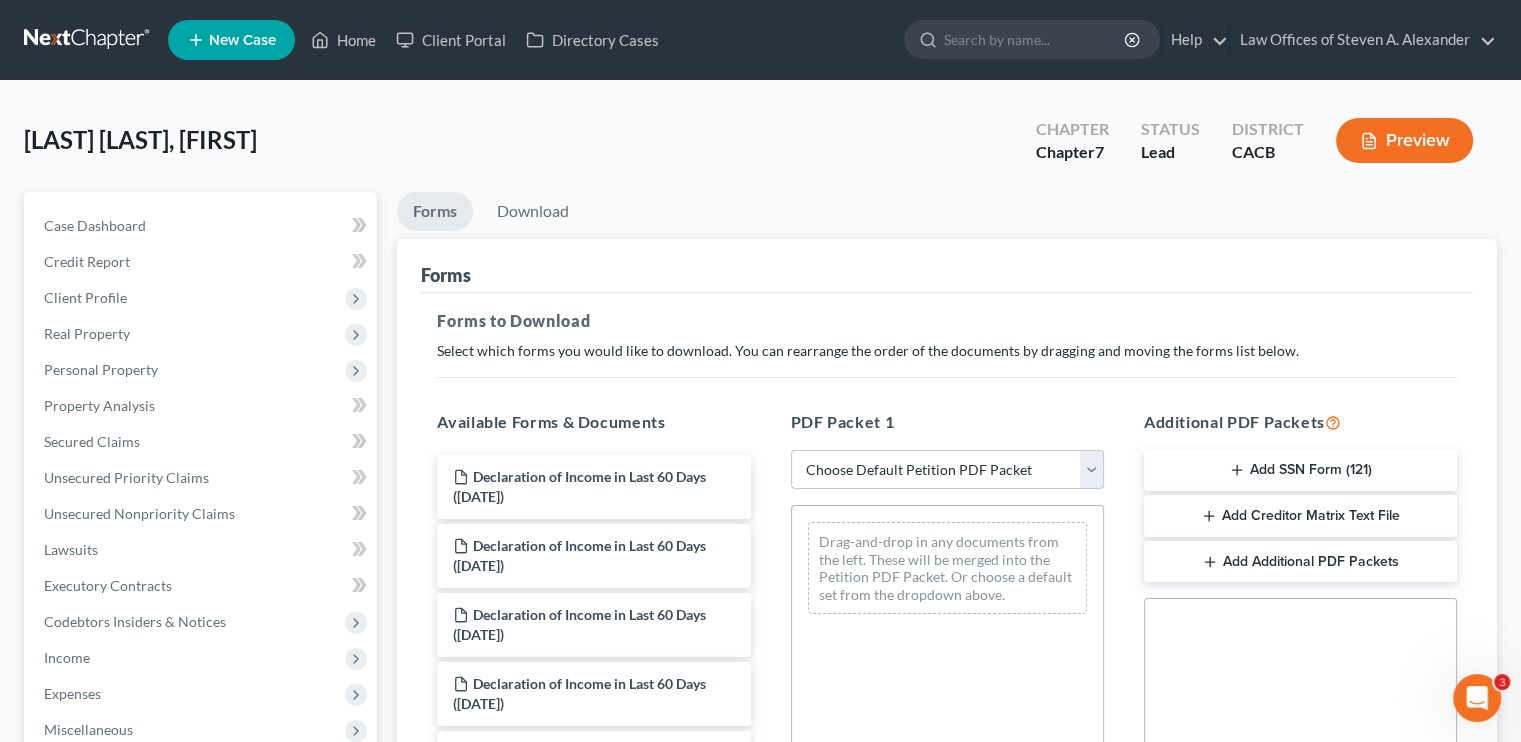 click on "Choose Default Petition PDF Packet Complete Bankruptcy Petition (all forms and schedules) Emergency Filing Forms (Petition and Creditor List Only) Amended Forms Signature Pages Only [FIRST] [LAST] Petition [YEAR]" at bounding box center [947, 470] 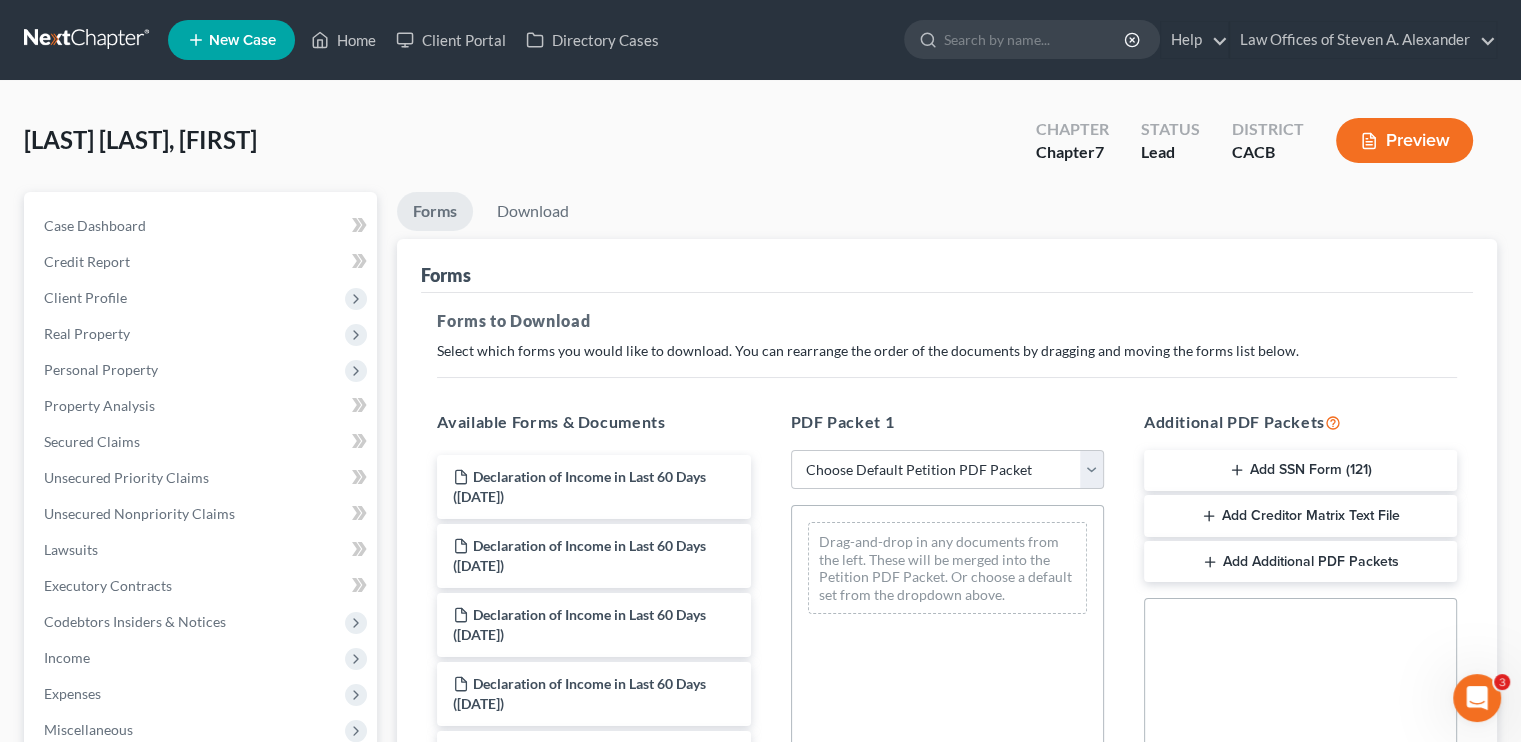 click on "Forms to Download Select which forms you would like to download. You can rearrange the order of the documents by dragging and moving the forms list below.  Available Forms & Documents
Declaration of Income in Last 60 Days ([DATE]) Declaration of Income in Last 60 Days ([DATE]) Declaration of Income in Last 60 Days ([DATE]) Declaration of Income in Last 60 Days ([DATE]) Declaration of Income in Last 60 Days ([DATE]) Statement of Related Cases ([DATE]) Voluntary Petition for Individuals Filing for Bankruptcy Summary of Your Assets and Liabilities Schedule A/B: Property Schedule C: The Property You Claim as Exempt Schedule D: Creditors Who Hold Claims Secured by Property Schedule E/F: Creditors Who Have Unsecured Claims Schedule G: Executory Contracts and Unexpired Leases Schedule H: Your Codebtors Schedule I: Your Income Schedule J: Your Expenses Declaration About an Individual Debtor's Schedules Your Statement of Financial Affairs for Individuals Filing for Bankruptcy
Petition" at bounding box center (947, 694) 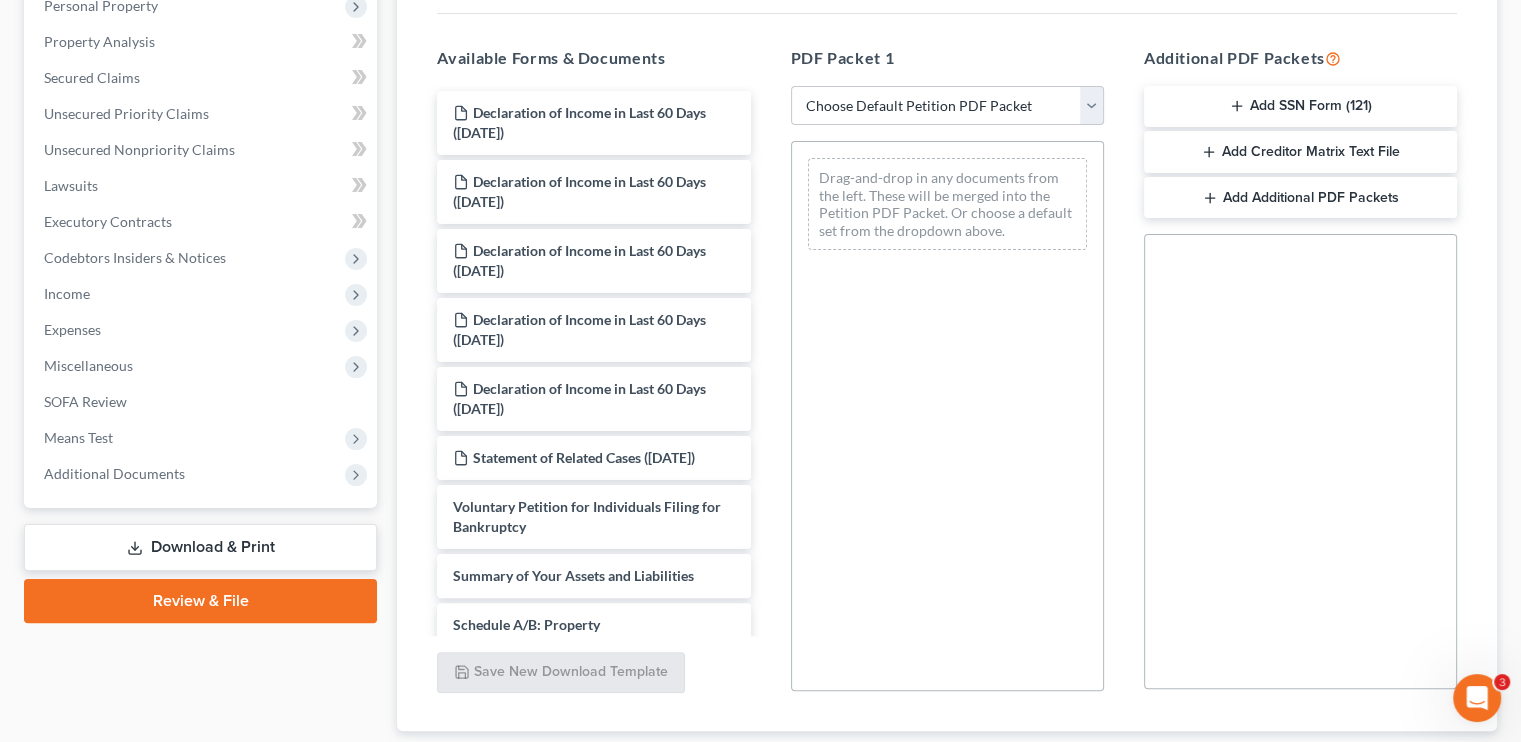 scroll, scrollTop: 400, scrollLeft: 0, axis: vertical 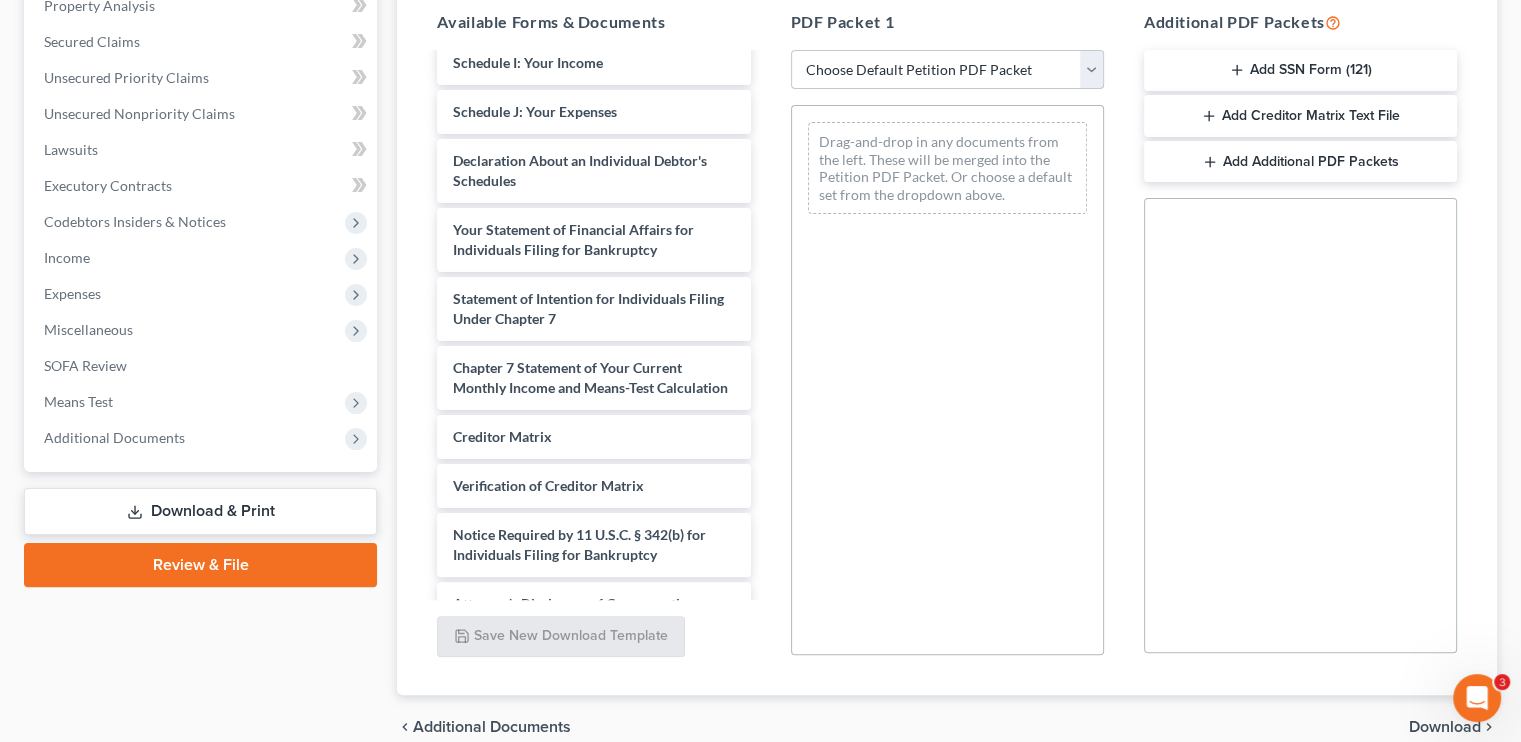 click on "Choose Default Petition PDF Packet Complete Bankruptcy Petition (all forms and schedules) Emergency Filing Forms (Petition and Creditor List Only) Amended Forms Signature Pages Only [FIRST] [LAST] Petition [YEAR]" at bounding box center [947, 70] 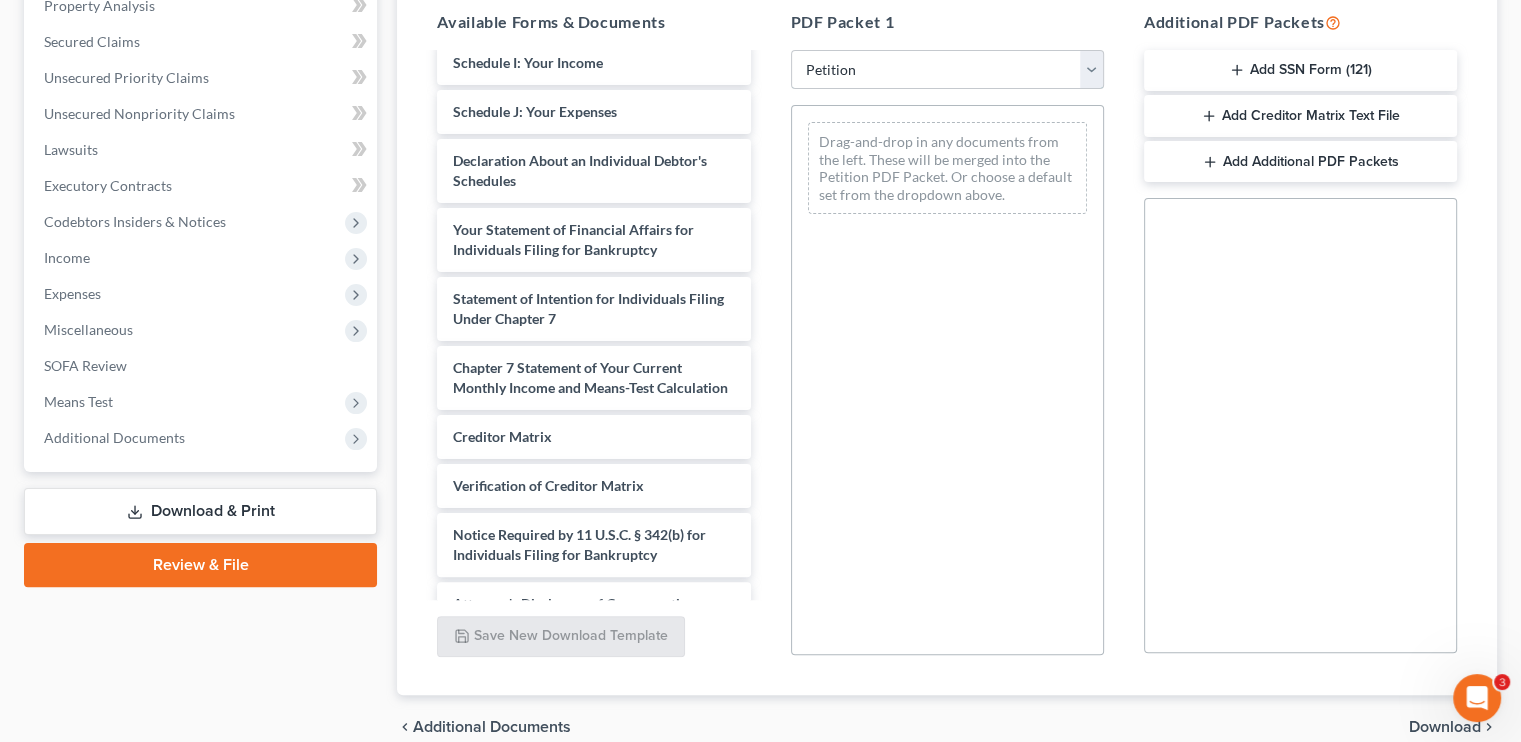 click on "Choose Default Petition PDF Packet Complete Bankruptcy Petition (all forms and schedules) Emergency Filing Forms (Petition and Creditor List Only) Amended Forms Signature Pages Only [FIRST] [LAST] Petition [YEAR]" at bounding box center (947, 70) 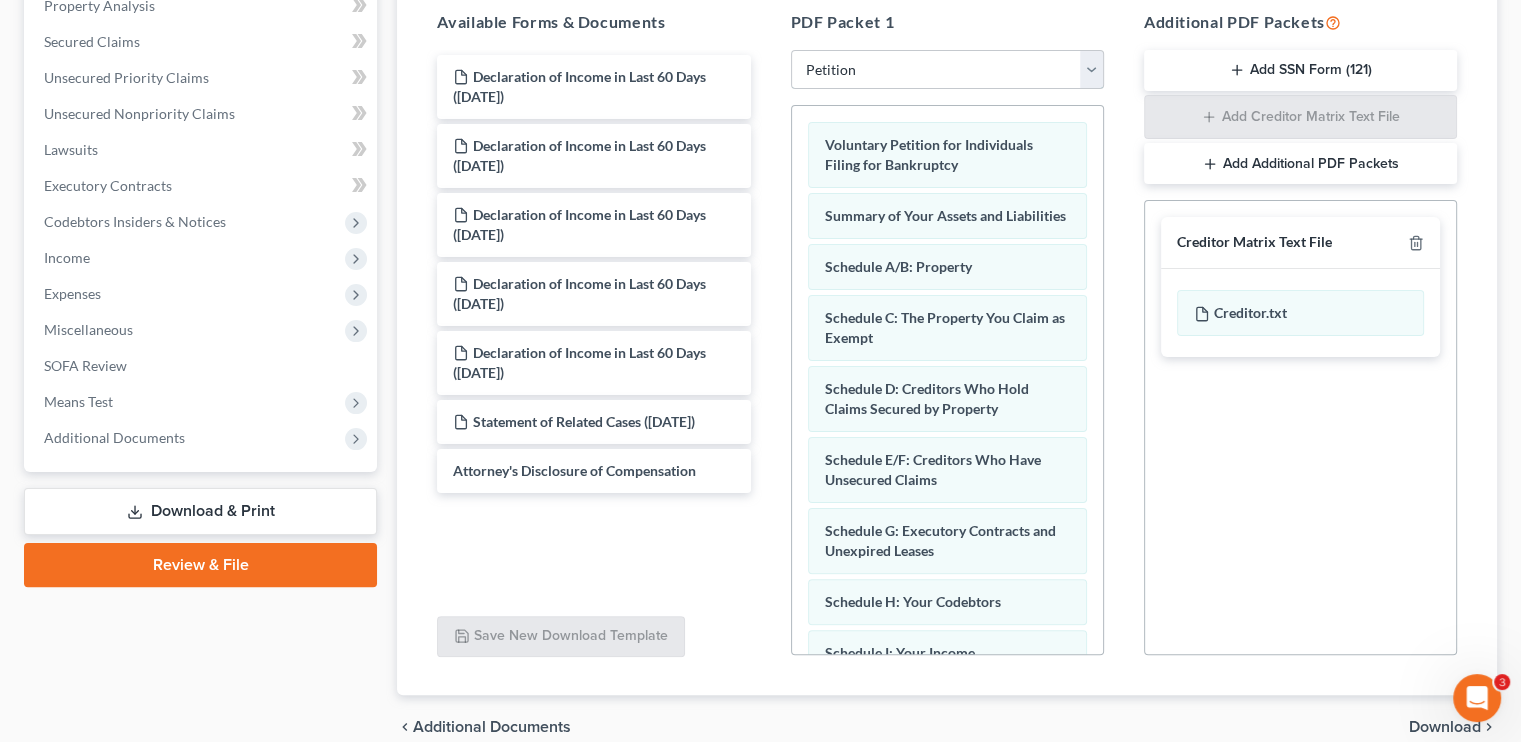 scroll, scrollTop: 0, scrollLeft: 0, axis: both 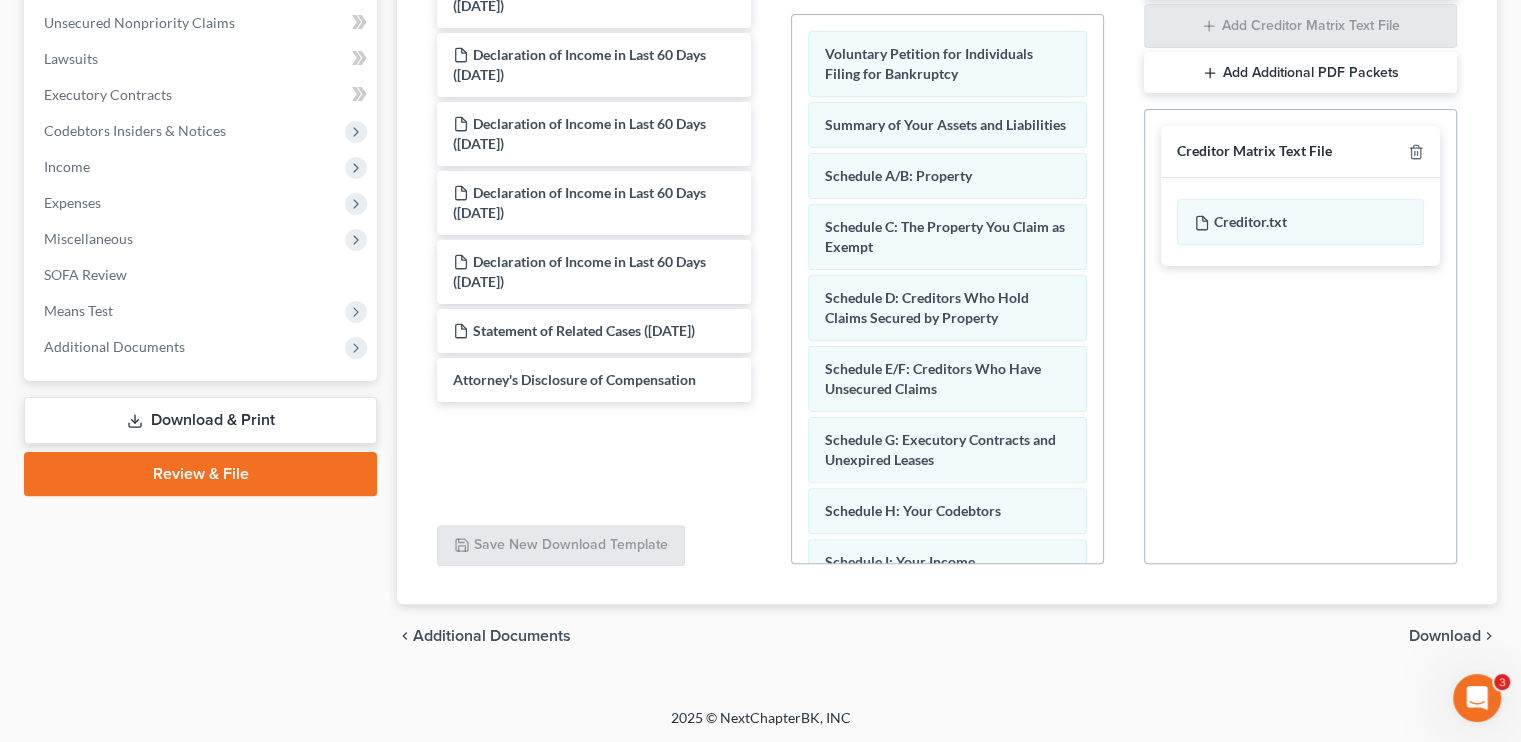 click on "chevron_left   Additional Documents Download   chevron_right" at bounding box center (947, 636) 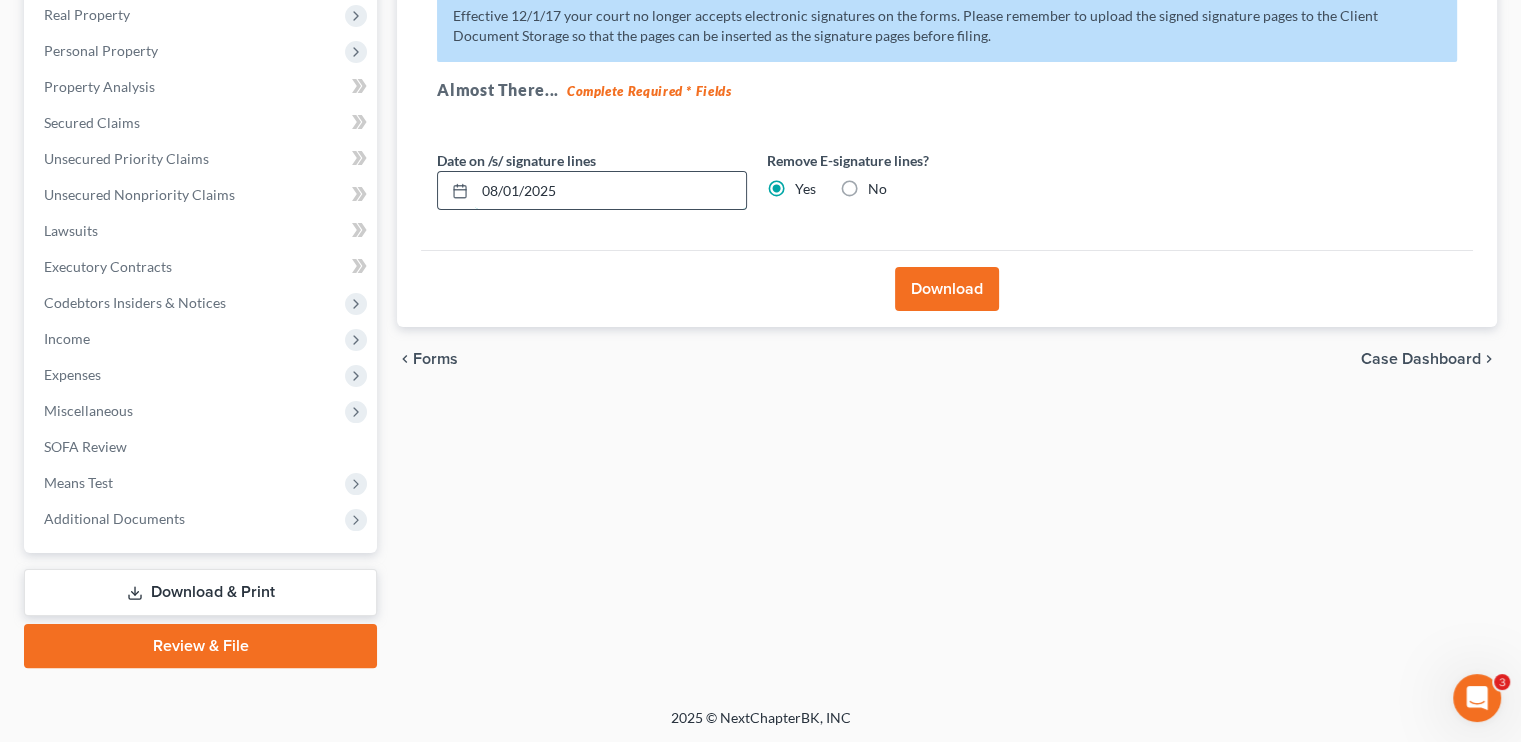 drag, startPoint x: 566, startPoint y: 185, endPoint x: 477, endPoint y: 193, distance: 89.358826 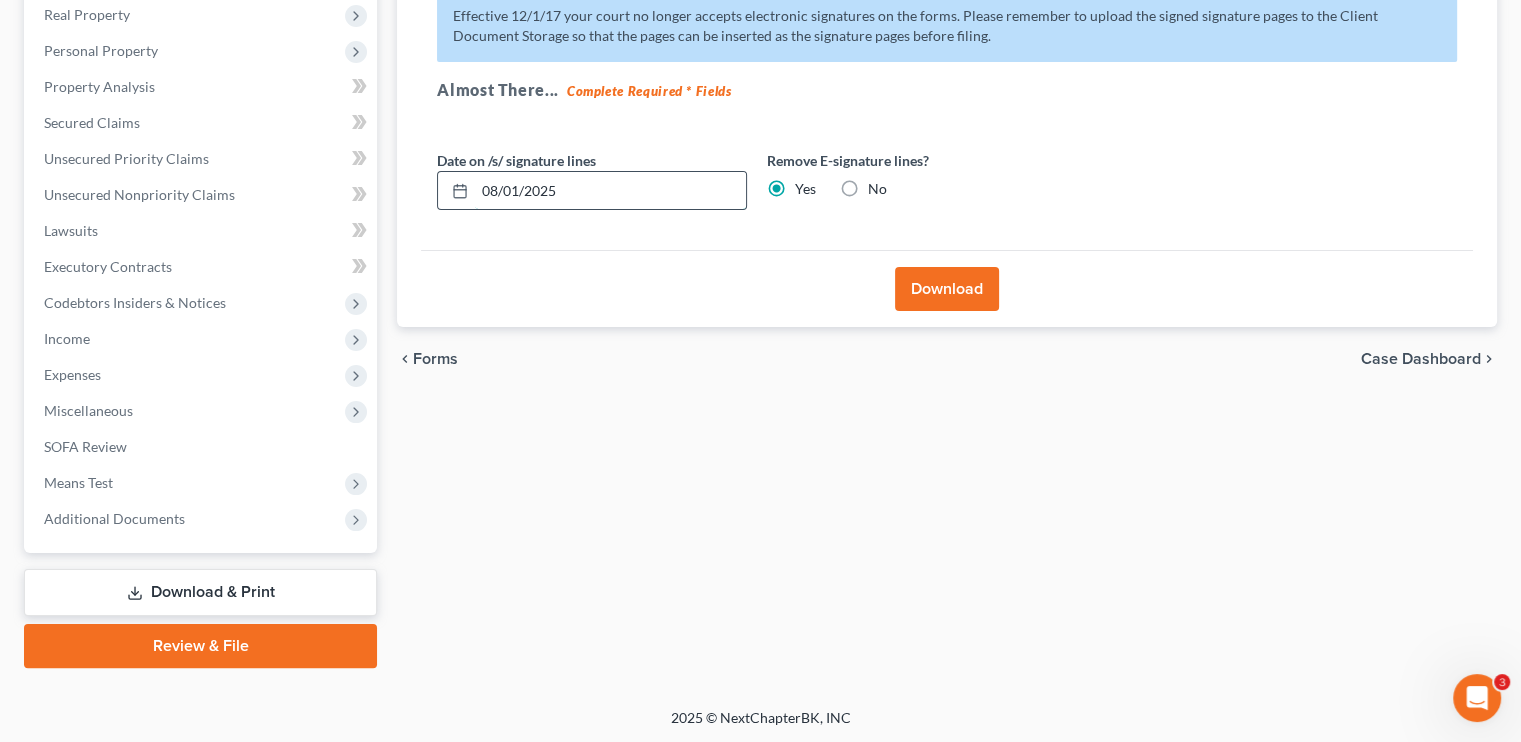 click on "08/01/2025" at bounding box center (610, 191) 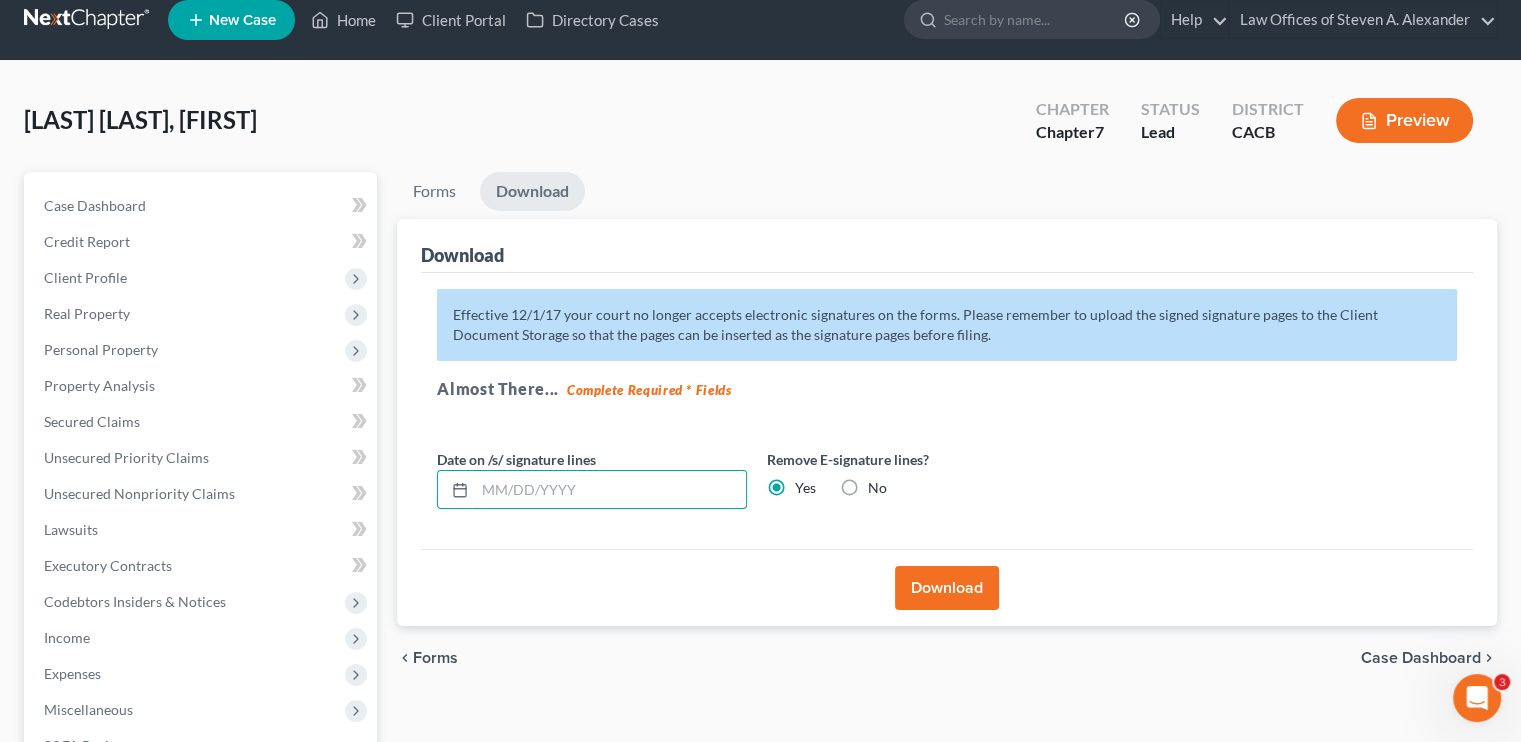 scroll, scrollTop: 19, scrollLeft: 0, axis: vertical 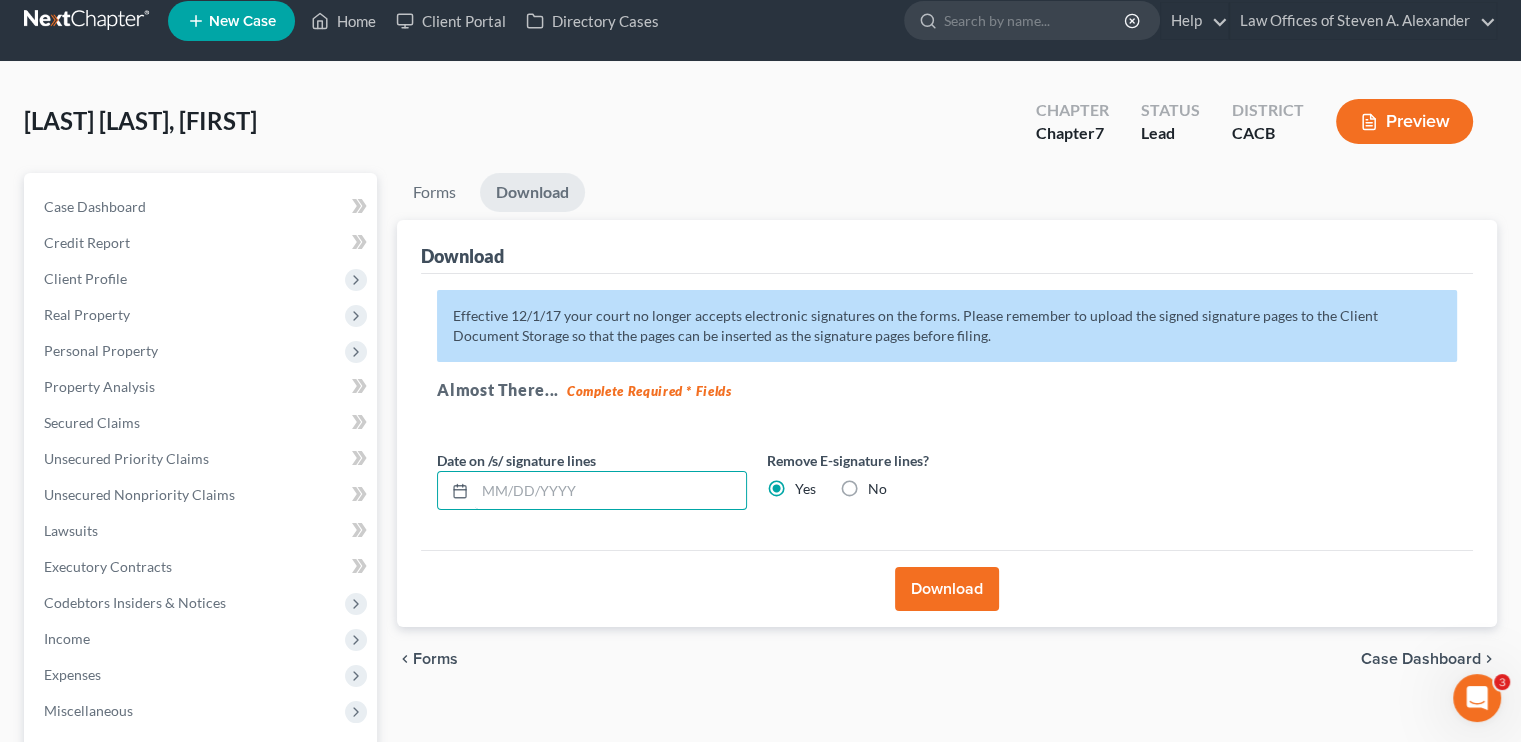 type 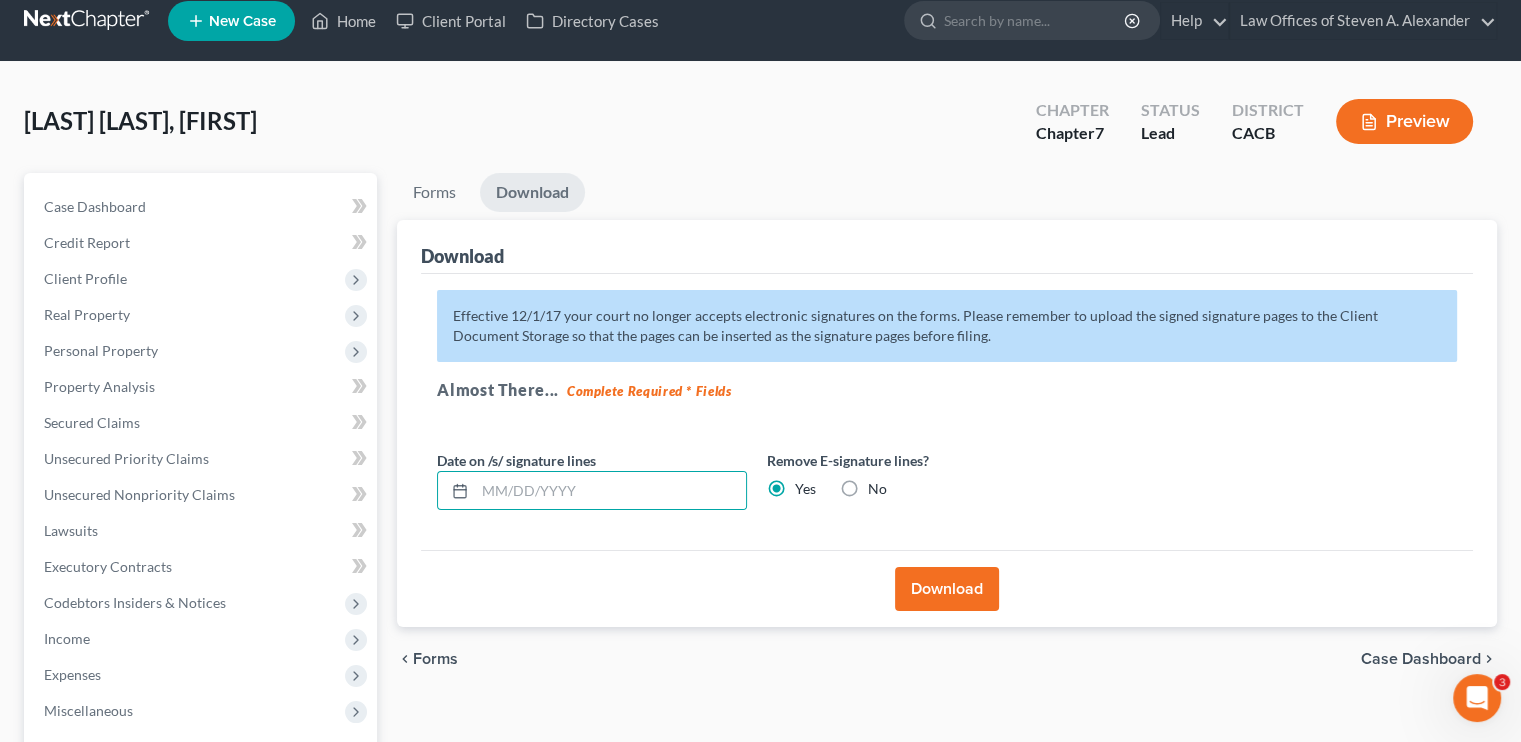 click on "Download" at bounding box center (532, 192) 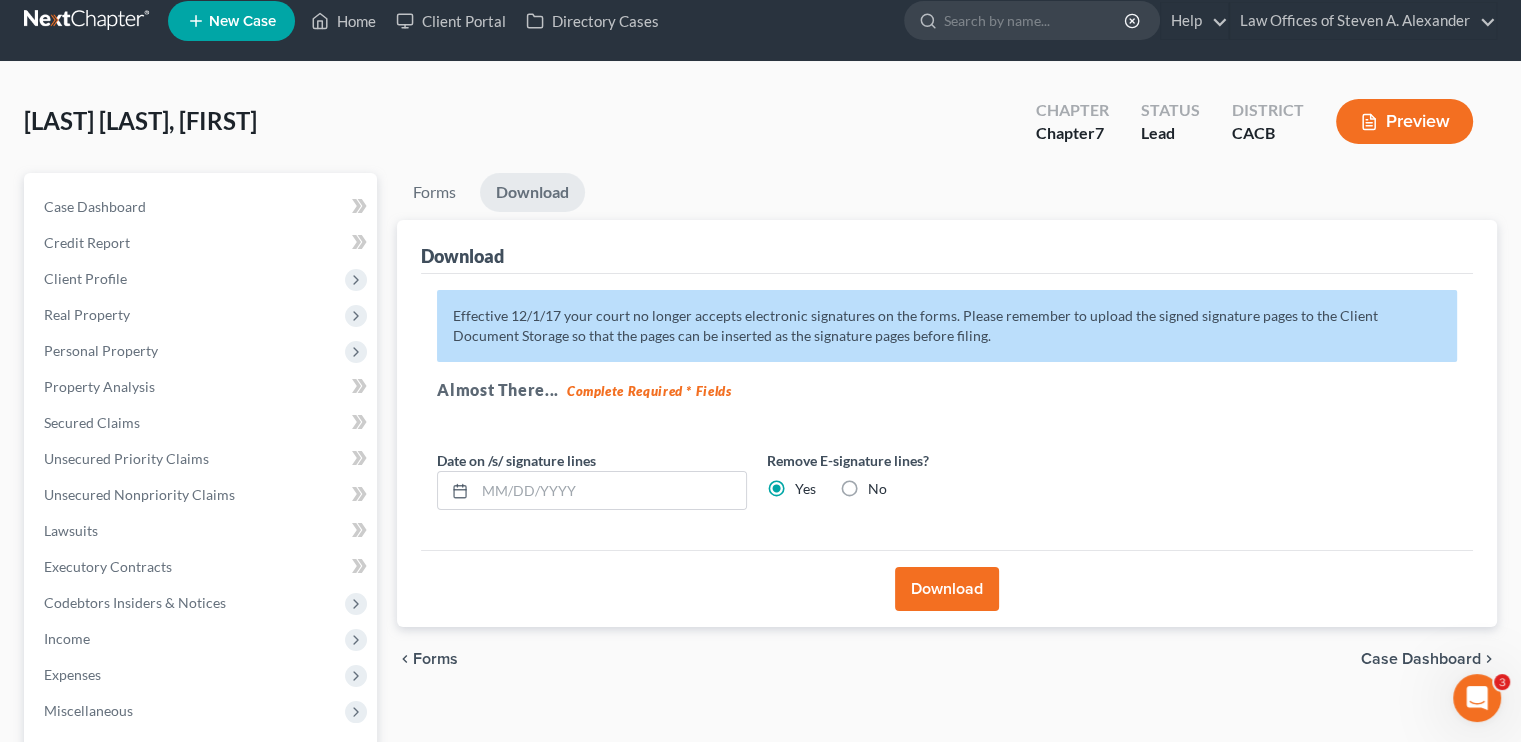 click on "Download" at bounding box center (947, 589) 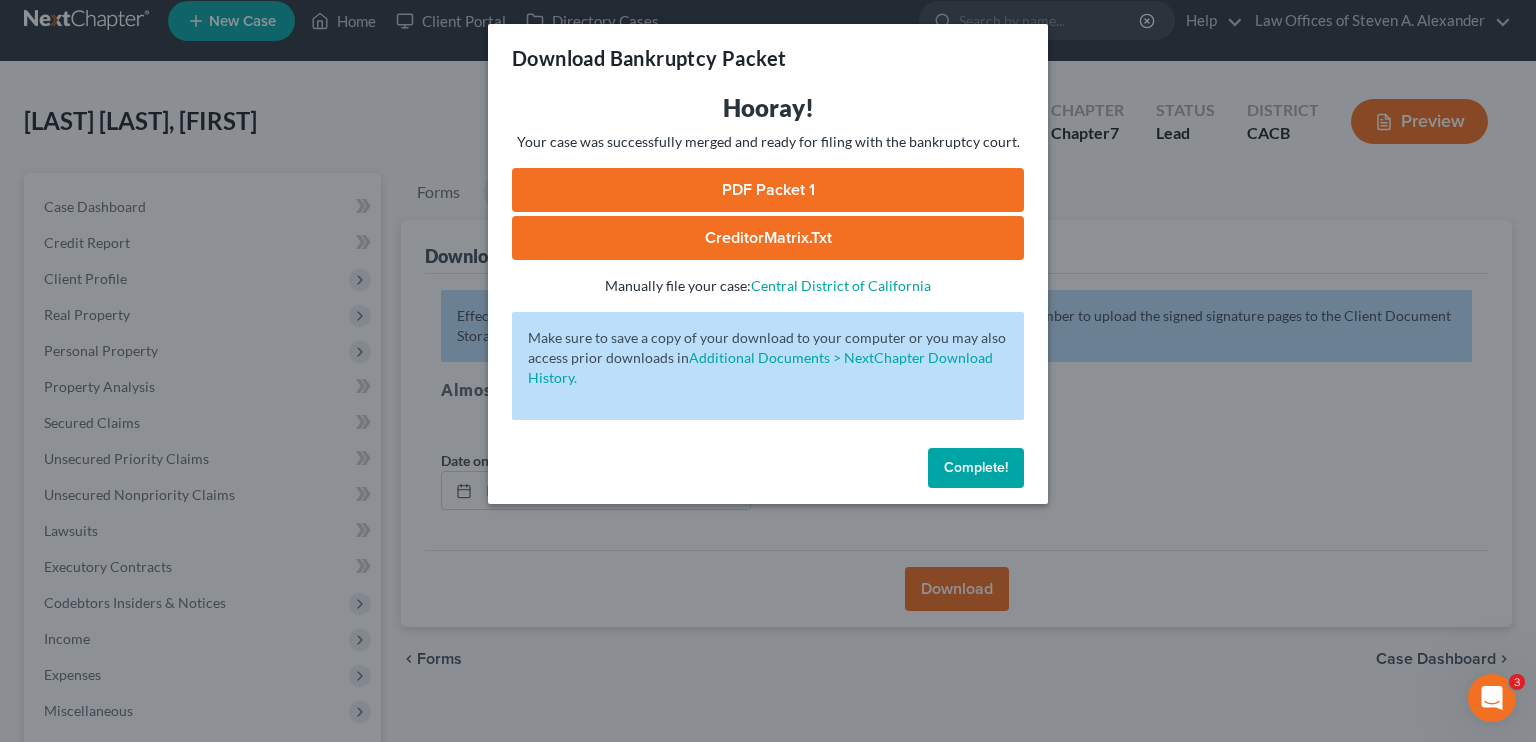 drag, startPoint x: 795, startPoint y: 188, endPoint x: 793, endPoint y: 199, distance: 11.18034 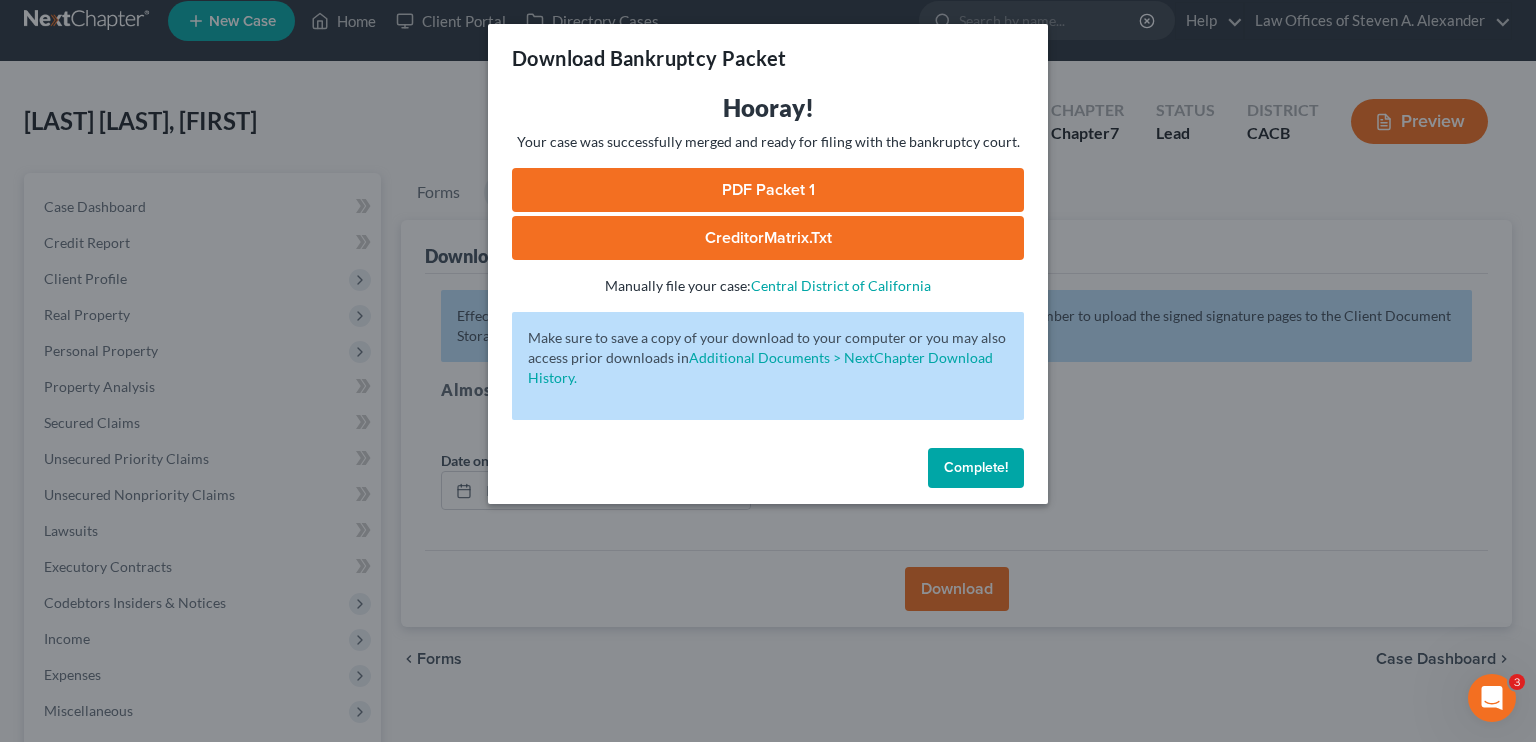 click on "Complete!" at bounding box center [976, 468] 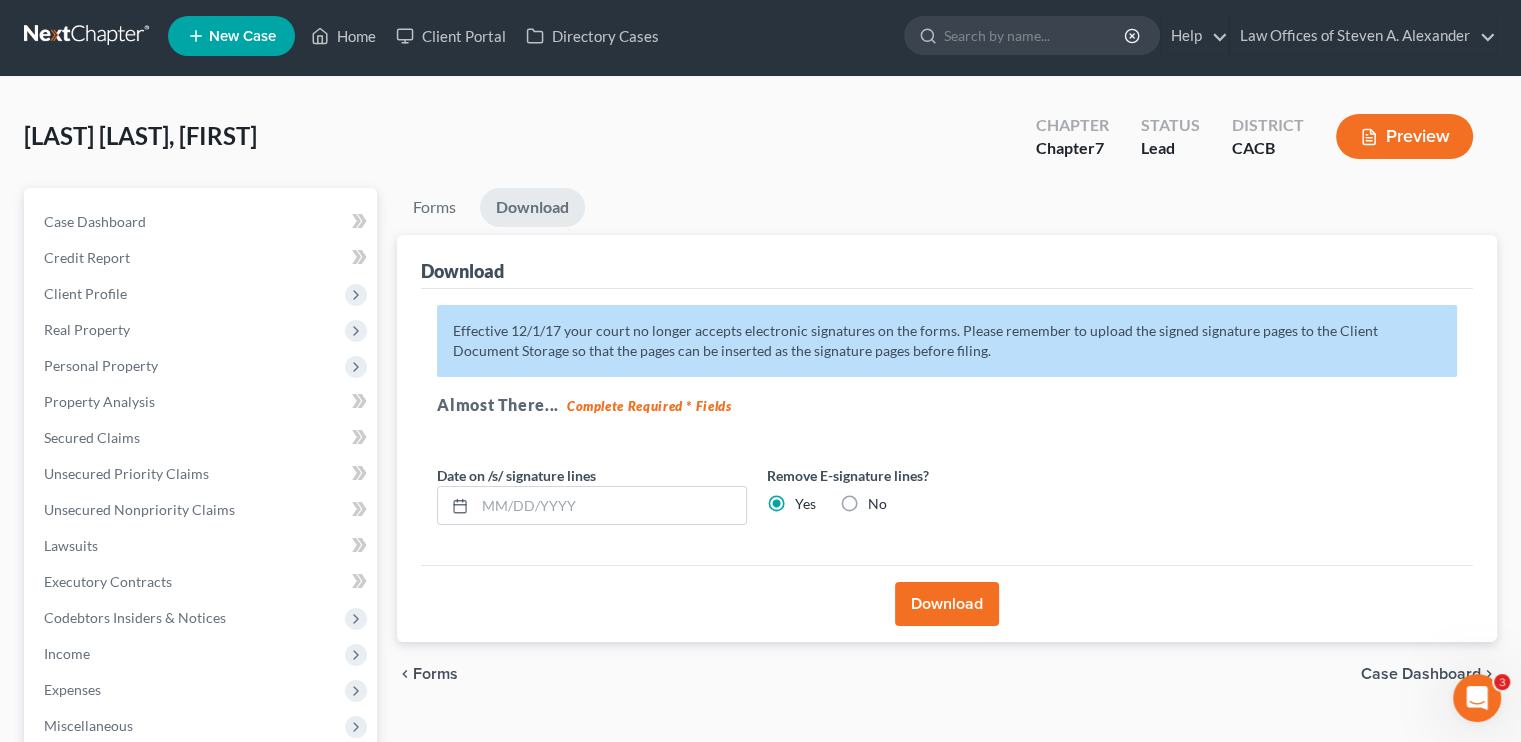scroll, scrollTop: 0, scrollLeft: 0, axis: both 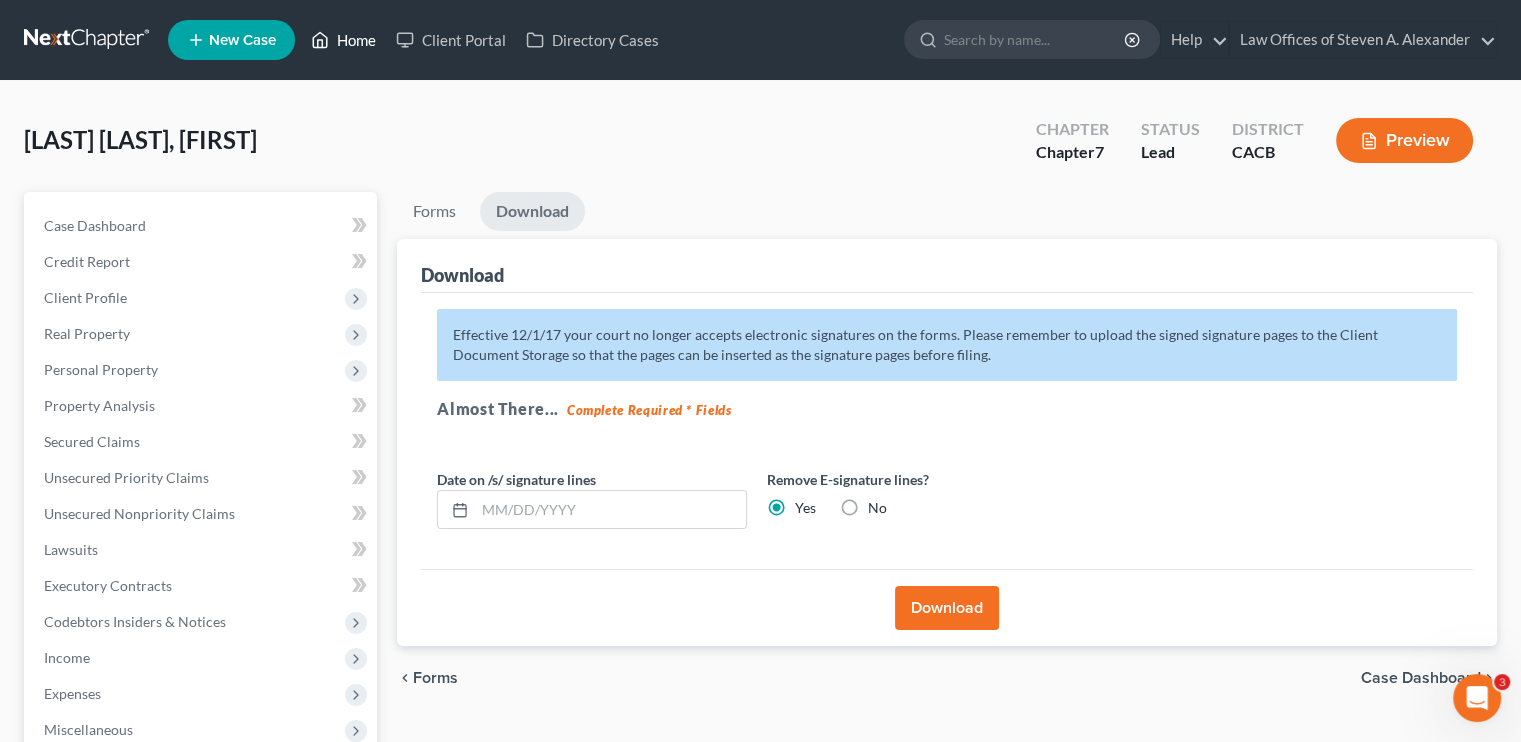 click on "Home" at bounding box center [343, 40] 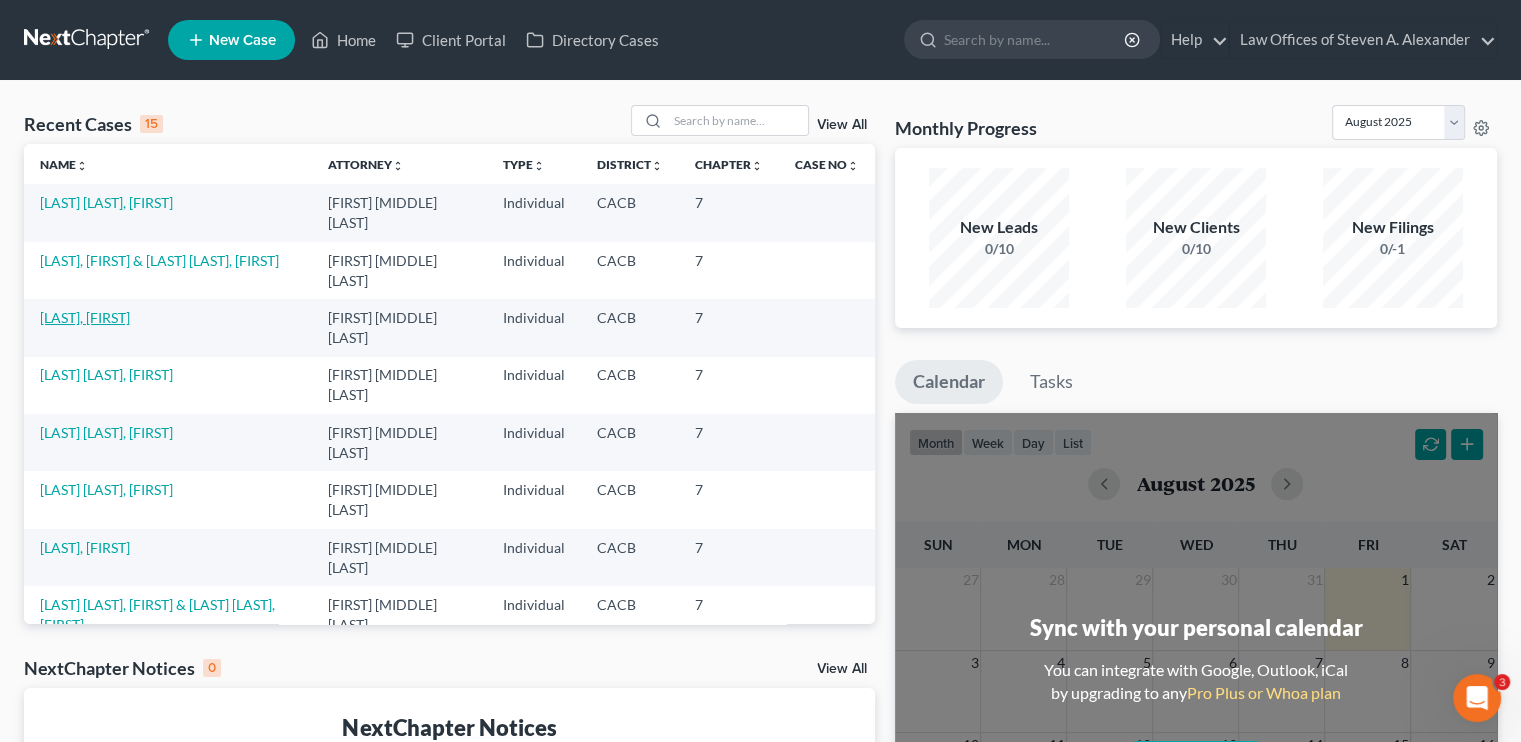 click on "[LAST], [FIRST]" at bounding box center [85, 317] 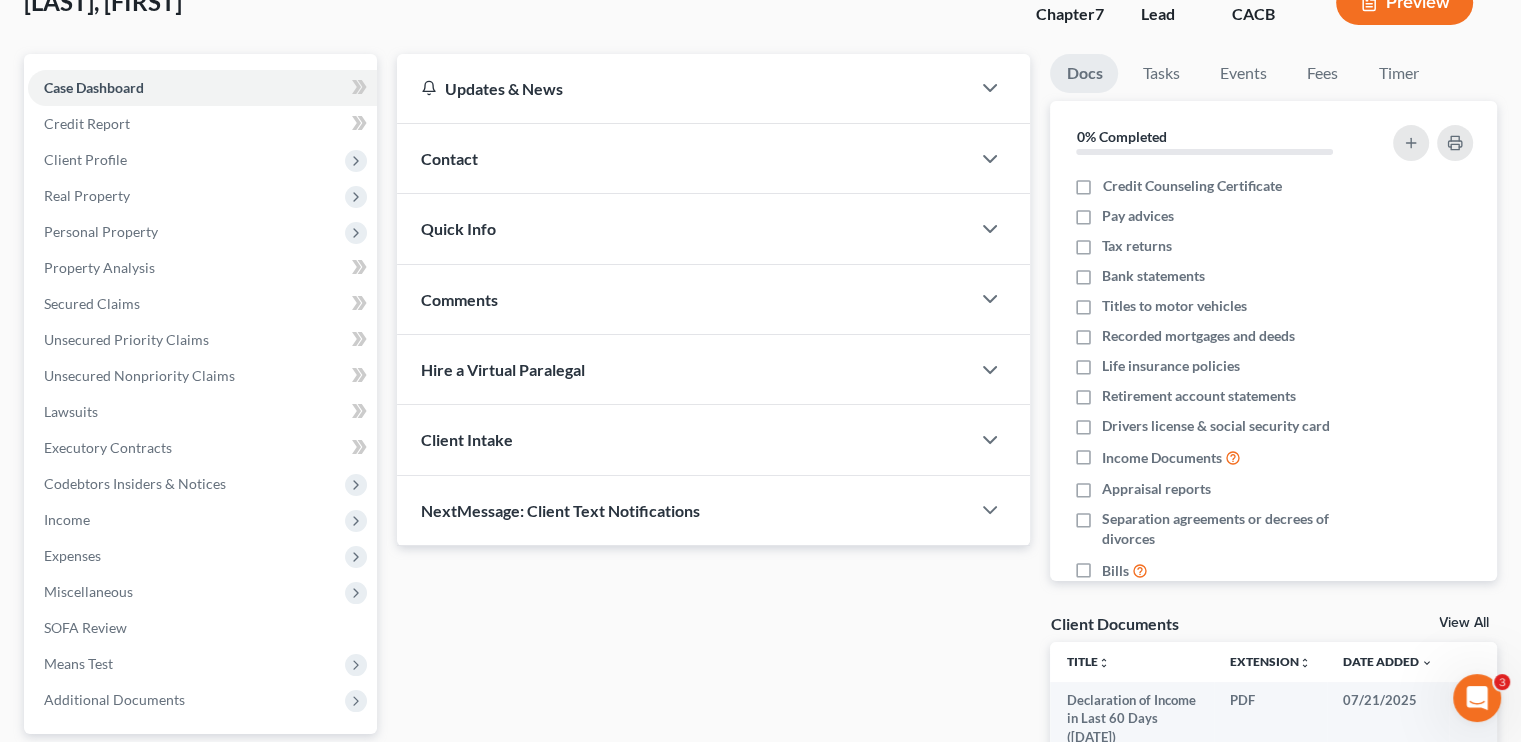 scroll, scrollTop: 400, scrollLeft: 0, axis: vertical 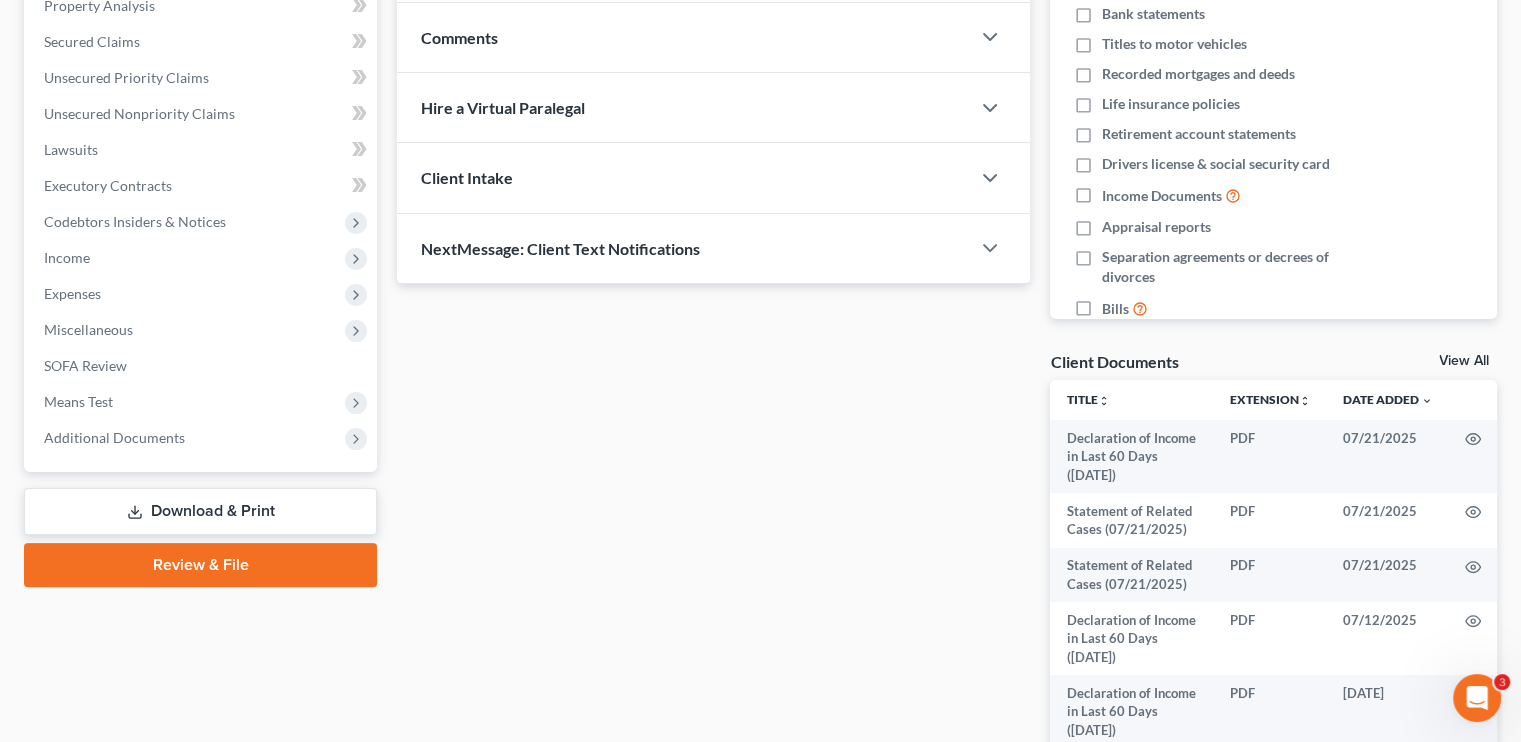 click on "Download & Print" at bounding box center (200, 511) 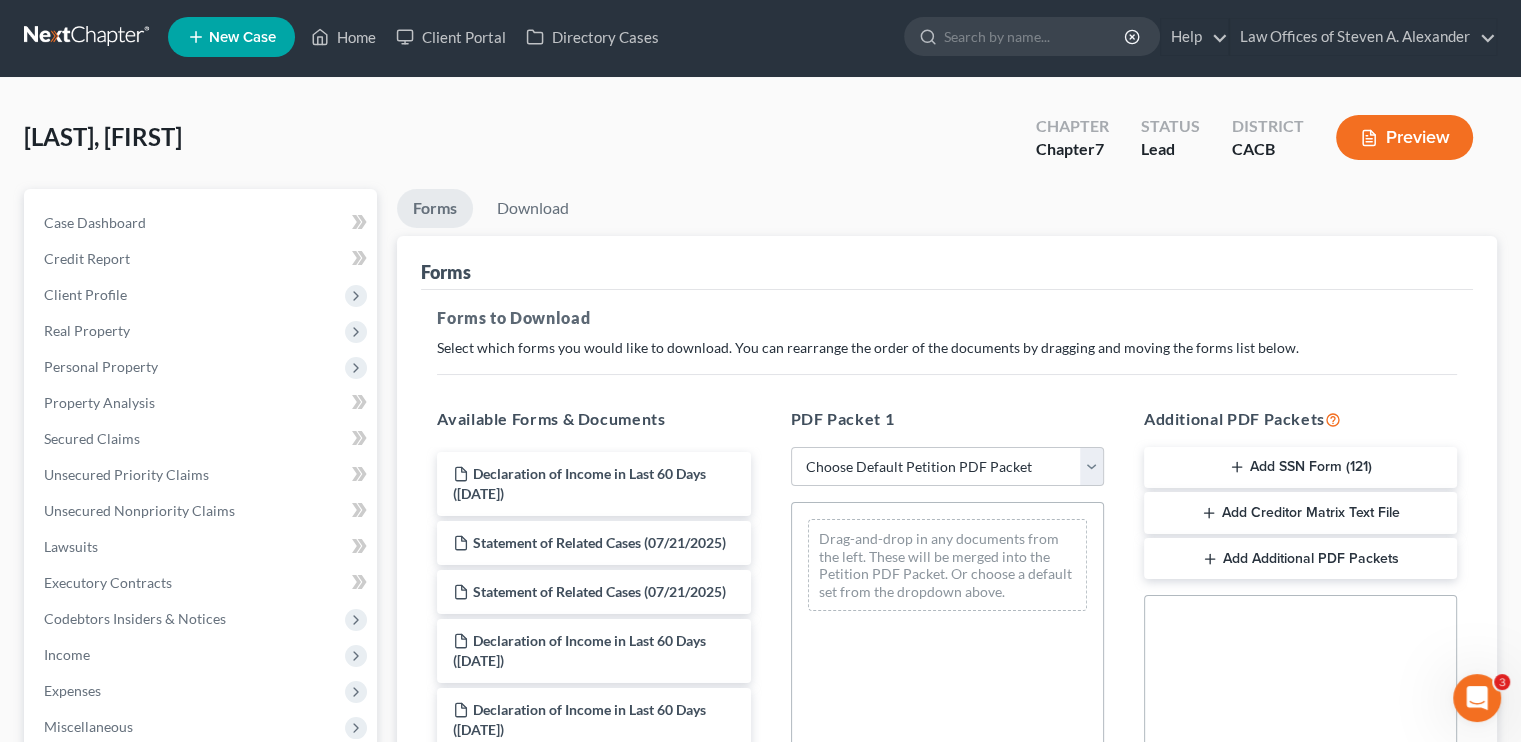 scroll, scrollTop: 0, scrollLeft: 0, axis: both 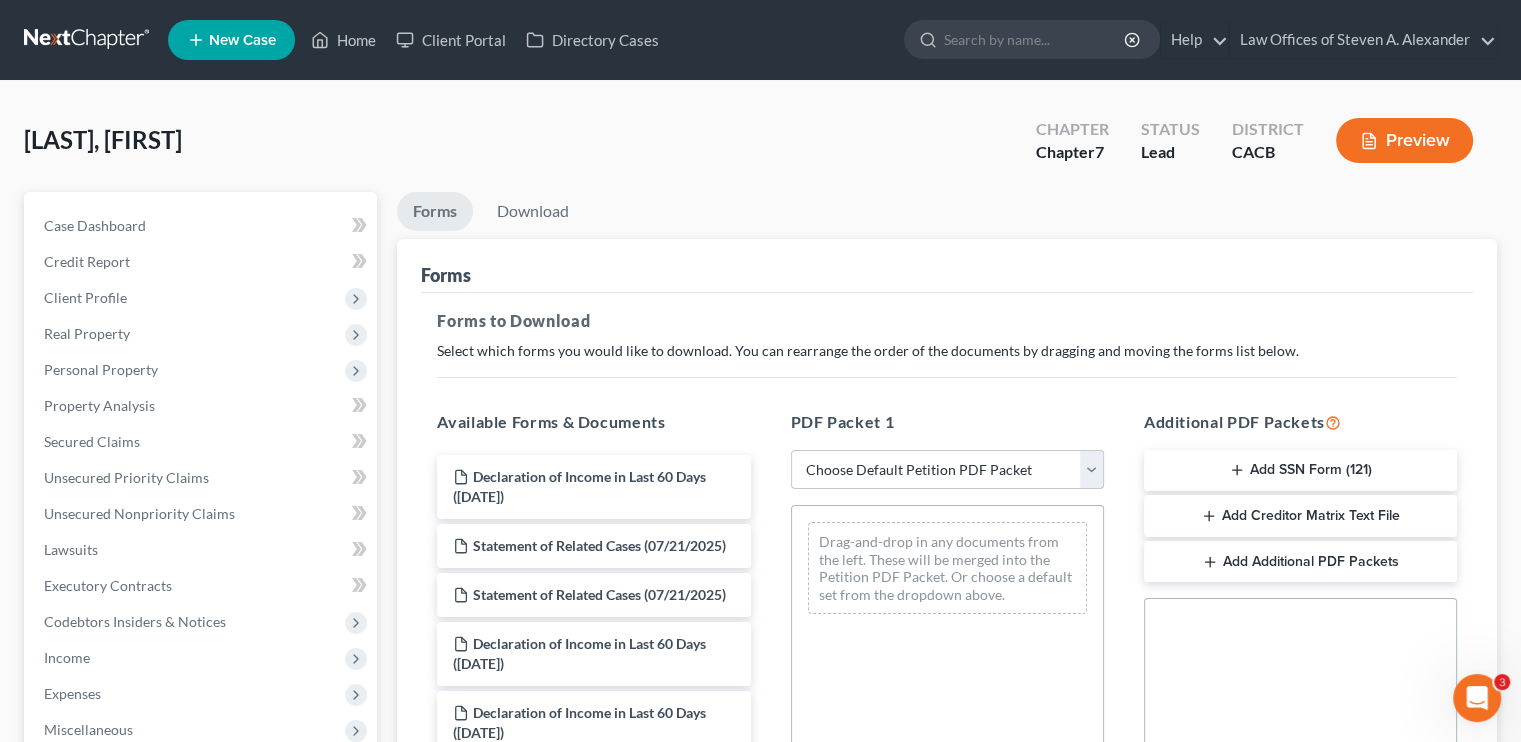 click on "Choose Default Petition PDF Packet Complete Bankruptcy Petition (all forms and schedules) Emergency Filing Forms (Petition and Creditor List Only) Amended Forms Signature Pages Only [FIRST] [LAST] Petition [YEAR]" at bounding box center (947, 470) 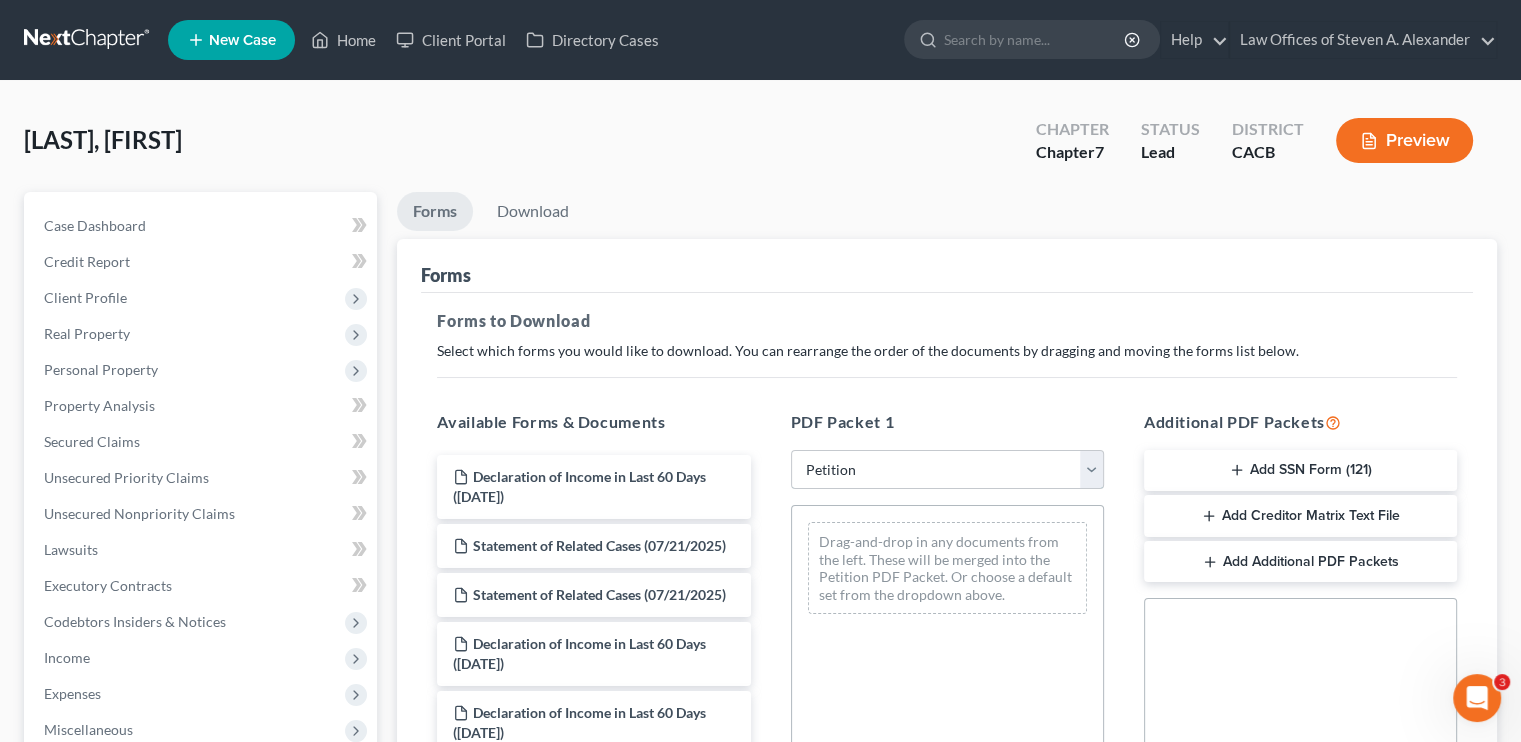 click on "Choose Default Petition PDF Packet Complete Bankruptcy Petition (all forms and schedules) Emergency Filing Forms (Petition and Creditor List Only) Amended Forms Signature Pages Only [FIRST] [LAST] Petition [YEAR]" at bounding box center (947, 470) 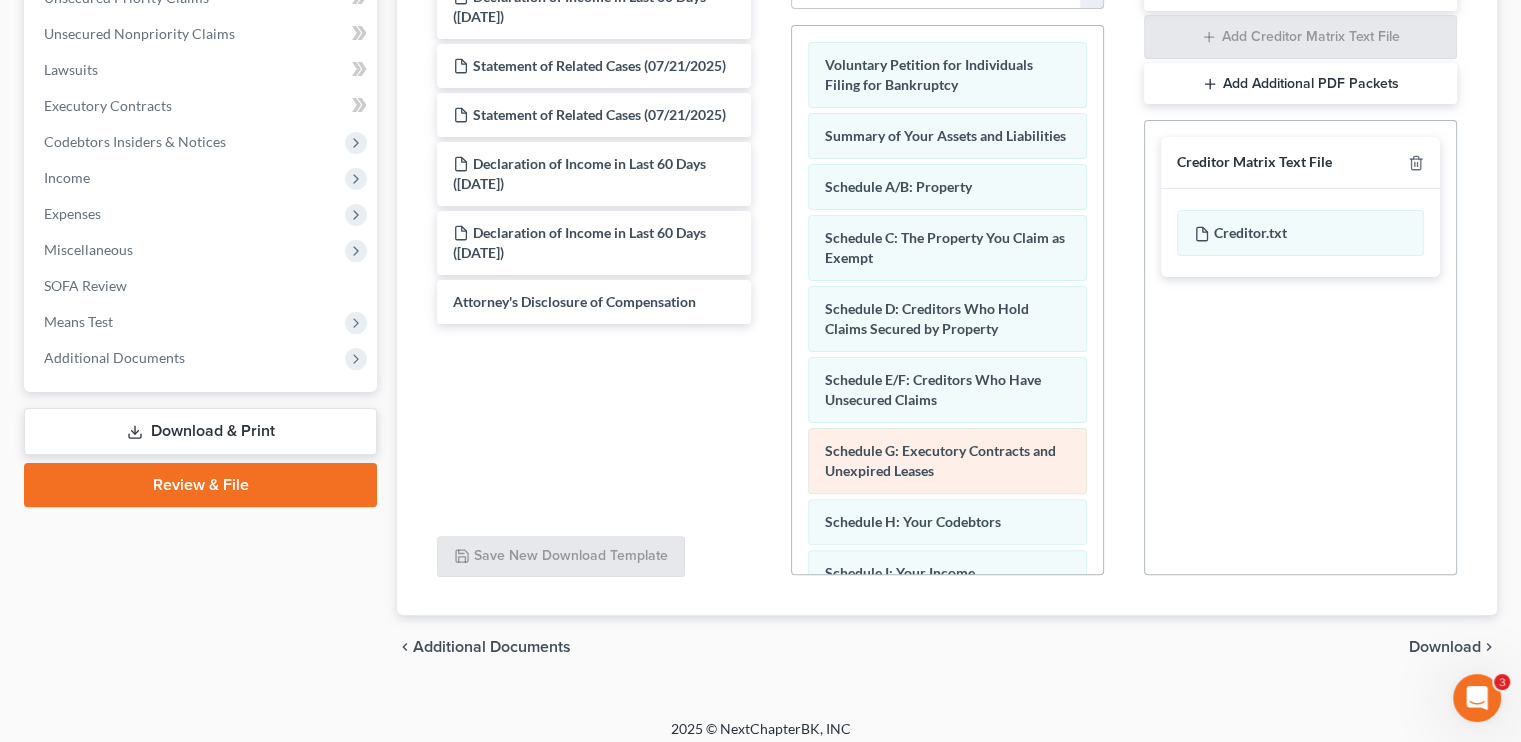 scroll, scrollTop: 491, scrollLeft: 0, axis: vertical 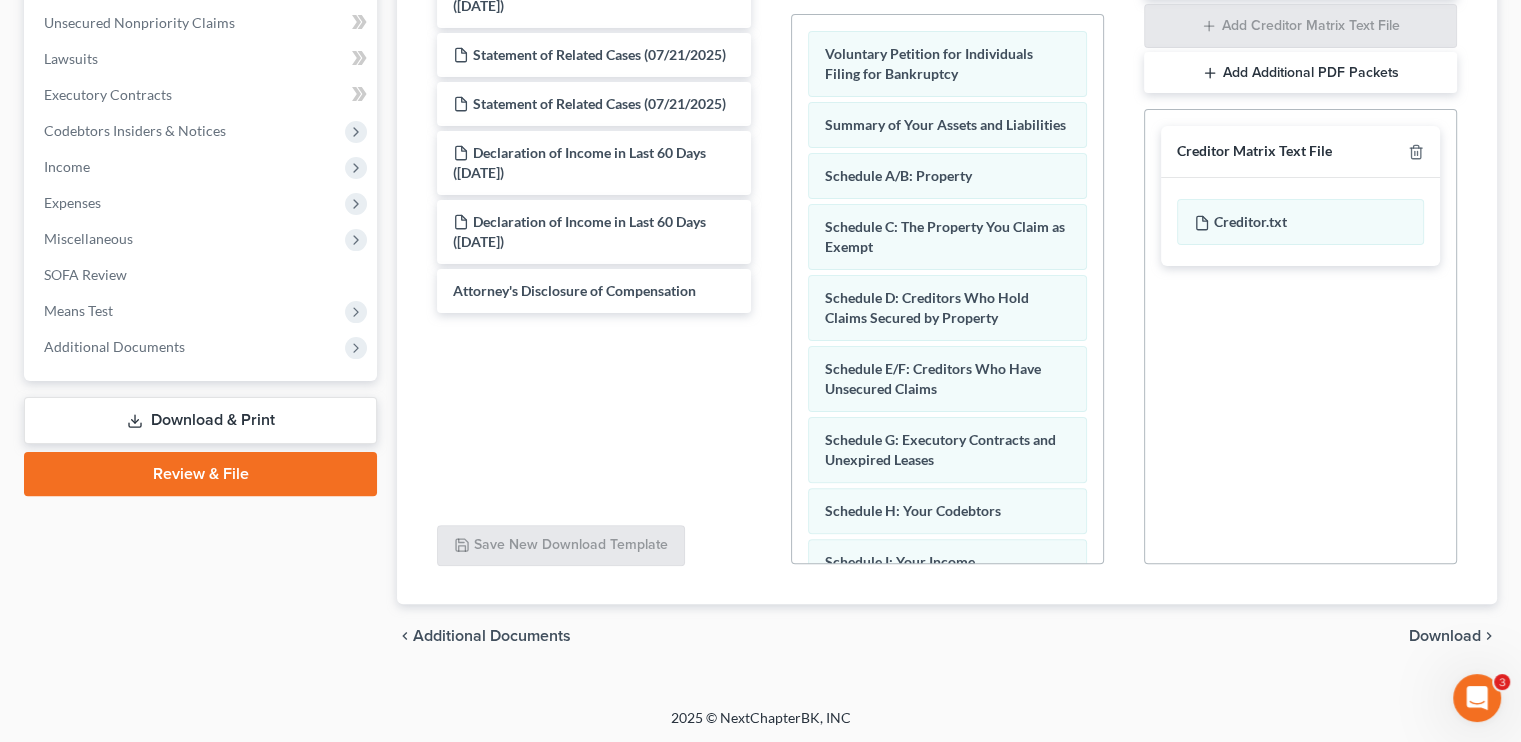 click on "Download" at bounding box center [1445, 636] 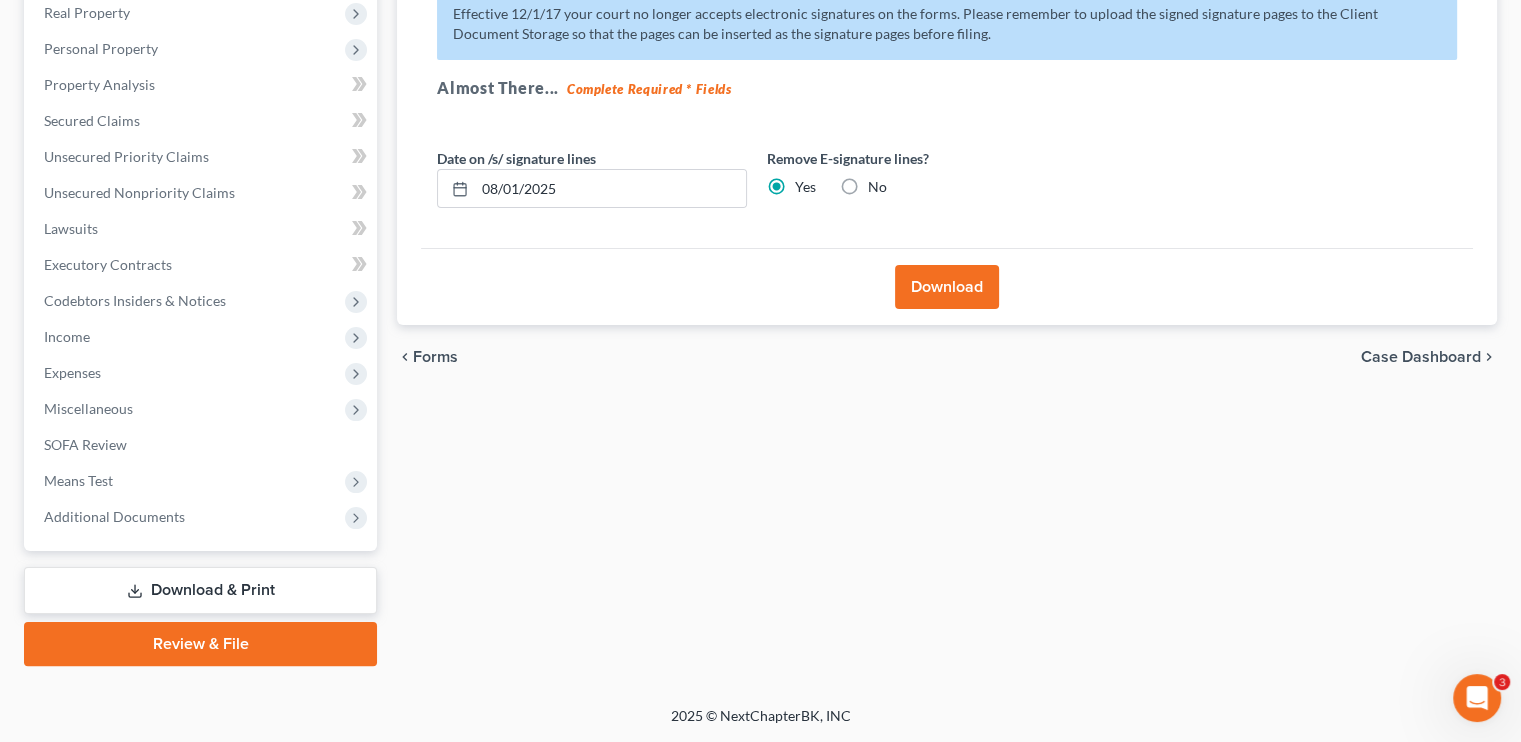 scroll, scrollTop: 319, scrollLeft: 0, axis: vertical 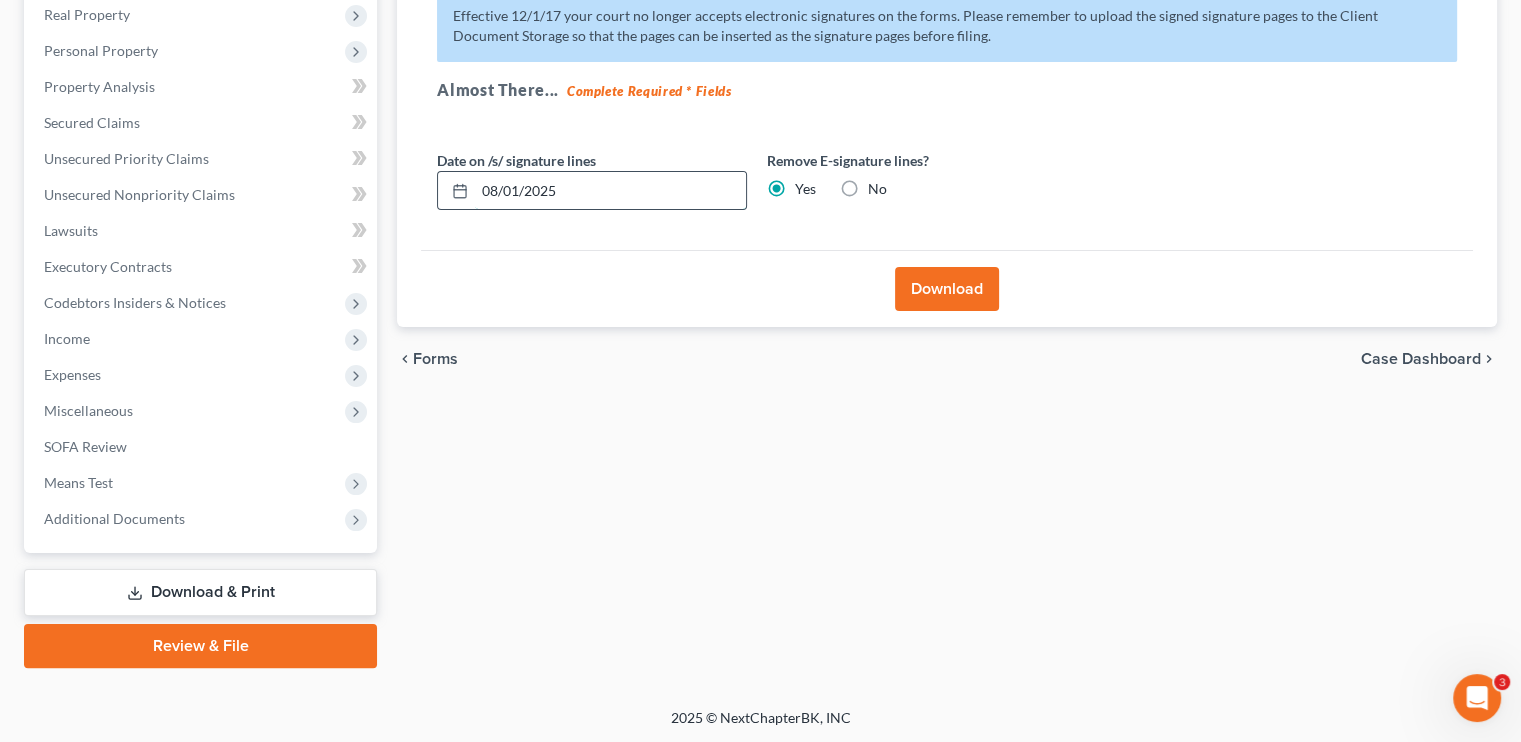 drag, startPoint x: 558, startPoint y: 187, endPoint x: 482, endPoint y: 183, distance: 76.105194 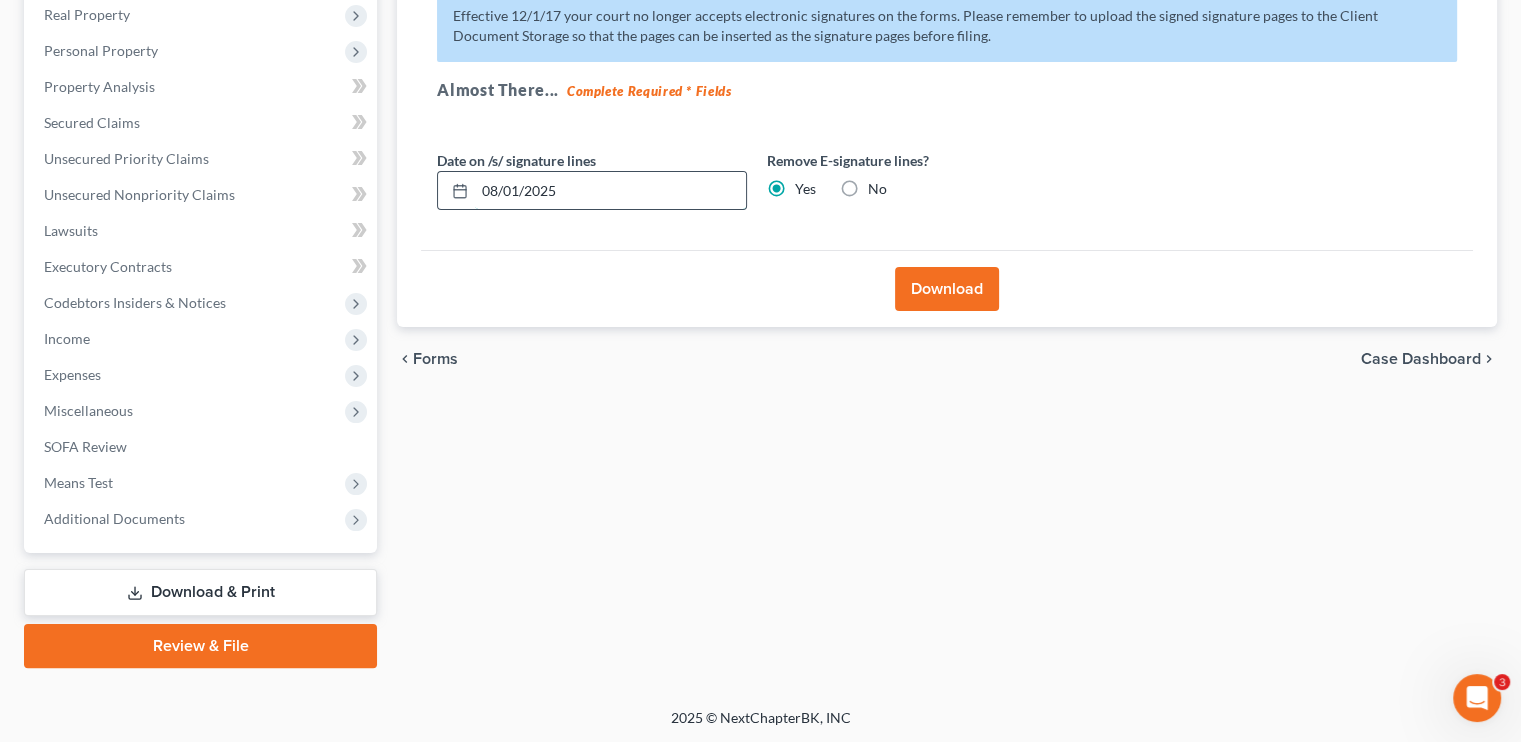 click on "08/01/2025" at bounding box center [610, 191] 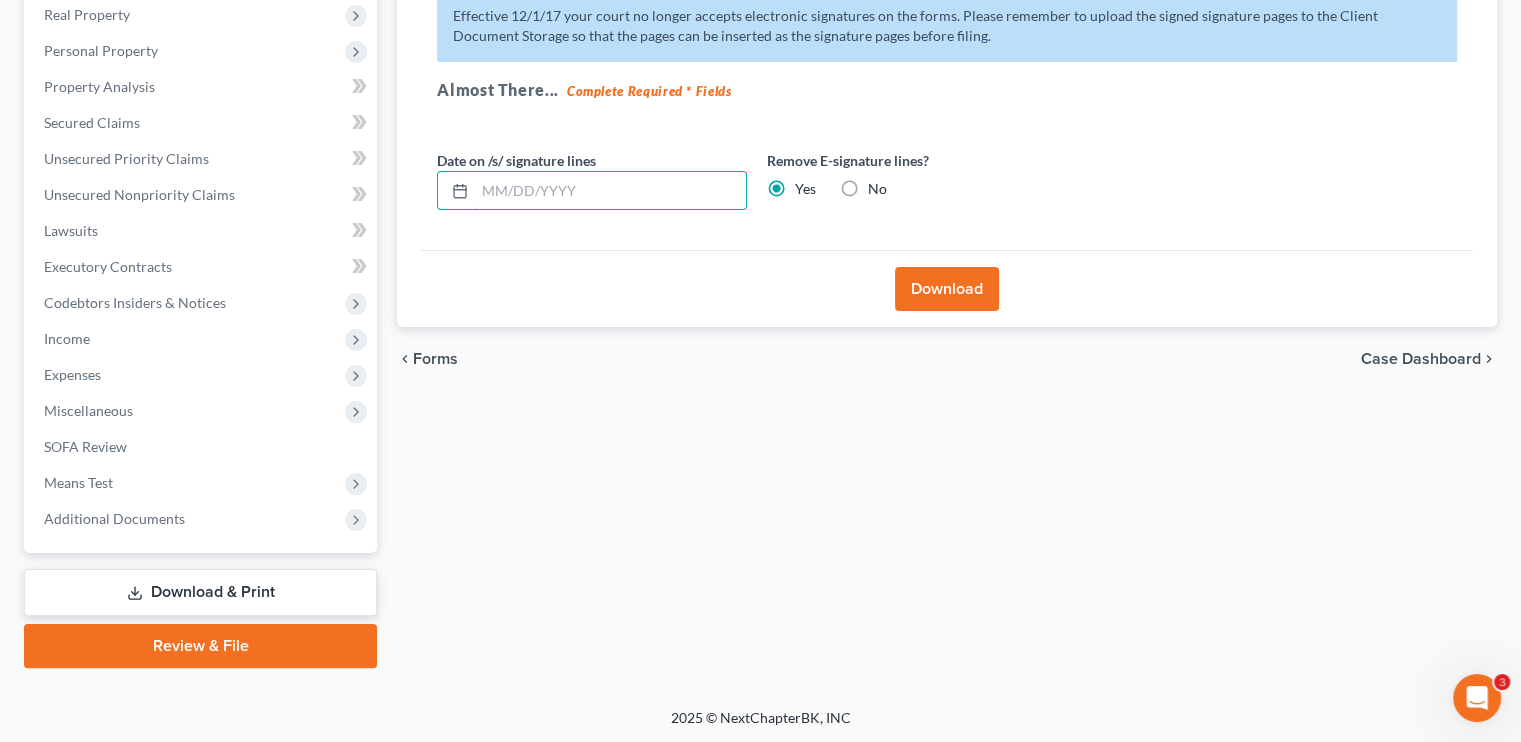 type 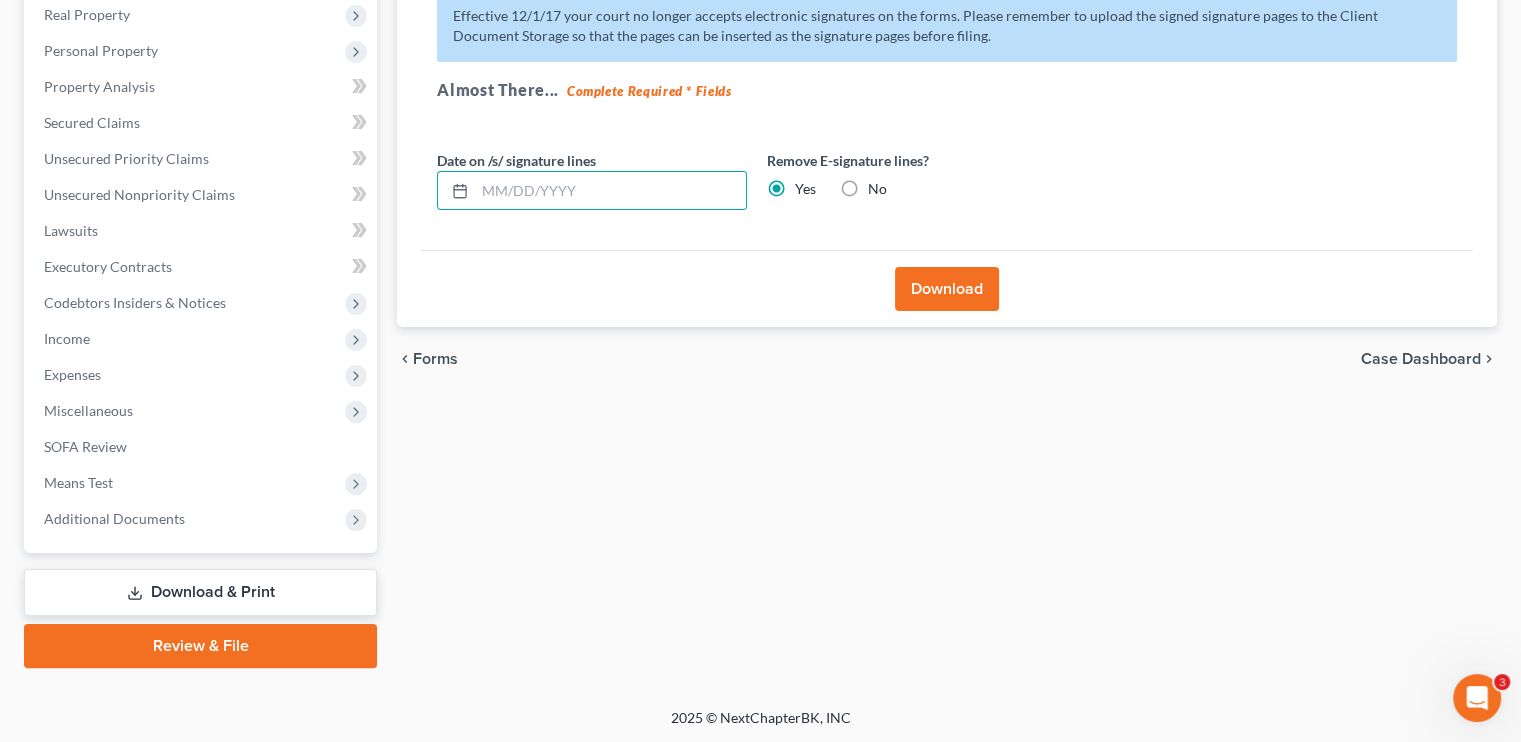 click on "Download" at bounding box center (947, 289) 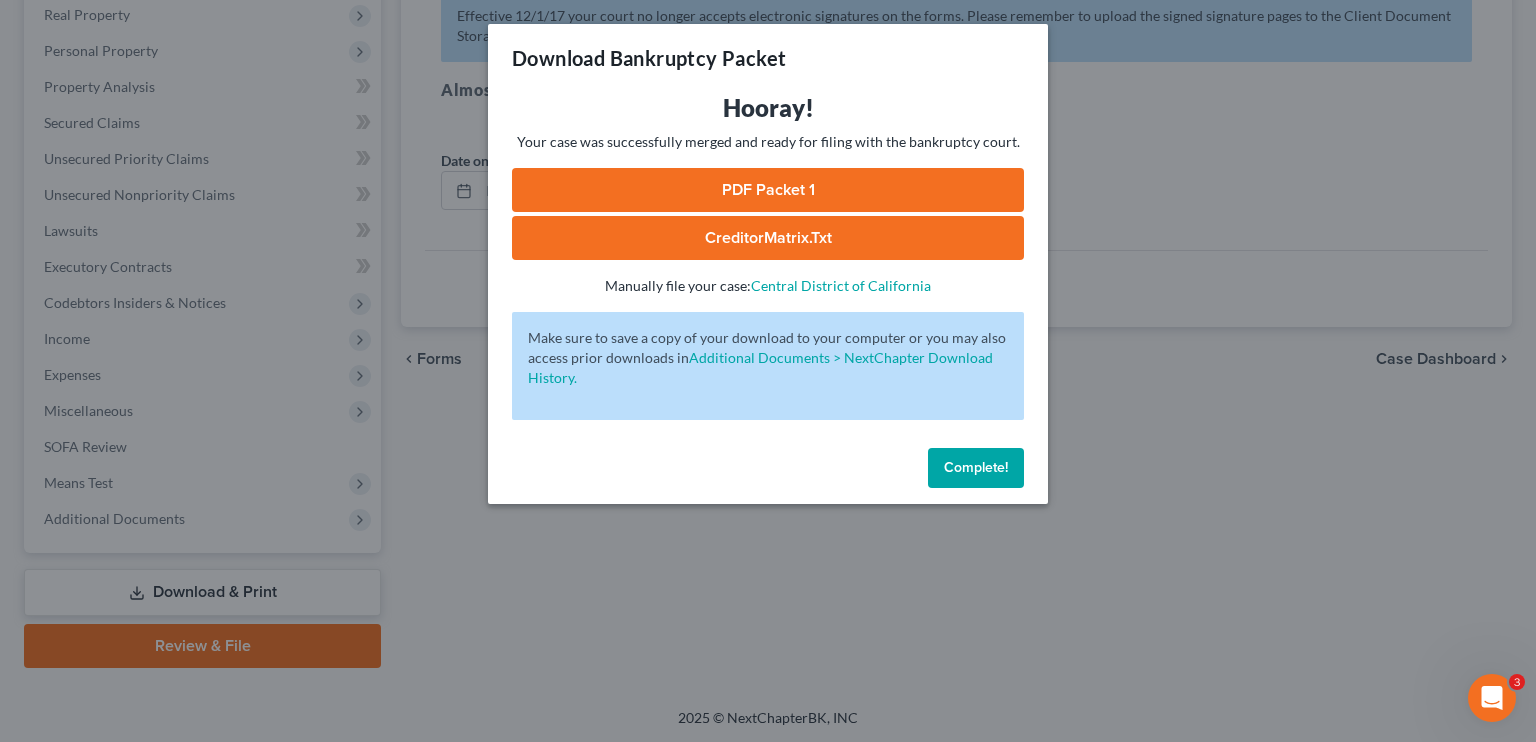 click on "PDF Packet 1" at bounding box center [768, 190] 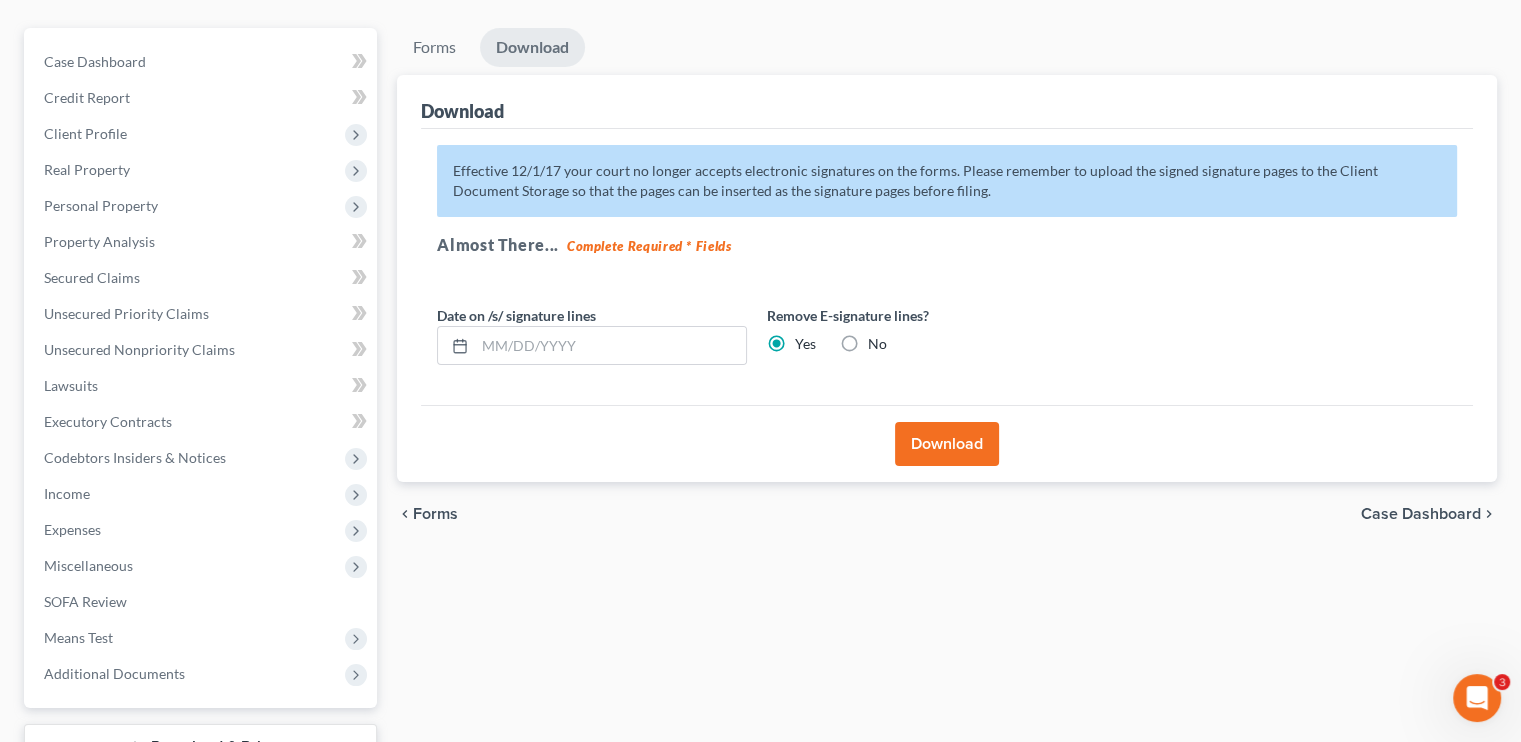 scroll, scrollTop: 0, scrollLeft: 0, axis: both 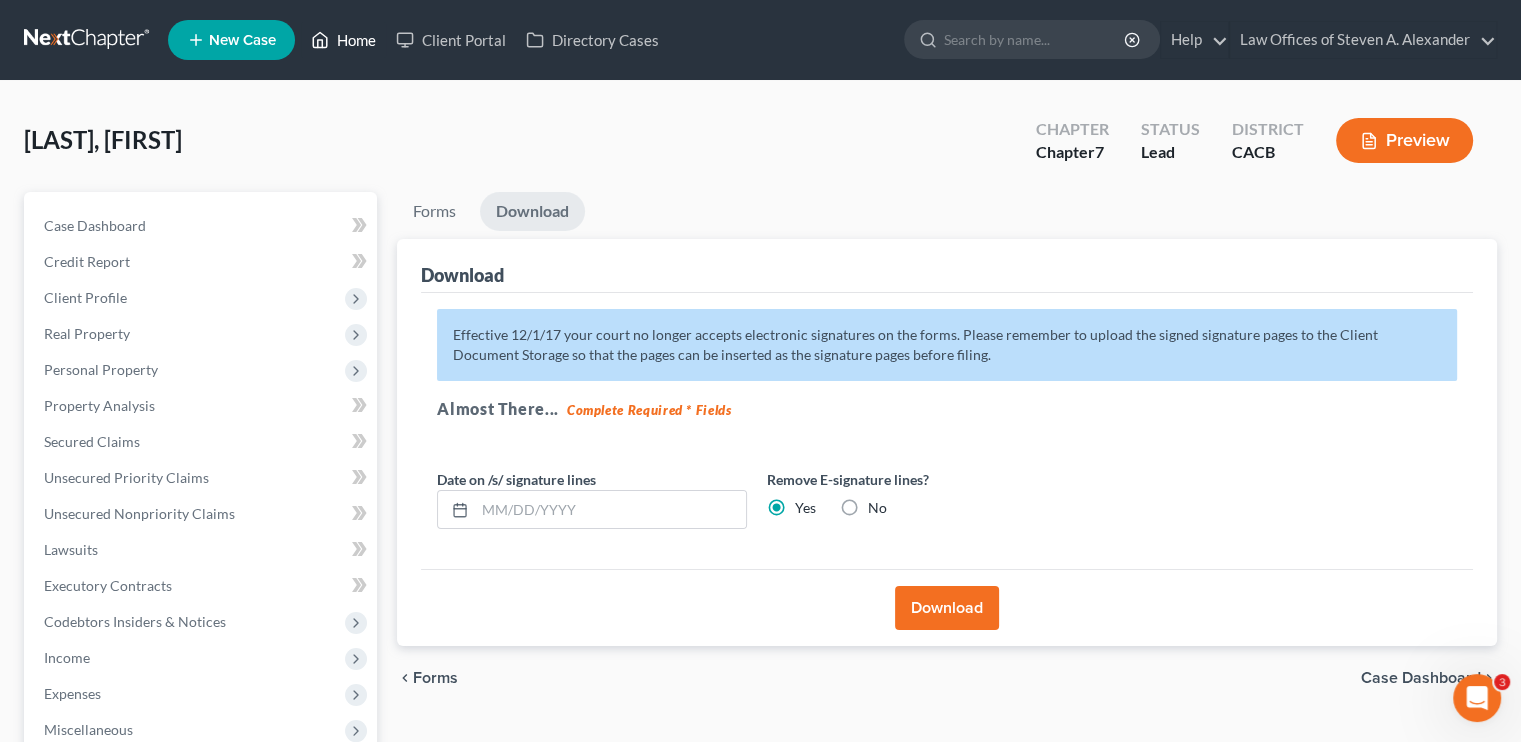 click on "Home" at bounding box center [343, 40] 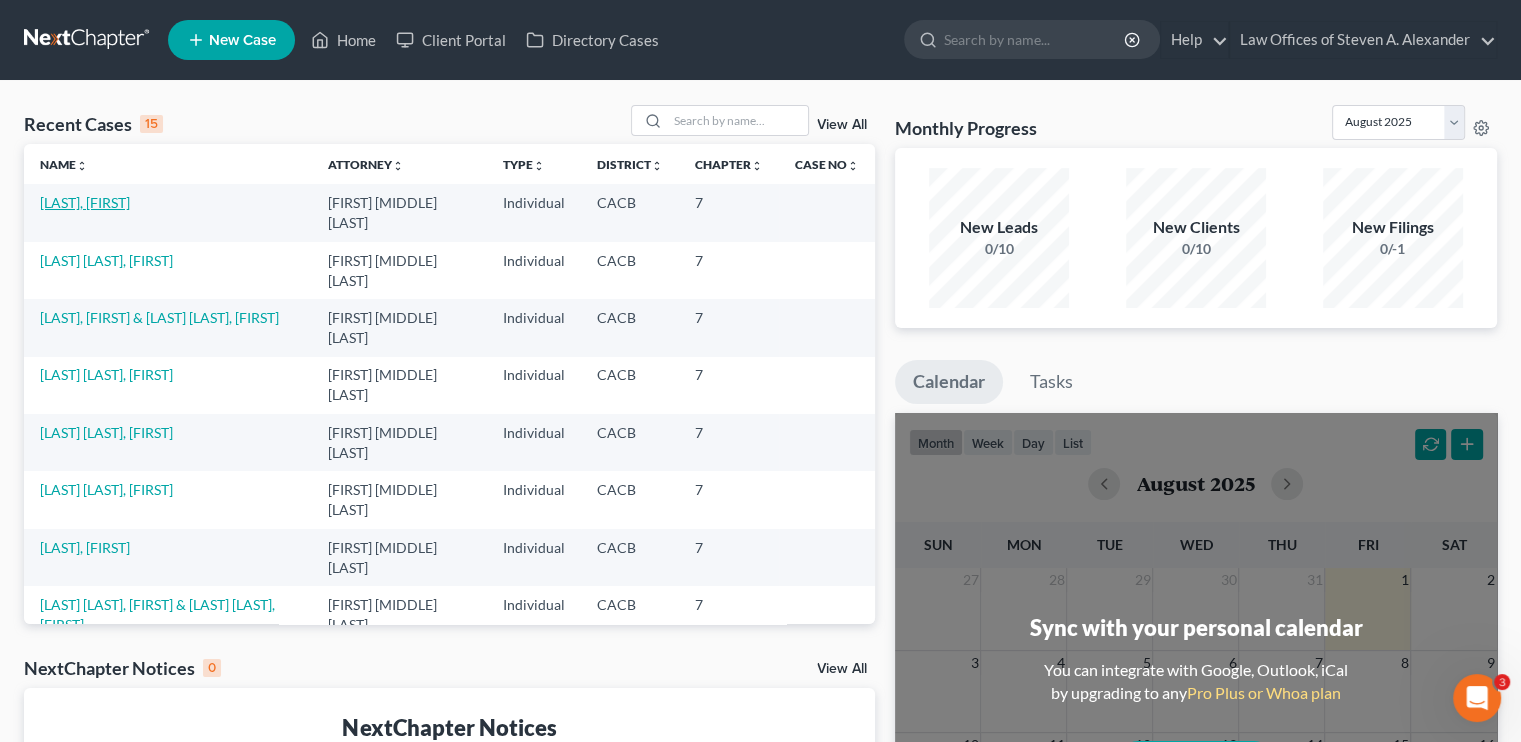click on "[LAST], [FIRST]" at bounding box center [85, 202] 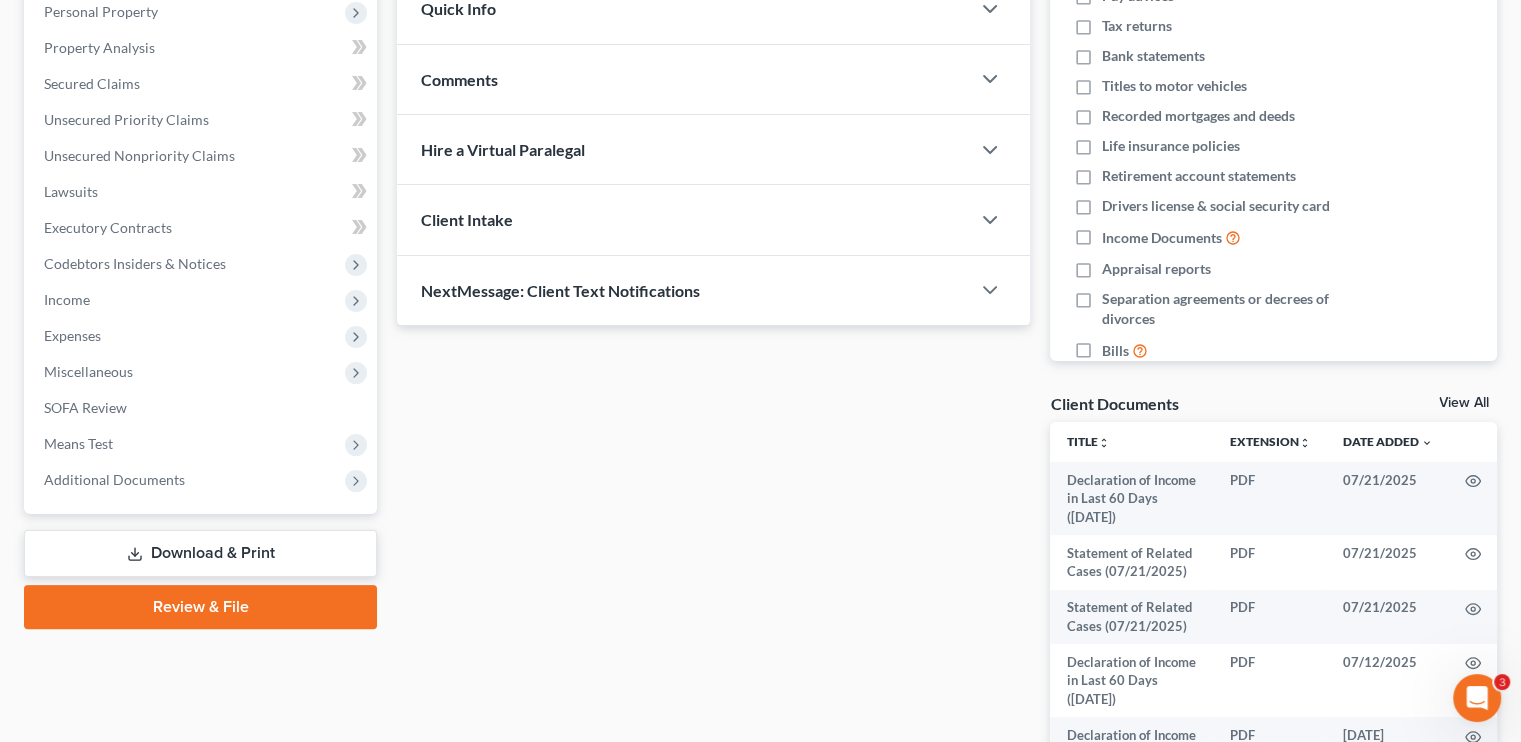 scroll, scrollTop: 400, scrollLeft: 0, axis: vertical 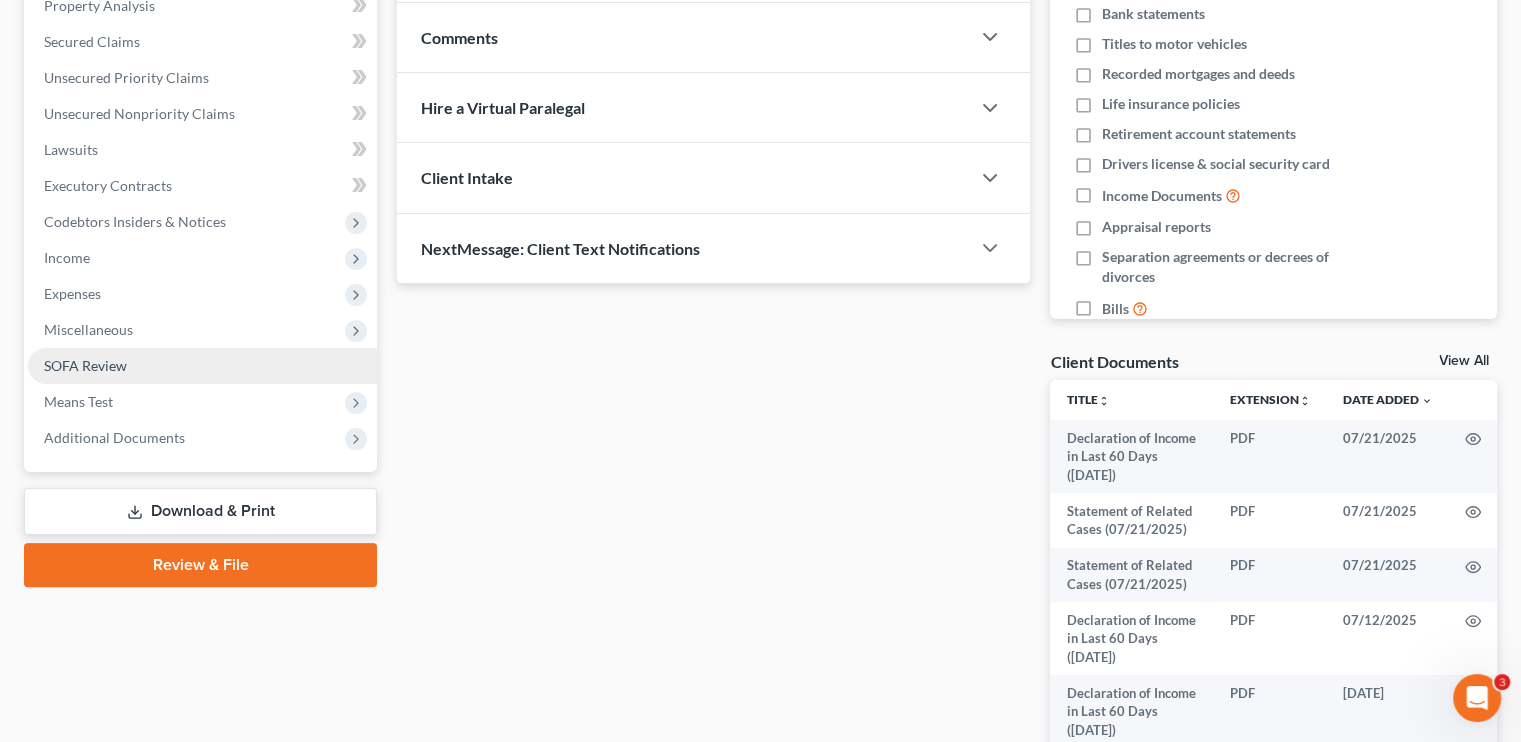 click on "SOFA Review" at bounding box center (202, 366) 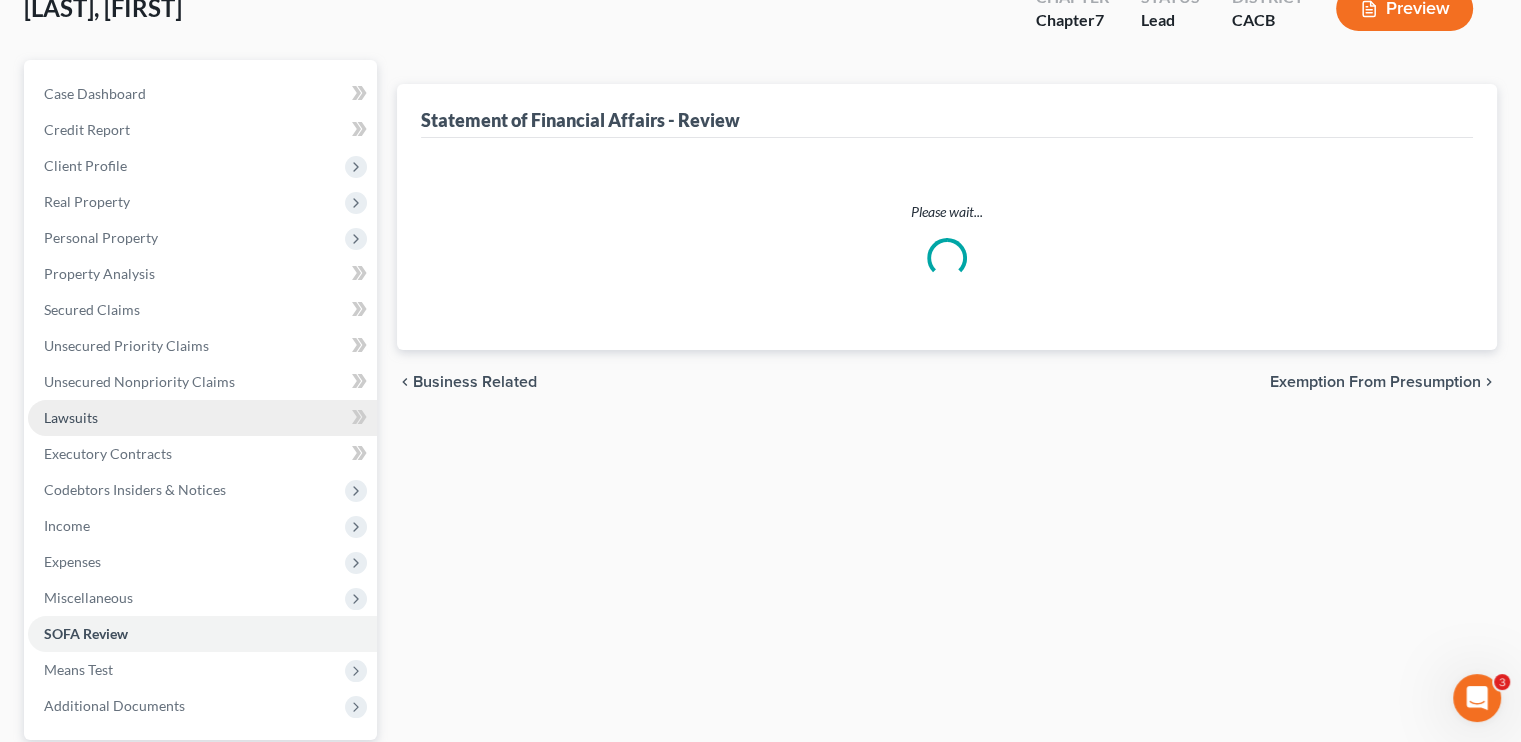 scroll, scrollTop: 0, scrollLeft: 0, axis: both 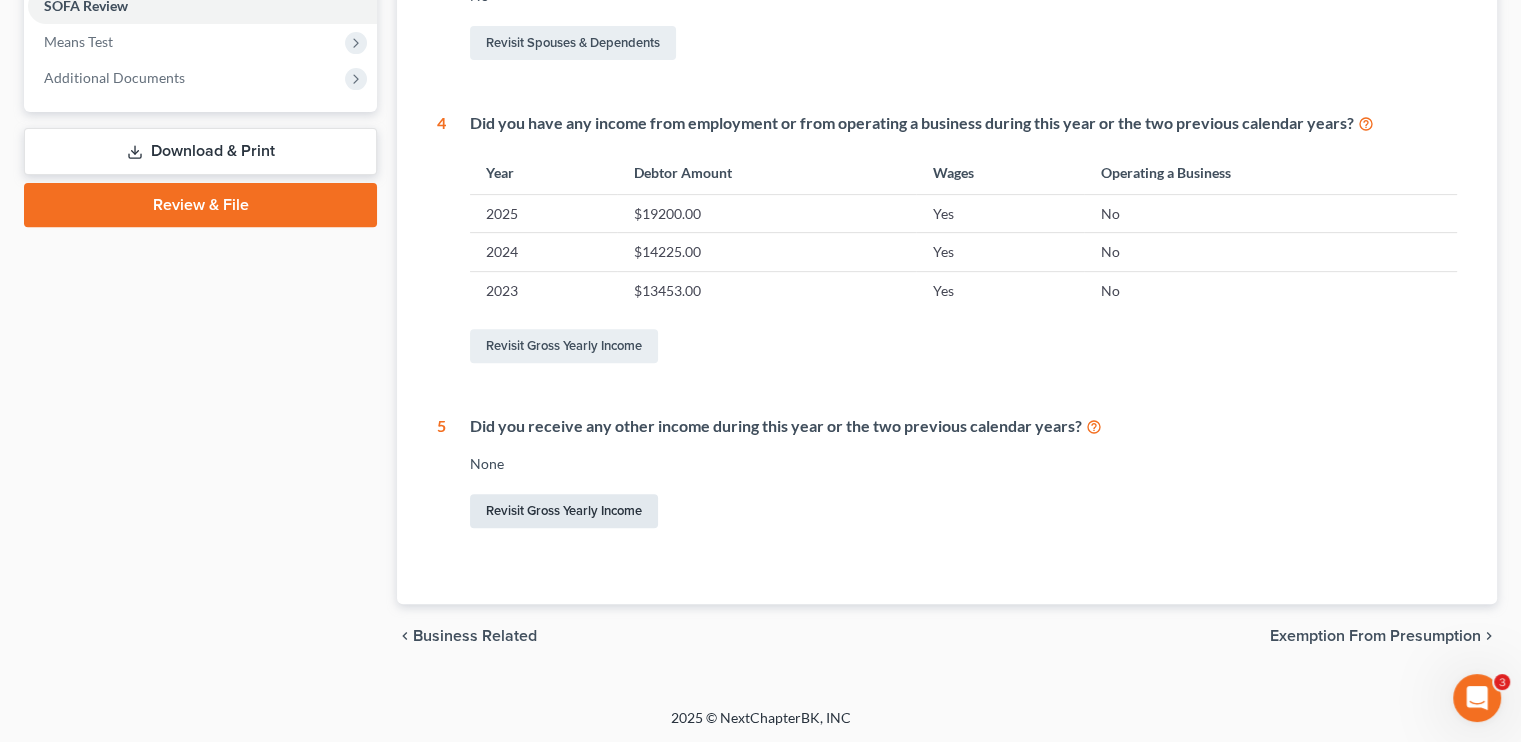 click on "Revisit Gross Yearly Income" at bounding box center [564, 511] 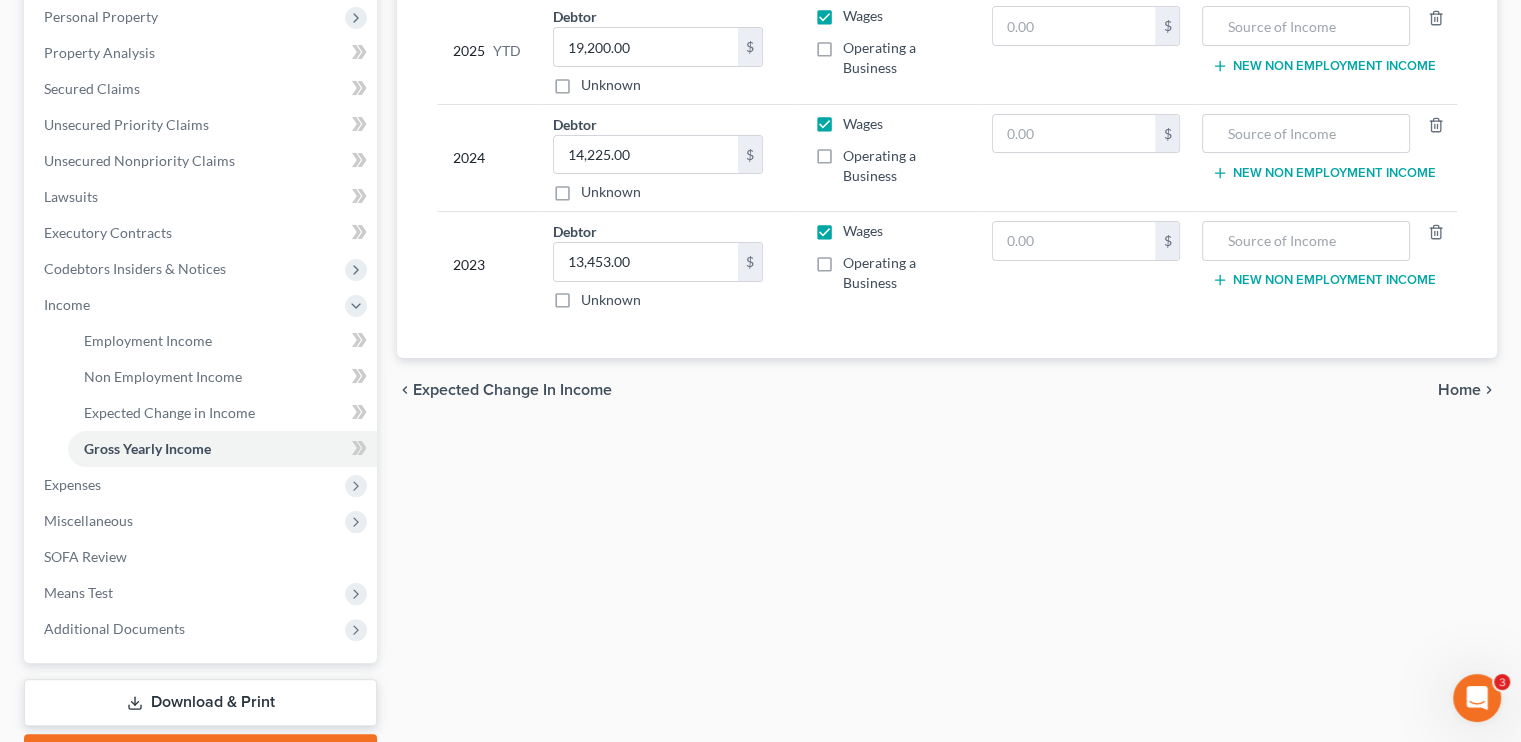 scroll, scrollTop: 363, scrollLeft: 0, axis: vertical 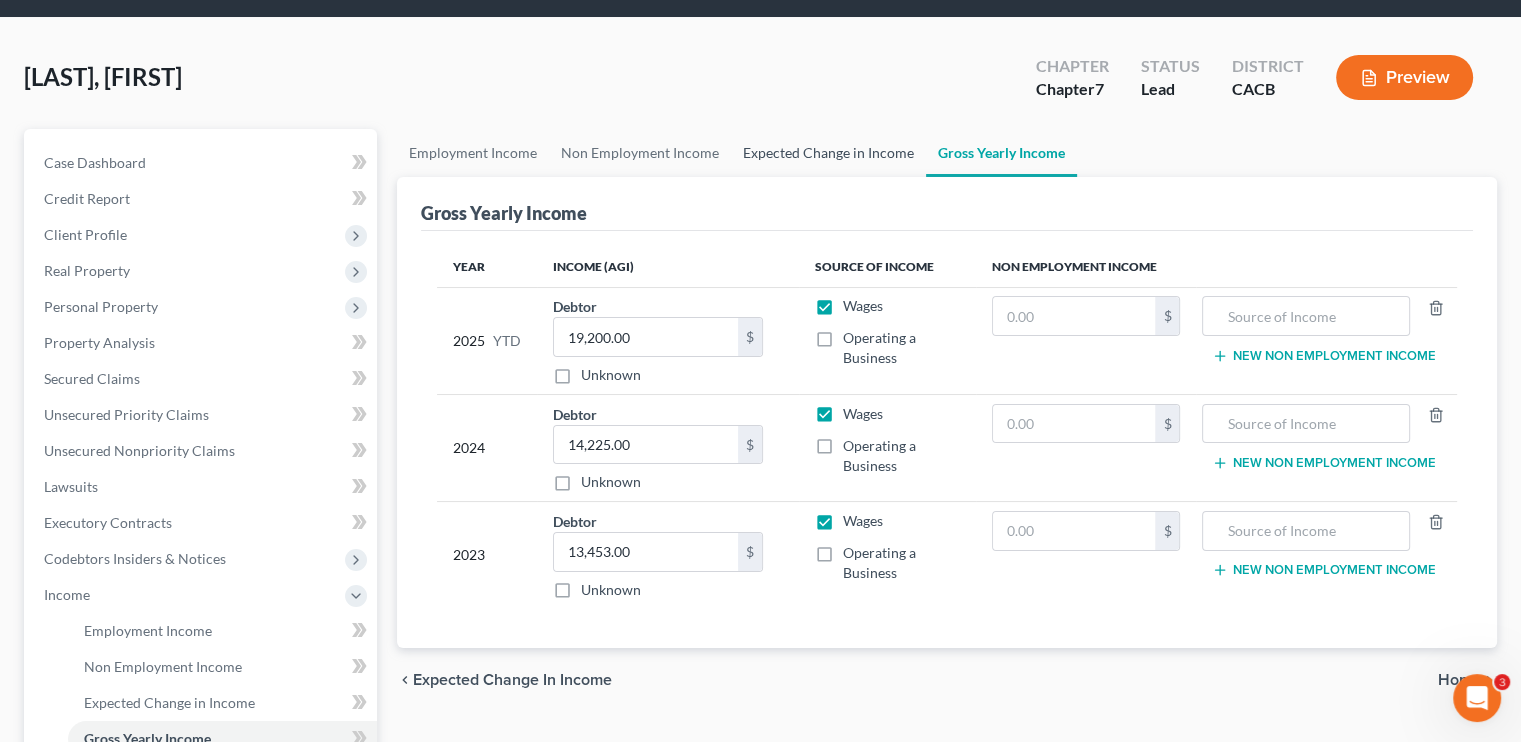 click on "Expected Change in Income" at bounding box center (828, 153) 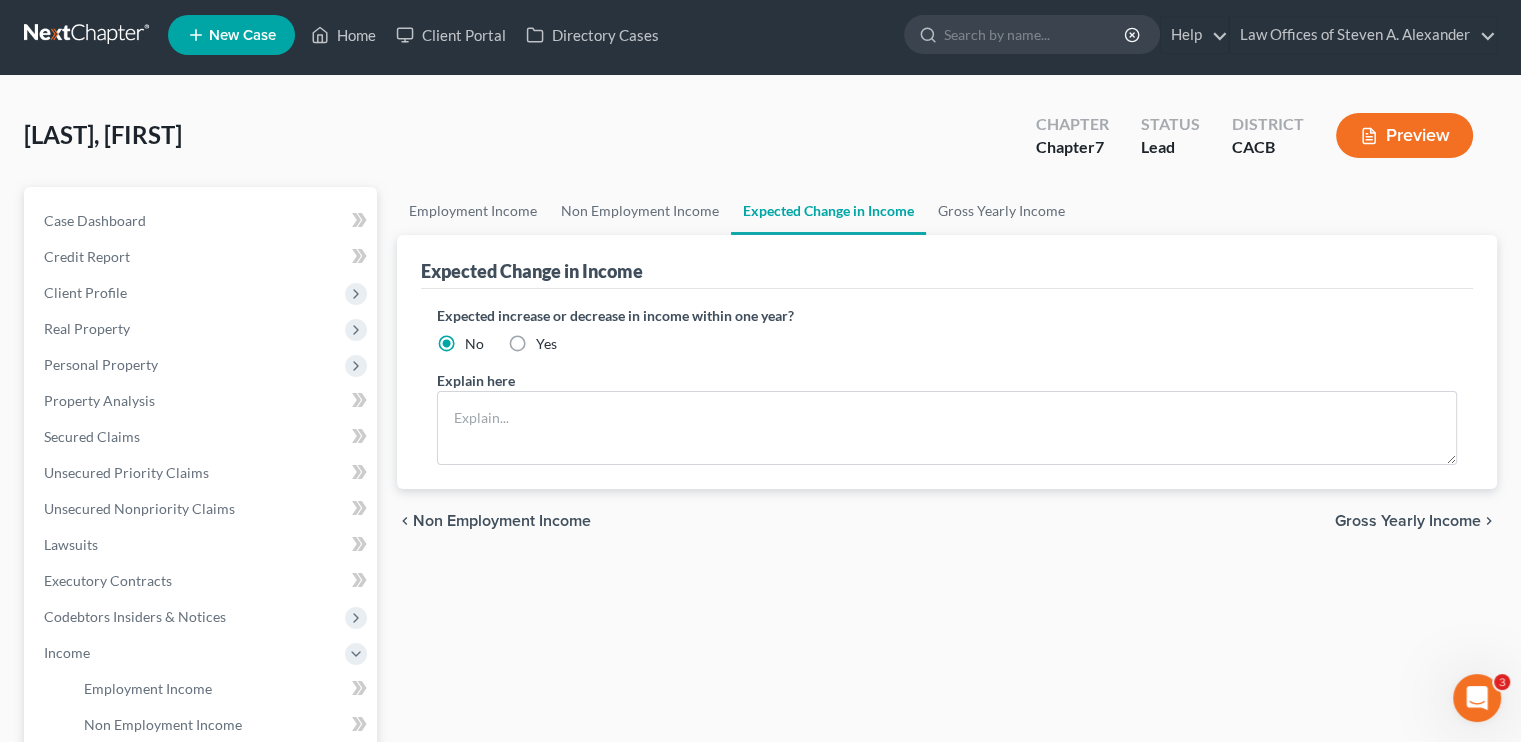 scroll, scrollTop: 0, scrollLeft: 0, axis: both 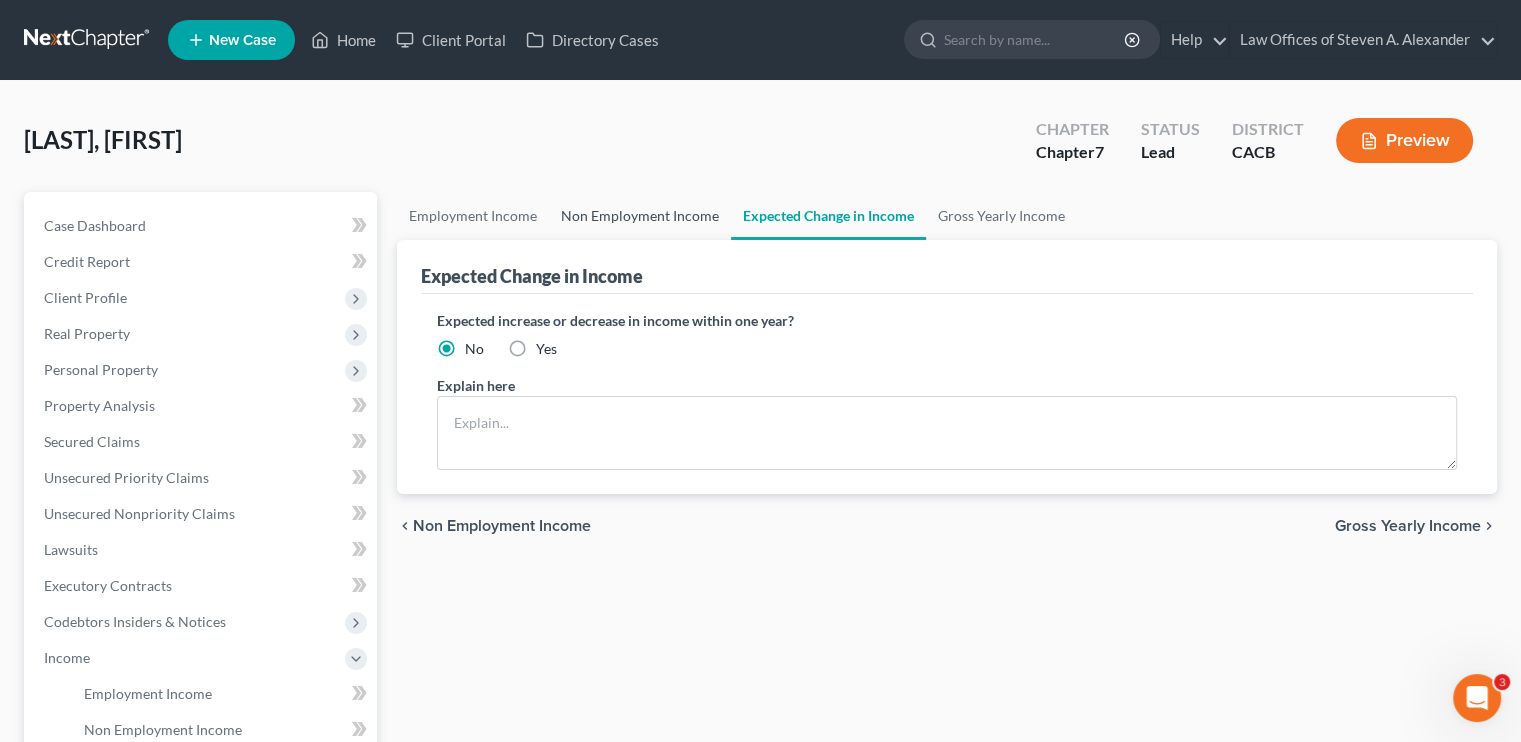 click on "Non Employment Income" at bounding box center [640, 216] 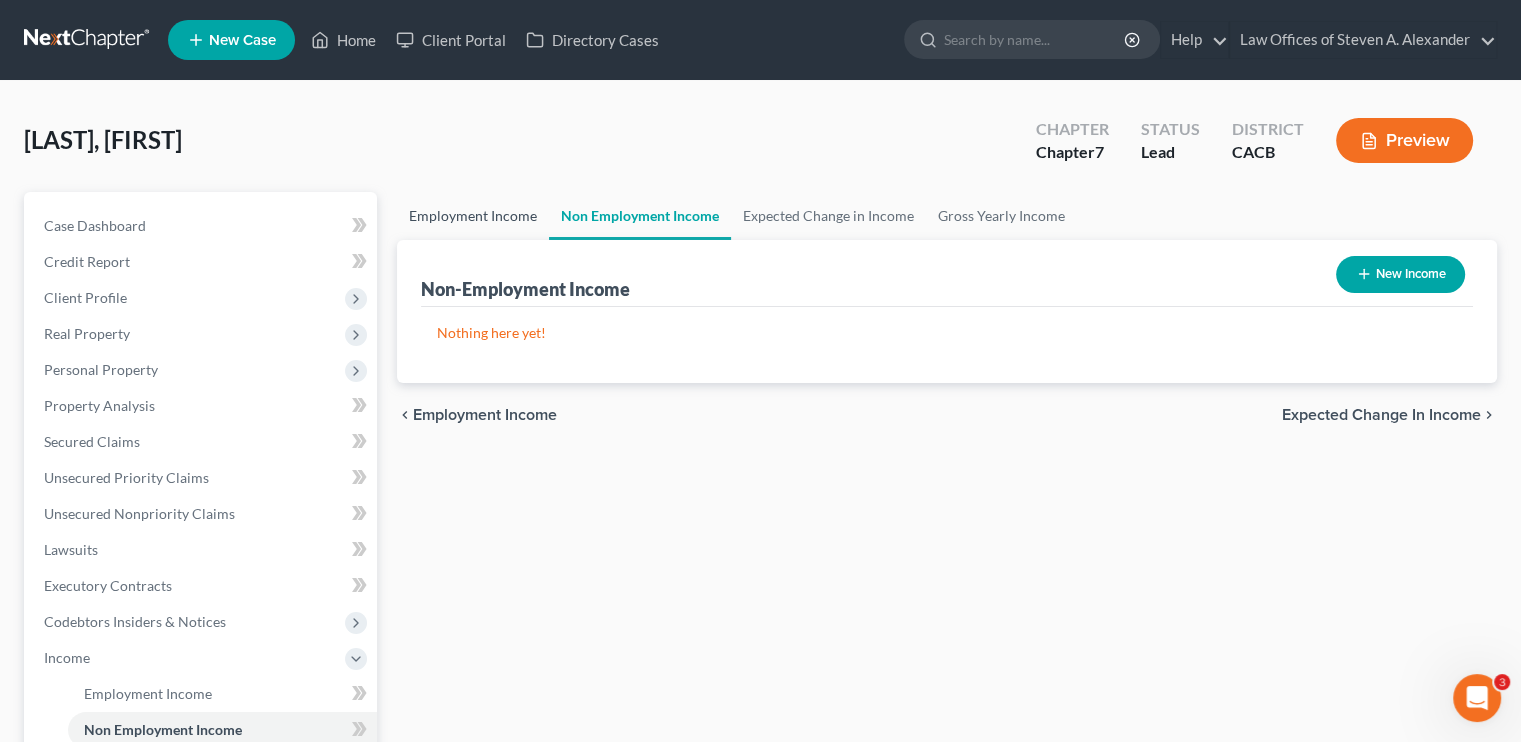 click on "Employment Income" at bounding box center [473, 216] 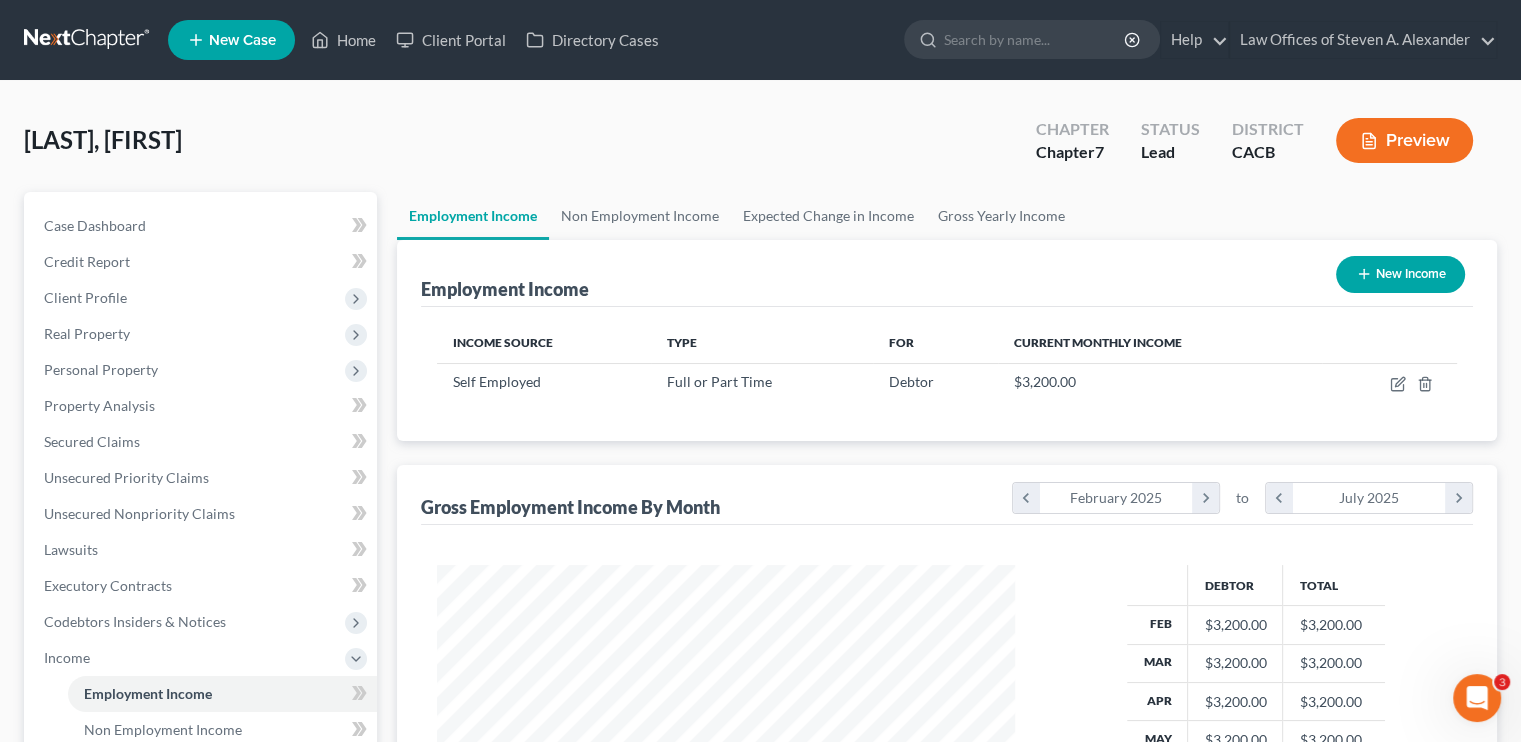 scroll, scrollTop: 999643, scrollLeft: 999381, axis: both 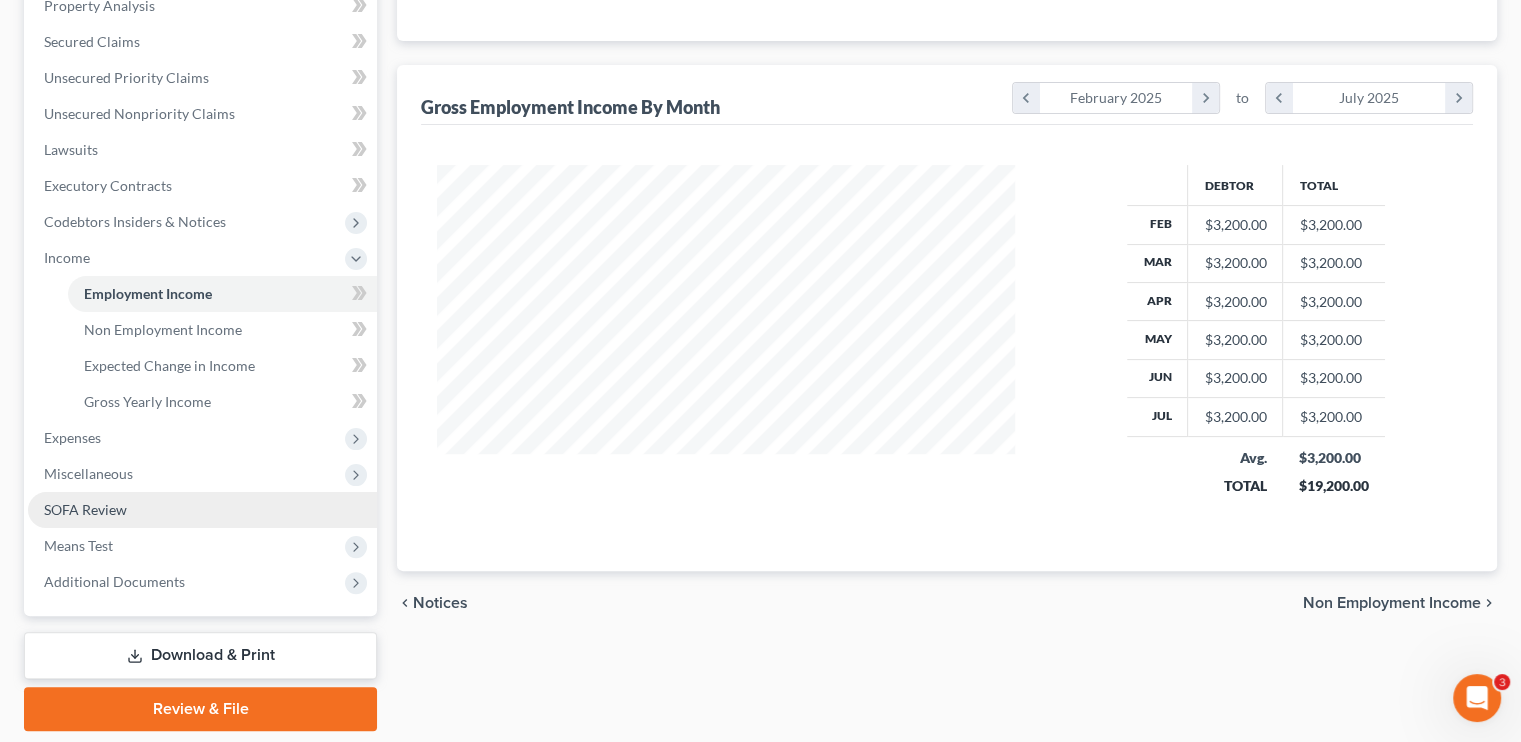 click on "SOFA Review" at bounding box center [85, 509] 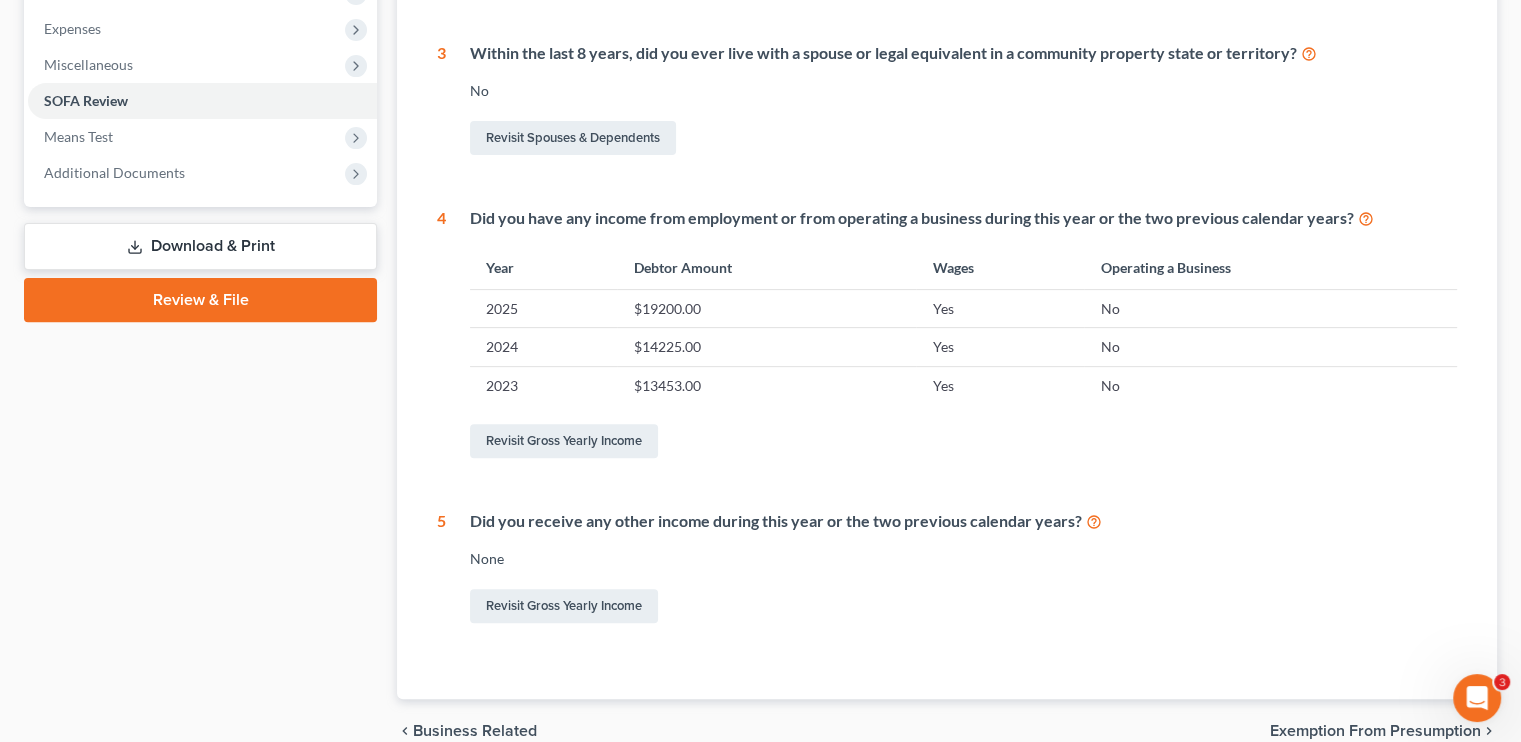 scroll, scrollTop: 700, scrollLeft: 0, axis: vertical 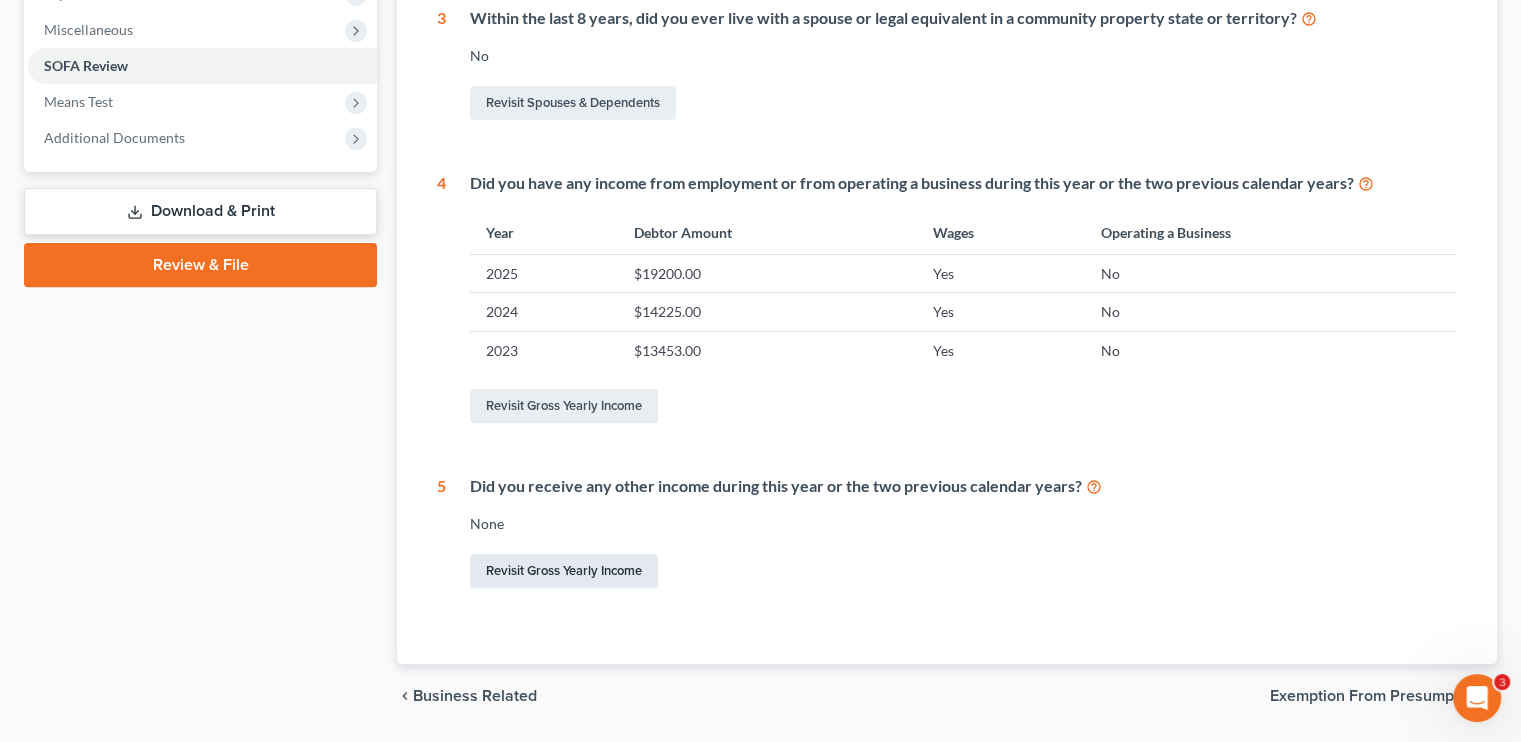 click on "Revisit Gross Yearly Income" at bounding box center (564, 571) 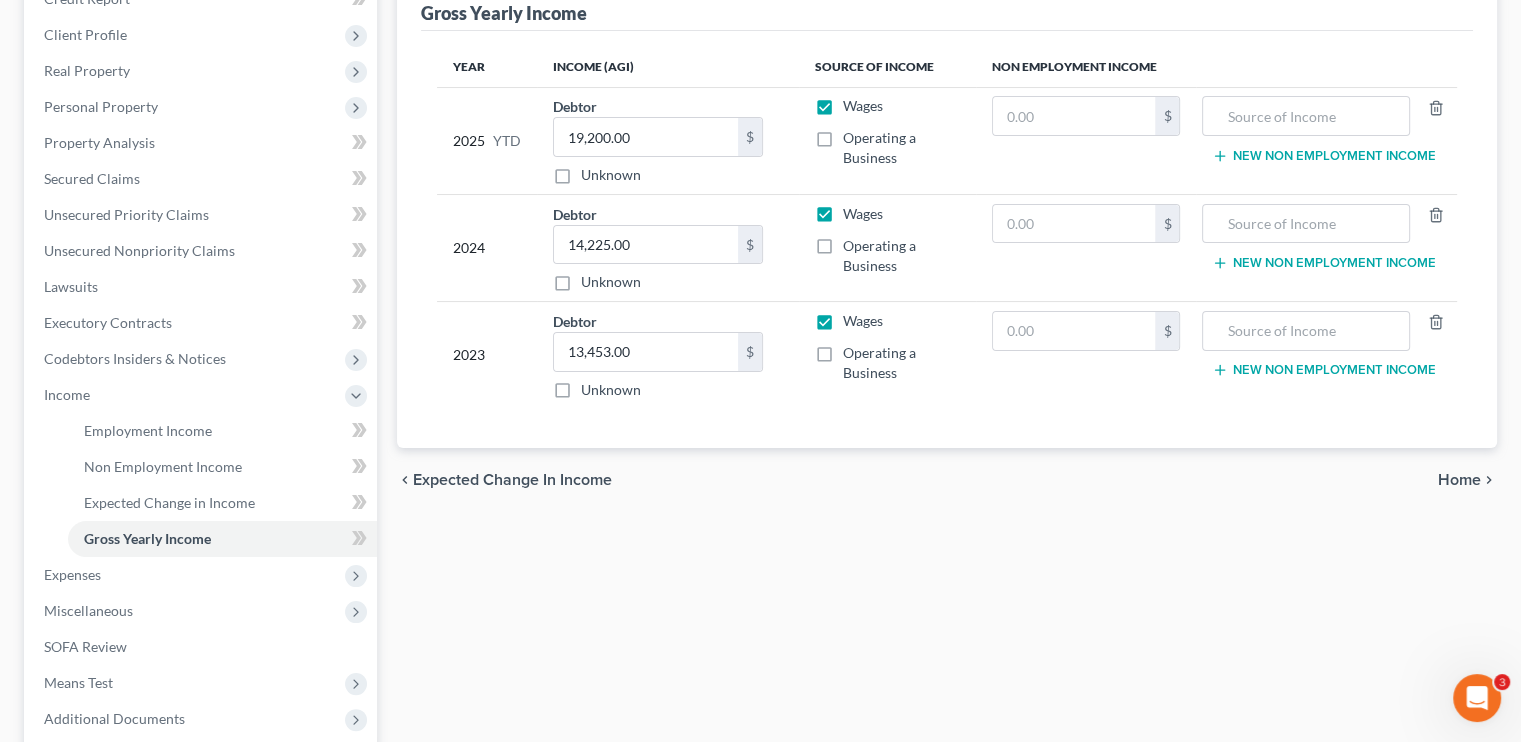 scroll, scrollTop: 163, scrollLeft: 0, axis: vertical 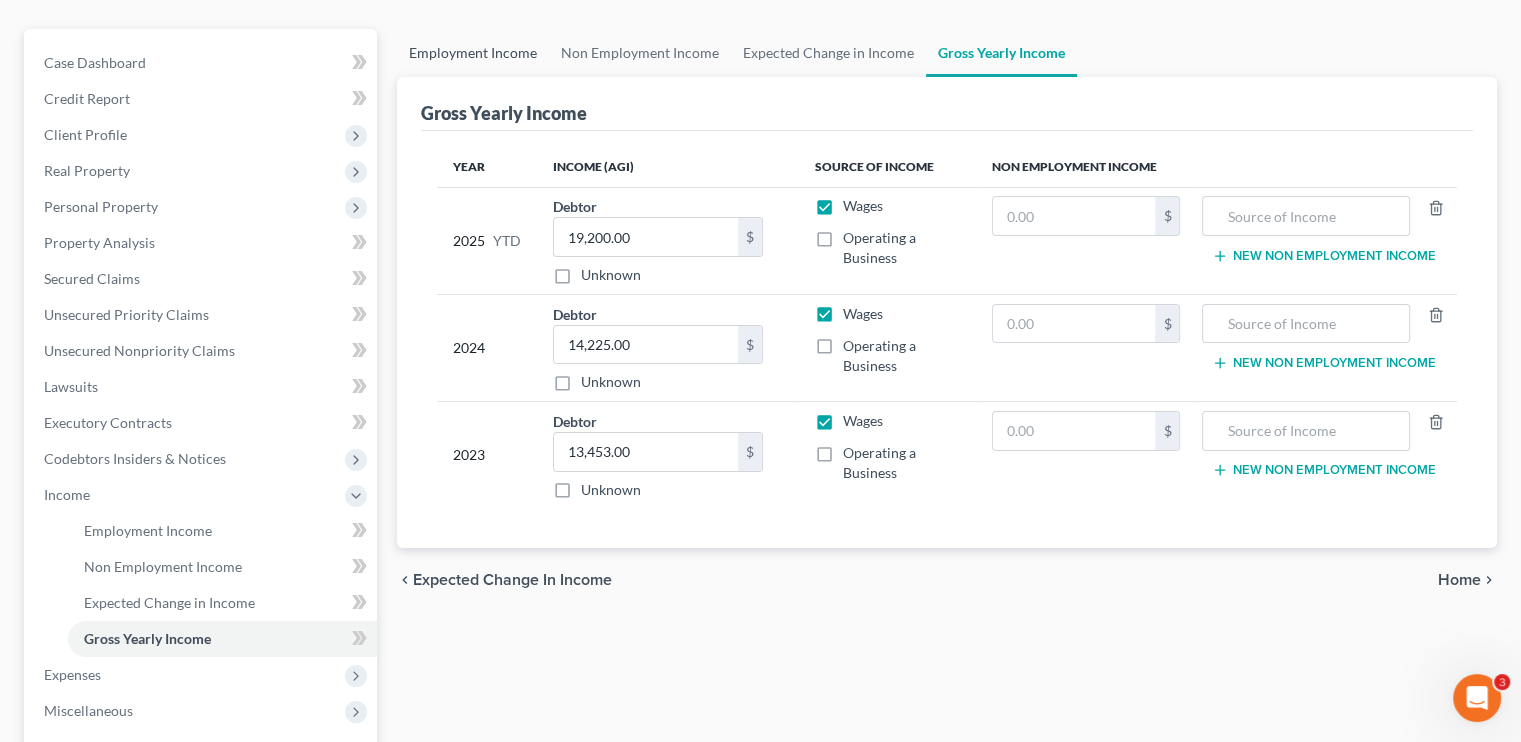 click on "Employment Income" at bounding box center (473, 53) 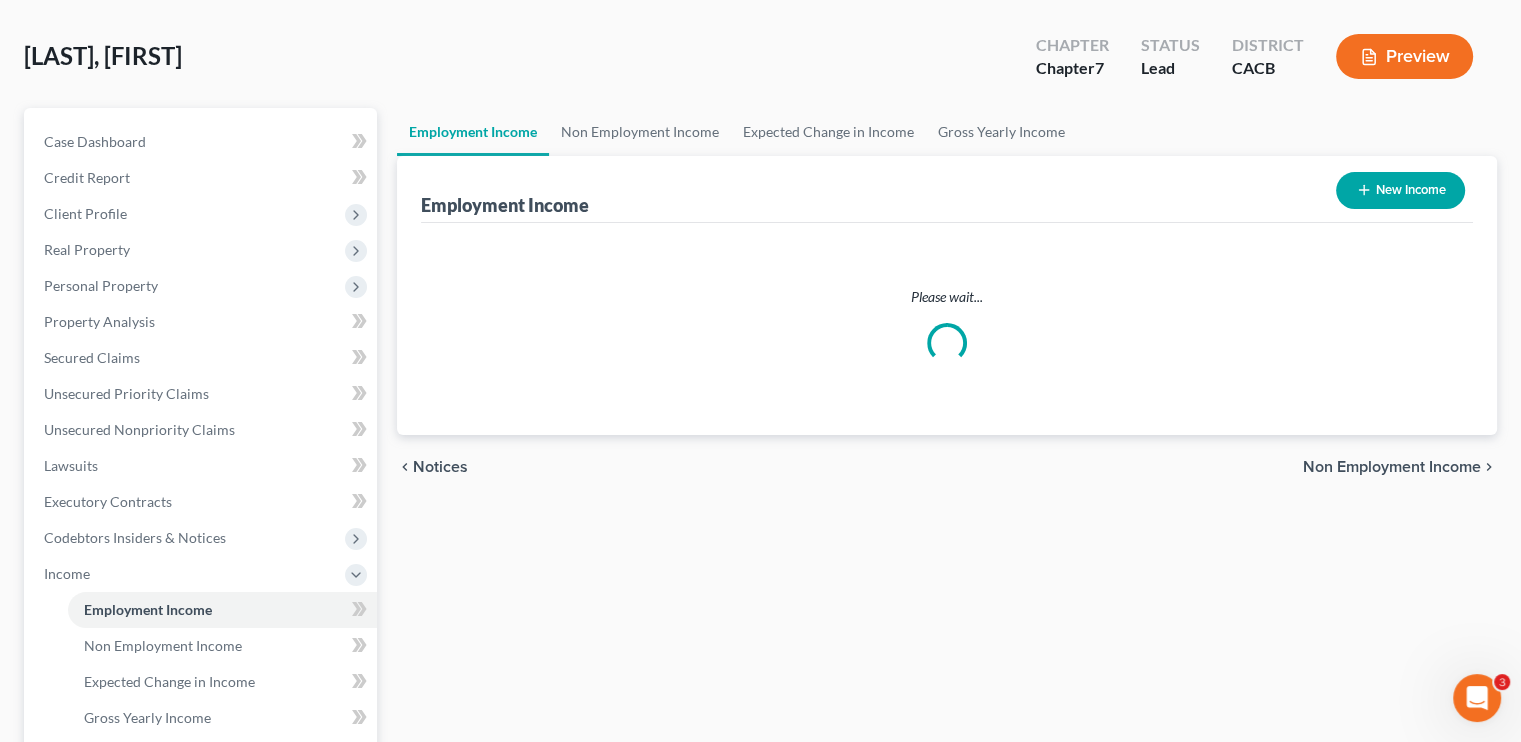 scroll, scrollTop: 0, scrollLeft: 0, axis: both 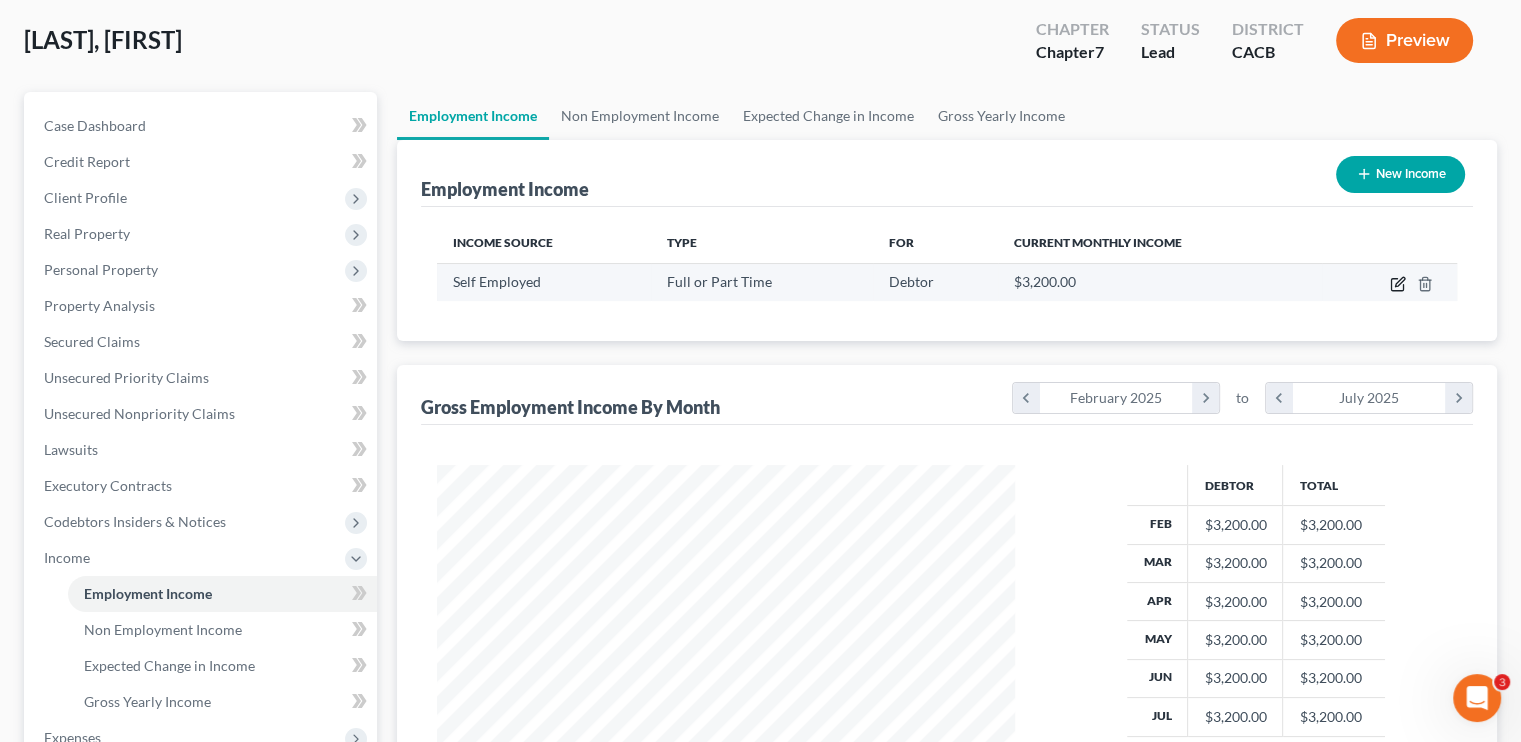 click 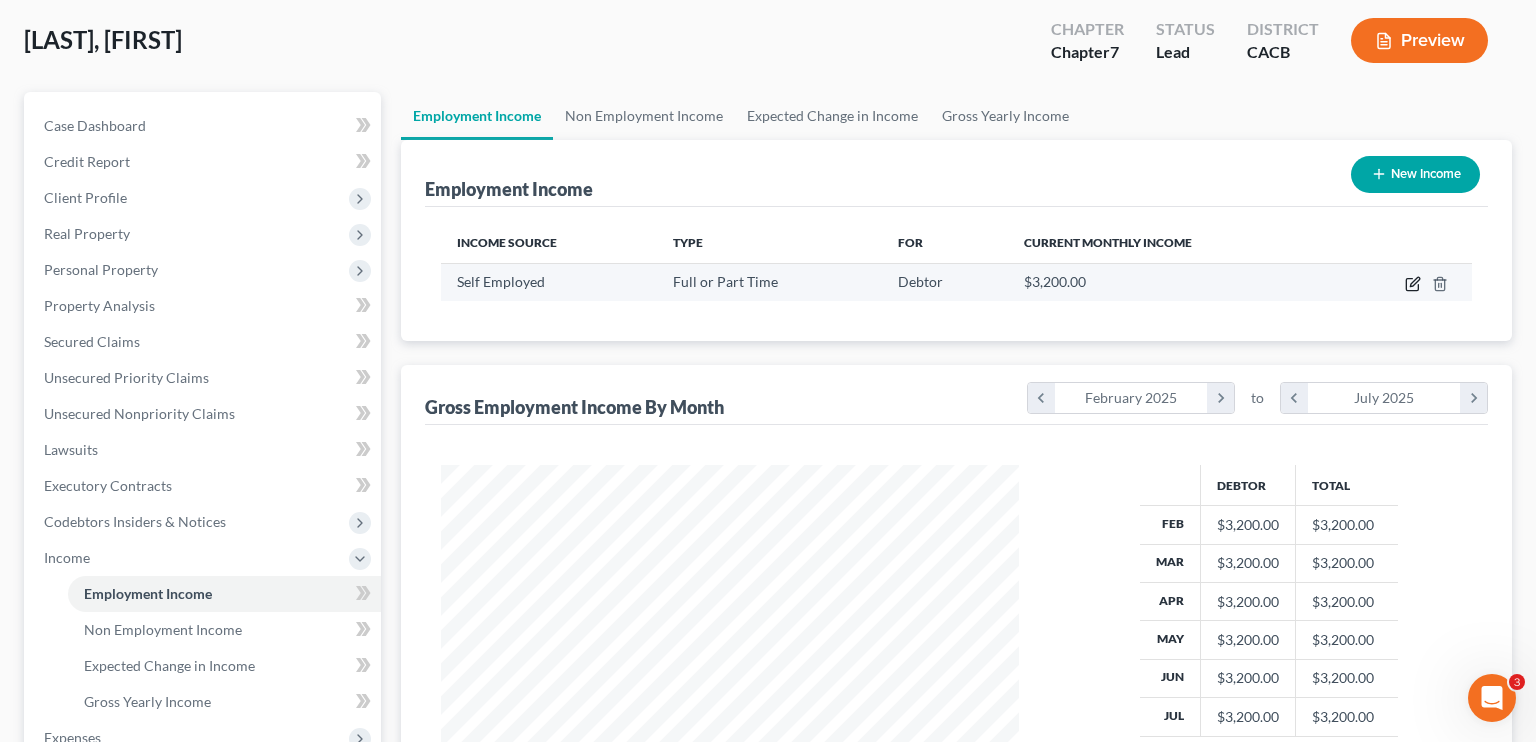 select on "0" 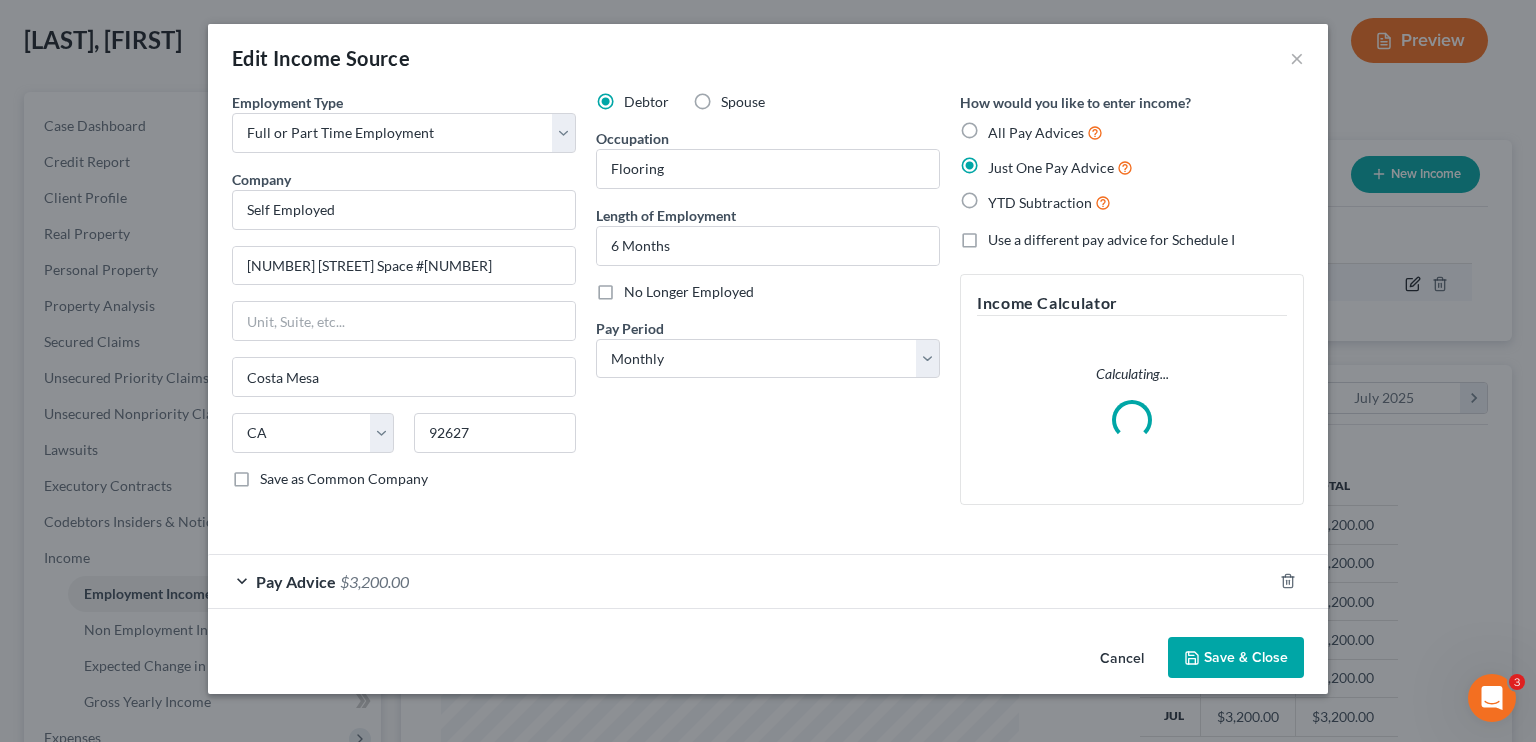 scroll, scrollTop: 999643, scrollLeft: 999375, axis: both 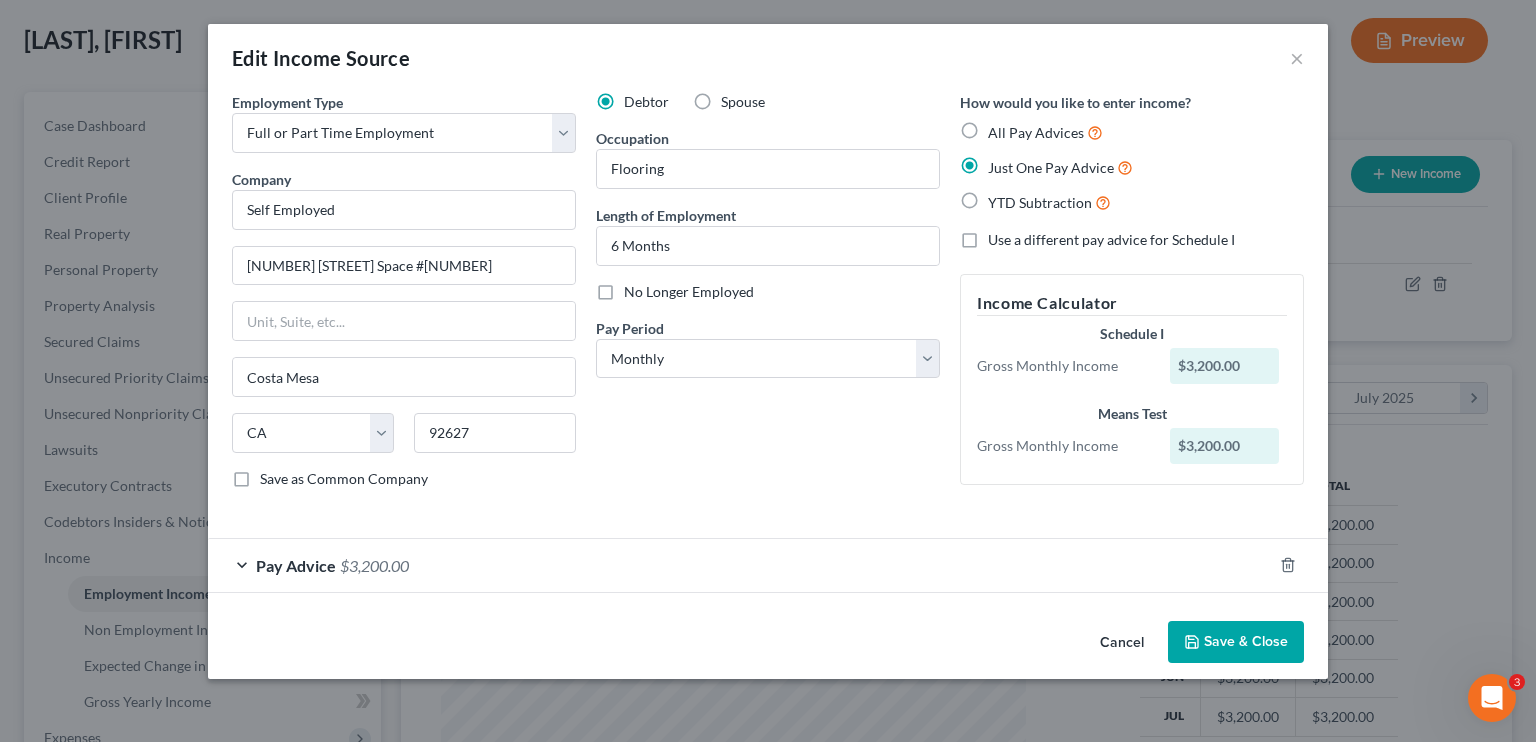 click on "Pay Advice $[AMOUNT]" at bounding box center [740, 565] 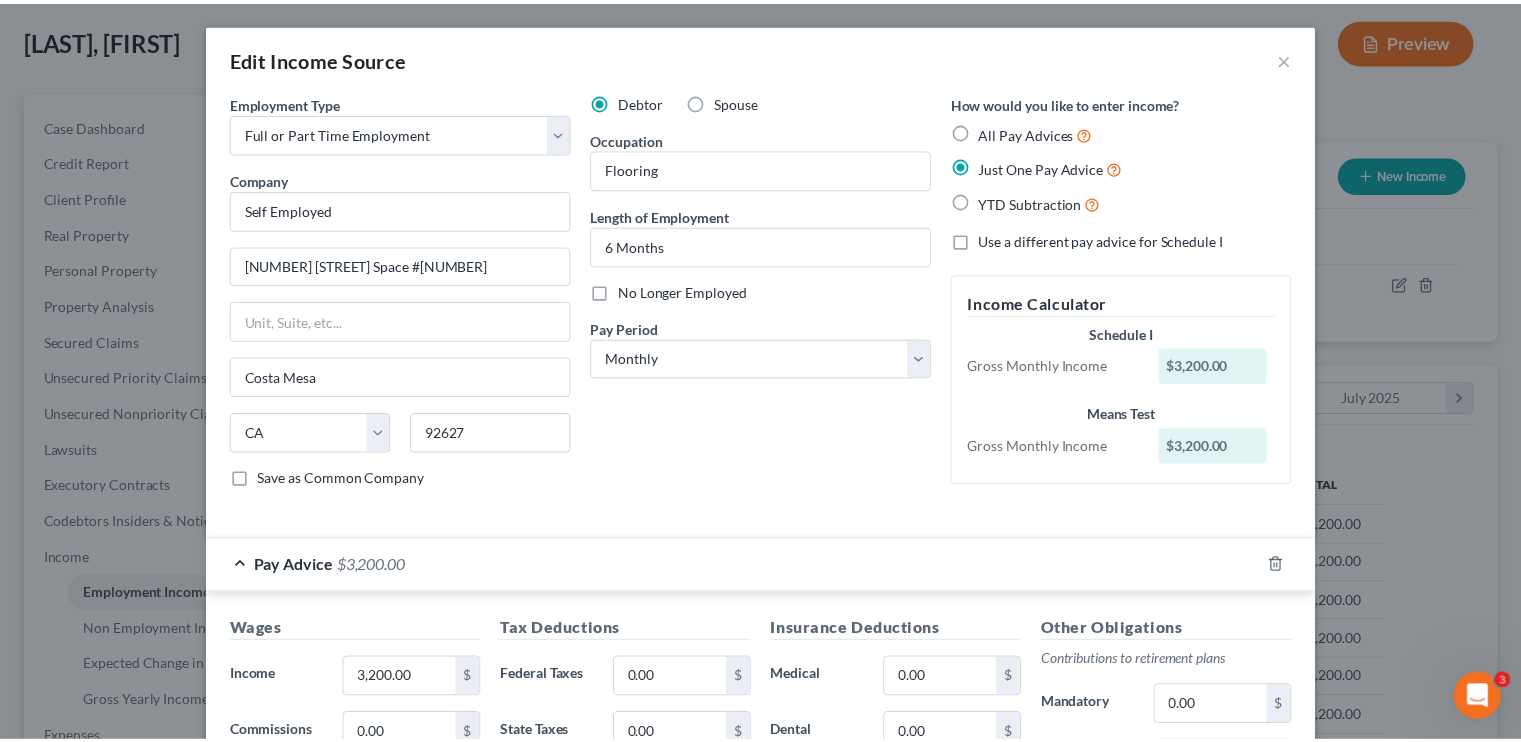 scroll, scrollTop: 0, scrollLeft: 0, axis: both 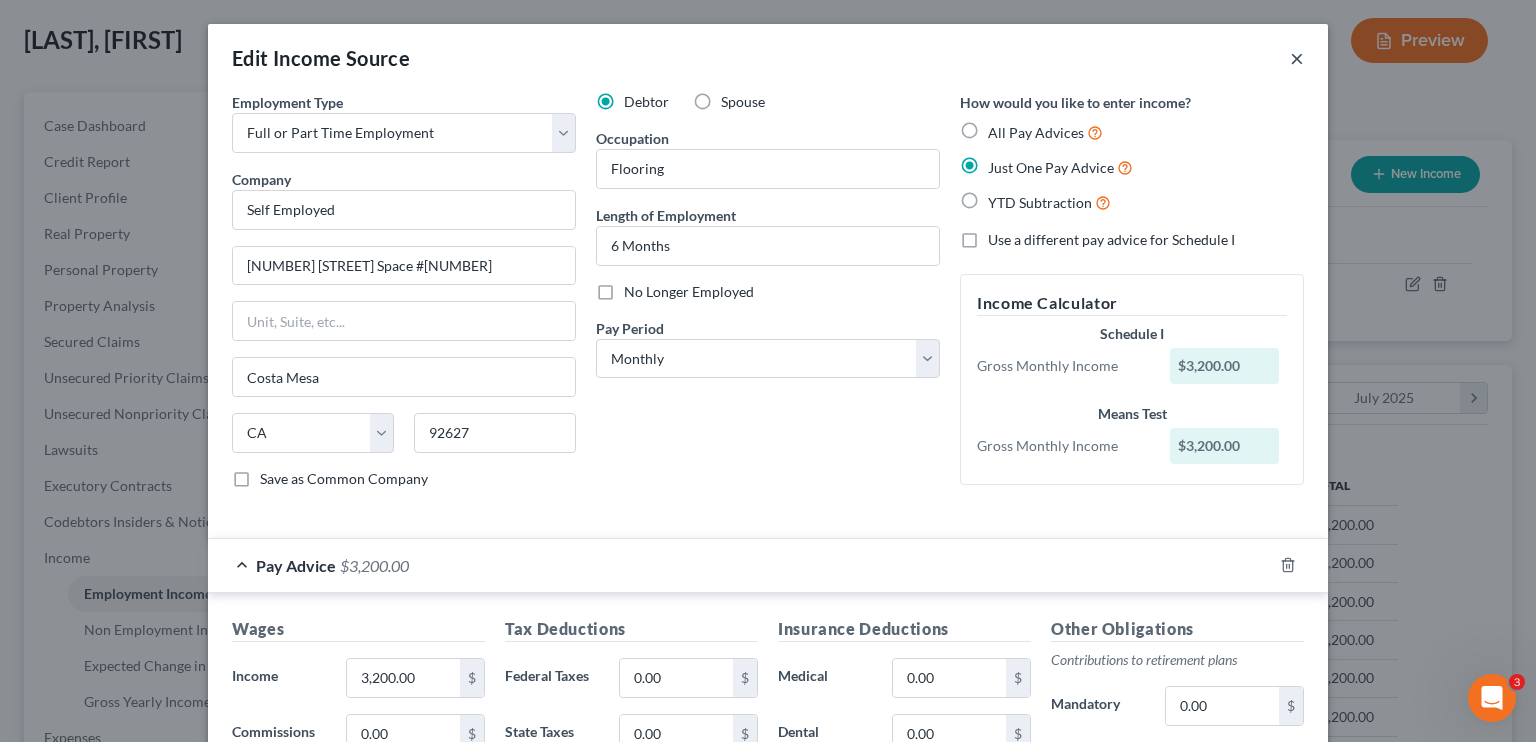 click on "×" at bounding box center [1297, 58] 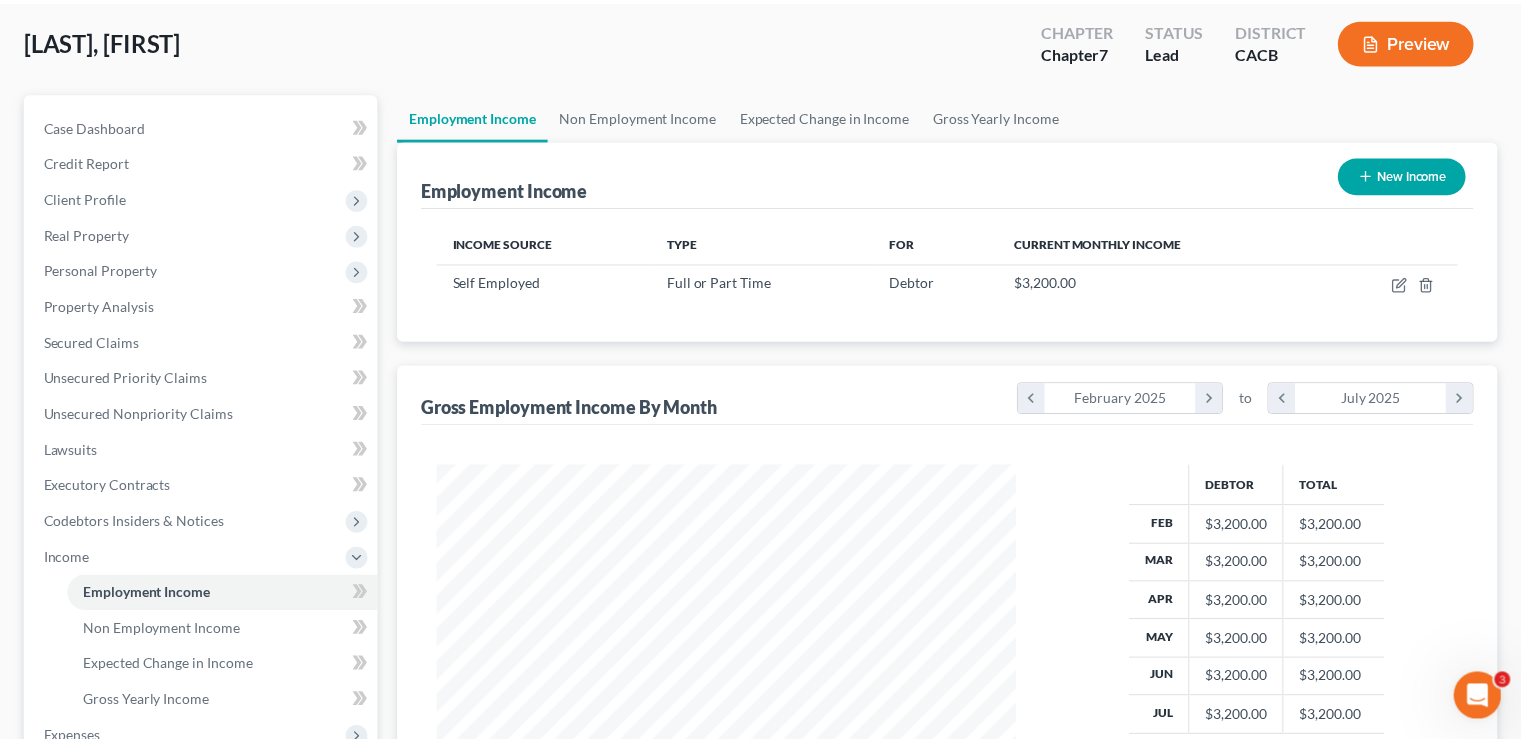 scroll, scrollTop: 356, scrollLeft: 617, axis: both 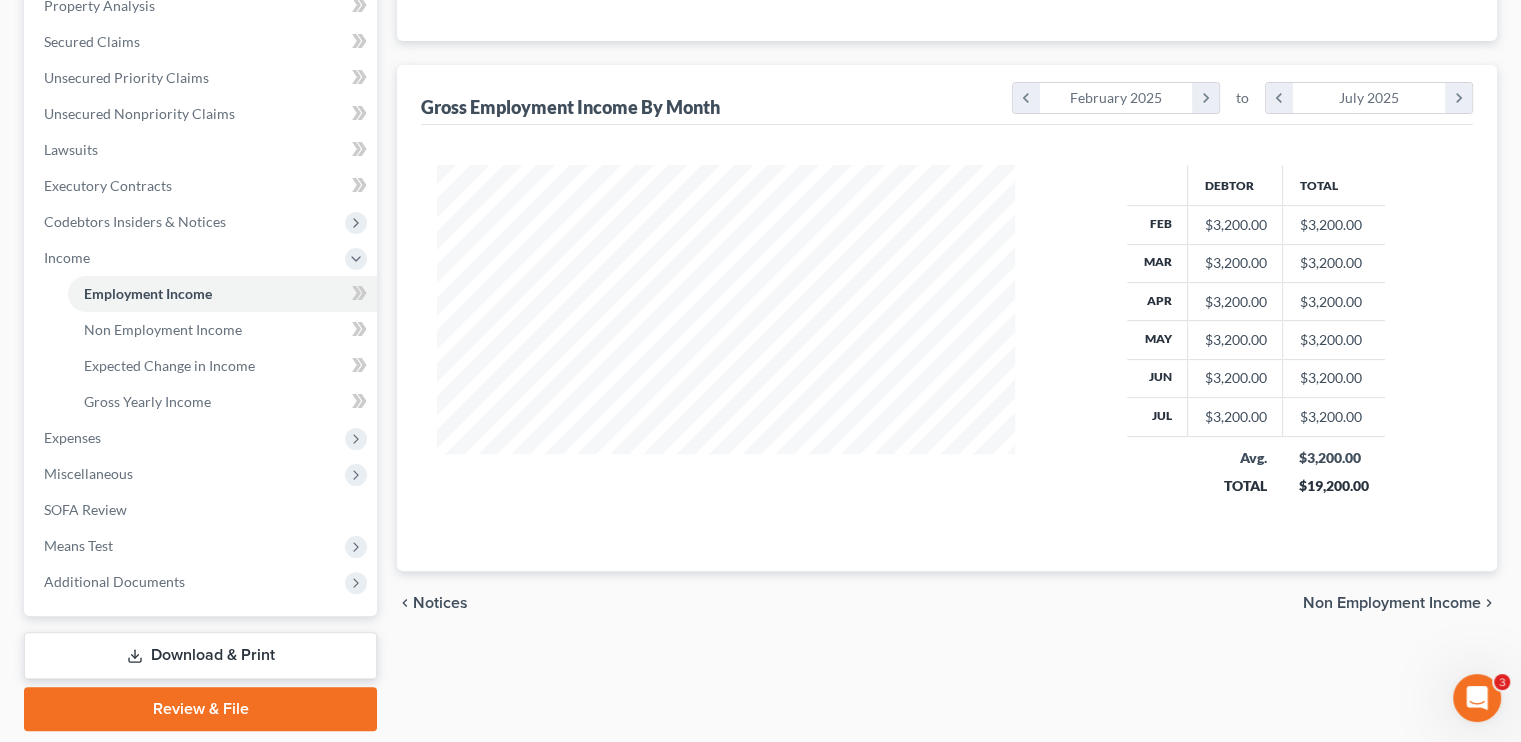 click on "Non Employment Income" at bounding box center (1392, 603) 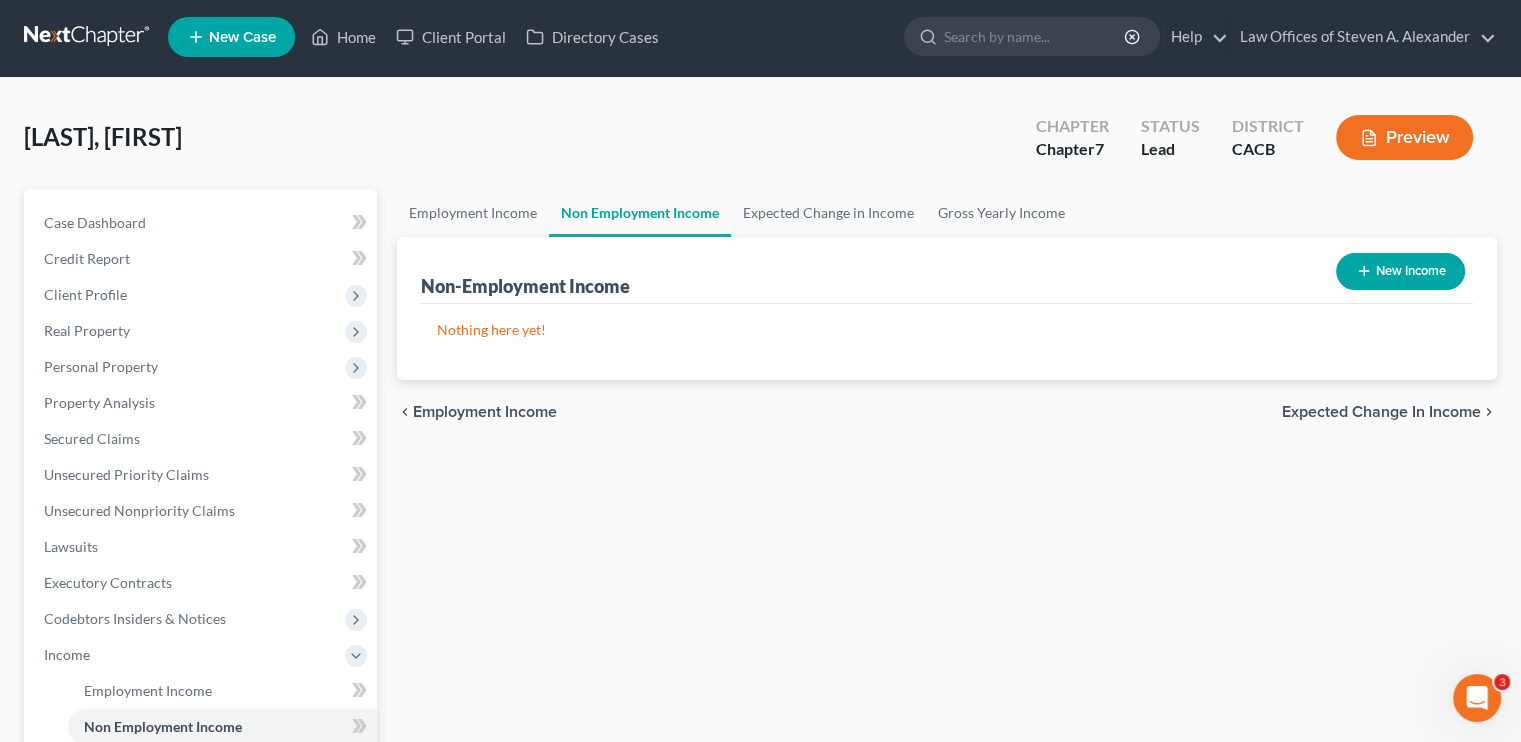 scroll, scrollTop: 0, scrollLeft: 0, axis: both 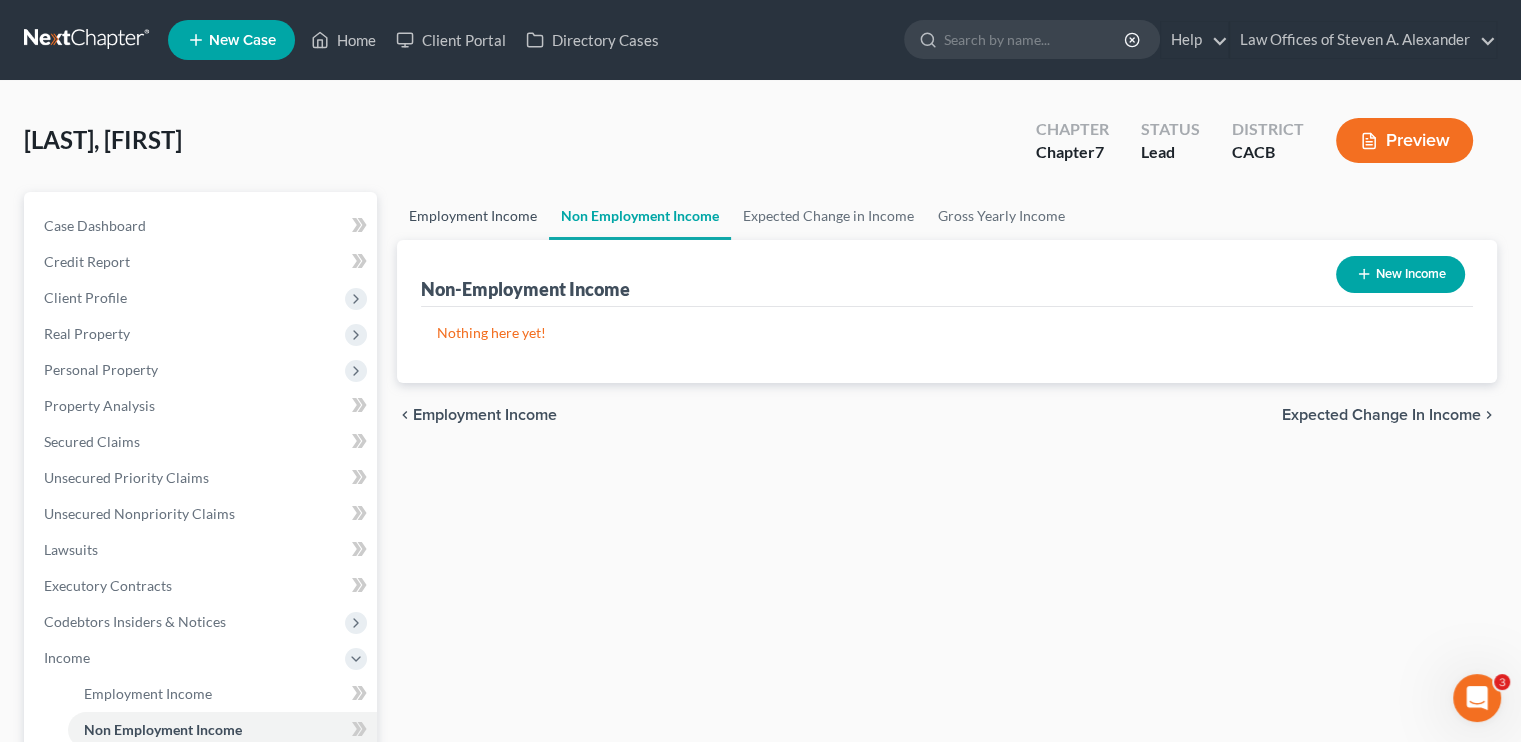click on "Employment Income" at bounding box center [473, 216] 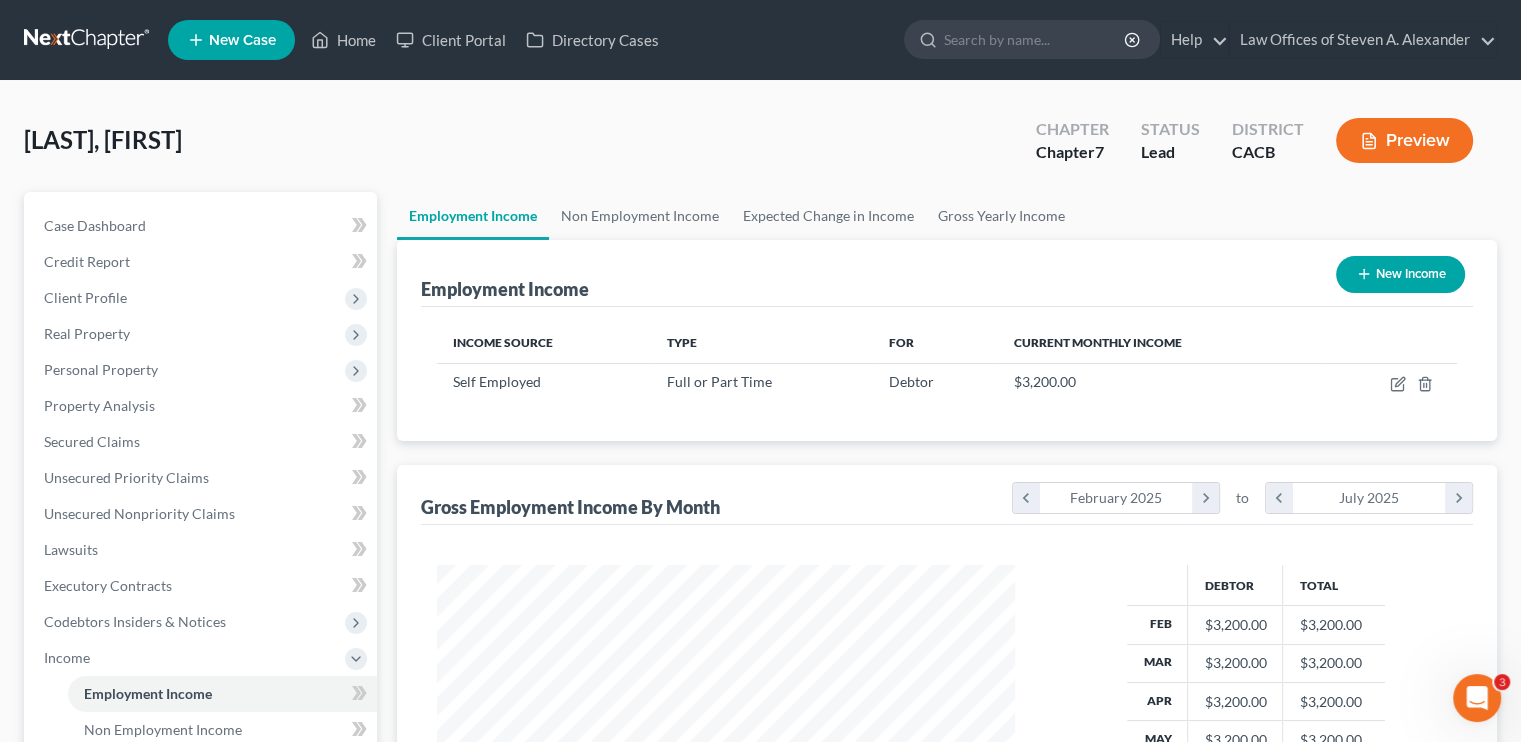 scroll, scrollTop: 999643, scrollLeft: 999381, axis: both 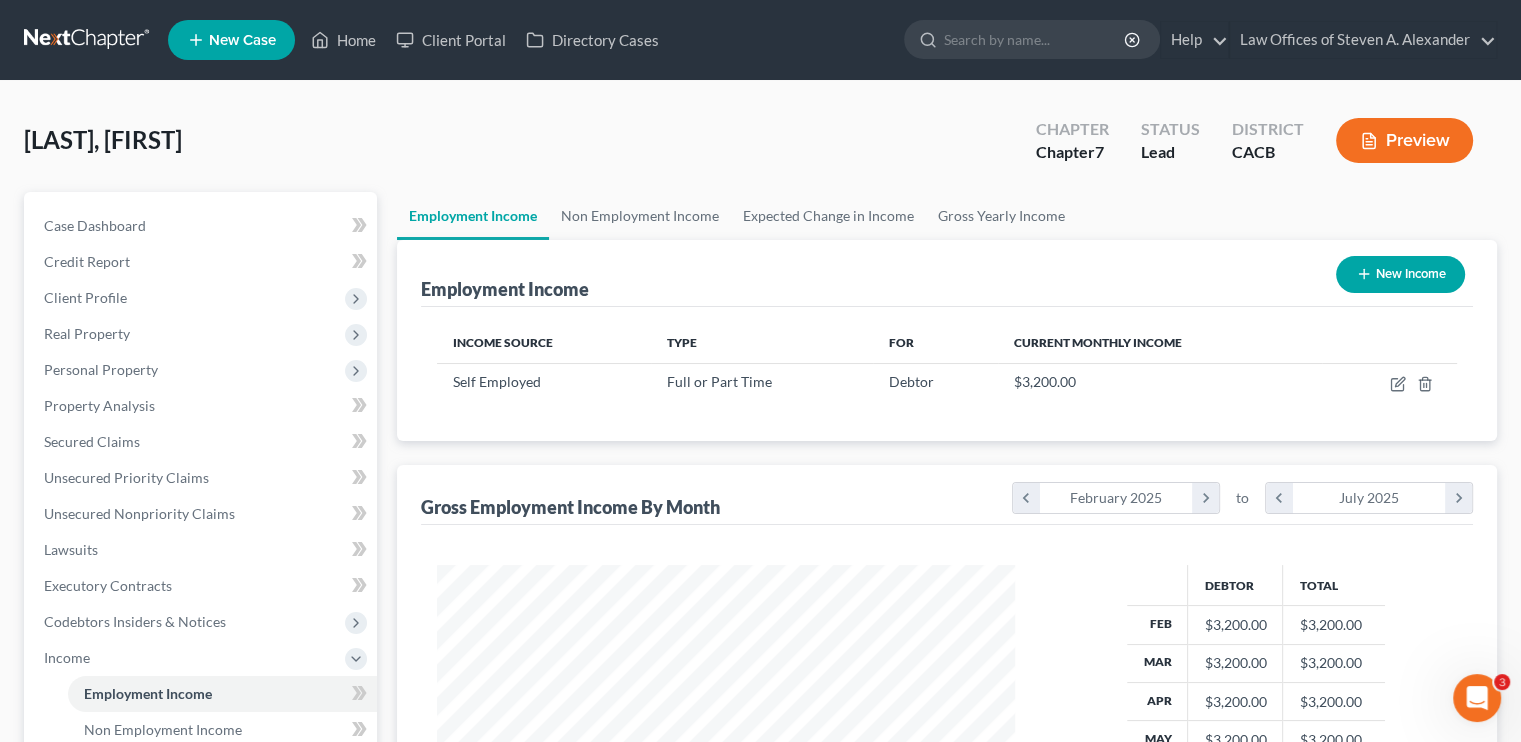 click on "Preview" at bounding box center (1404, 140) 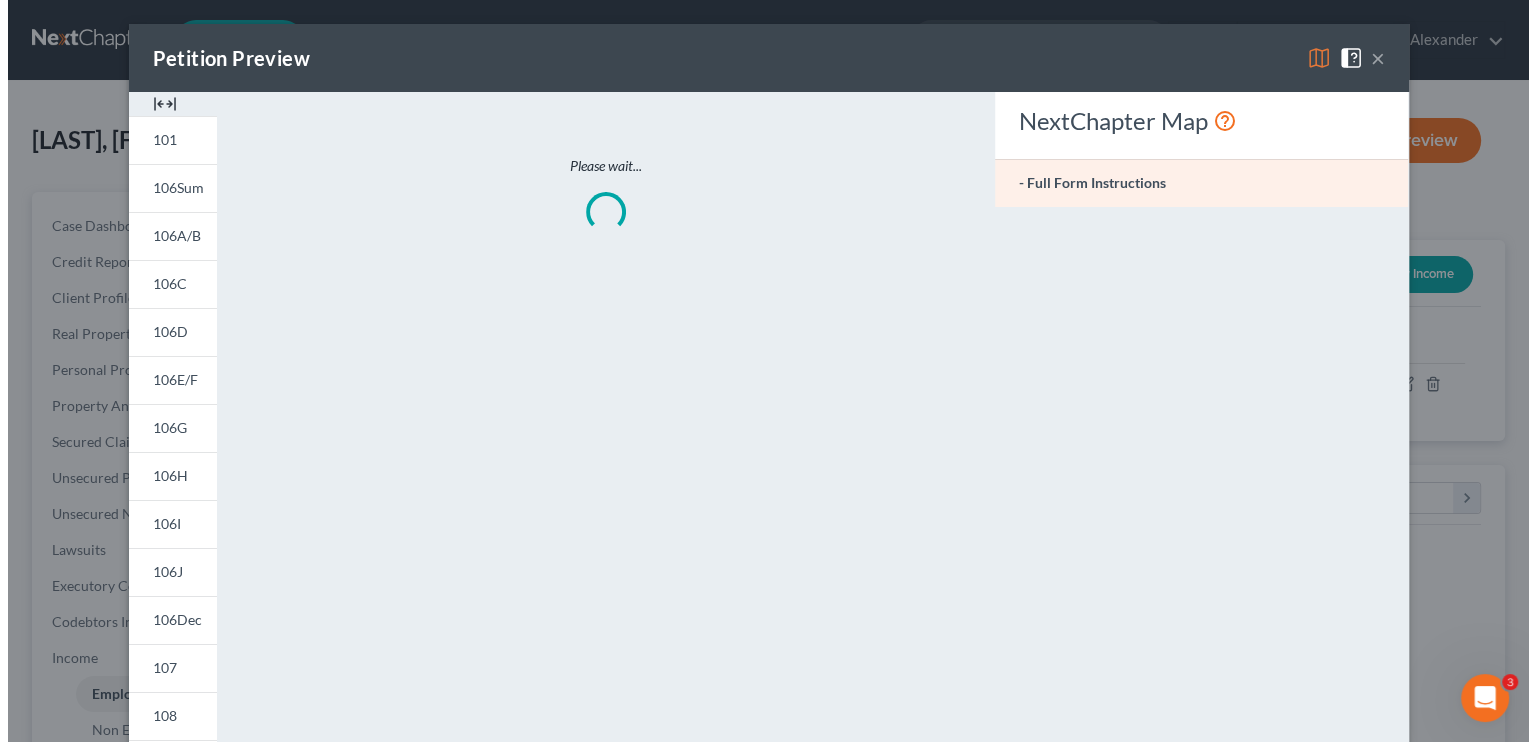 scroll, scrollTop: 999643, scrollLeft: 999375, axis: both 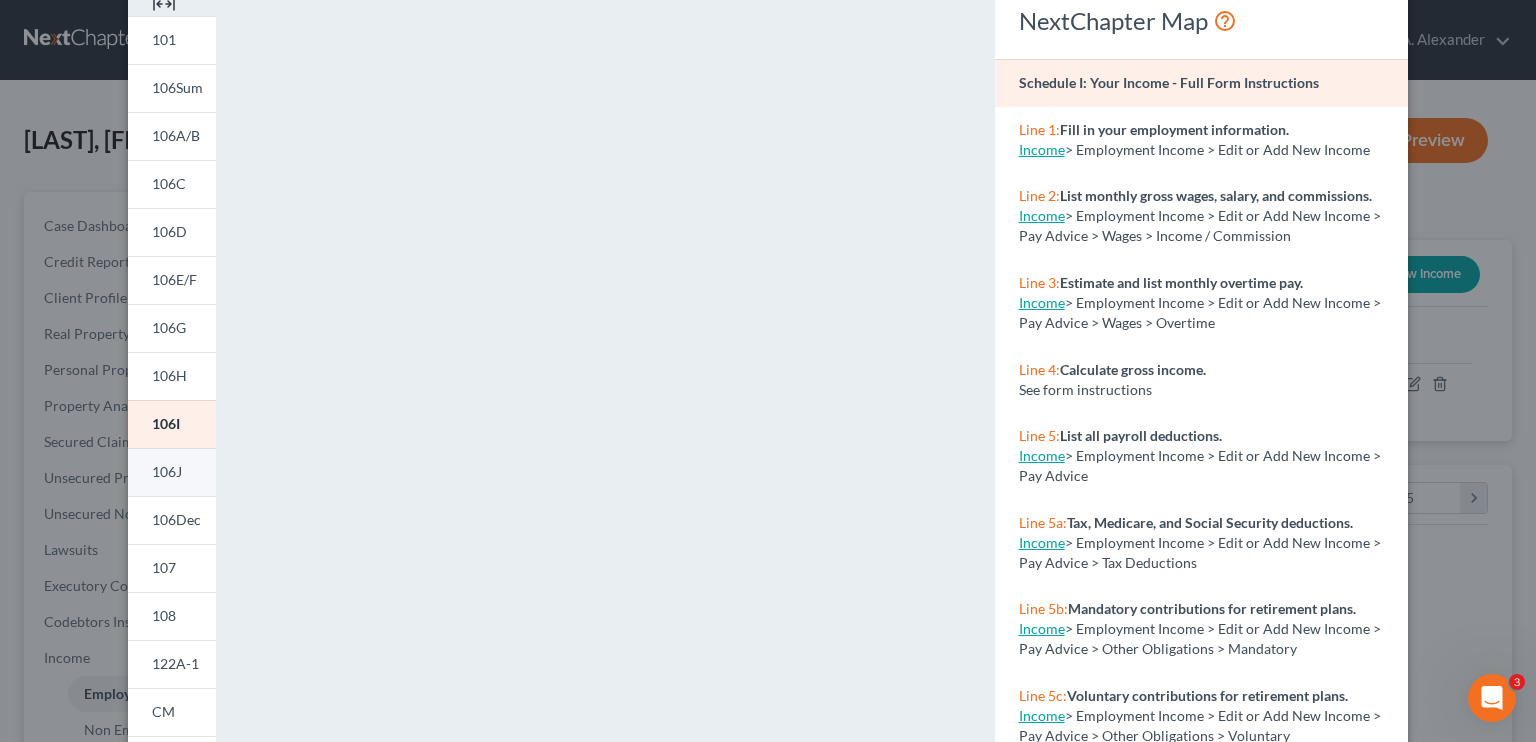click on "106J" at bounding box center (172, 472) 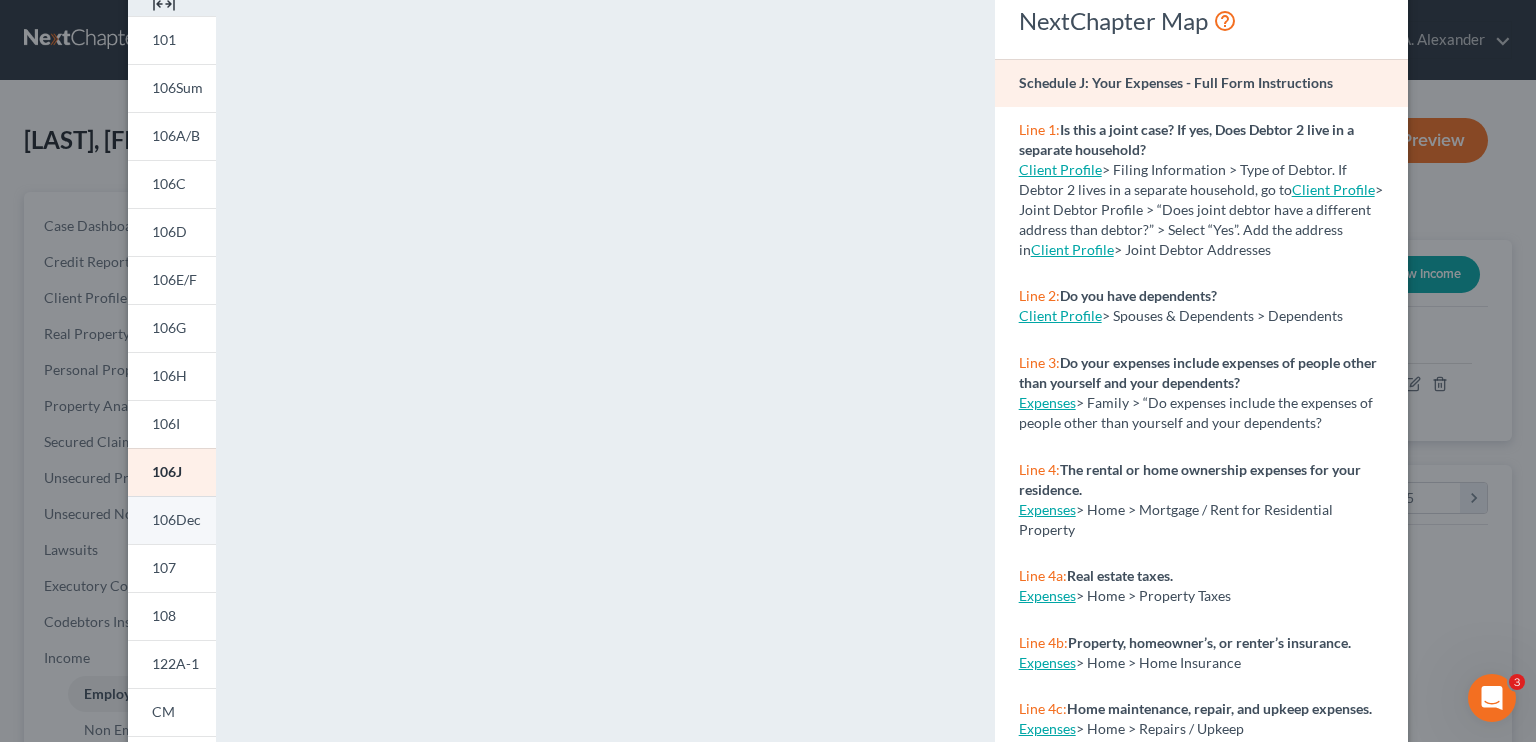 click on "106Dec" at bounding box center [176, 519] 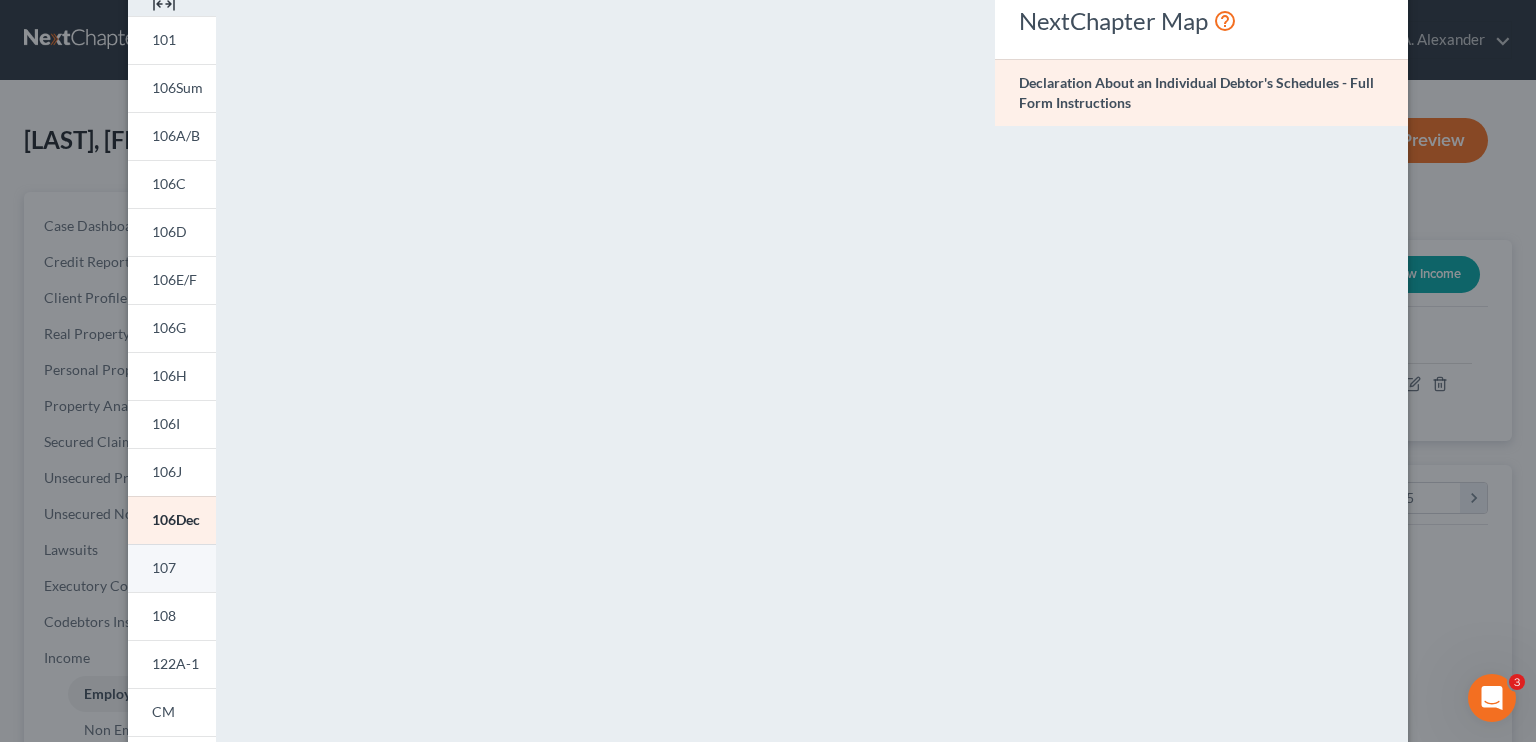 click on "107" at bounding box center [164, 567] 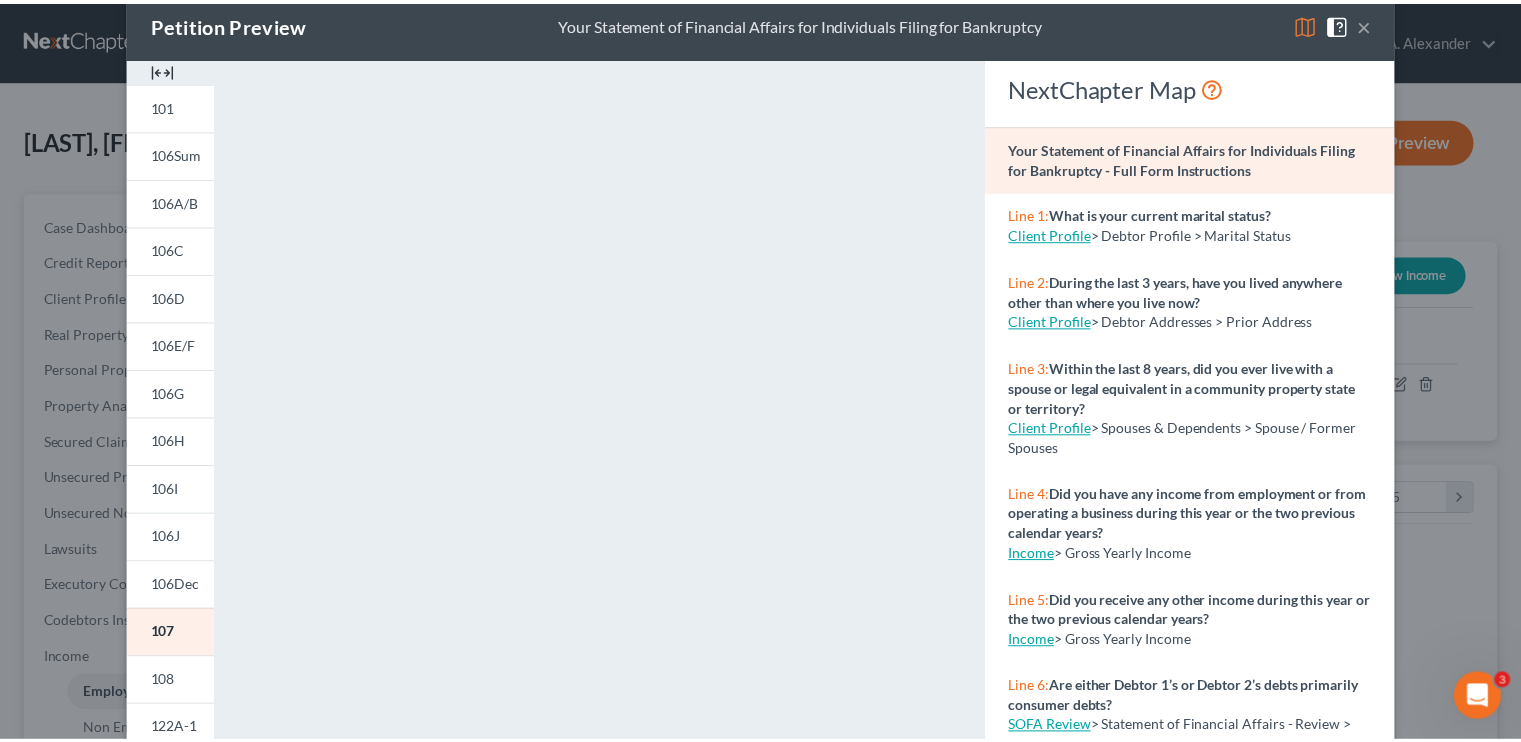 scroll, scrollTop: 0, scrollLeft: 0, axis: both 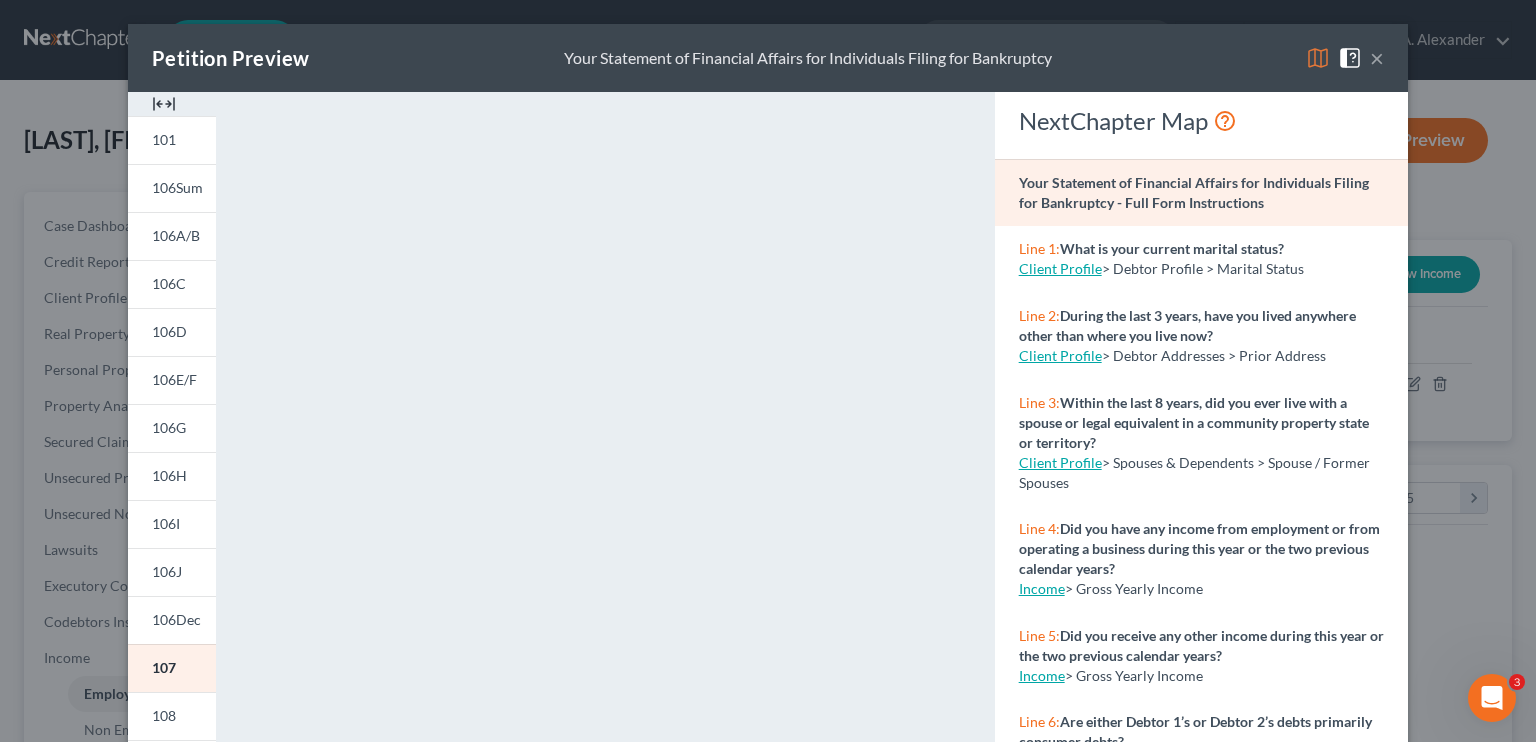 click at bounding box center [1354, 56] 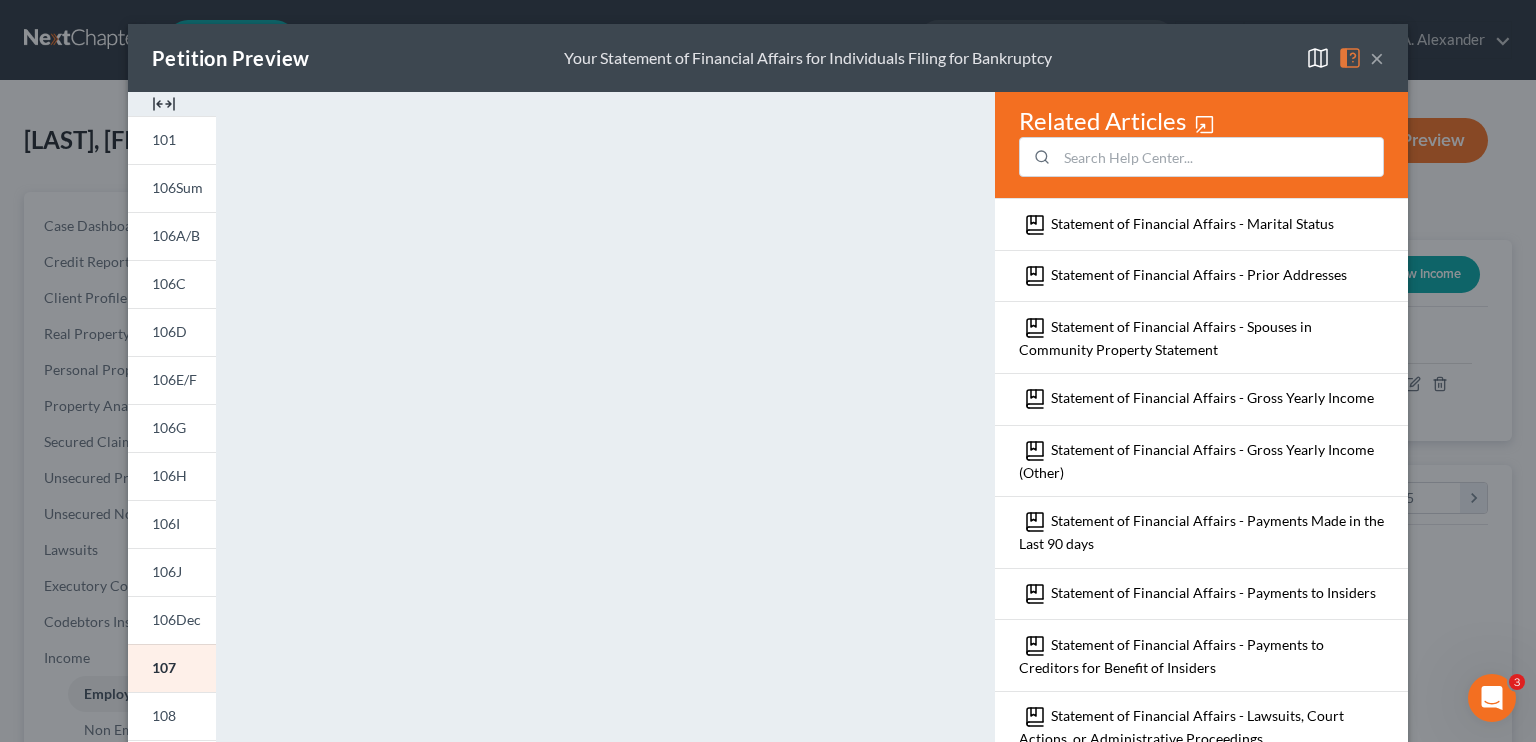 click on "×" at bounding box center [1377, 58] 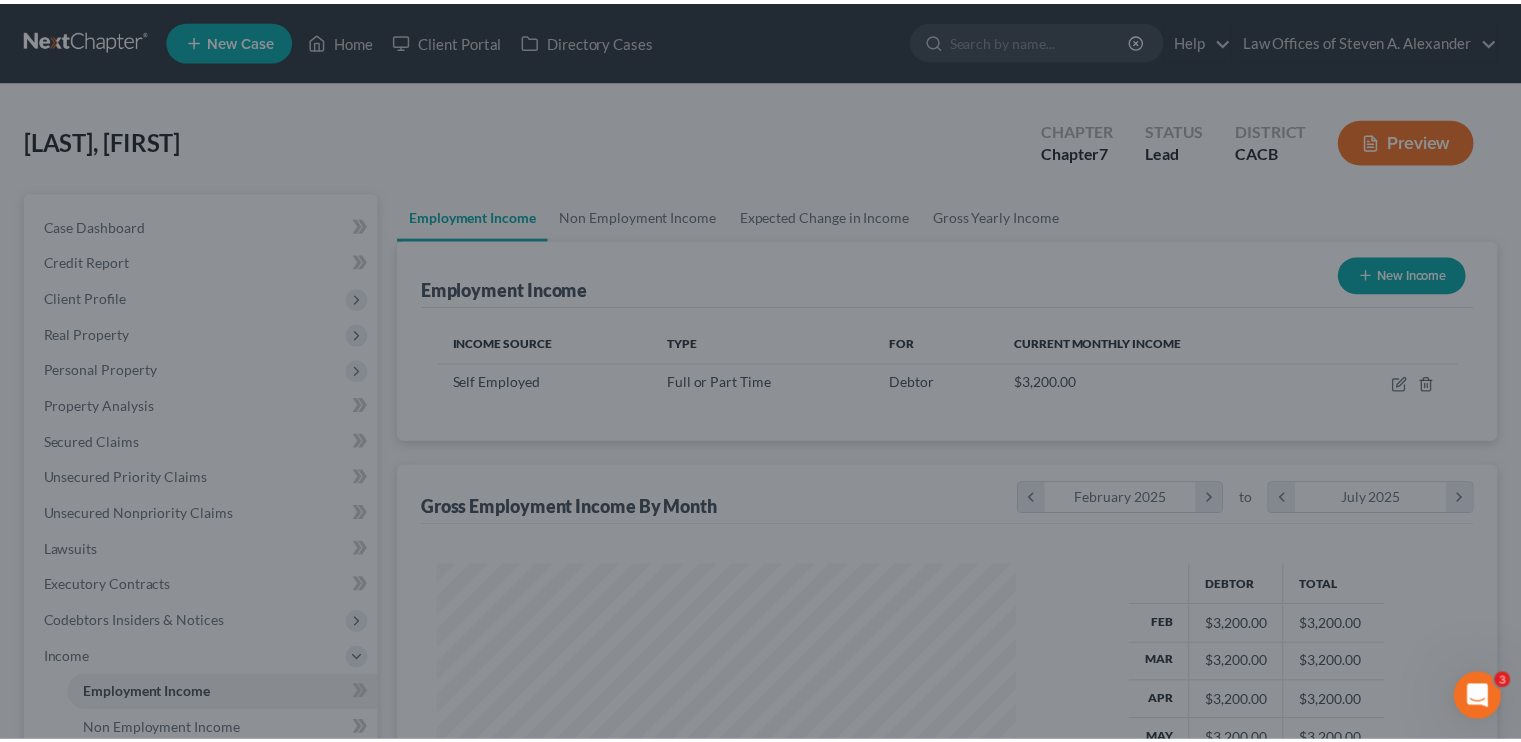 scroll, scrollTop: 356, scrollLeft: 617, axis: both 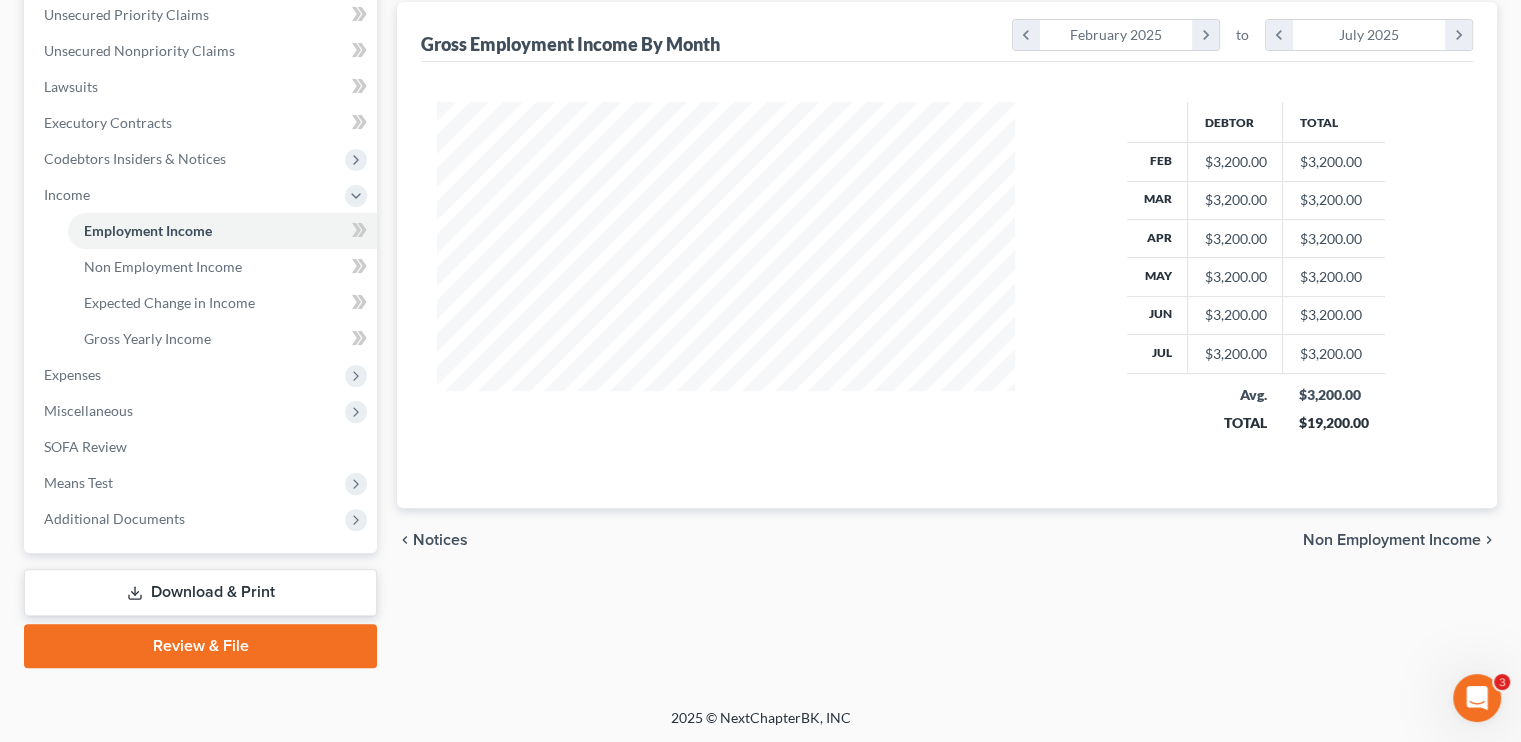 click on "Download & Print" at bounding box center (200, 592) 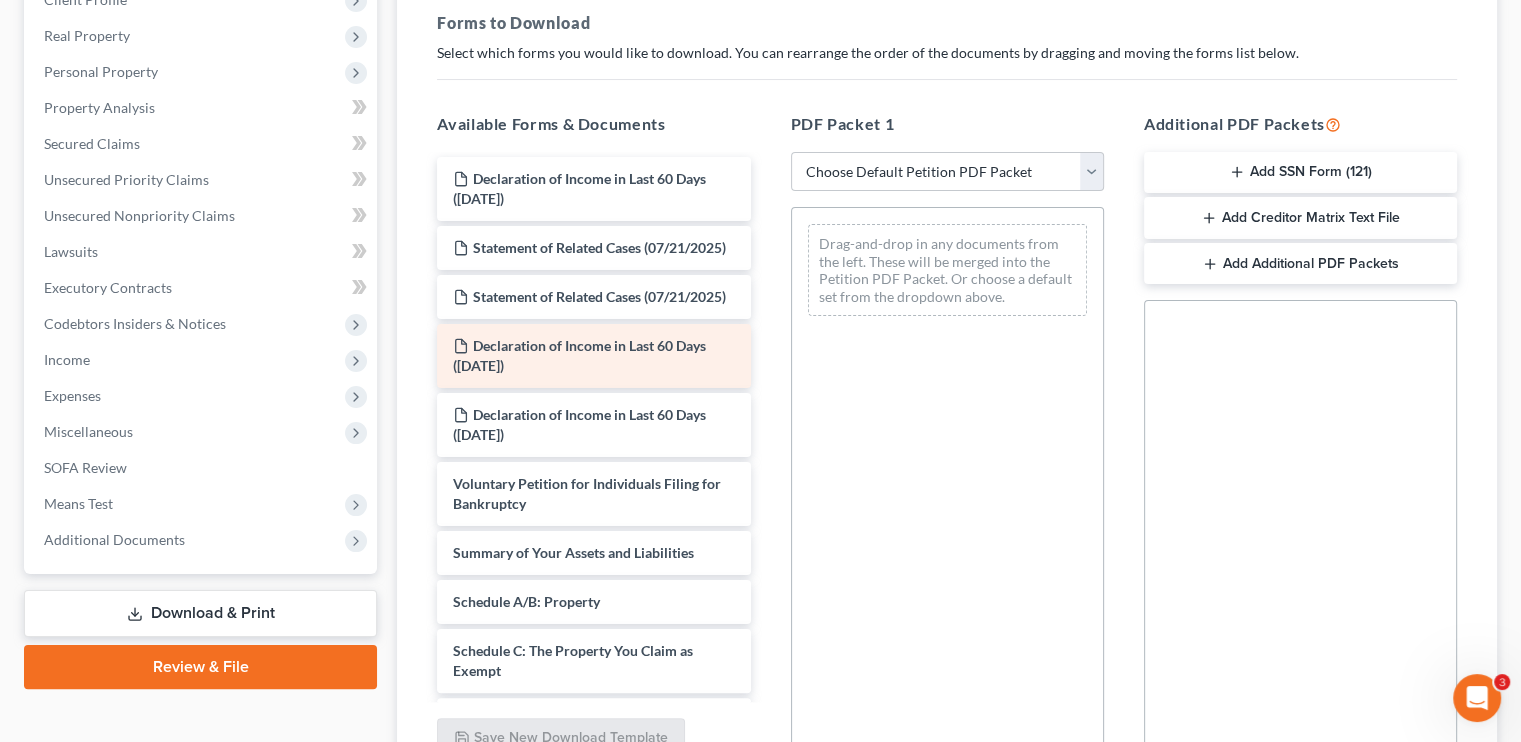 scroll, scrollTop: 300, scrollLeft: 0, axis: vertical 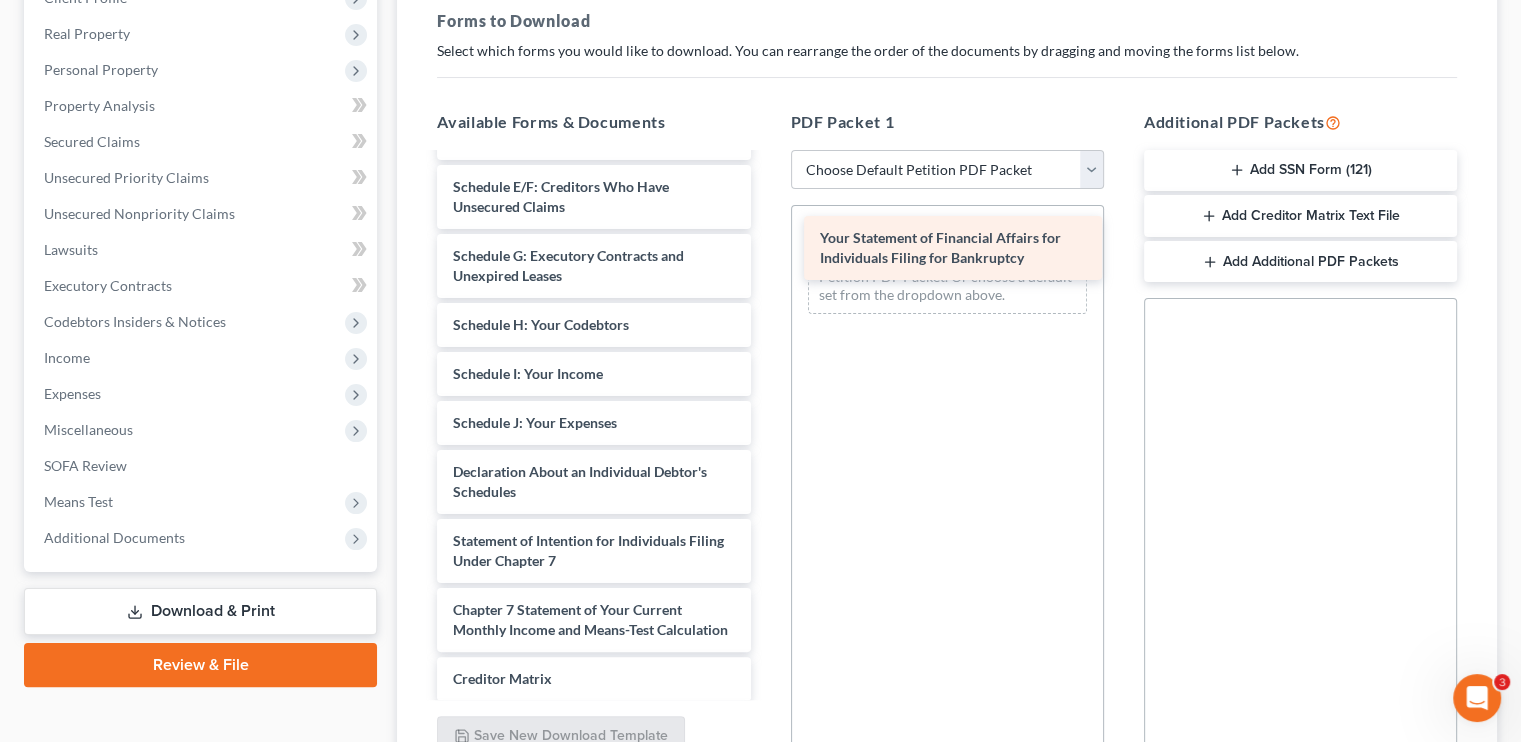 drag, startPoint x: 610, startPoint y: 591, endPoint x: 976, endPoint y: 248, distance: 501.60242 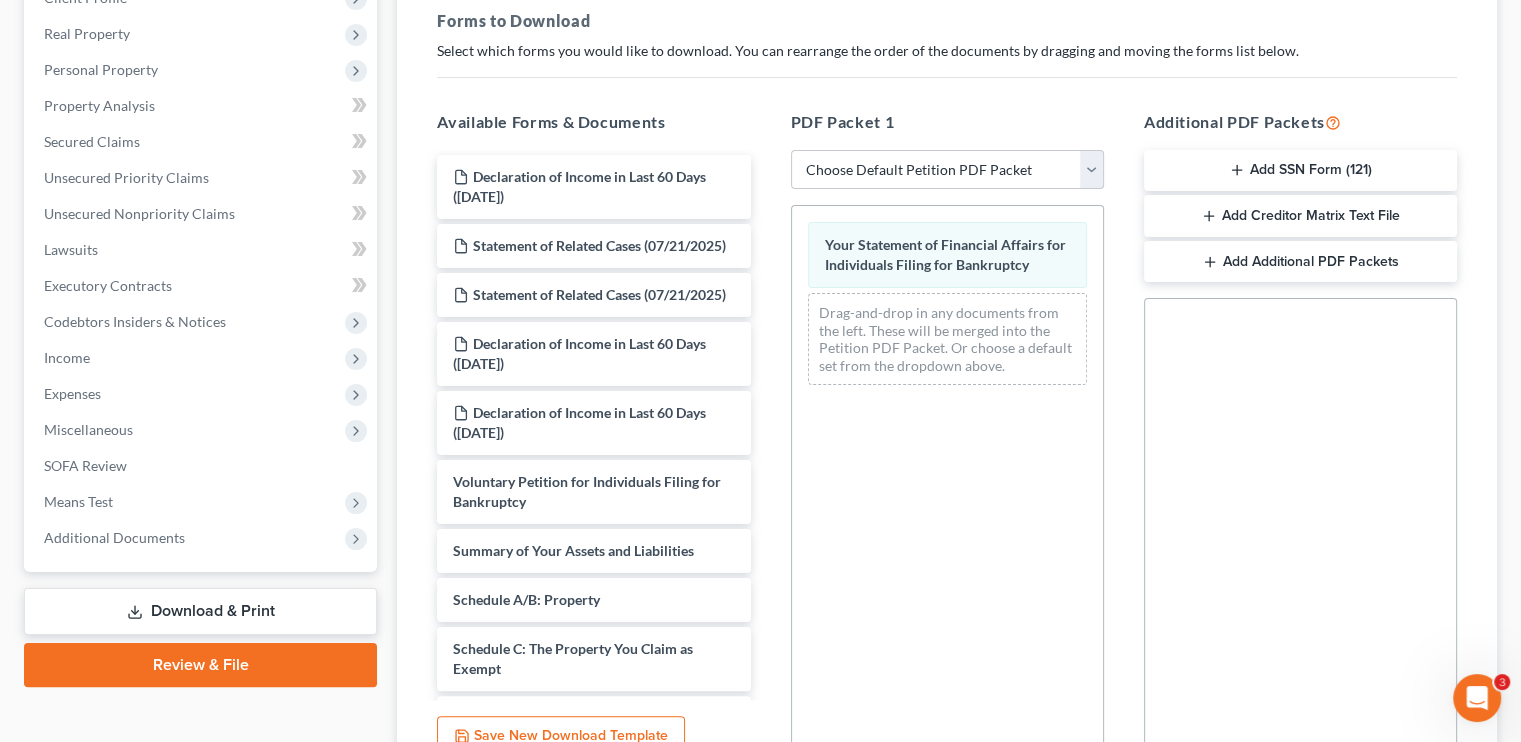 scroll, scrollTop: 0, scrollLeft: 0, axis: both 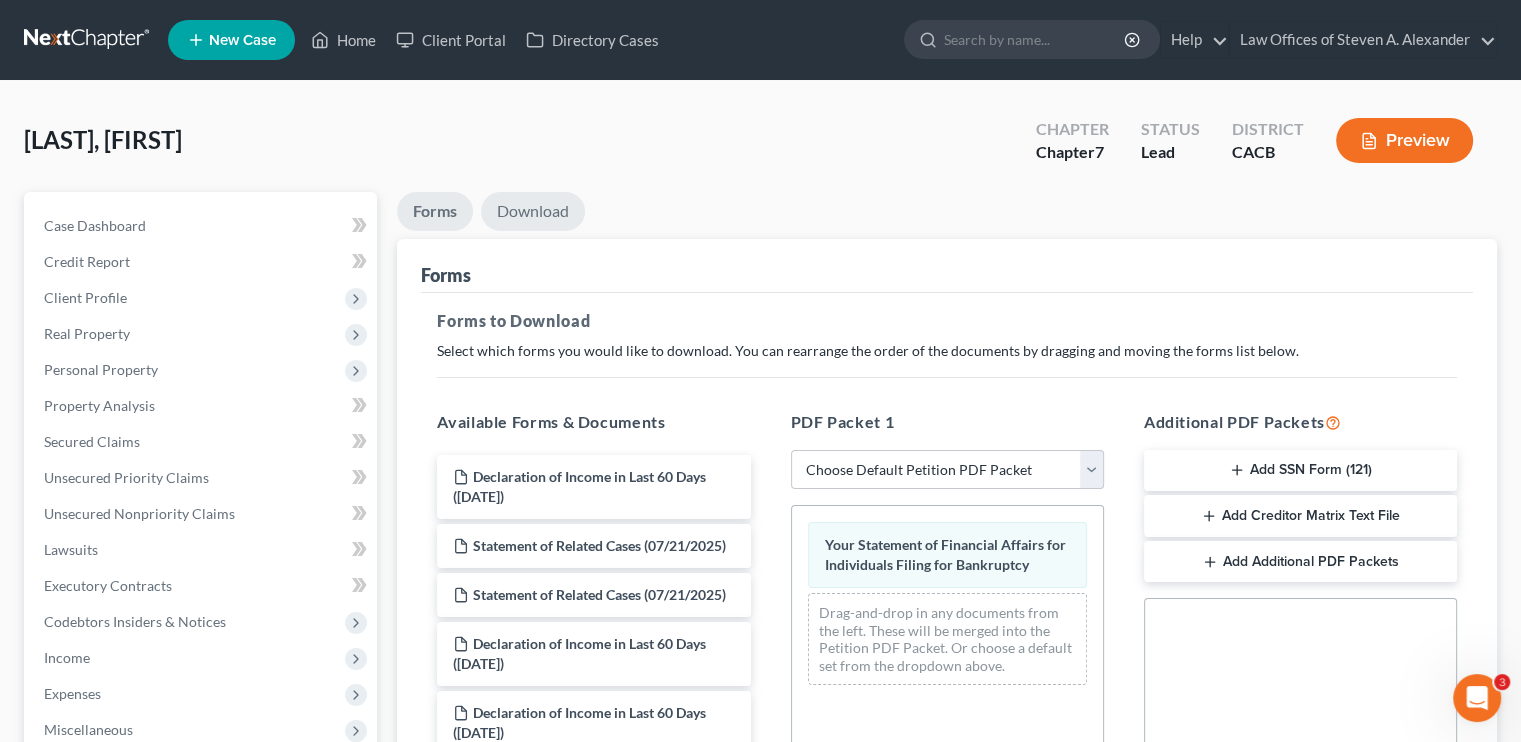 click on "Download" at bounding box center [533, 211] 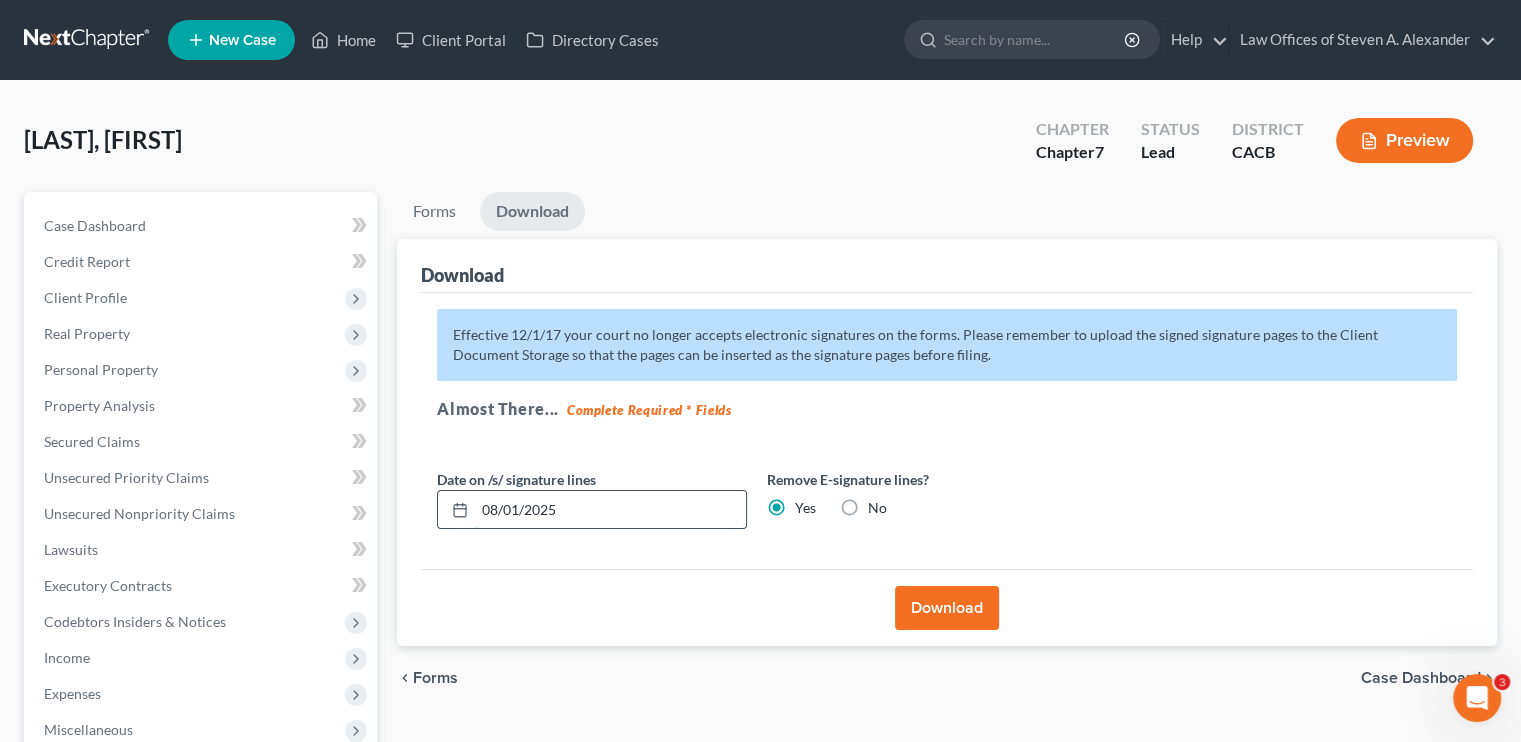 drag, startPoint x: 574, startPoint y: 507, endPoint x: 463, endPoint y: 488, distance: 112.61439 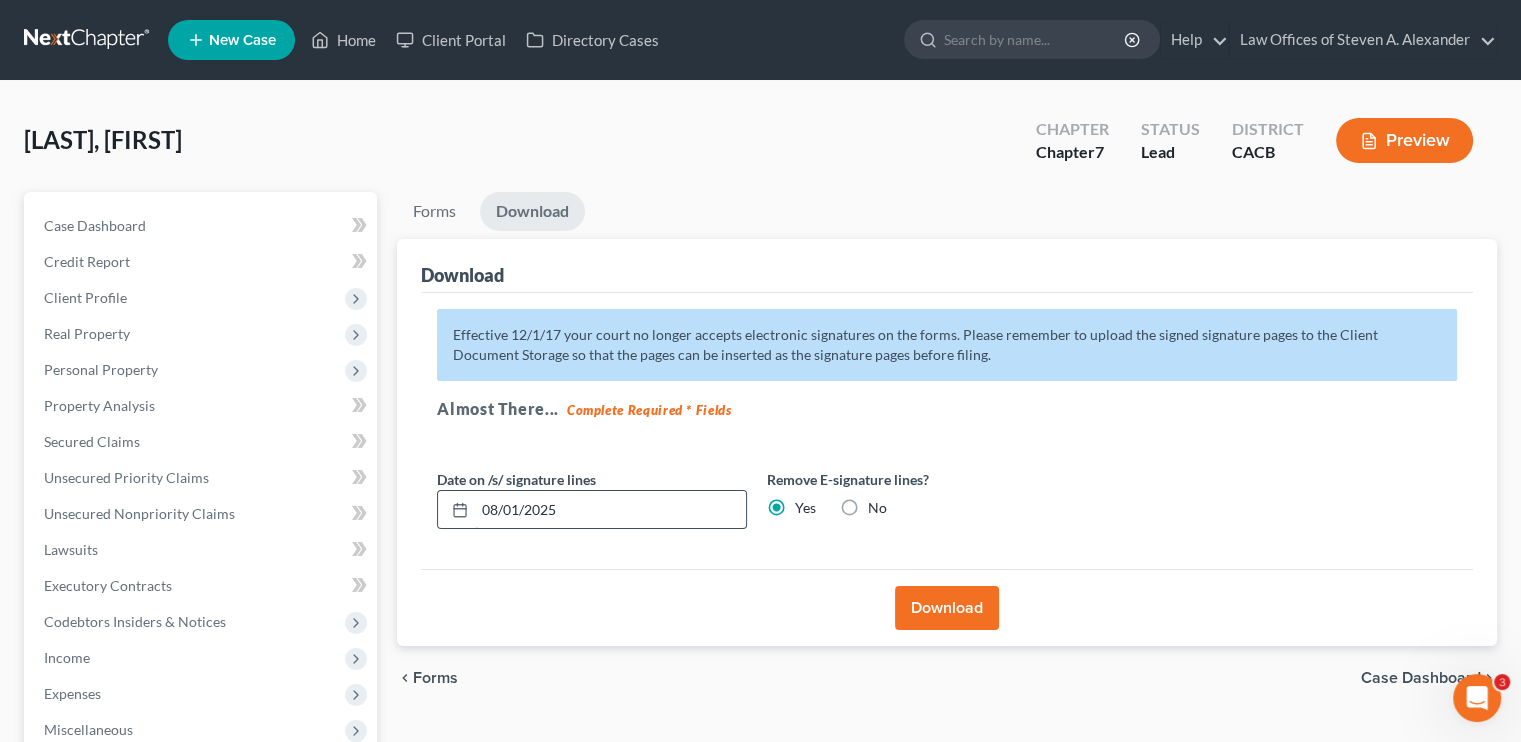 click on "08/01/2025" at bounding box center (592, 510) 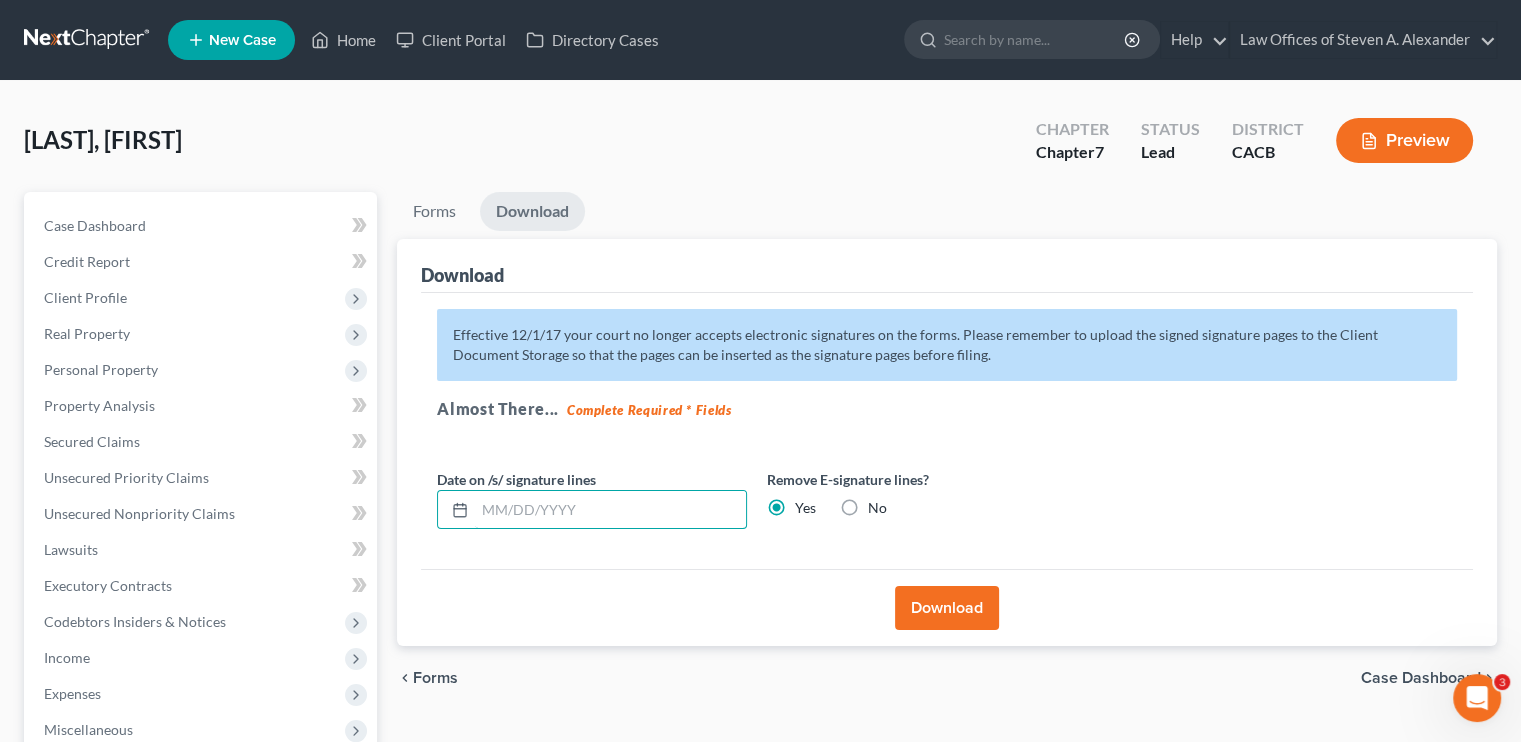 type 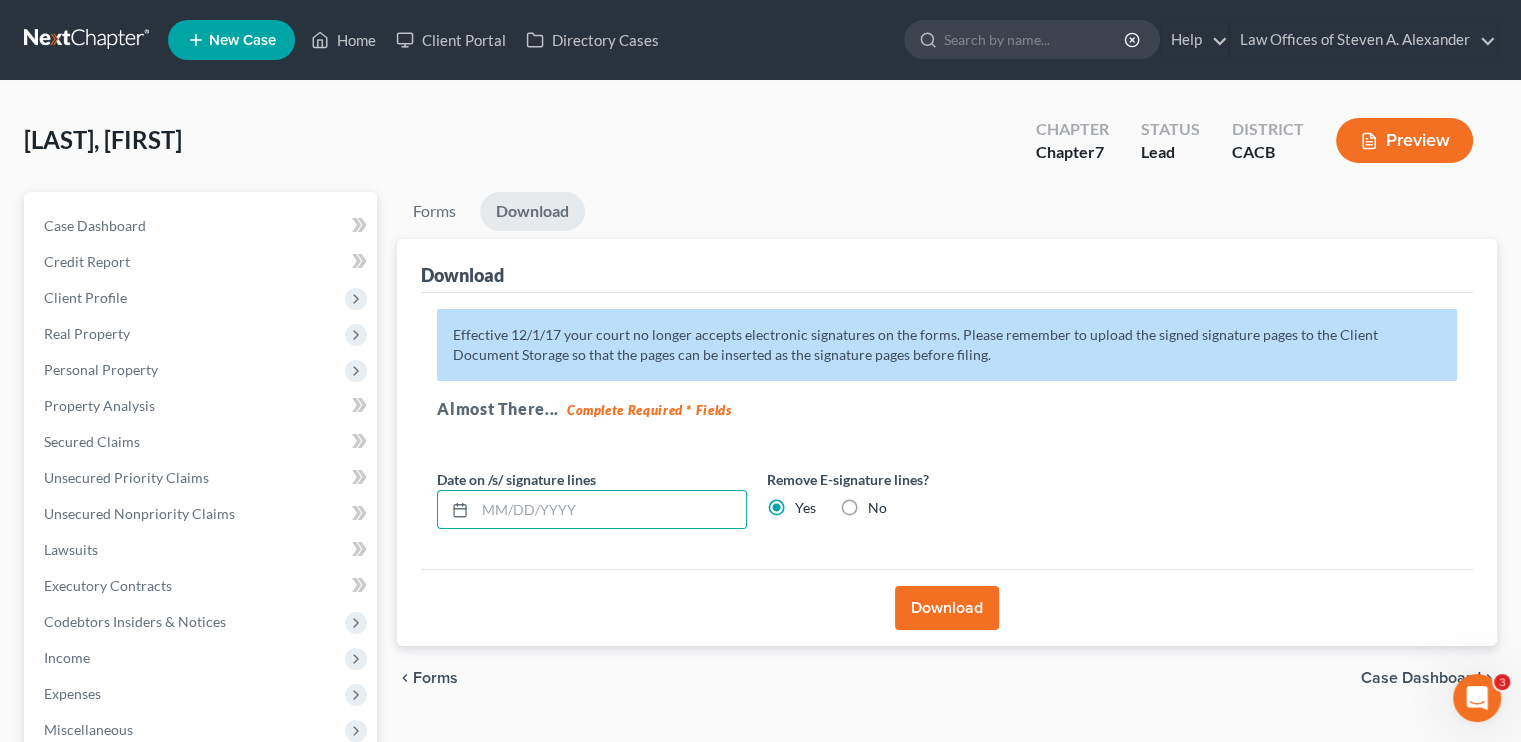click on "Download" at bounding box center [532, 211] 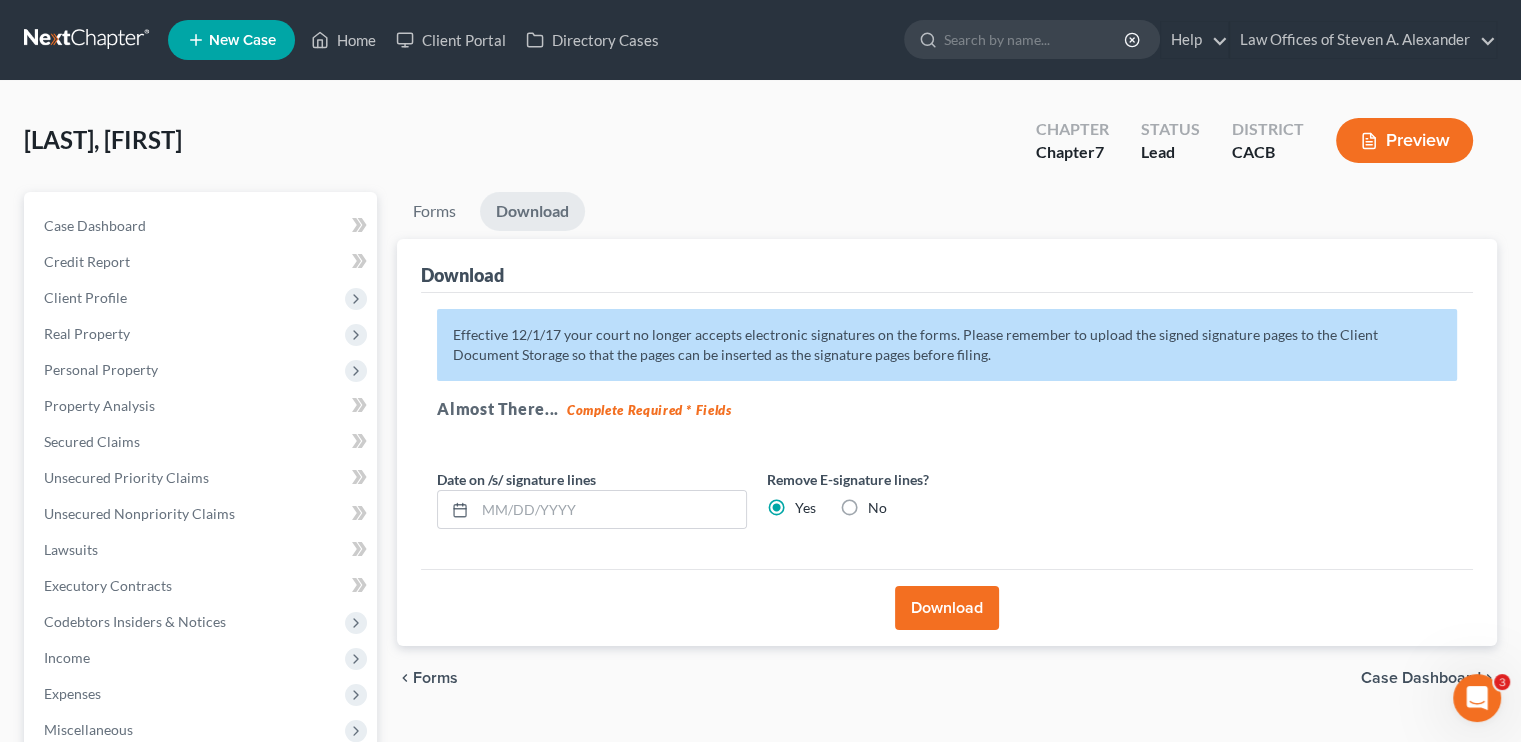 click on "Download" at bounding box center [947, 608] 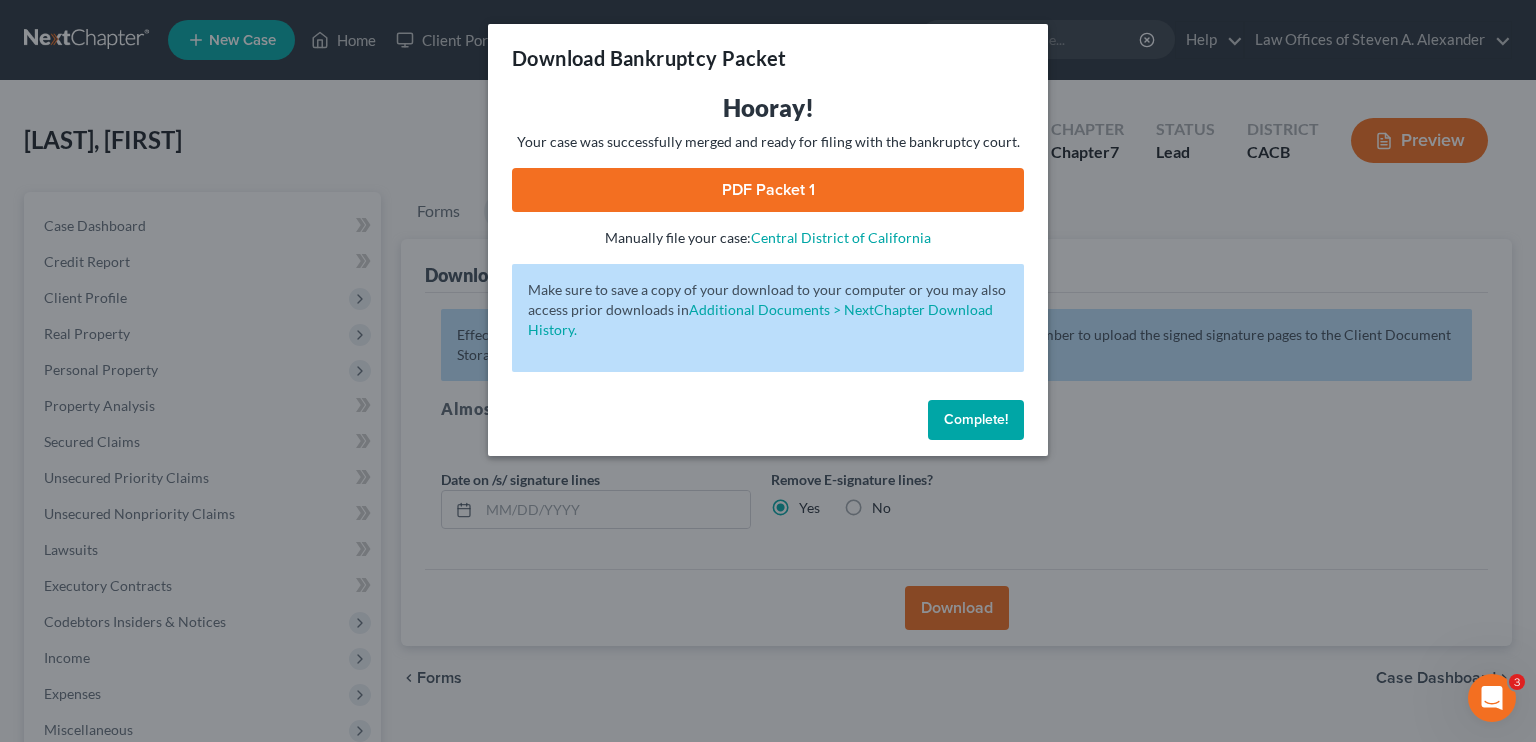 click on "PDF Packet 1" at bounding box center [768, 190] 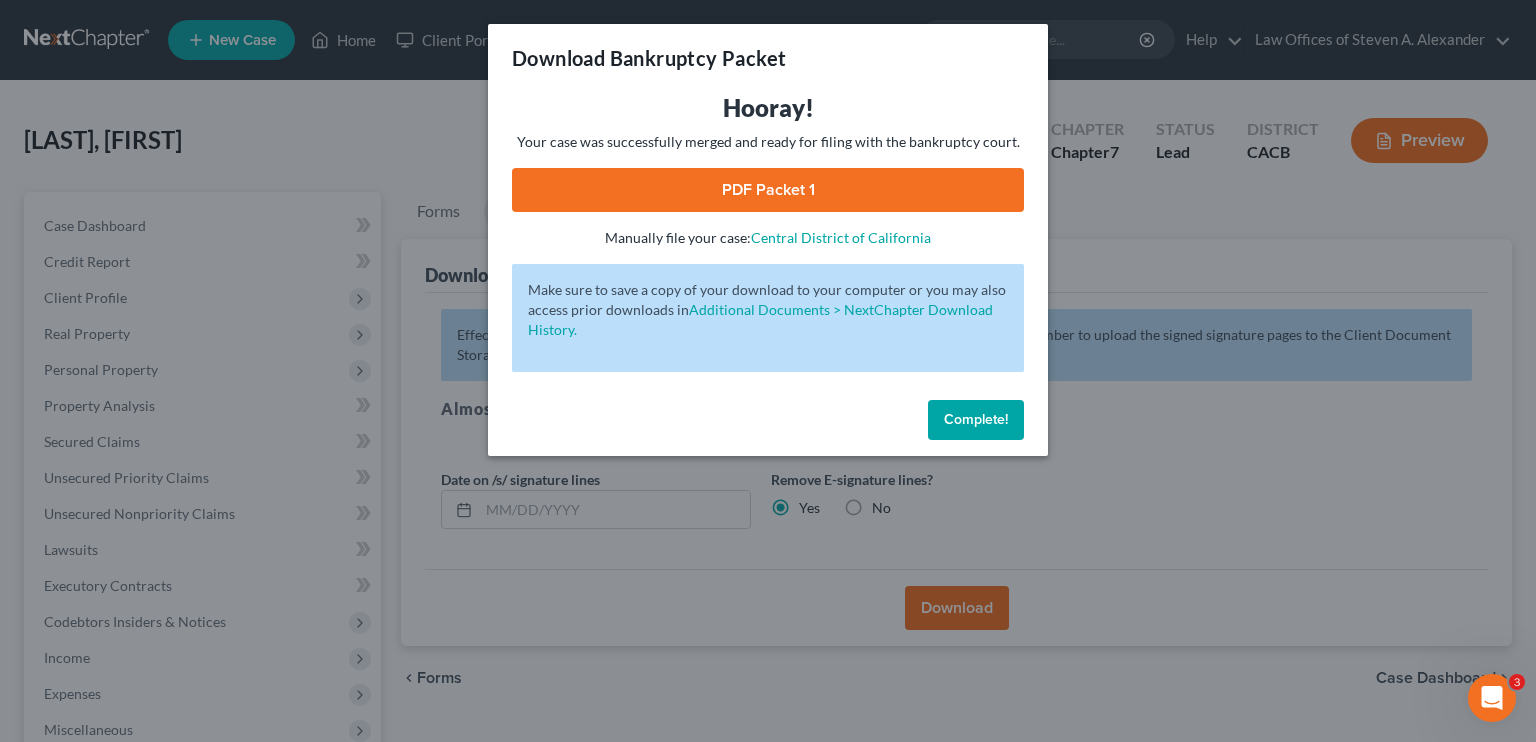 click on "Complete!" at bounding box center (976, 419) 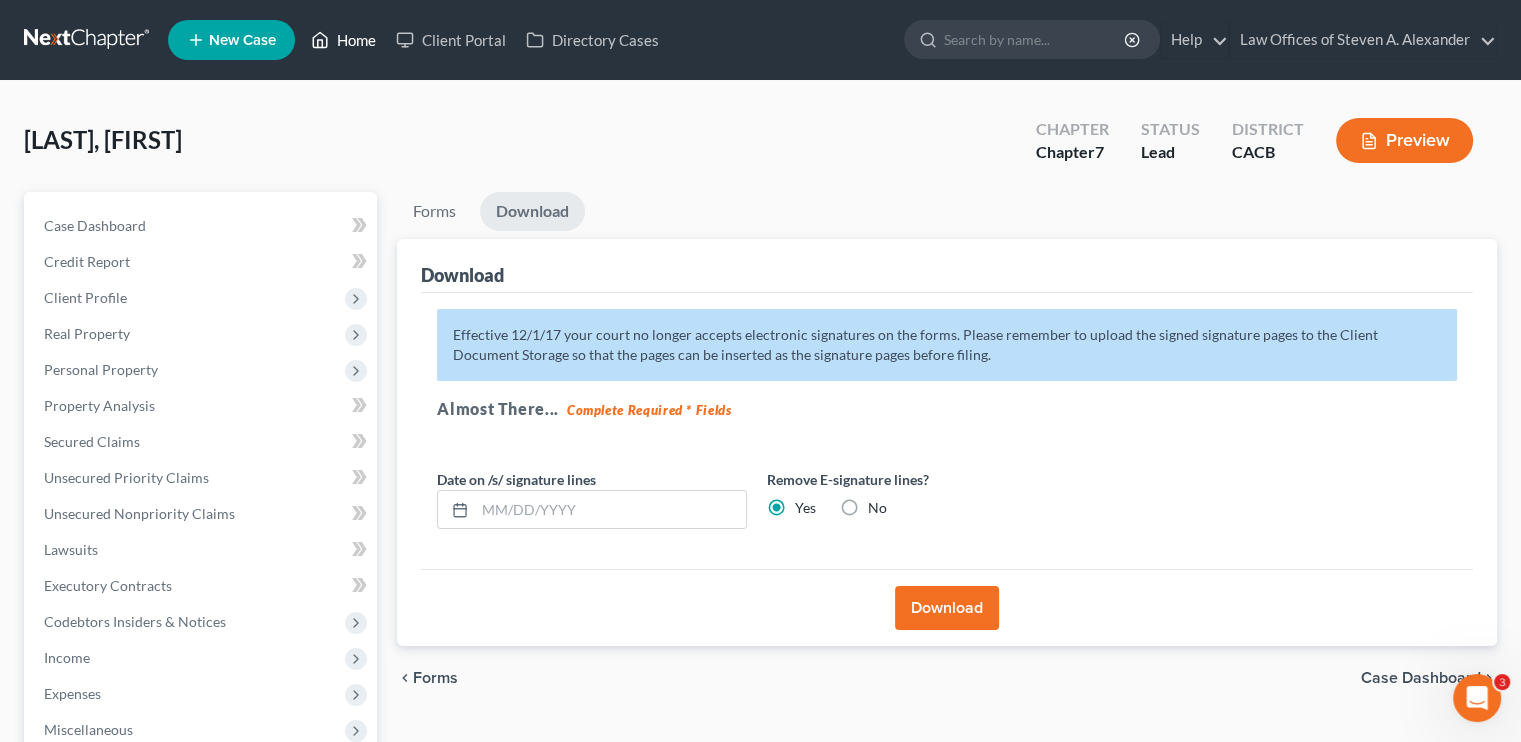click on "Home" at bounding box center [343, 40] 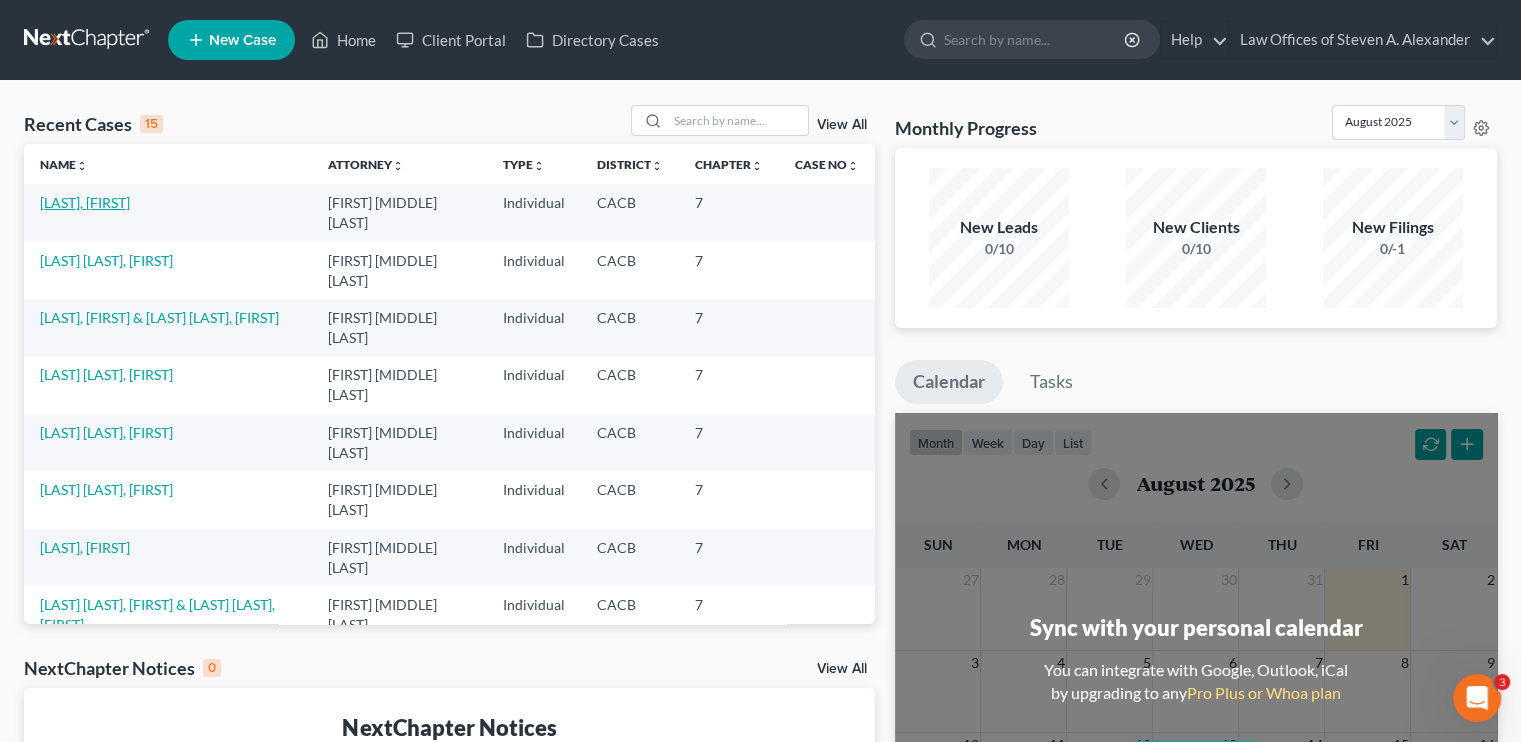 click on "[LAST], [FIRST]" at bounding box center [85, 202] 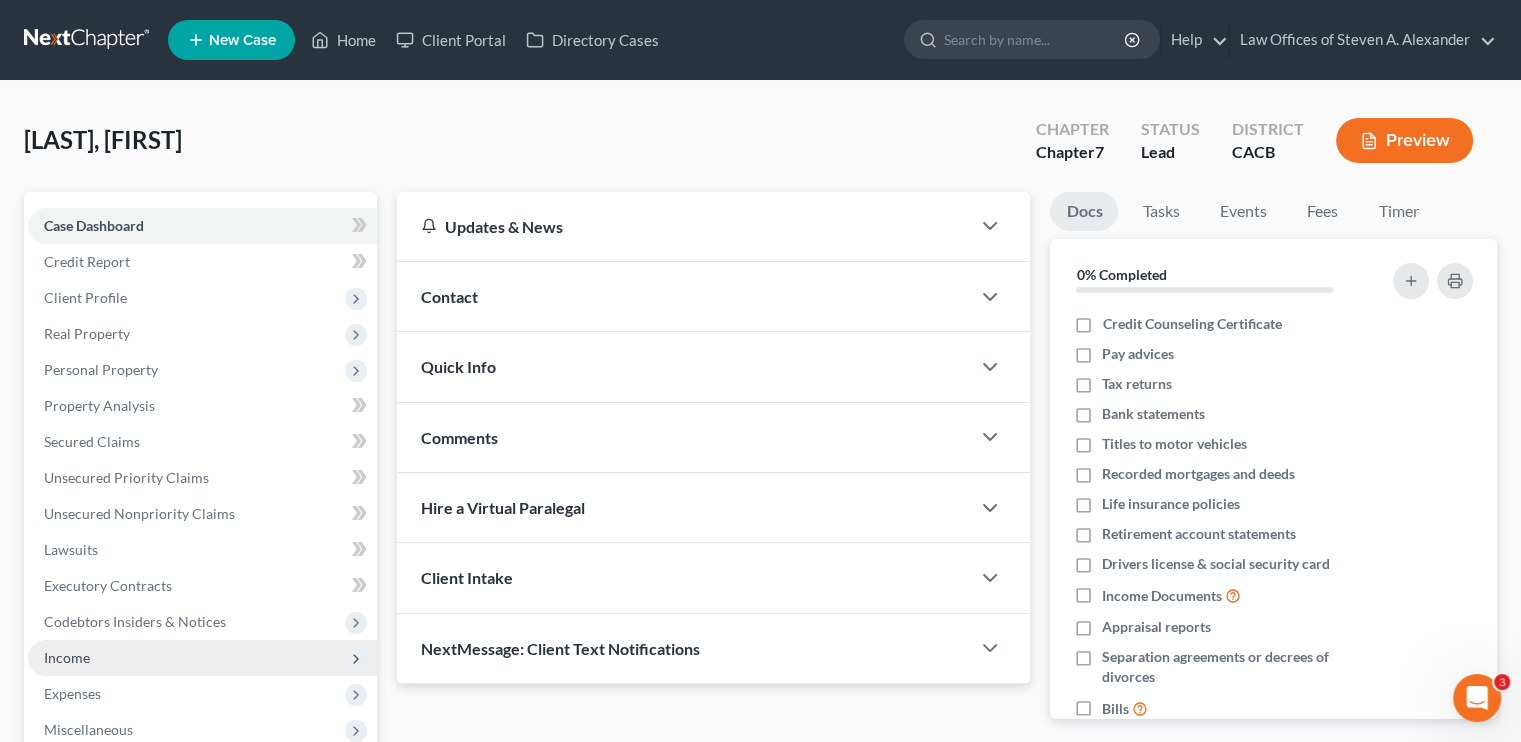 click on "Income" at bounding box center (67, 657) 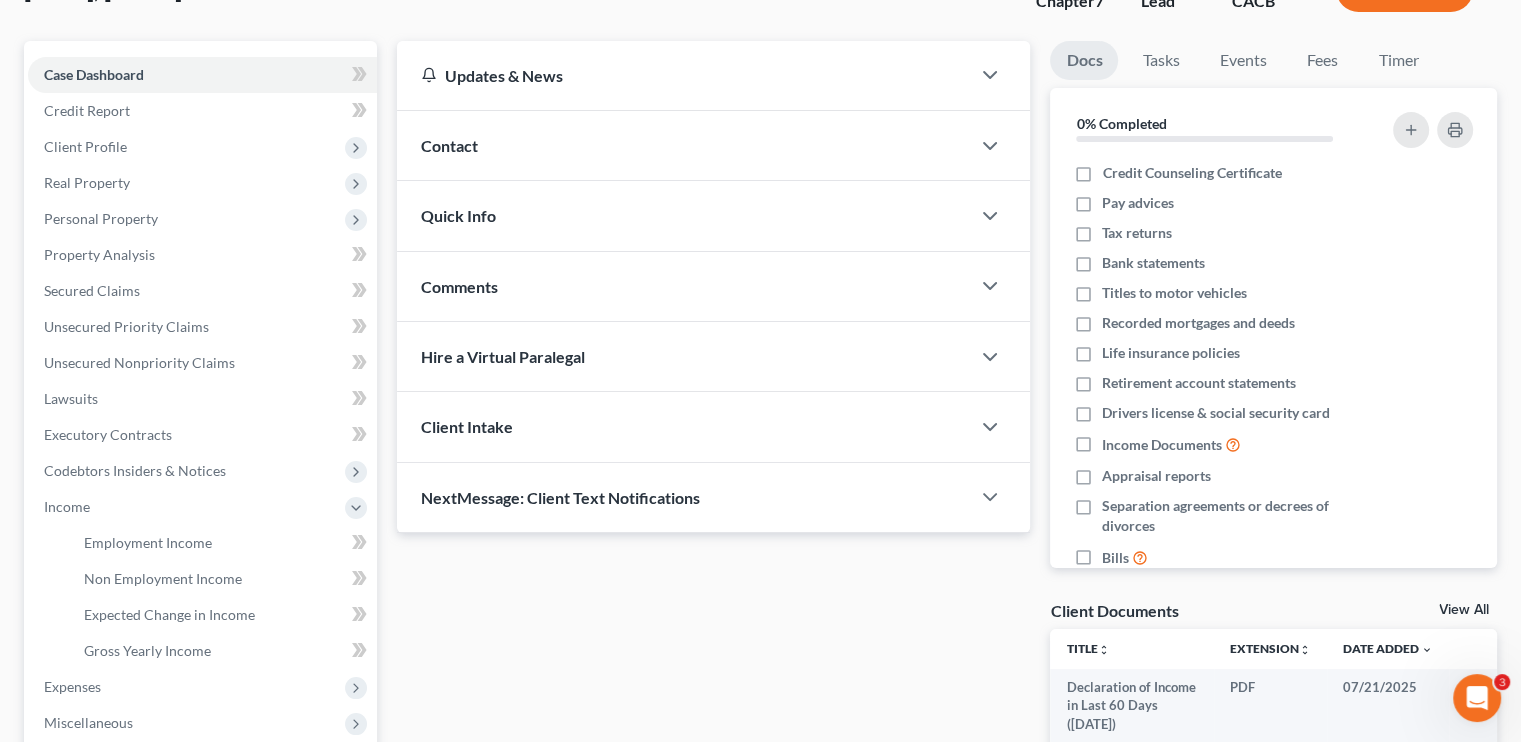scroll, scrollTop: 400, scrollLeft: 0, axis: vertical 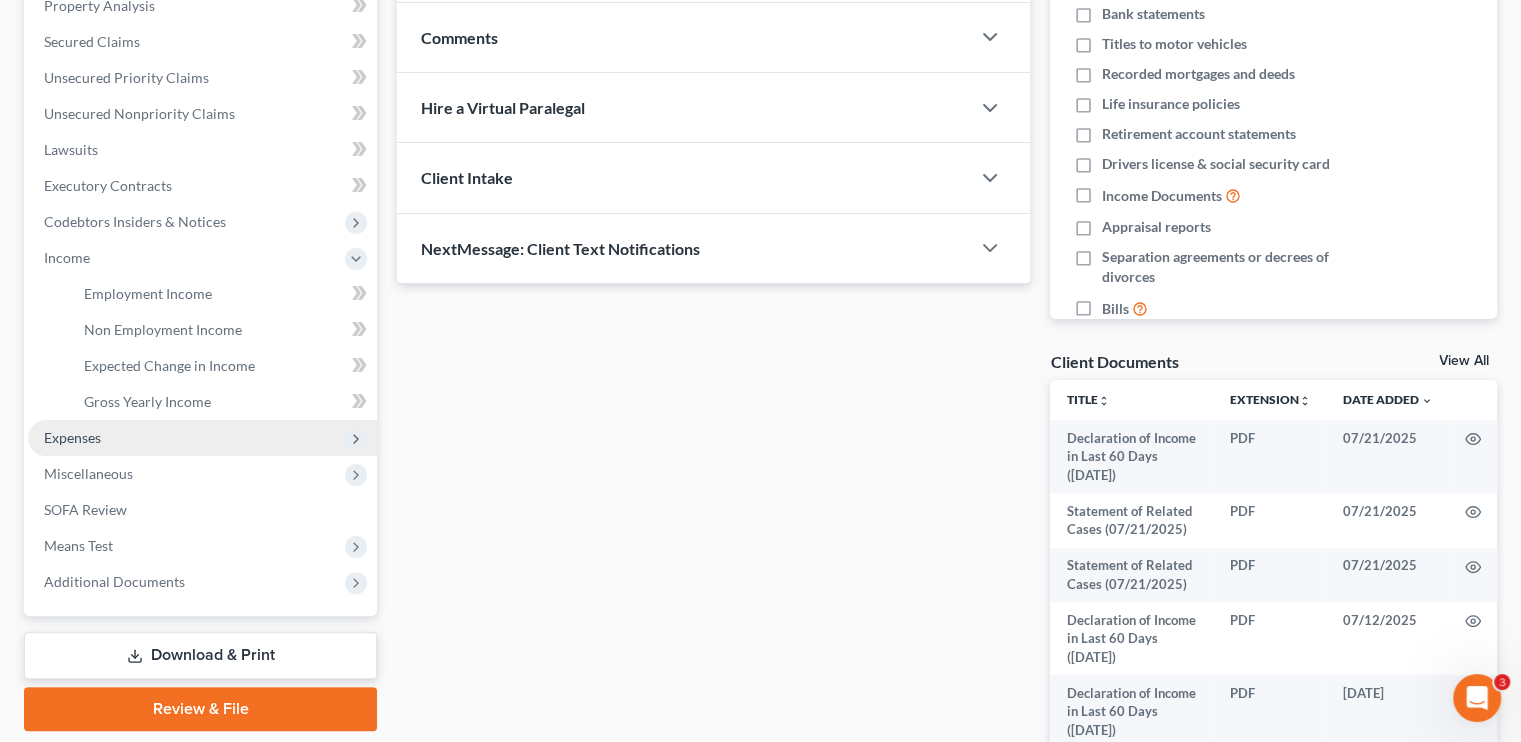 click on "Expenses" at bounding box center (72, 437) 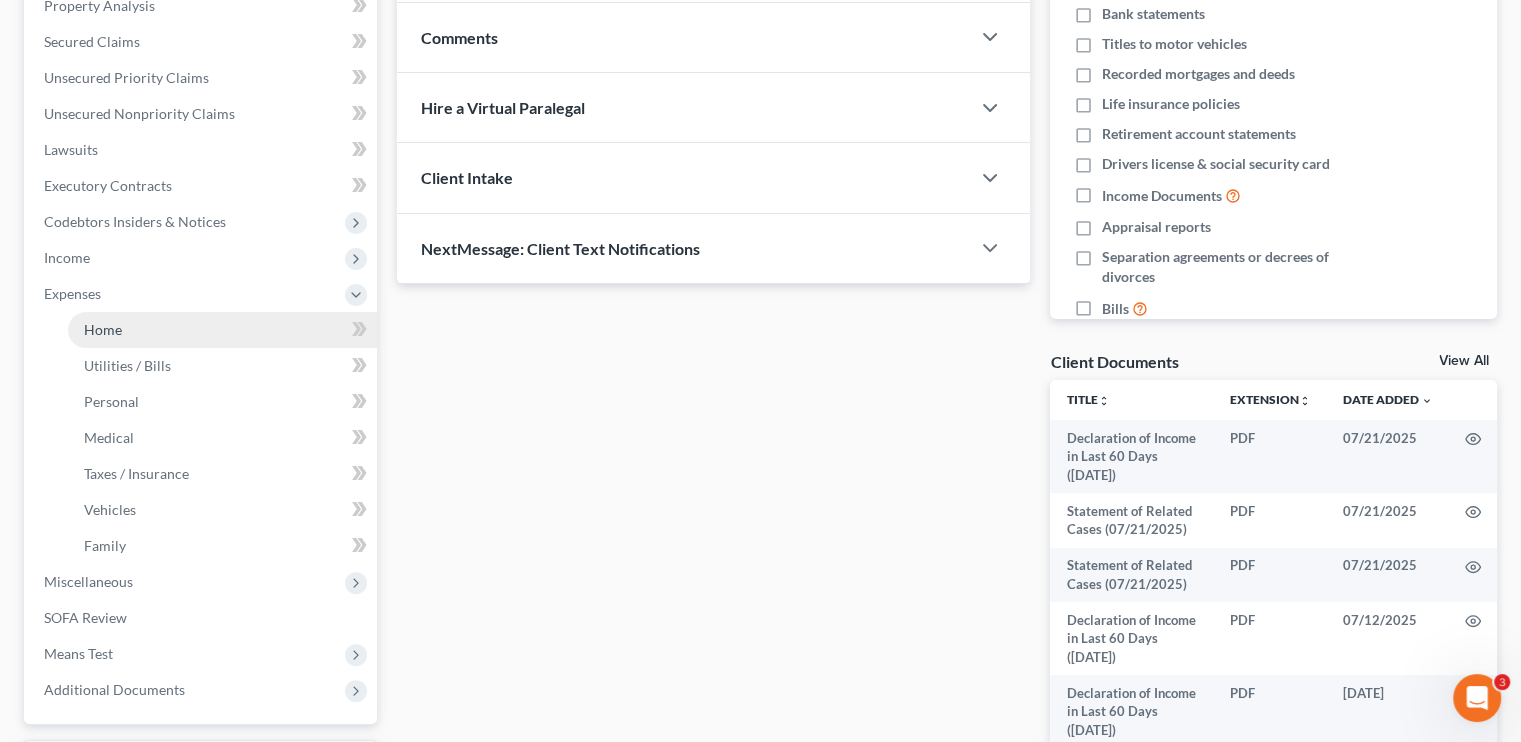 click on "Home" at bounding box center [103, 329] 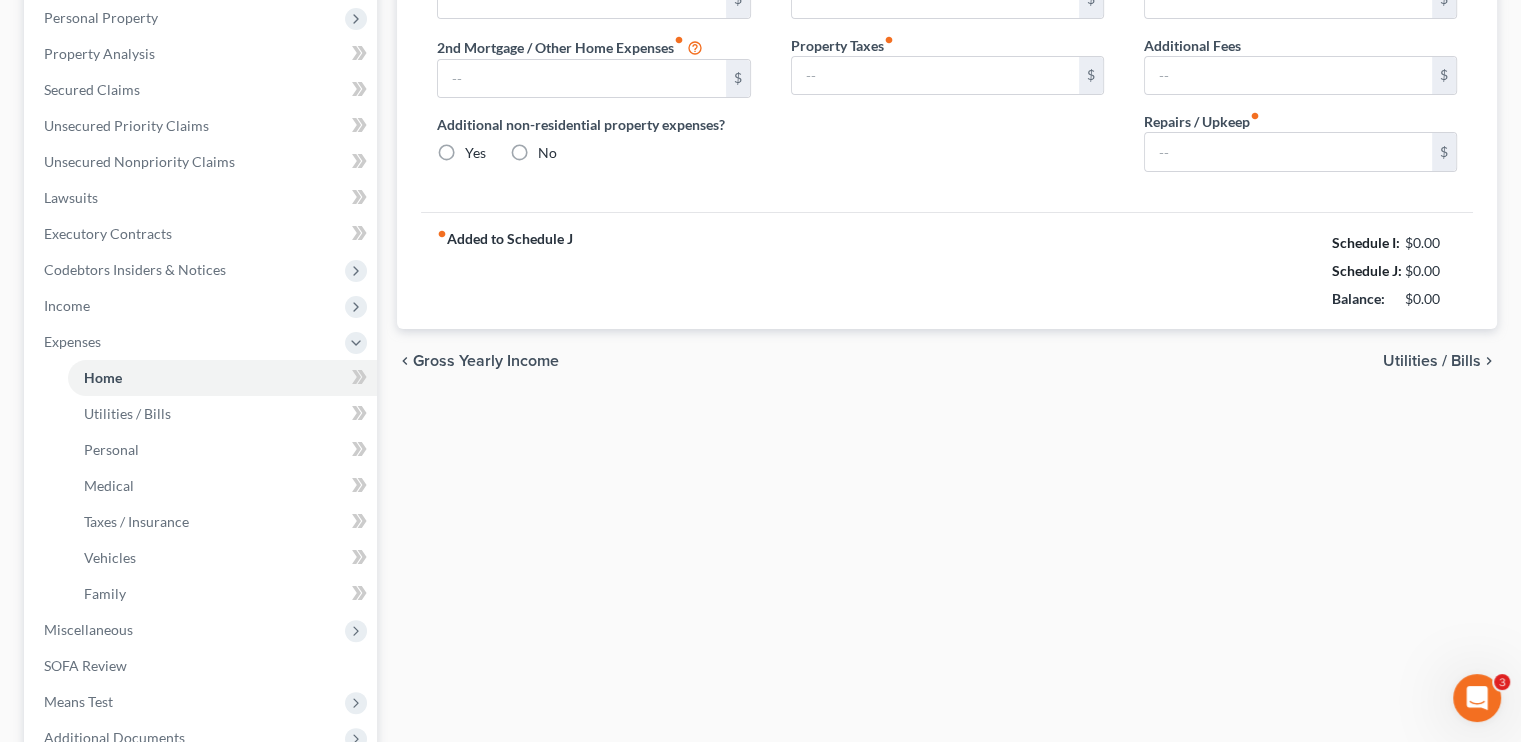 type on "1,016.00" 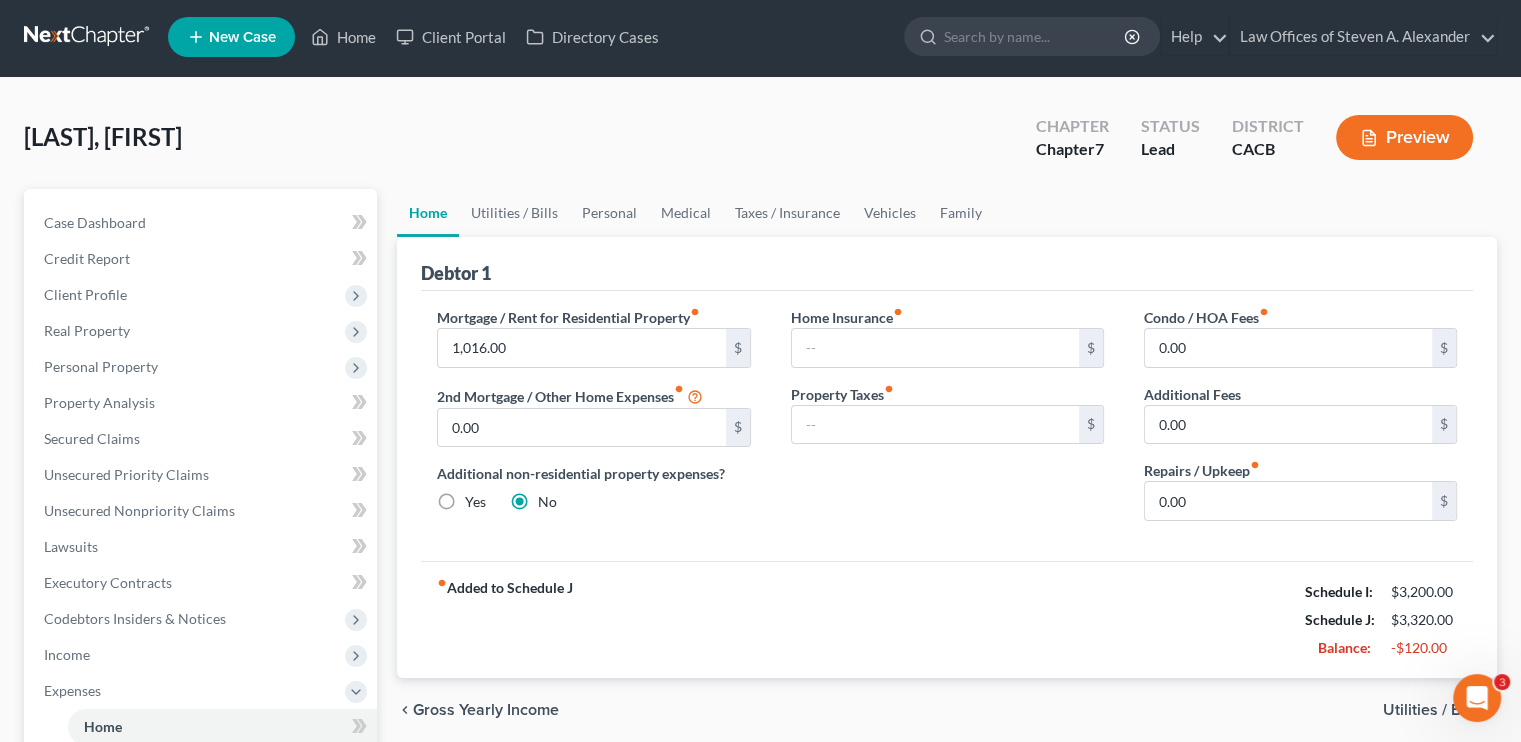 scroll, scrollTop: 0, scrollLeft: 0, axis: both 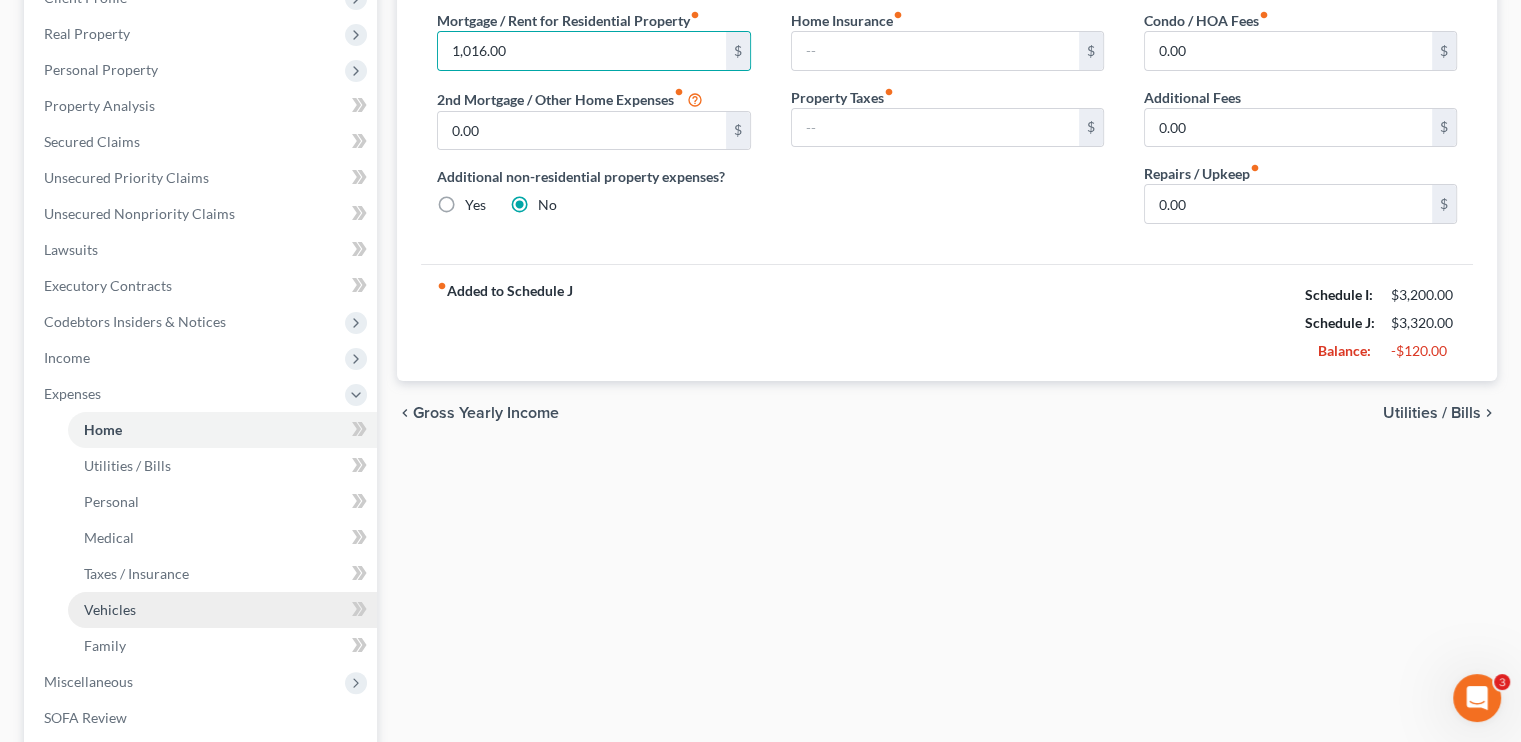click on "Vehicles" at bounding box center [110, 609] 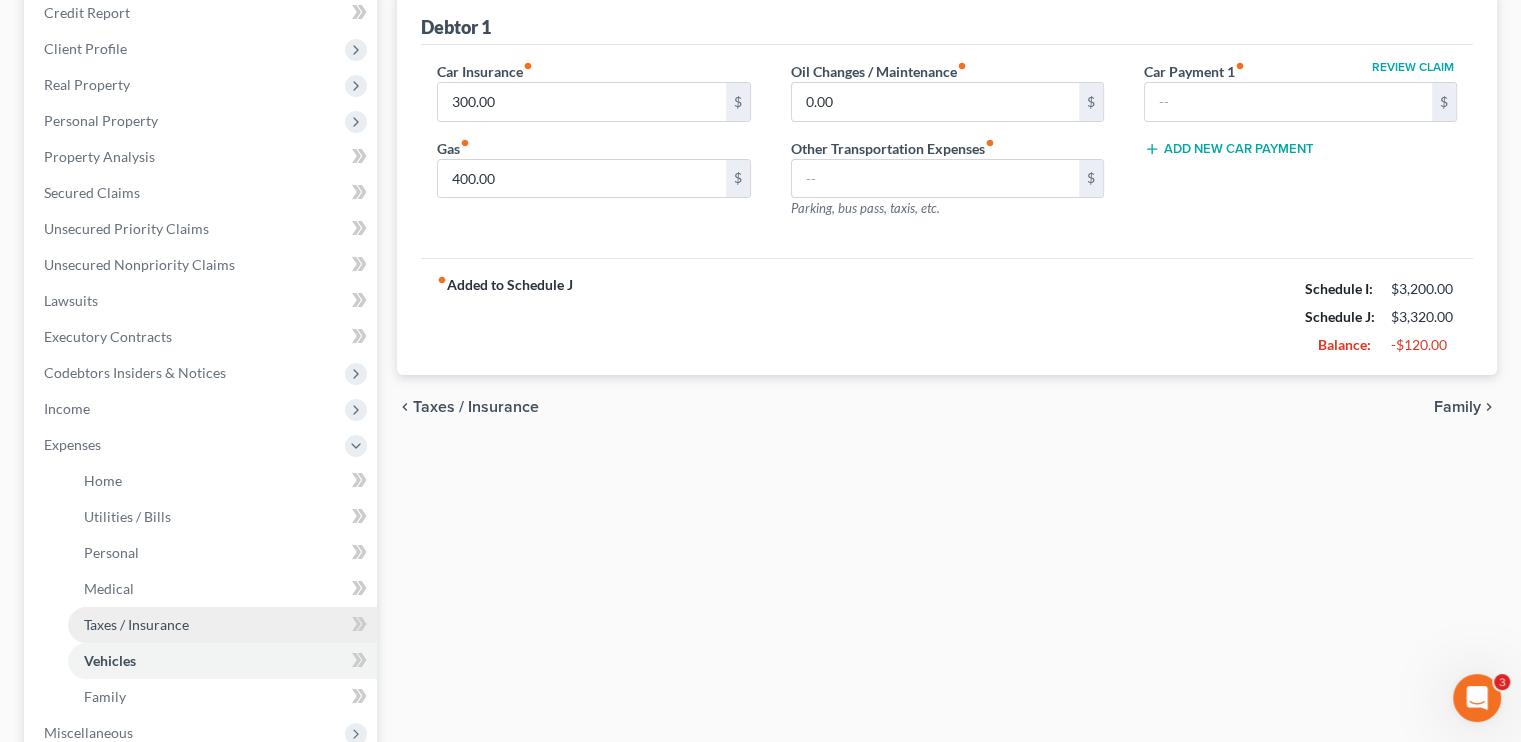 scroll, scrollTop: 300, scrollLeft: 0, axis: vertical 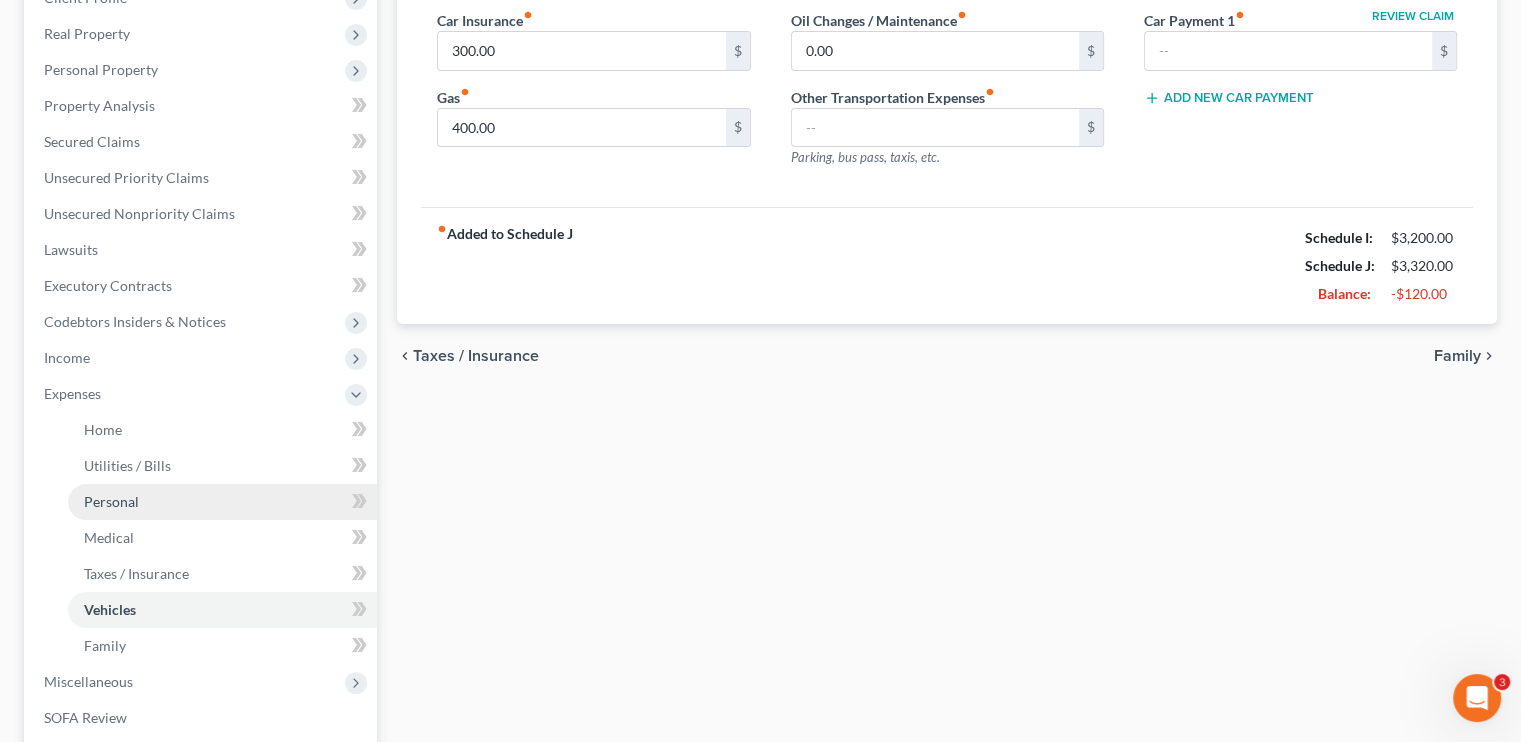 click on "Personal" at bounding box center [111, 501] 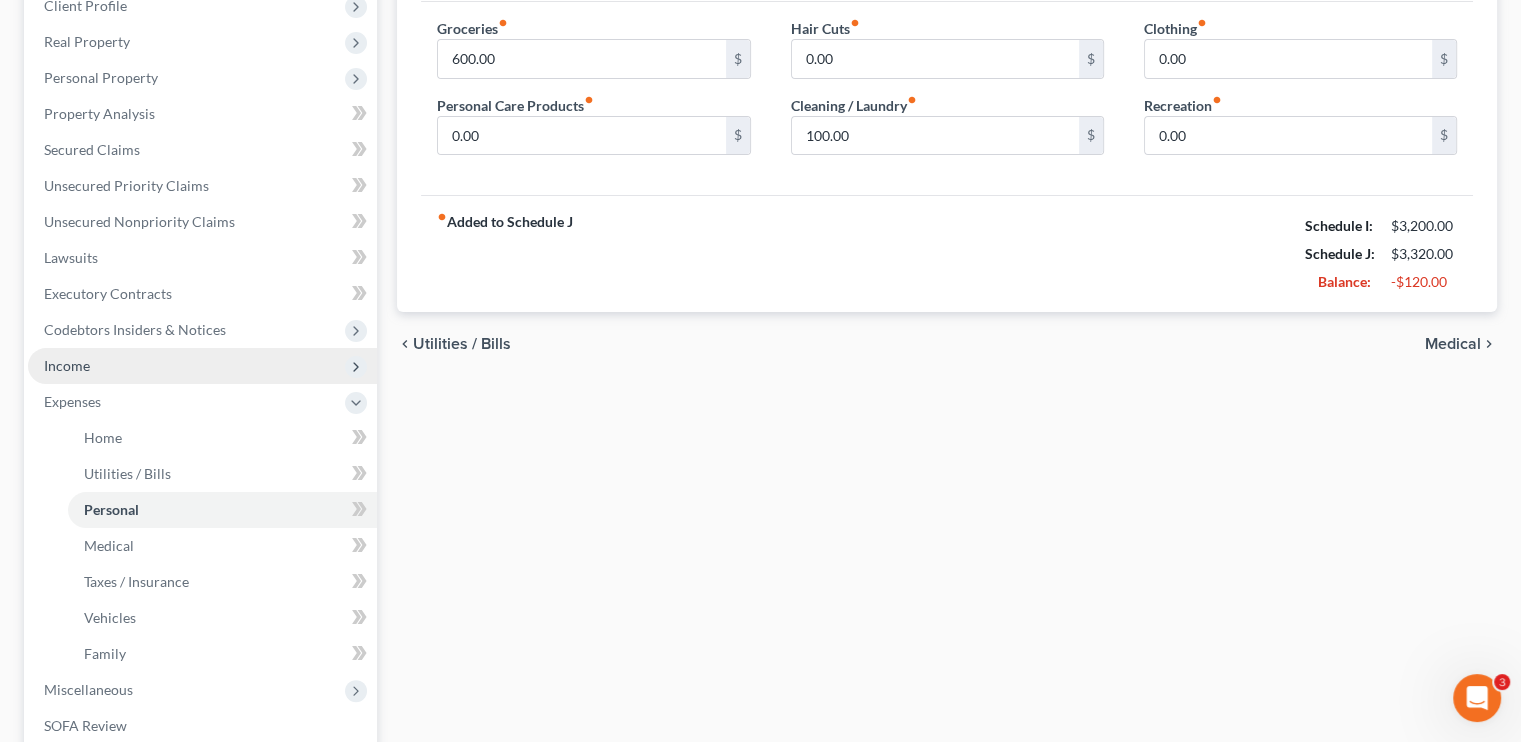 scroll, scrollTop: 300, scrollLeft: 0, axis: vertical 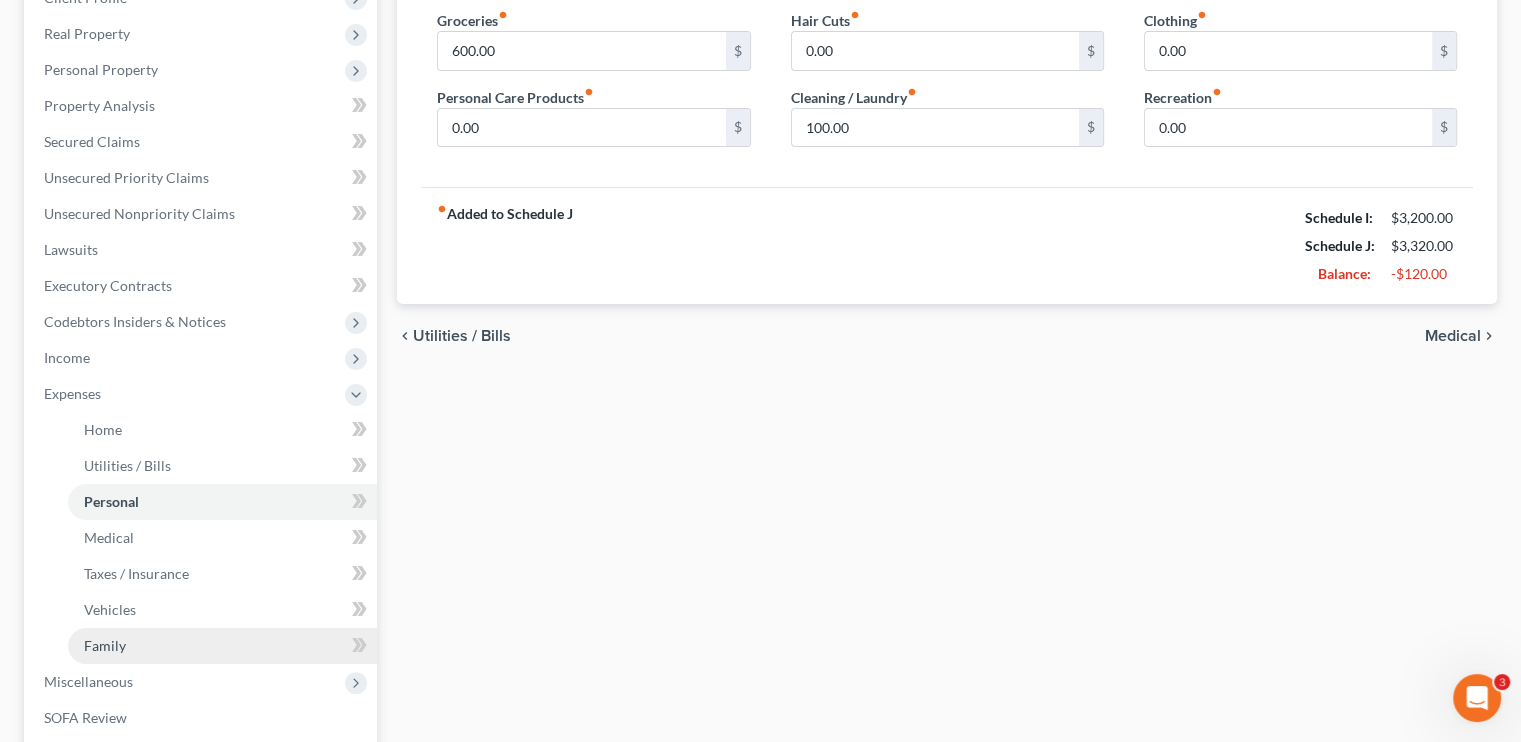 click on "Family" at bounding box center [105, 645] 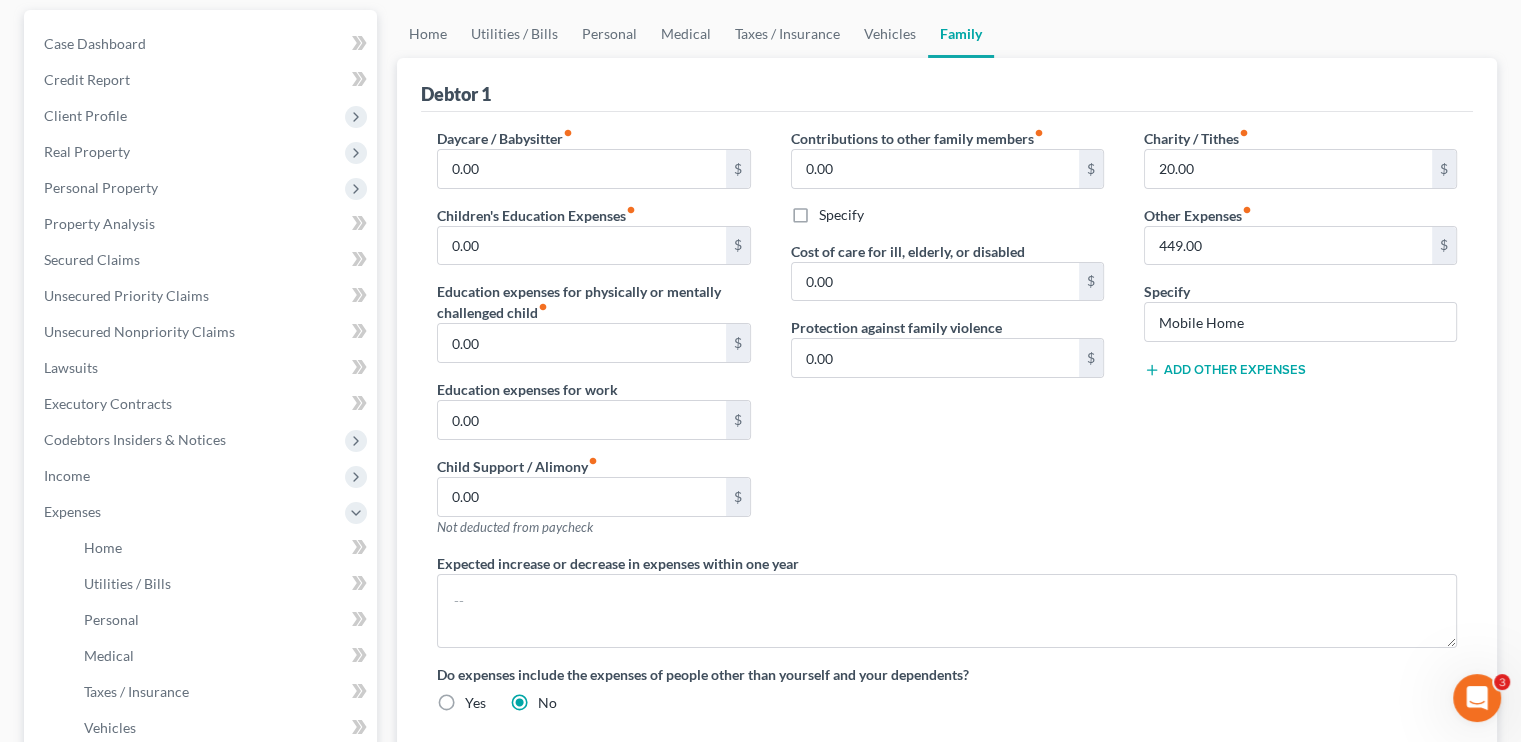 scroll, scrollTop: 200, scrollLeft: 0, axis: vertical 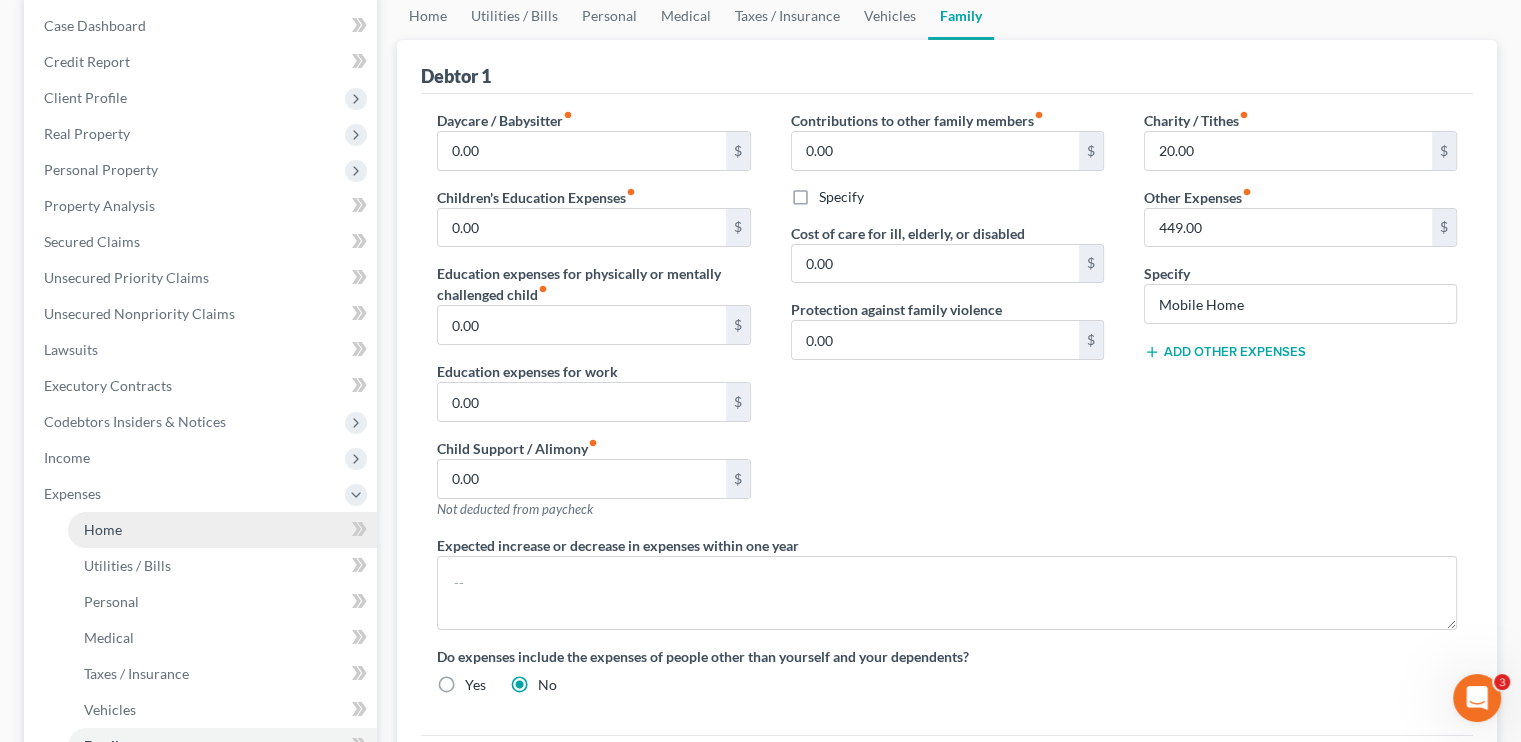 click on "Home" at bounding box center [103, 529] 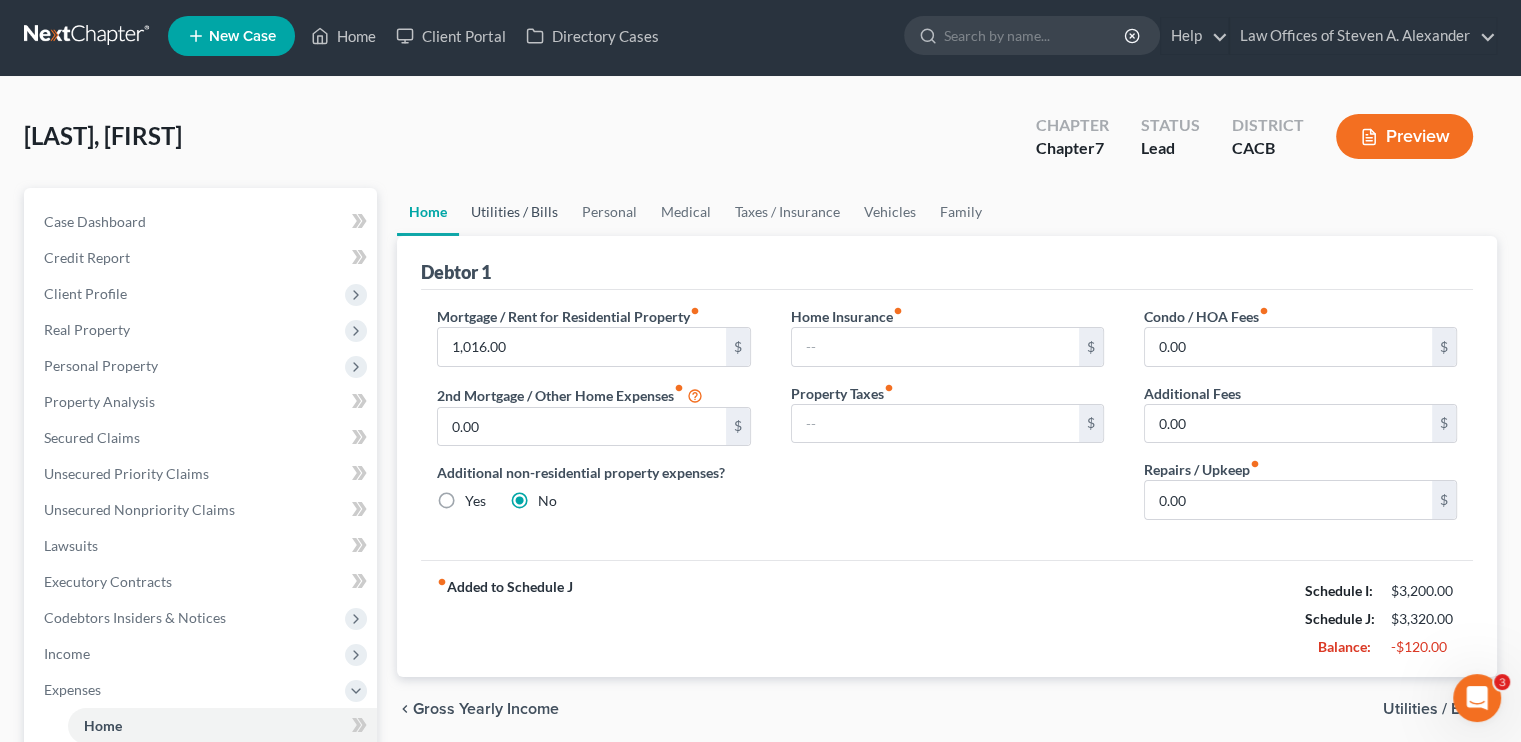 scroll, scrollTop: 0, scrollLeft: 0, axis: both 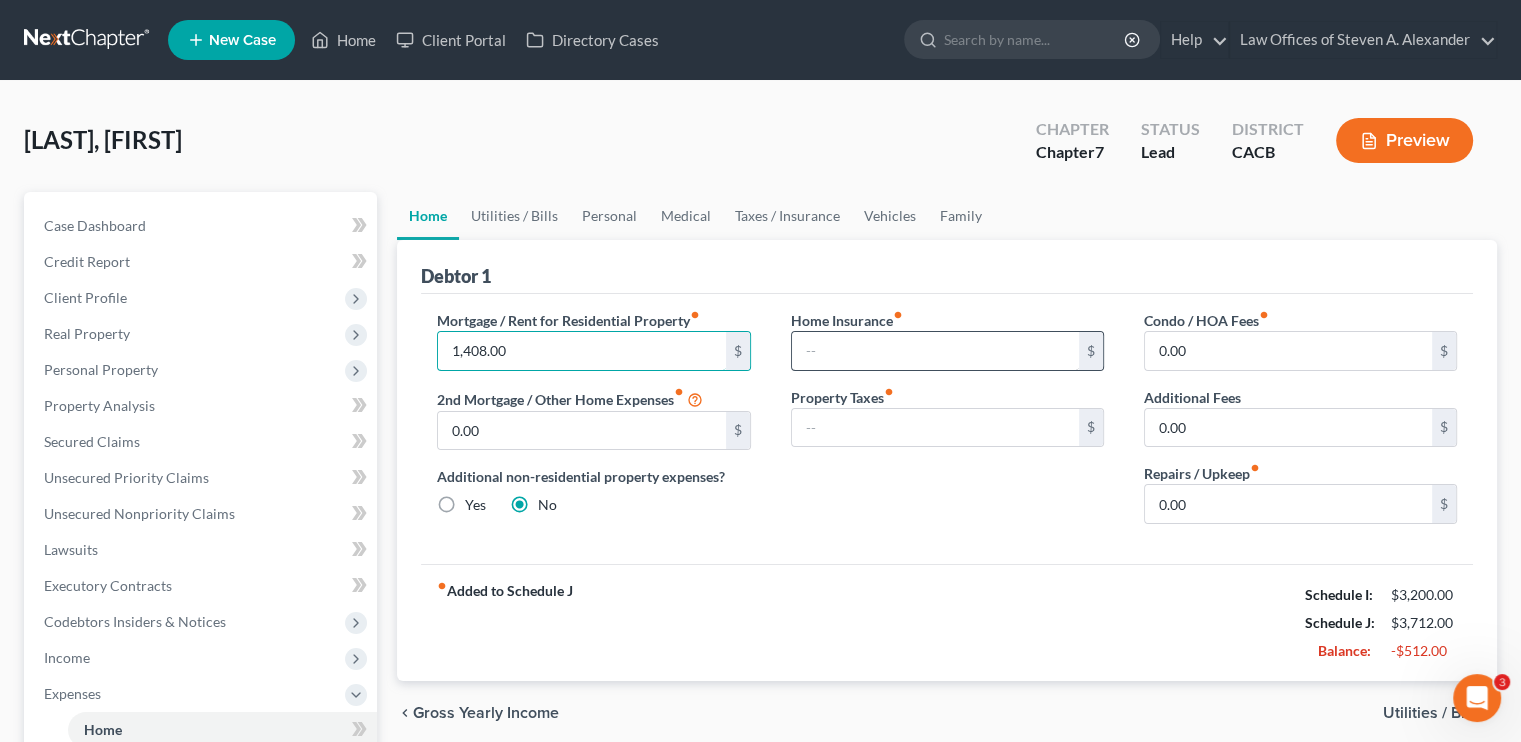 type on "1,408.00" 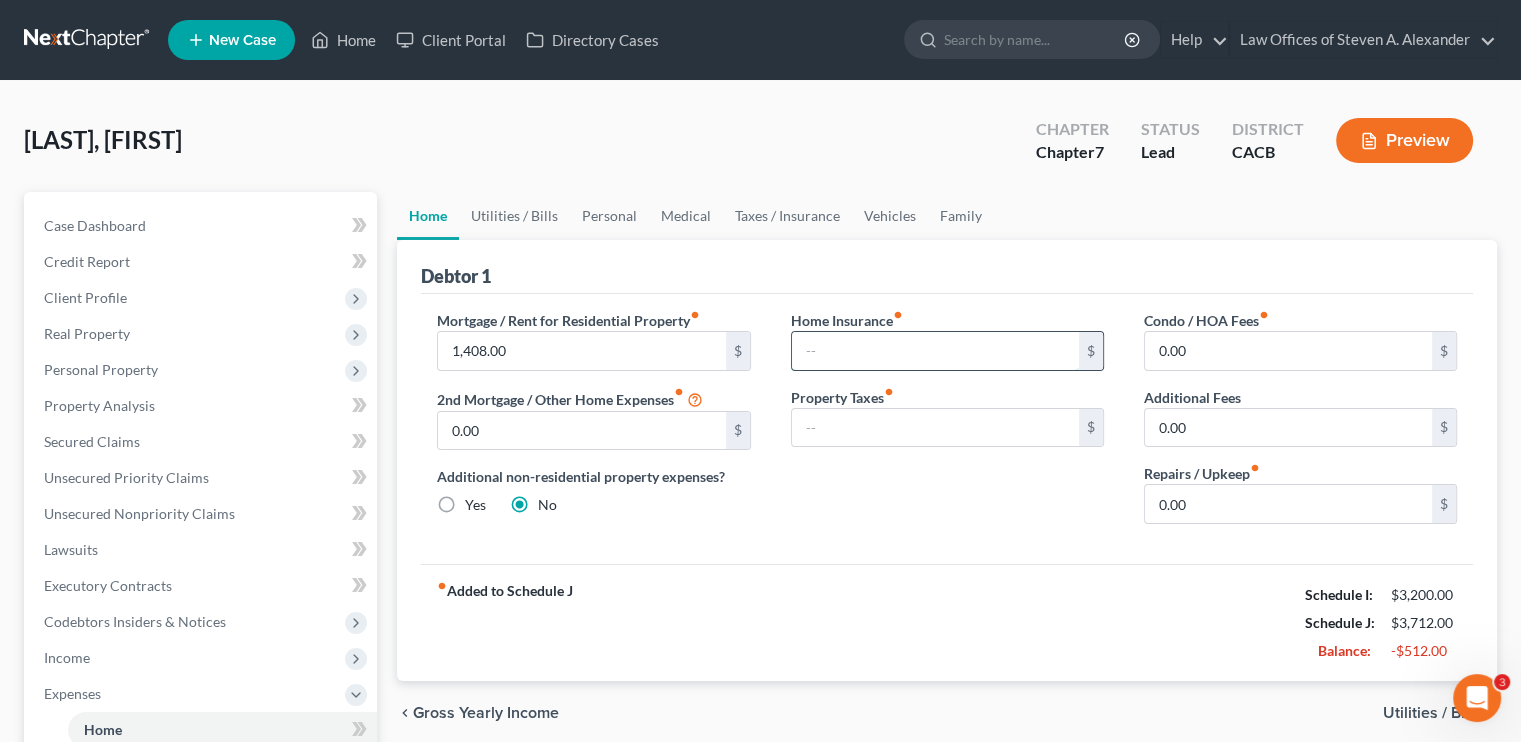 click at bounding box center [935, 351] 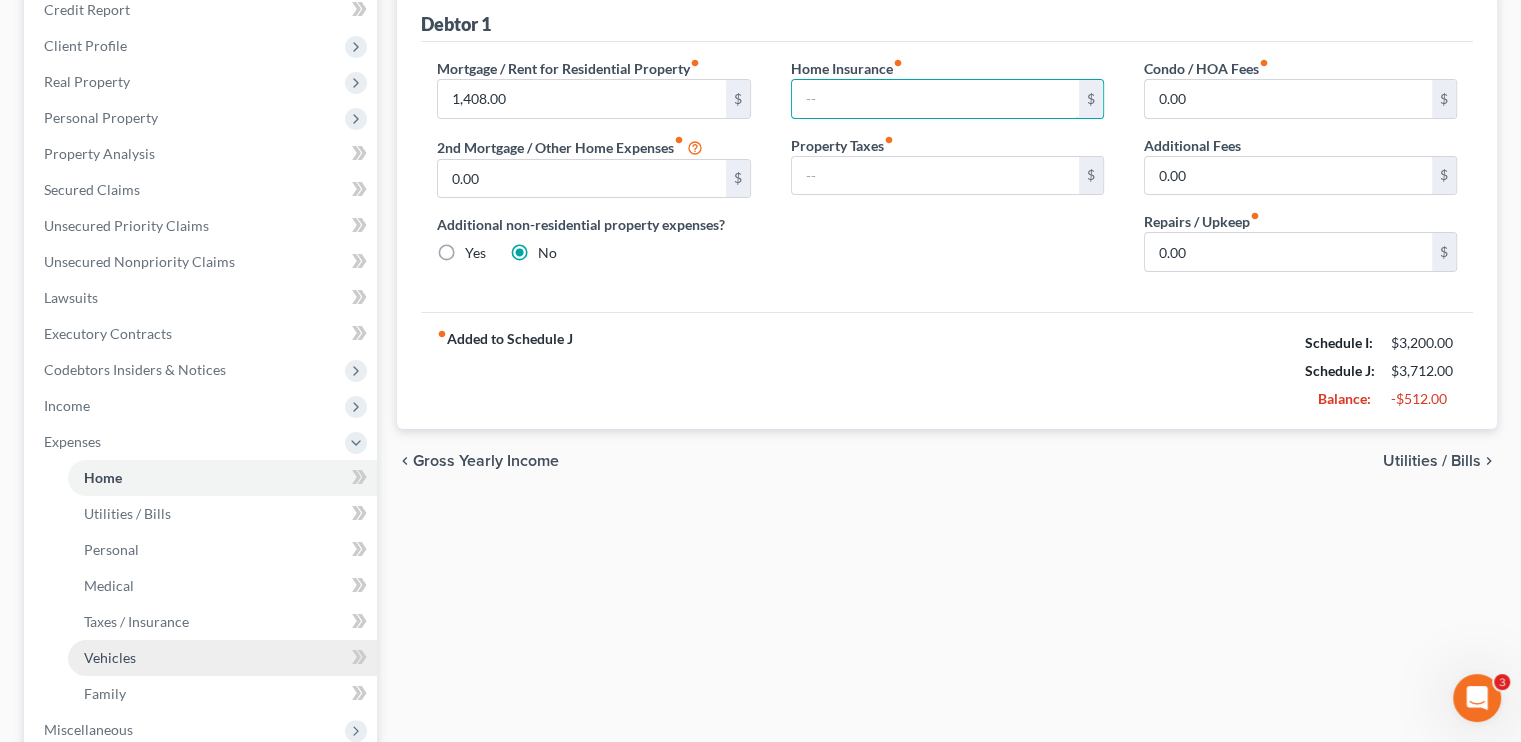 scroll, scrollTop: 300, scrollLeft: 0, axis: vertical 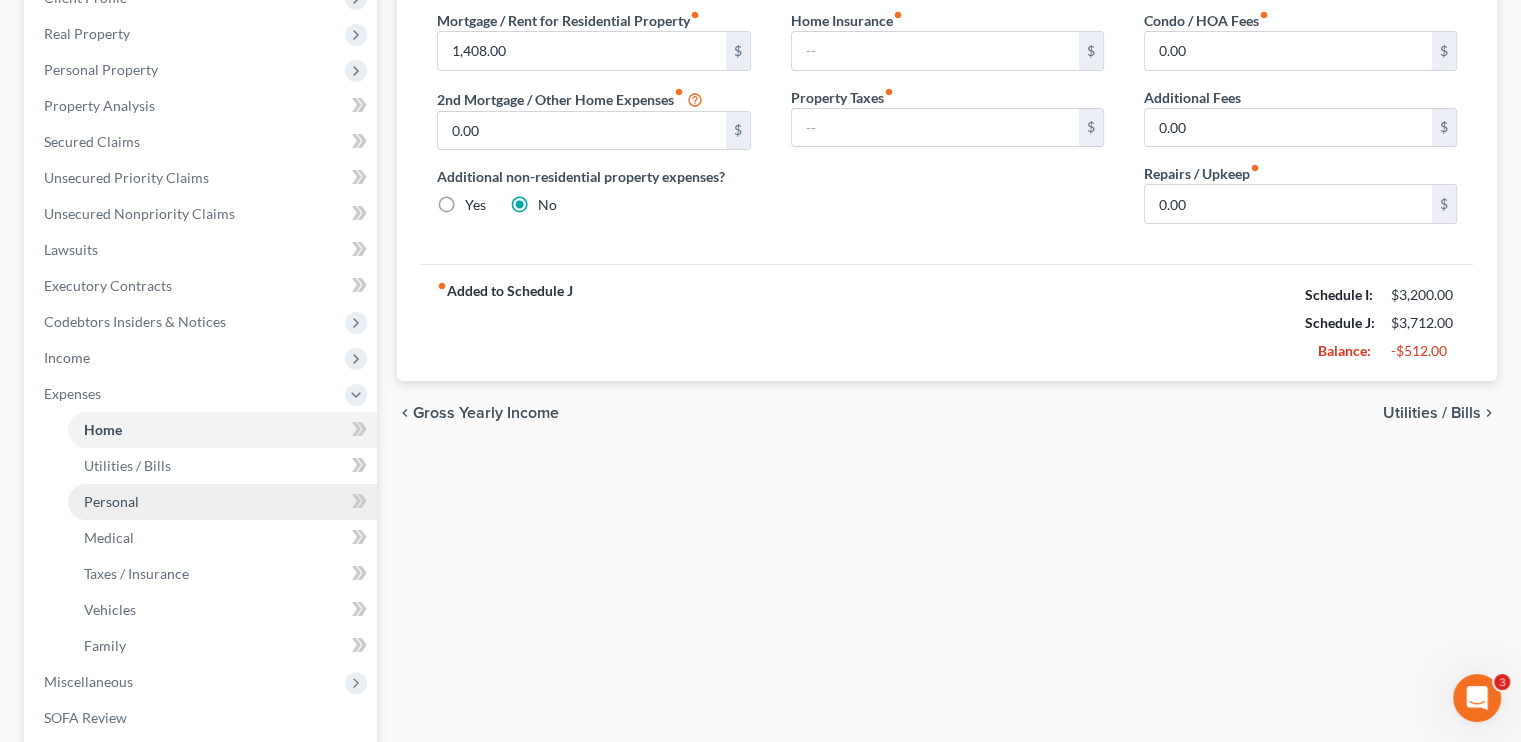 click on "Personal" at bounding box center [111, 501] 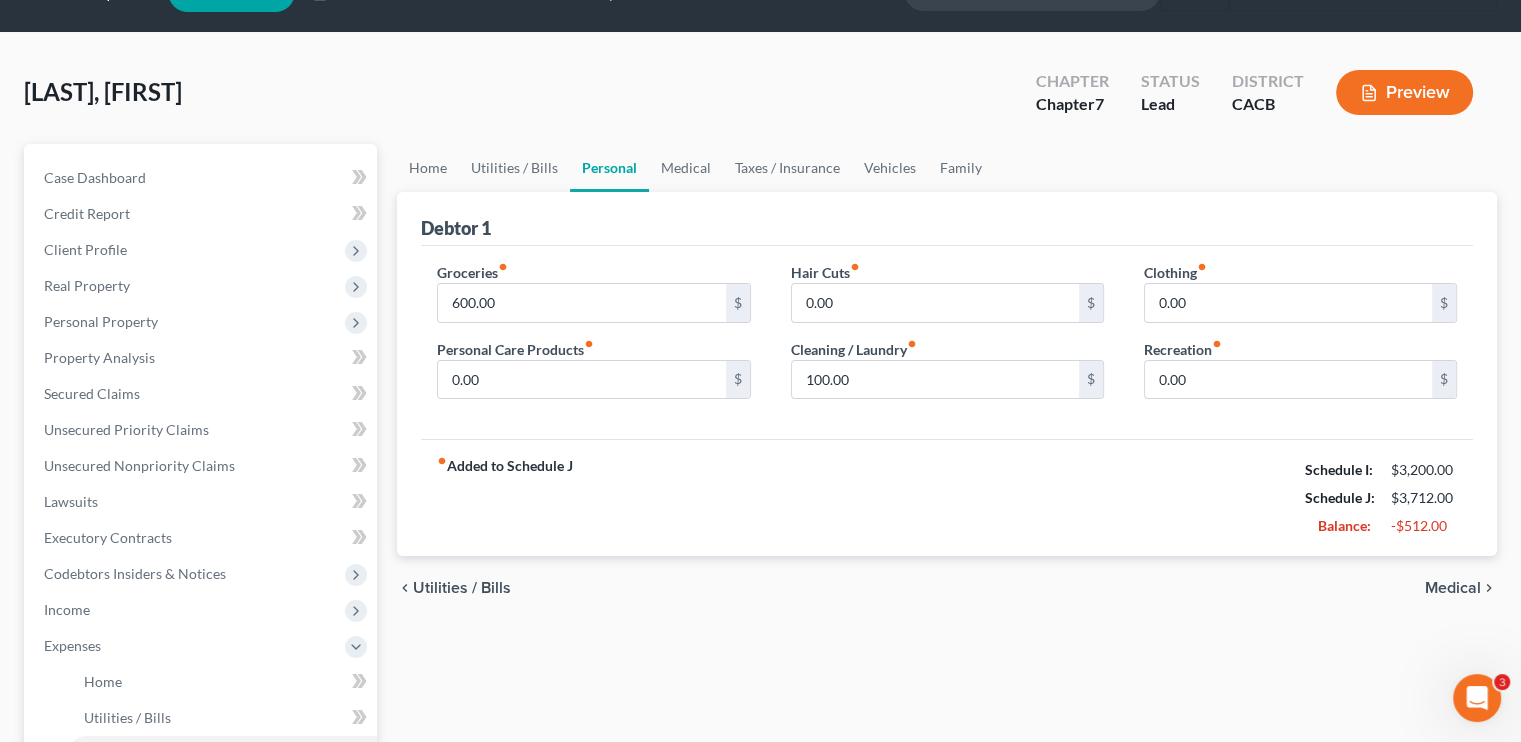 scroll, scrollTop: 0, scrollLeft: 0, axis: both 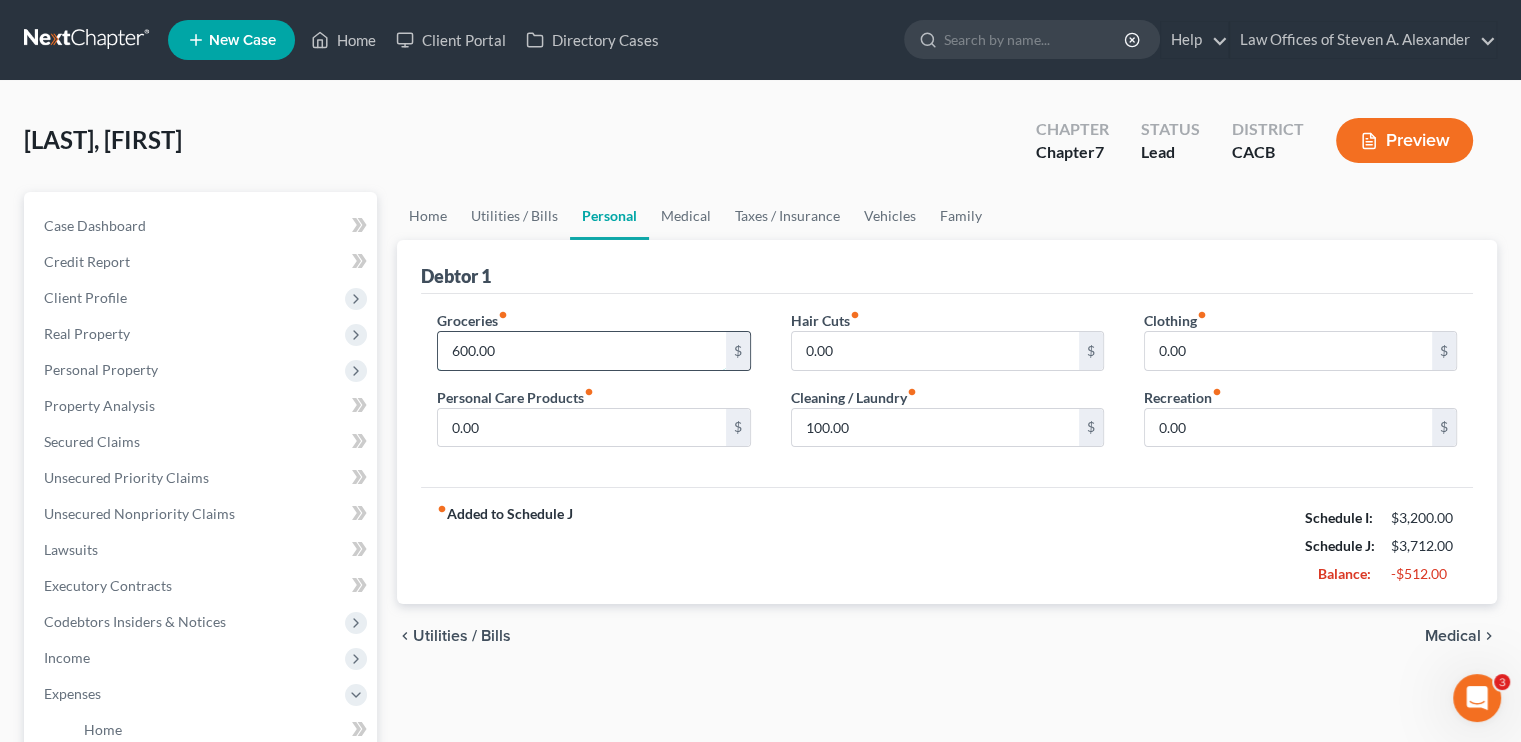 click on "600.00" at bounding box center (581, 351) 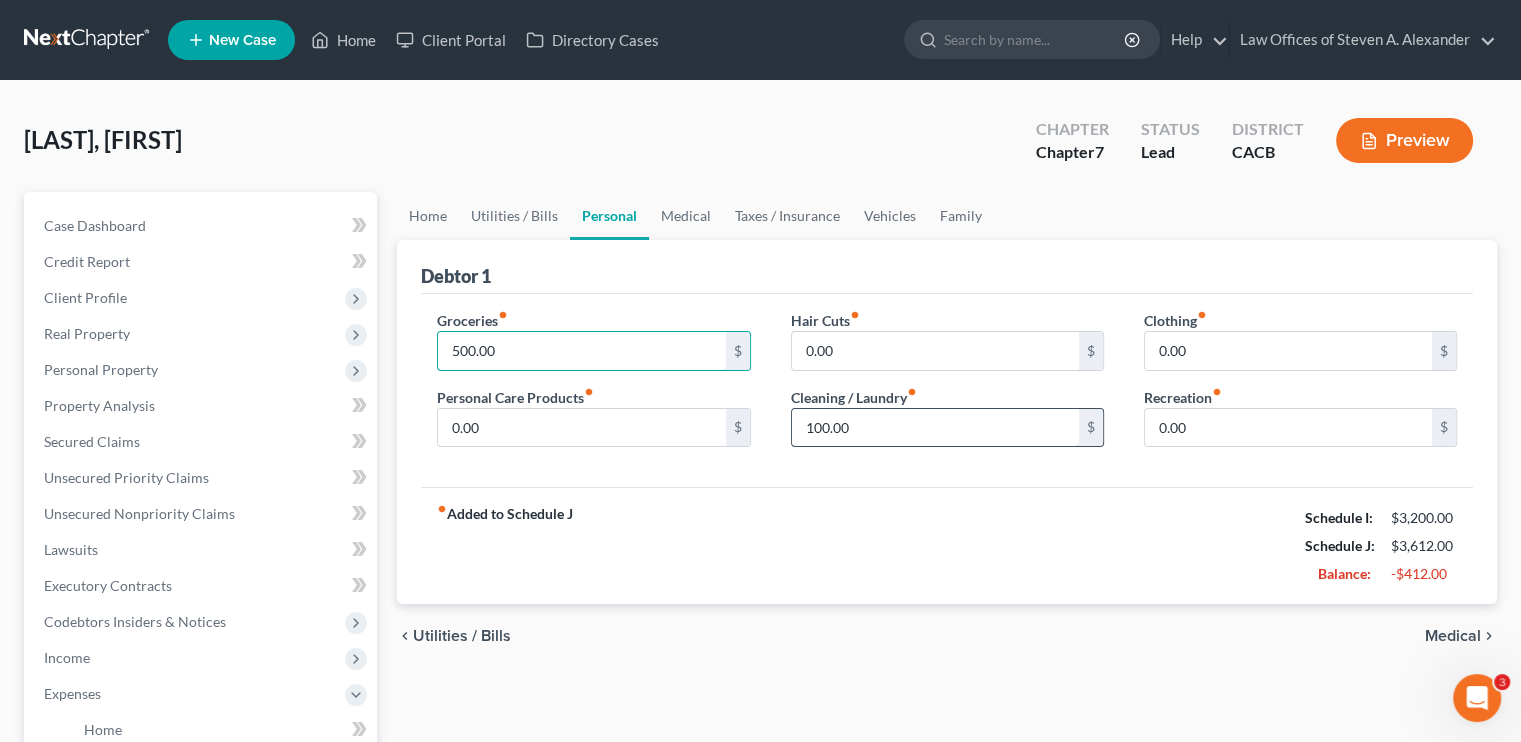 type on "500.00" 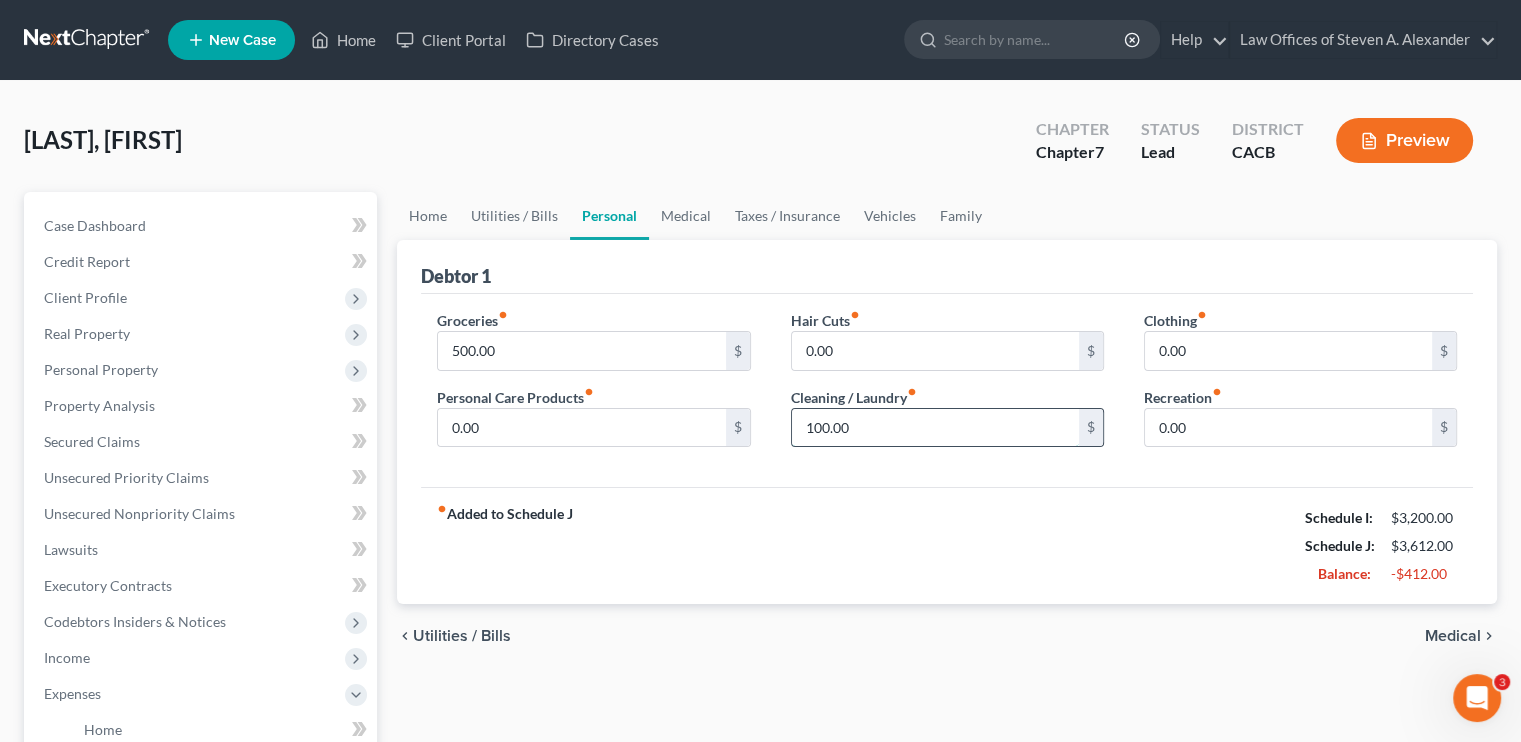 click on "100.00" at bounding box center [935, 428] 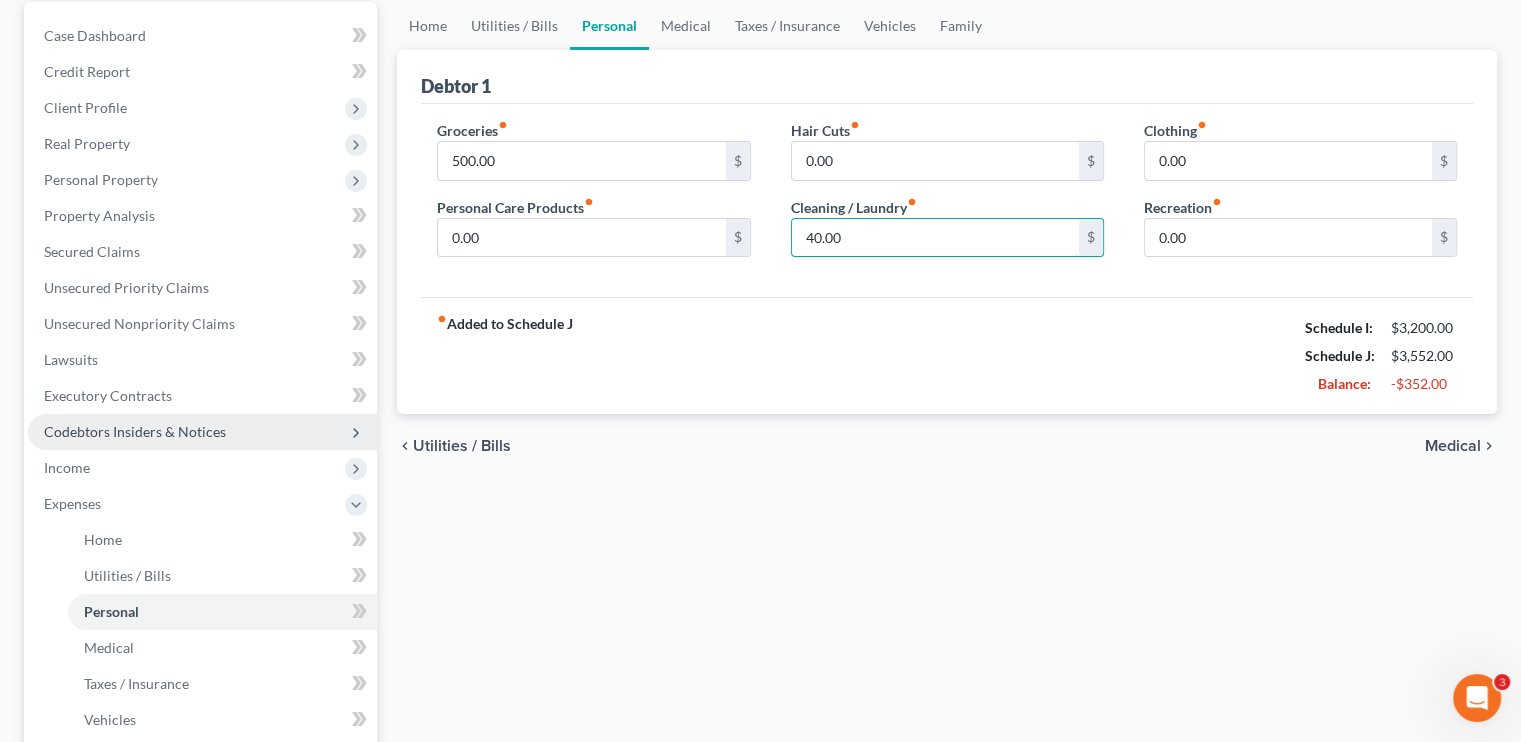 scroll, scrollTop: 200, scrollLeft: 0, axis: vertical 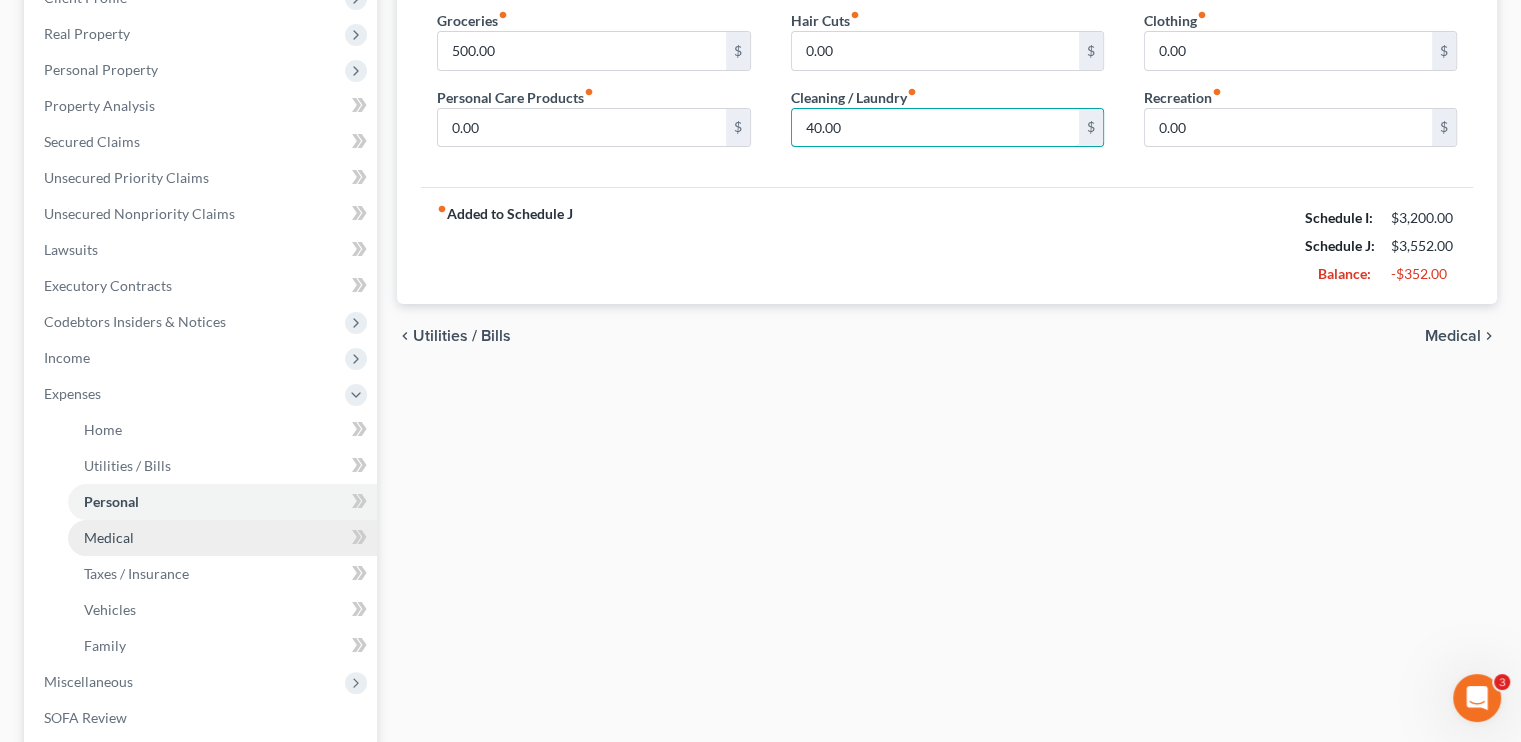 type on "40.00" 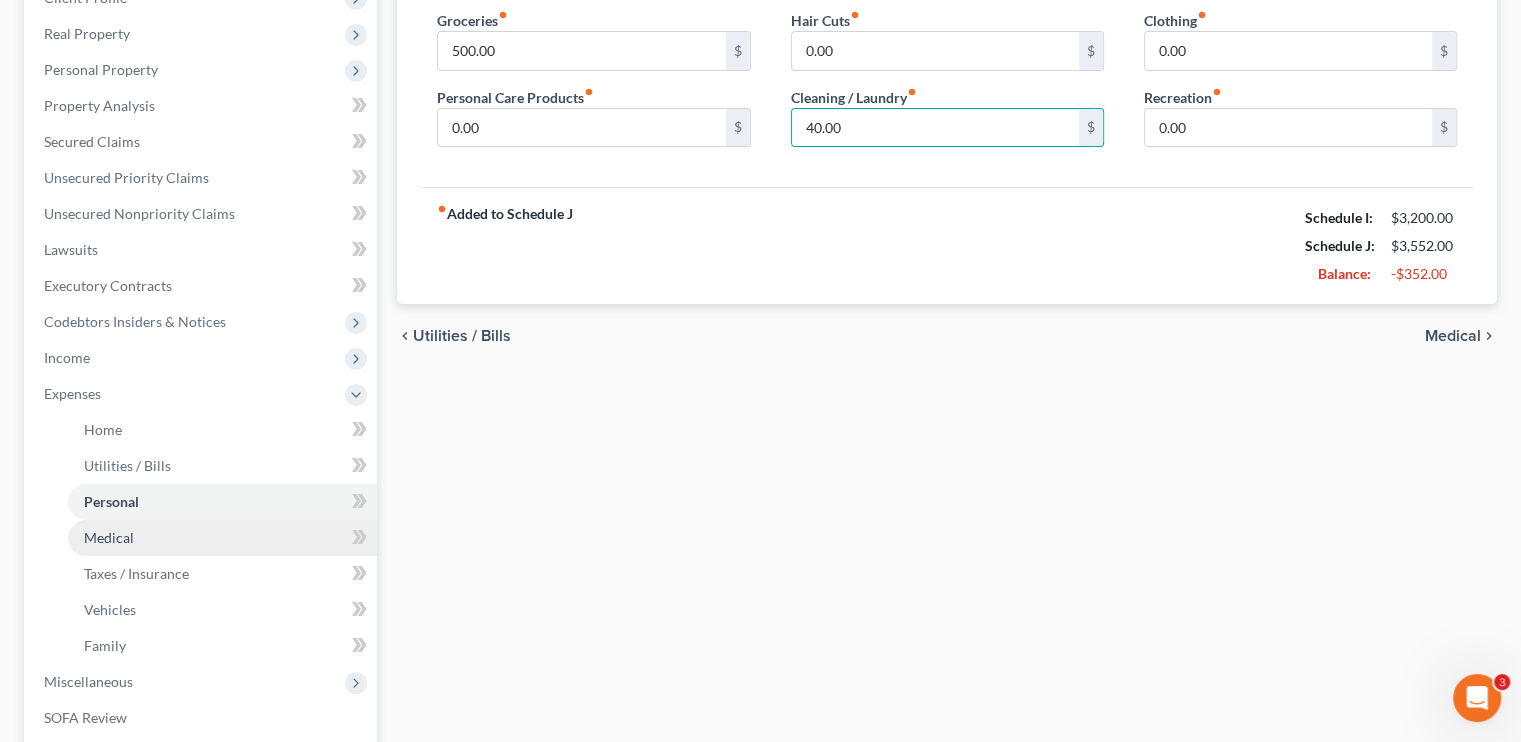 click on "Medical" at bounding box center [109, 537] 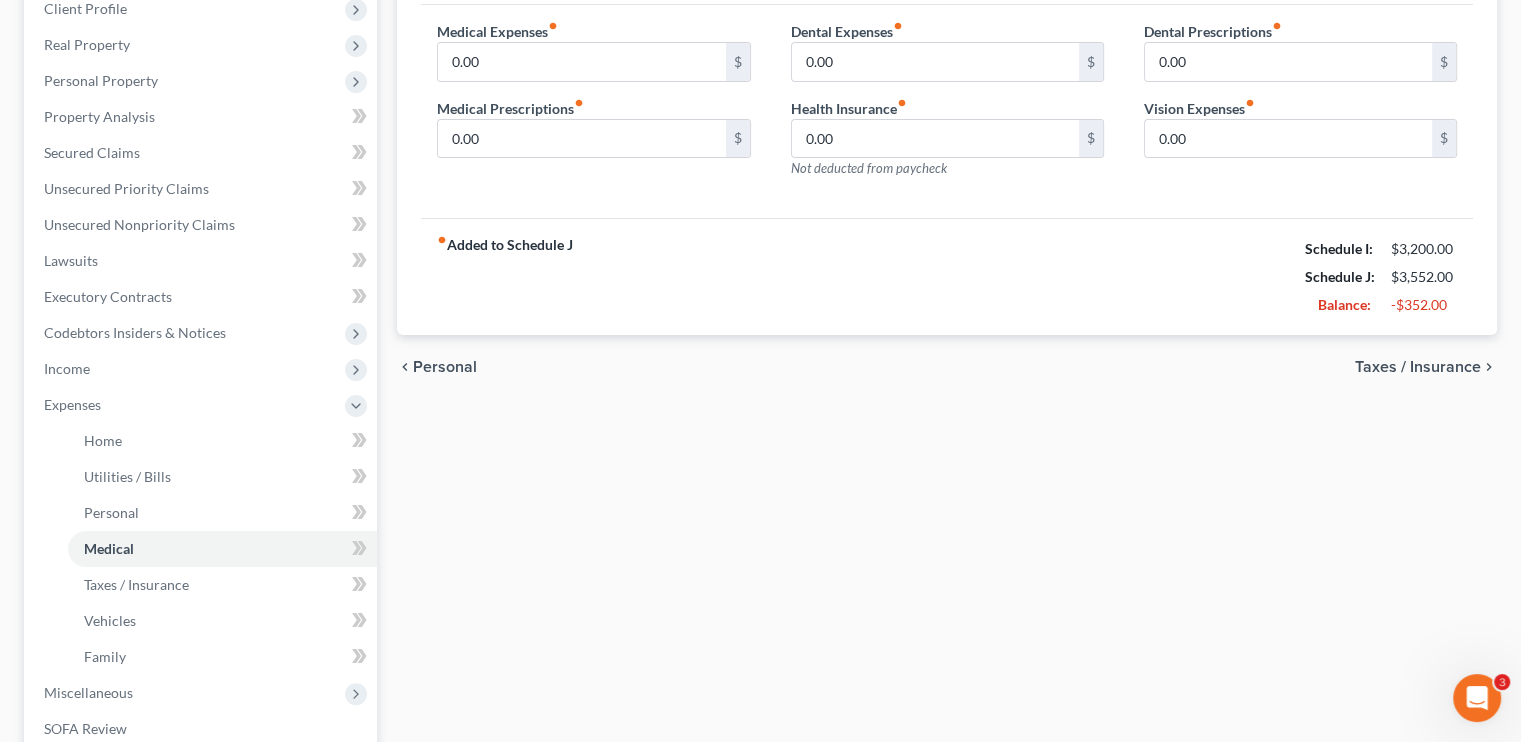 scroll, scrollTop: 300, scrollLeft: 0, axis: vertical 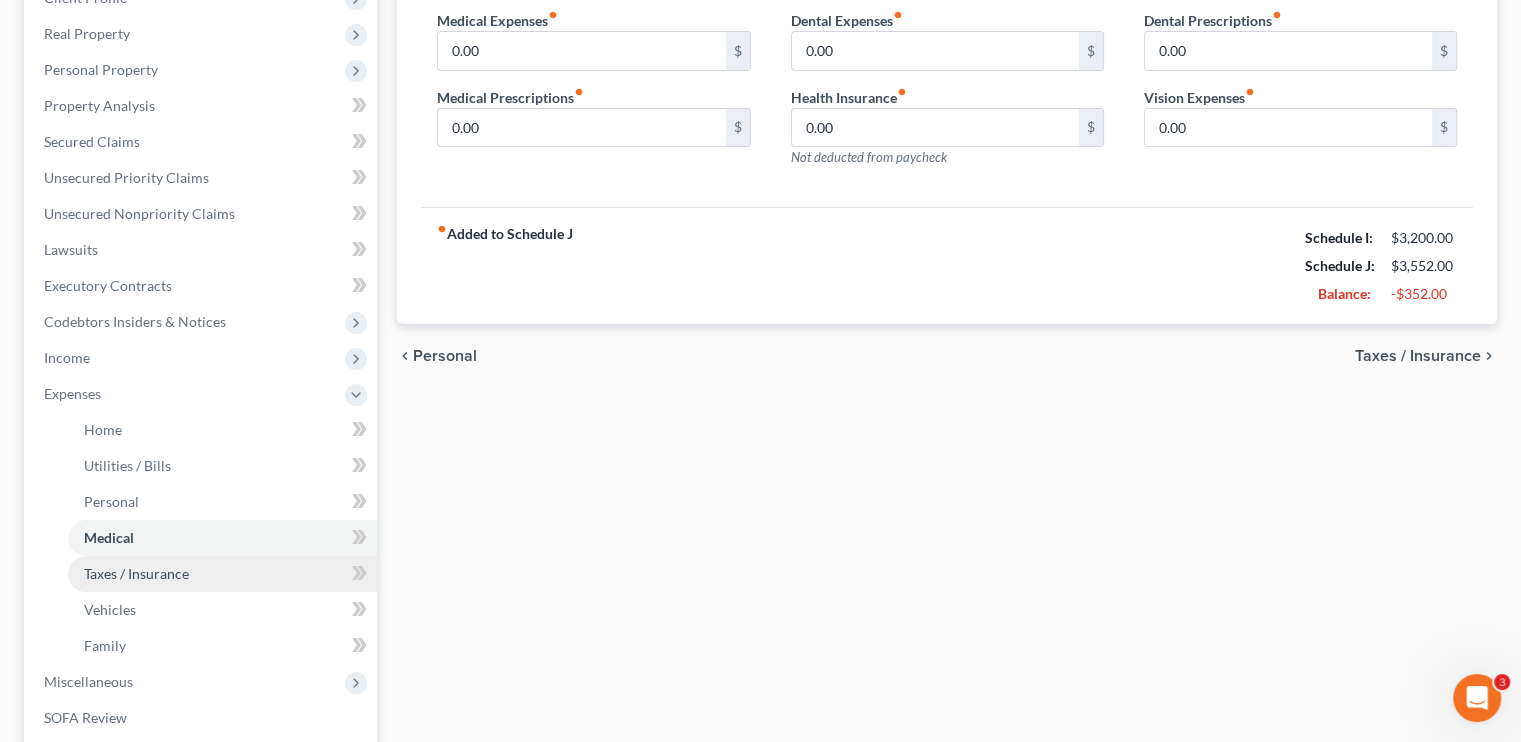 click on "Taxes / Insurance" at bounding box center (136, 573) 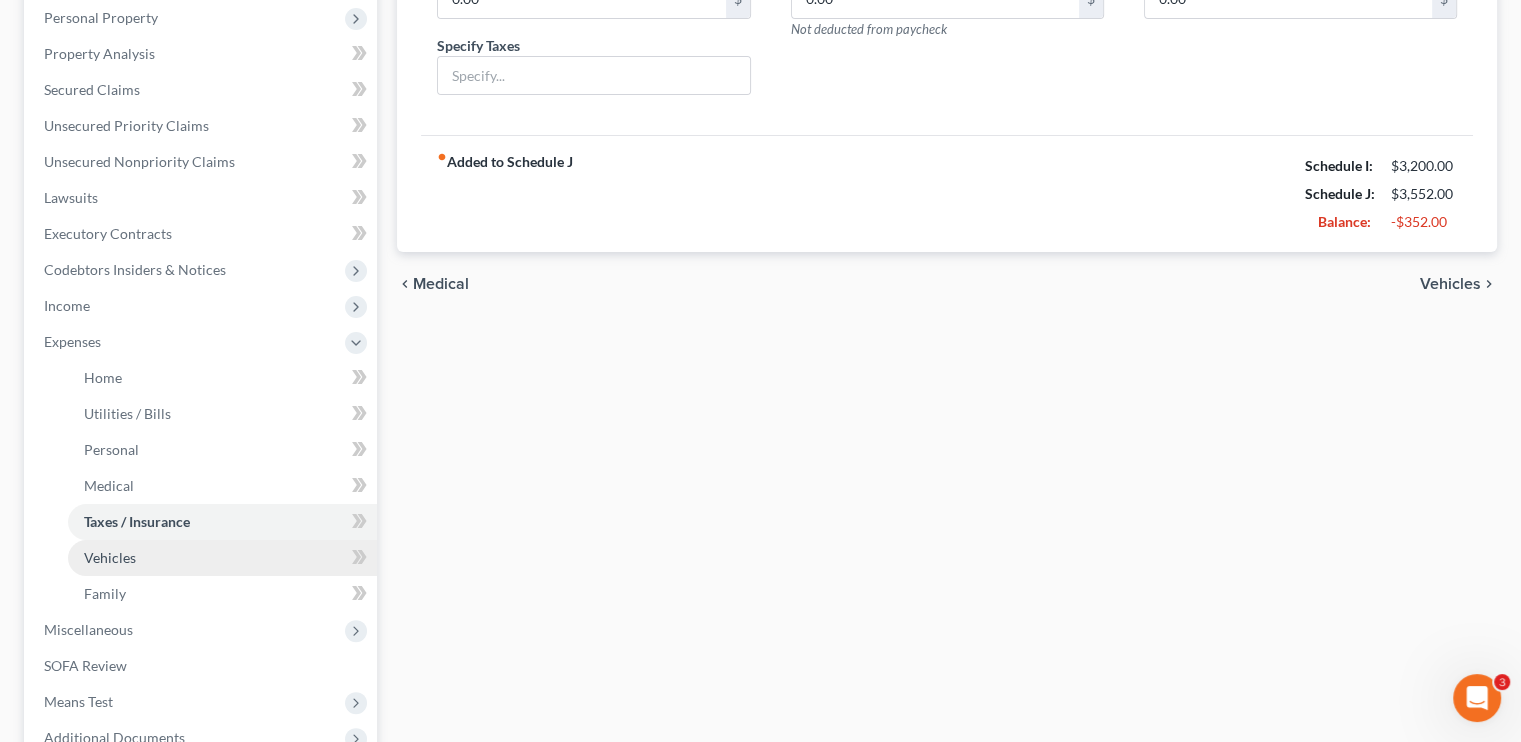scroll, scrollTop: 400, scrollLeft: 0, axis: vertical 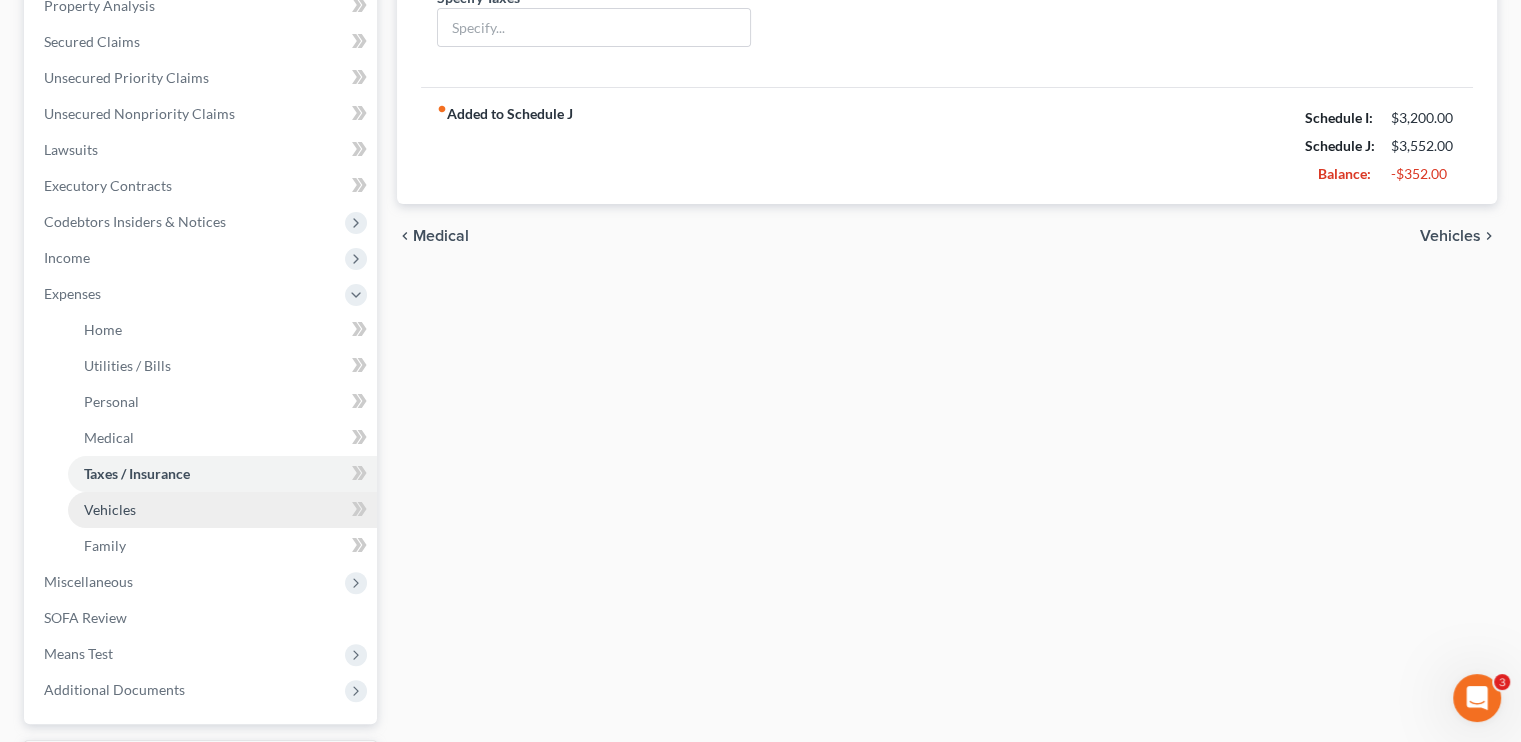 click on "Vehicles" at bounding box center (110, 509) 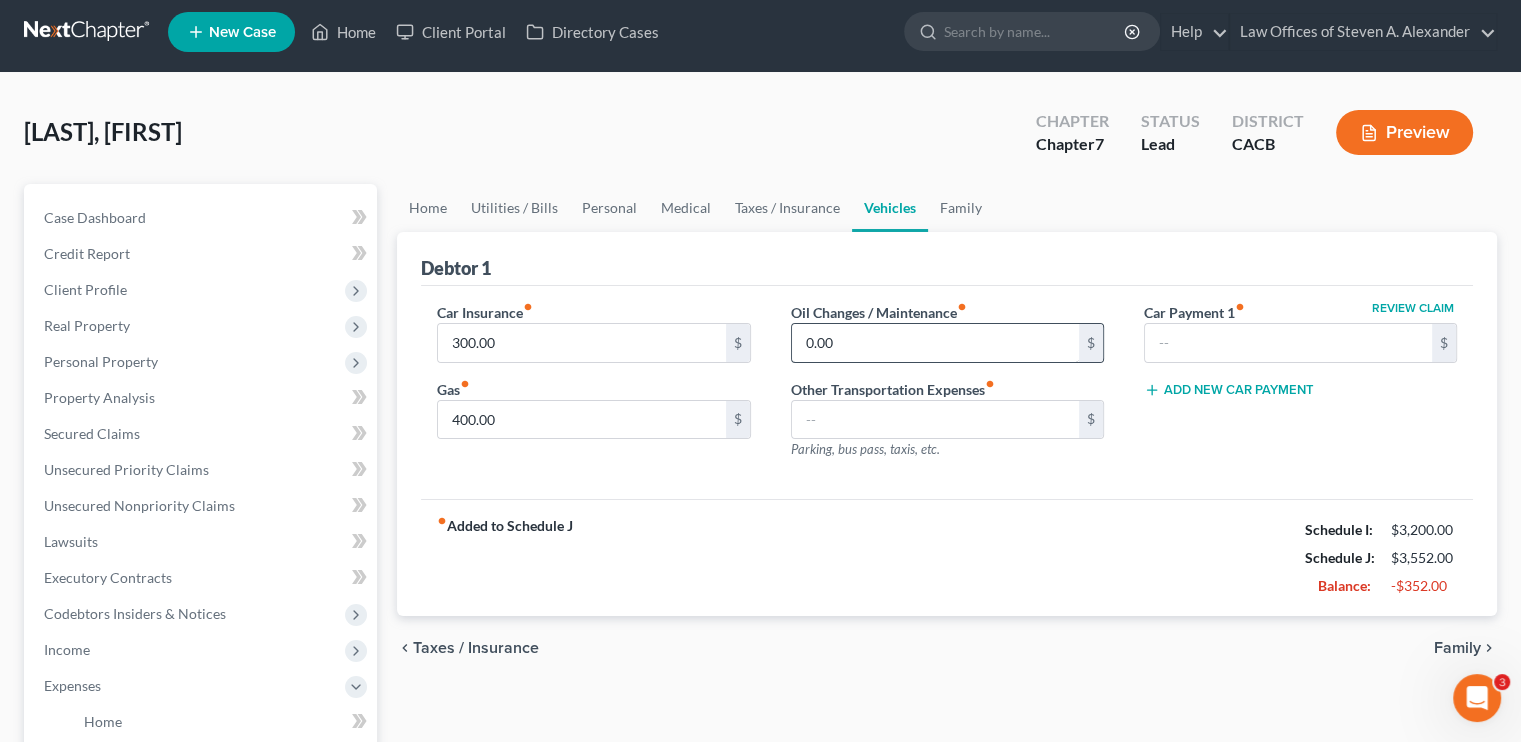 scroll, scrollTop: 0, scrollLeft: 0, axis: both 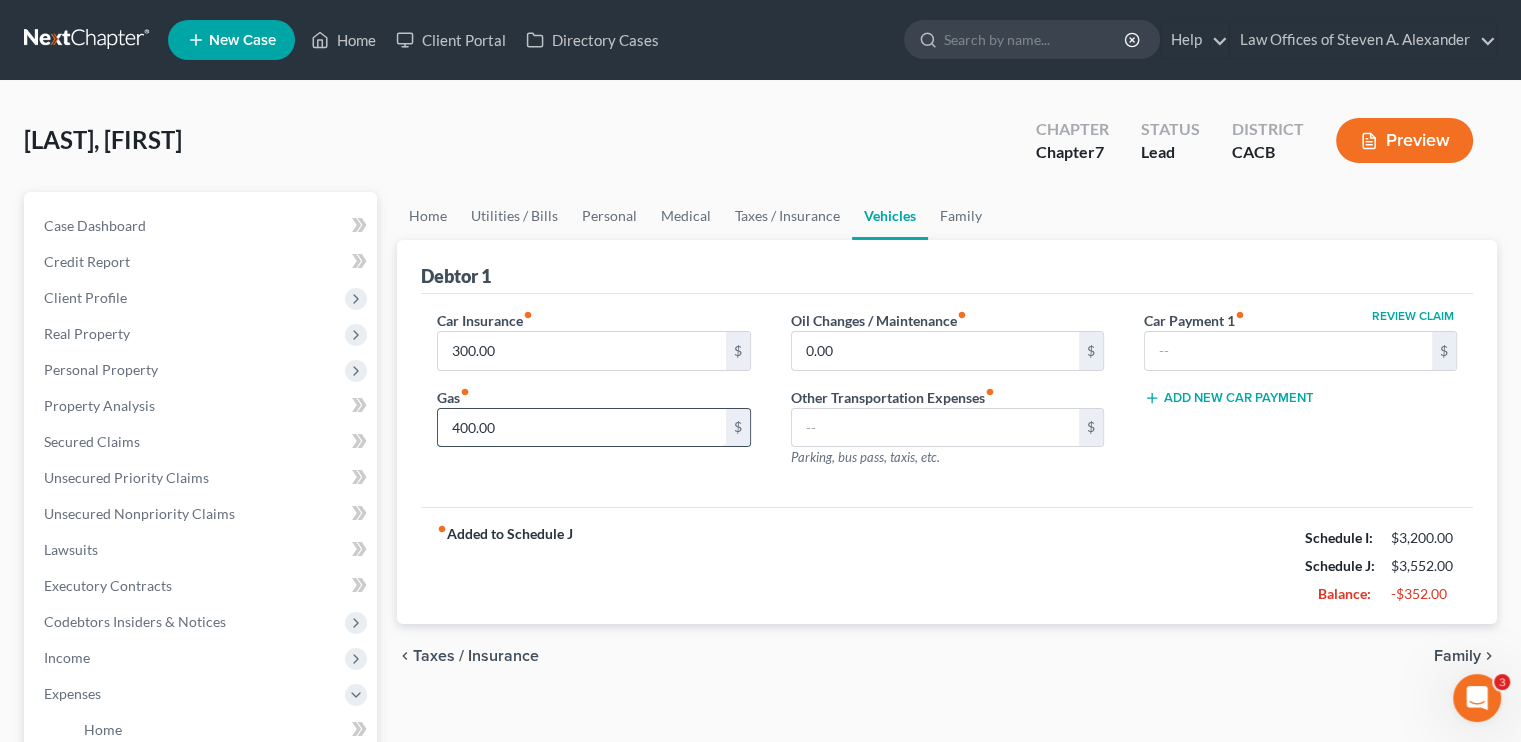 click on "400.00" at bounding box center (581, 428) 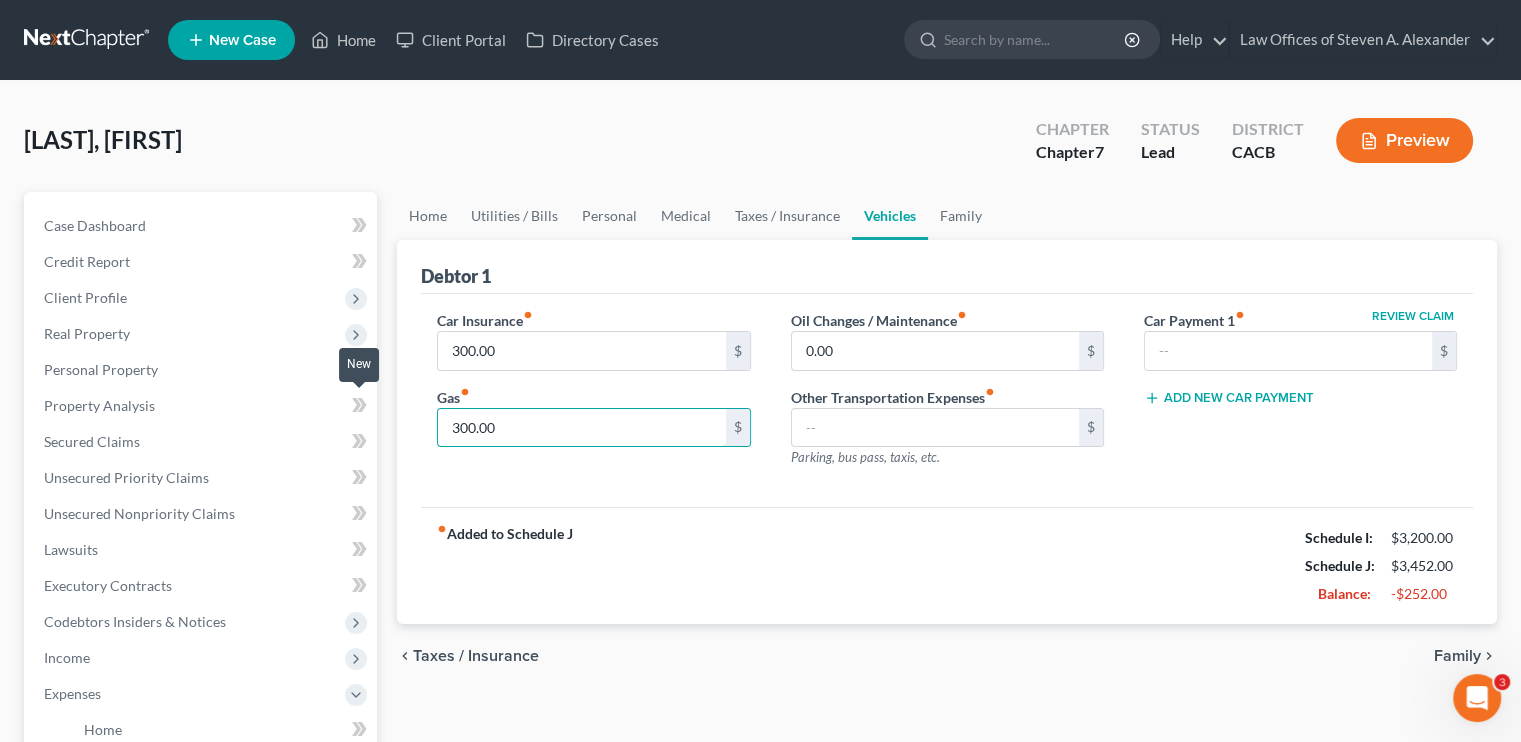 drag, startPoint x: 505, startPoint y: 419, endPoint x: 365, endPoint y: 411, distance: 140.22838 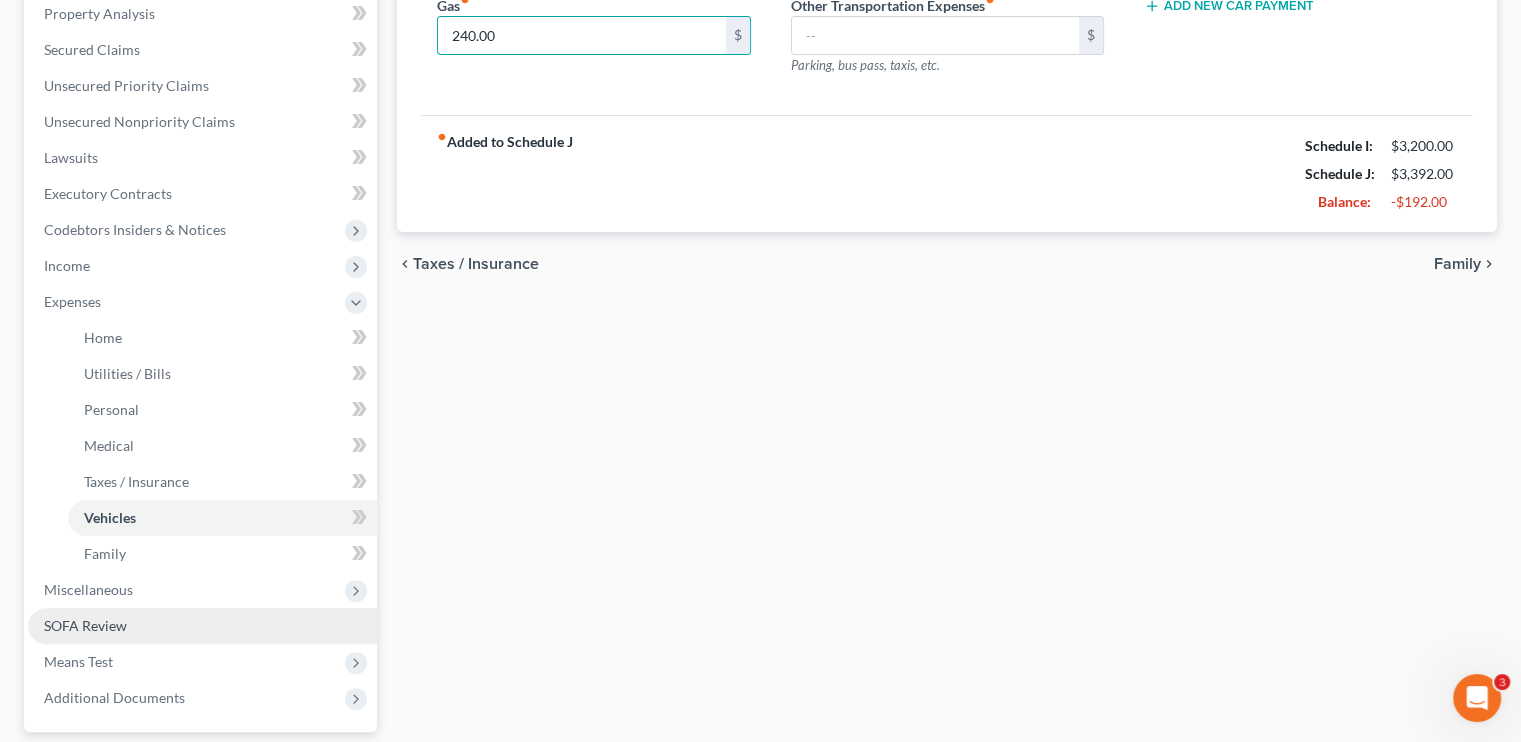 scroll, scrollTop: 400, scrollLeft: 0, axis: vertical 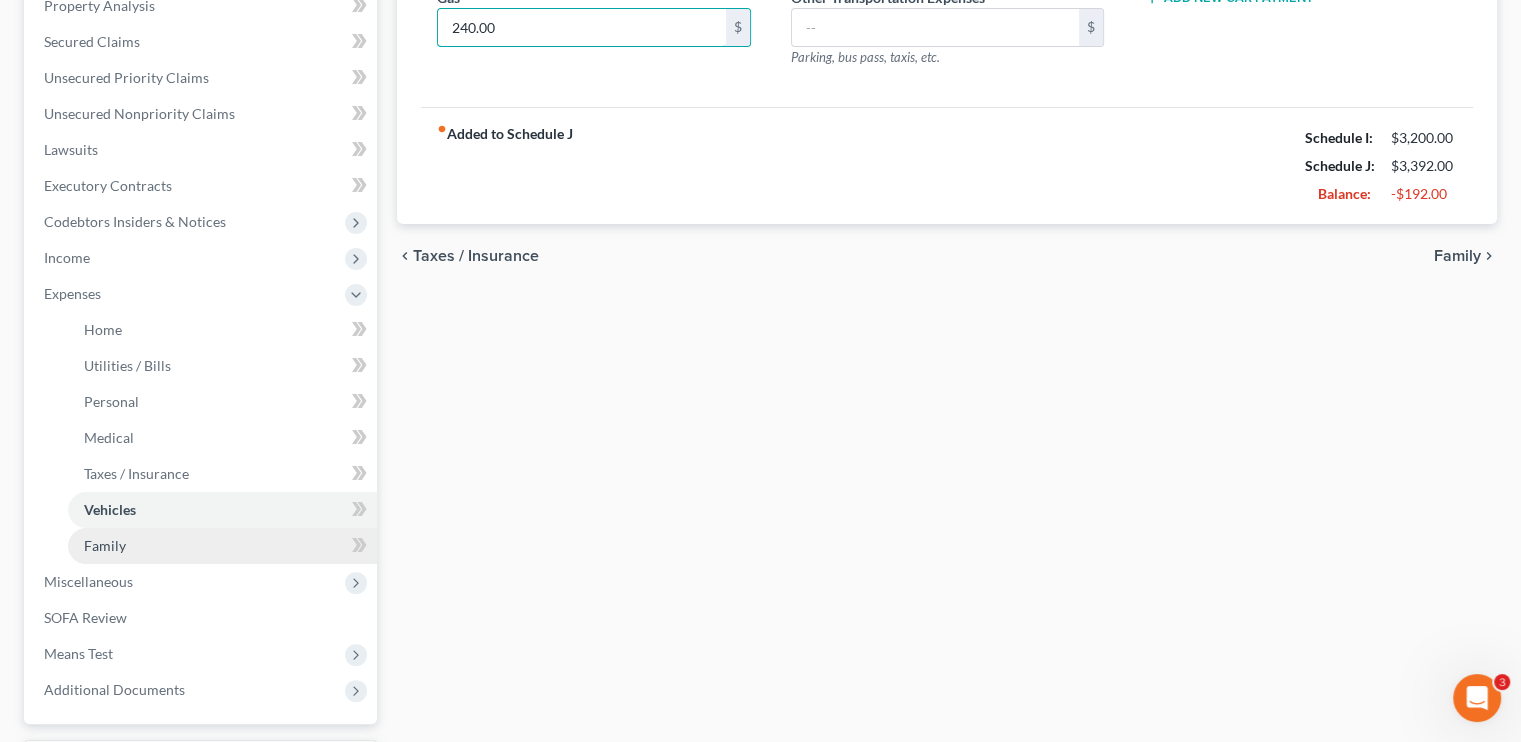 type on "240.00" 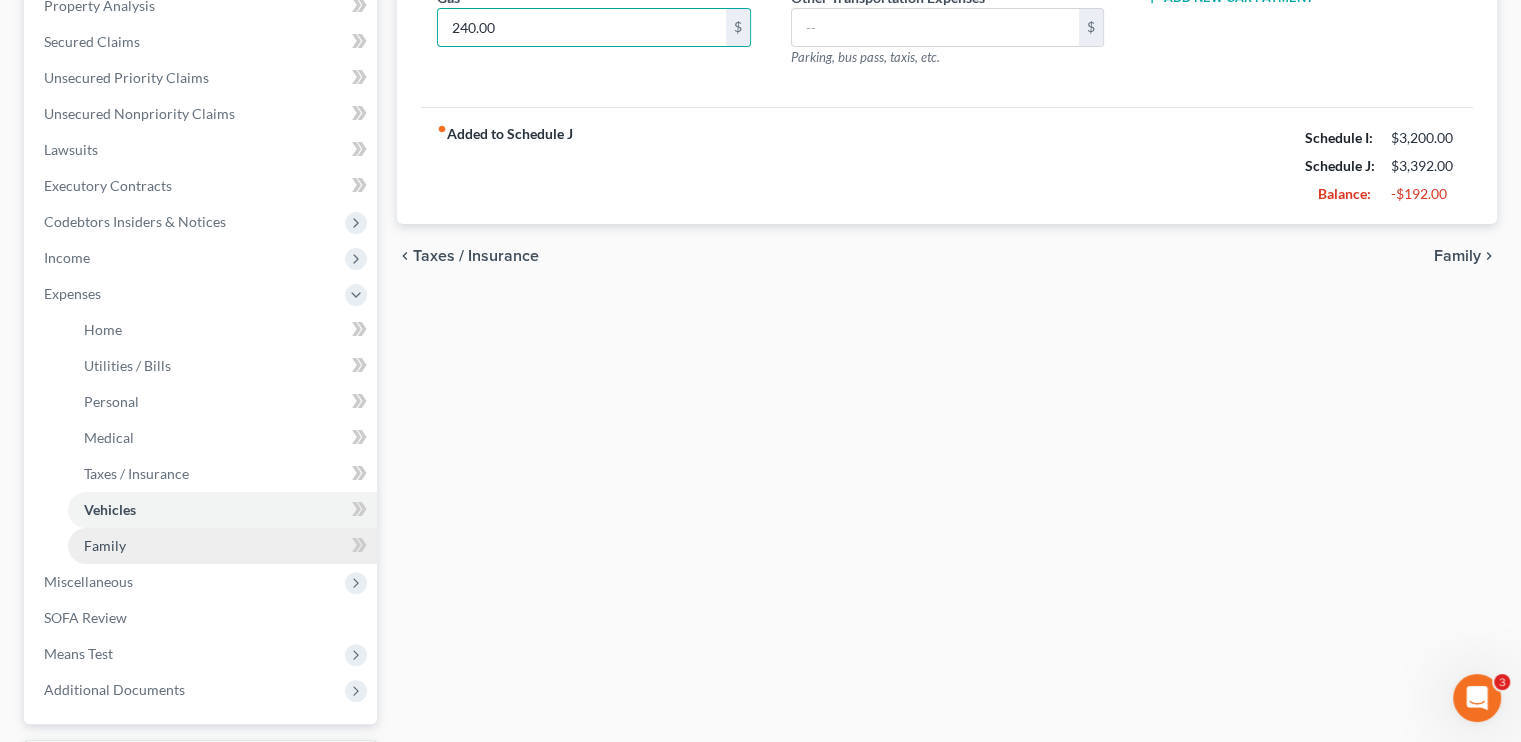 click on "Family" at bounding box center (105, 545) 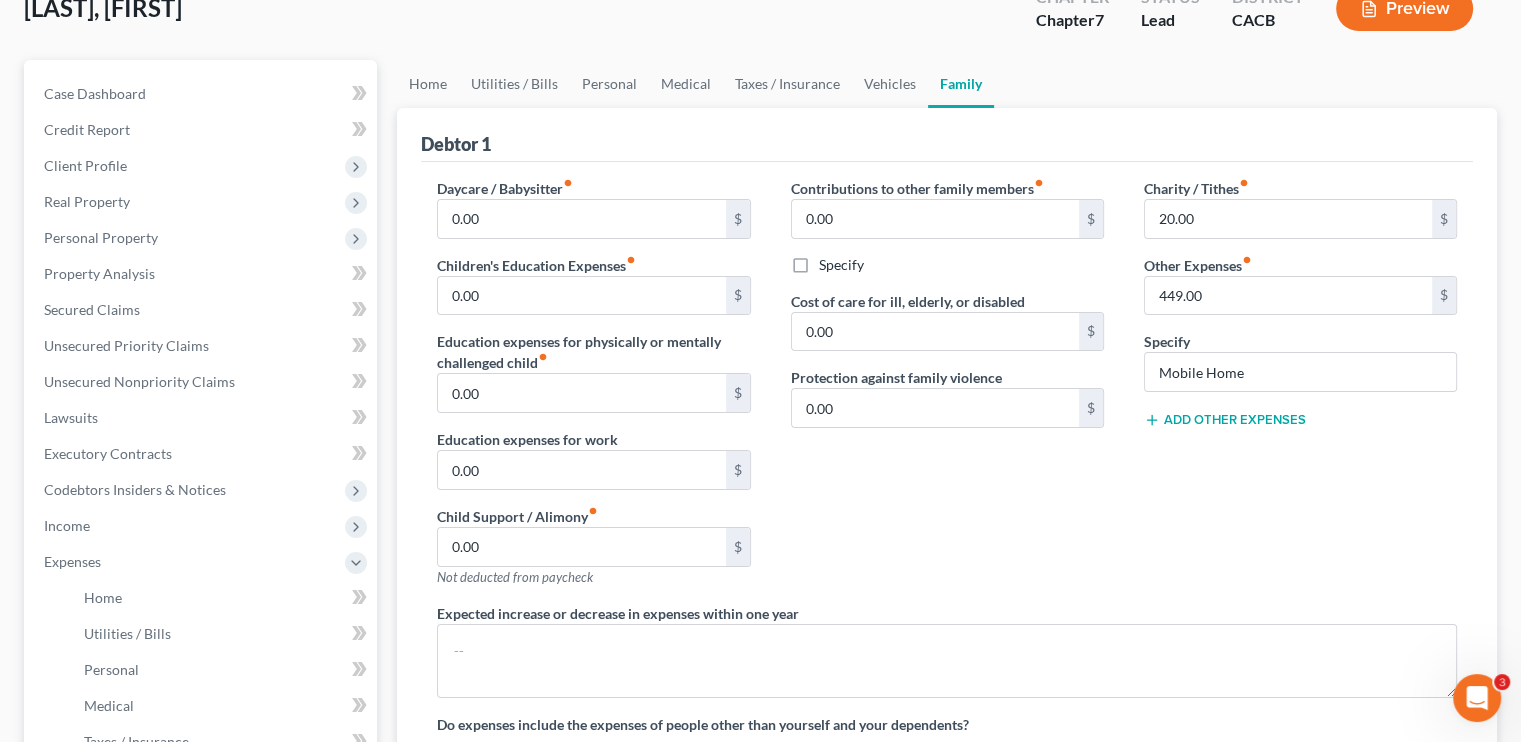scroll, scrollTop: 100, scrollLeft: 0, axis: vertical 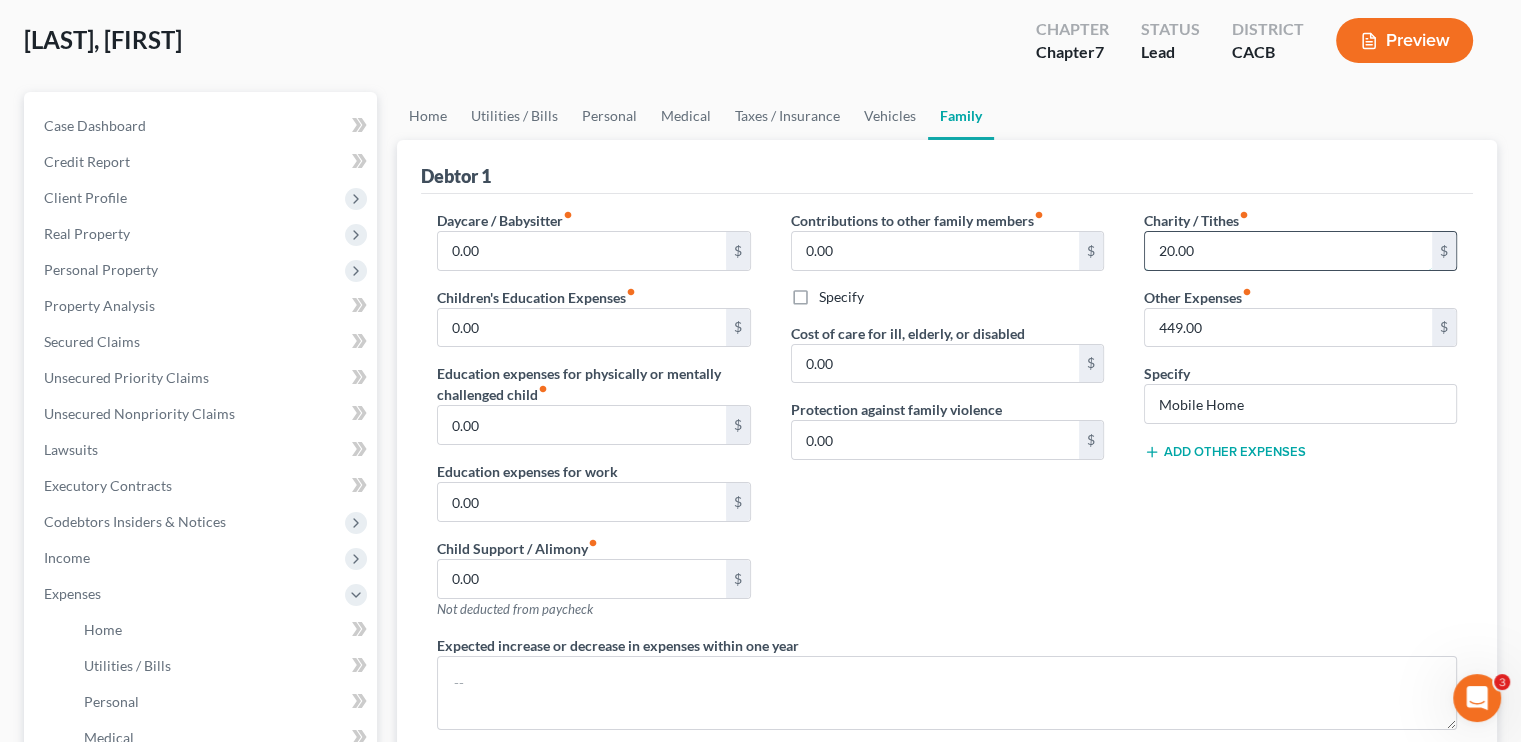 type 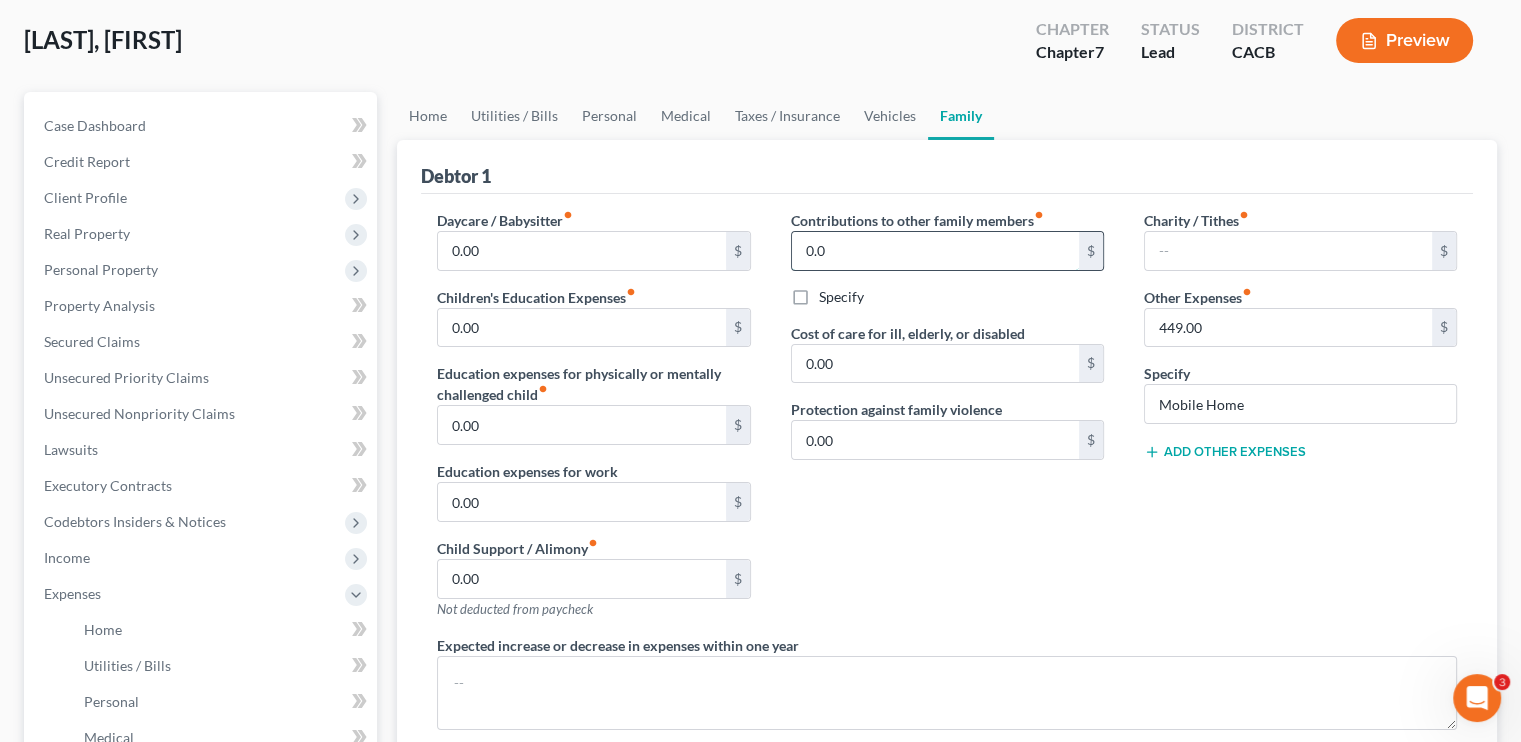 type on "0.00" 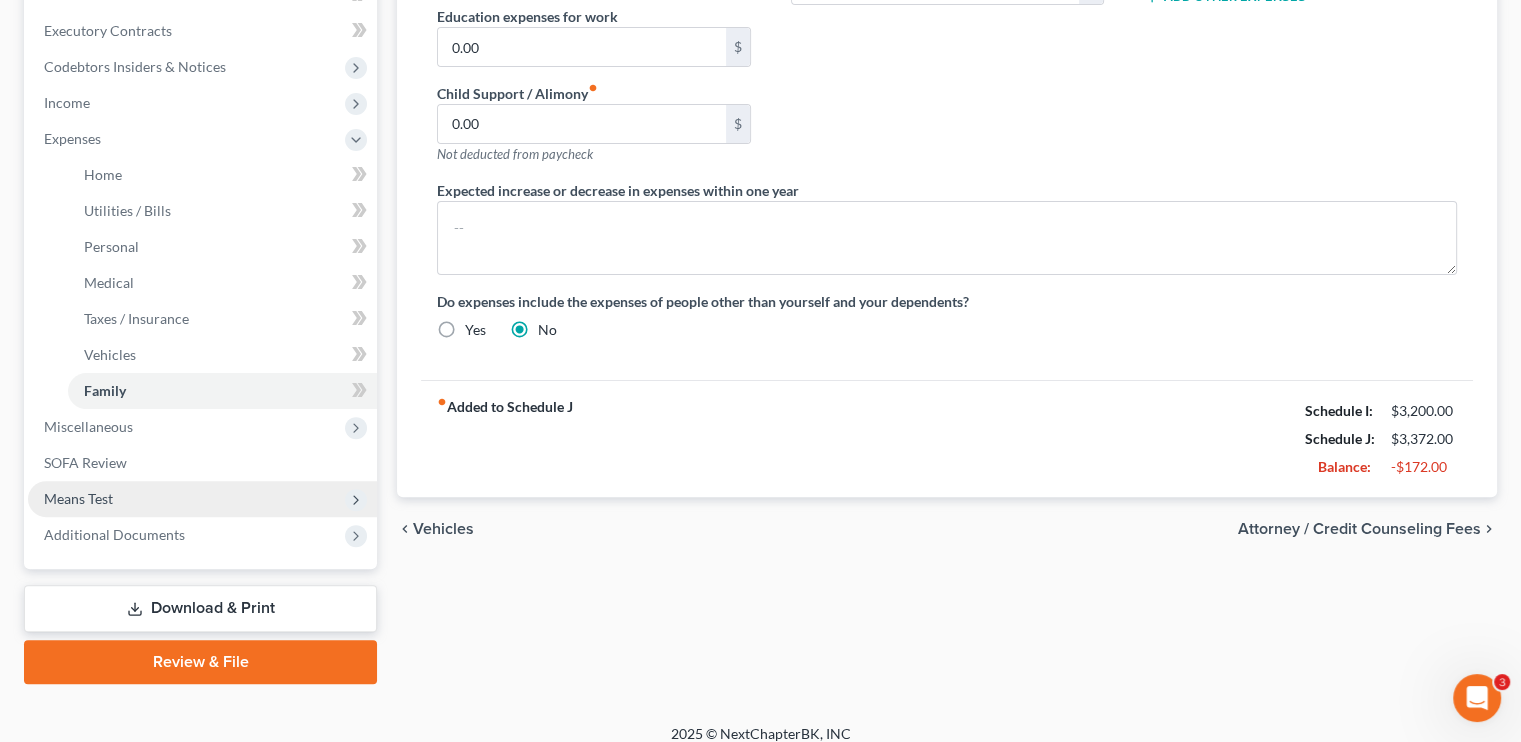 scroll, scrollTop: 571, scrollLeft: 0, axis: vertical 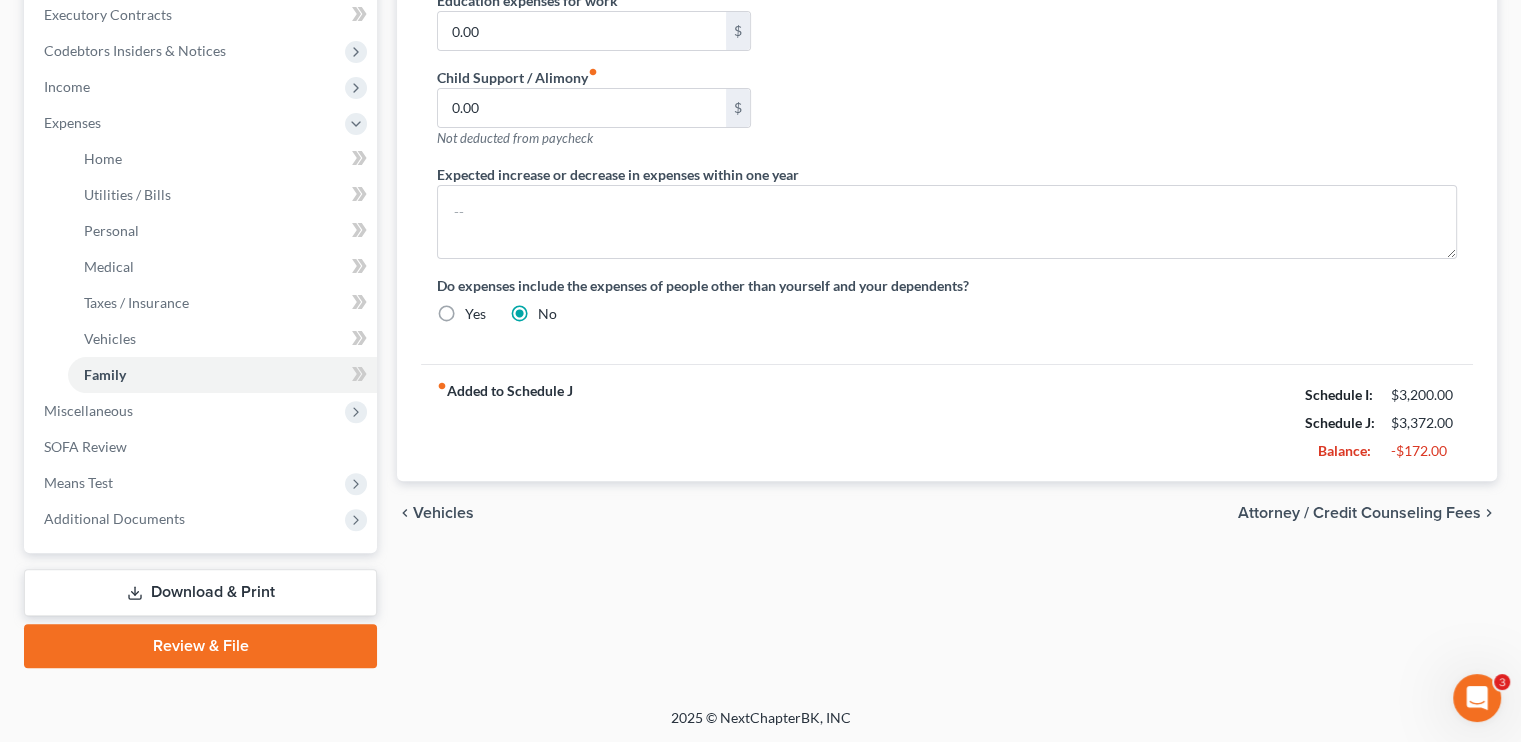 click on "Download & Print" at bounding box center (200, 592) 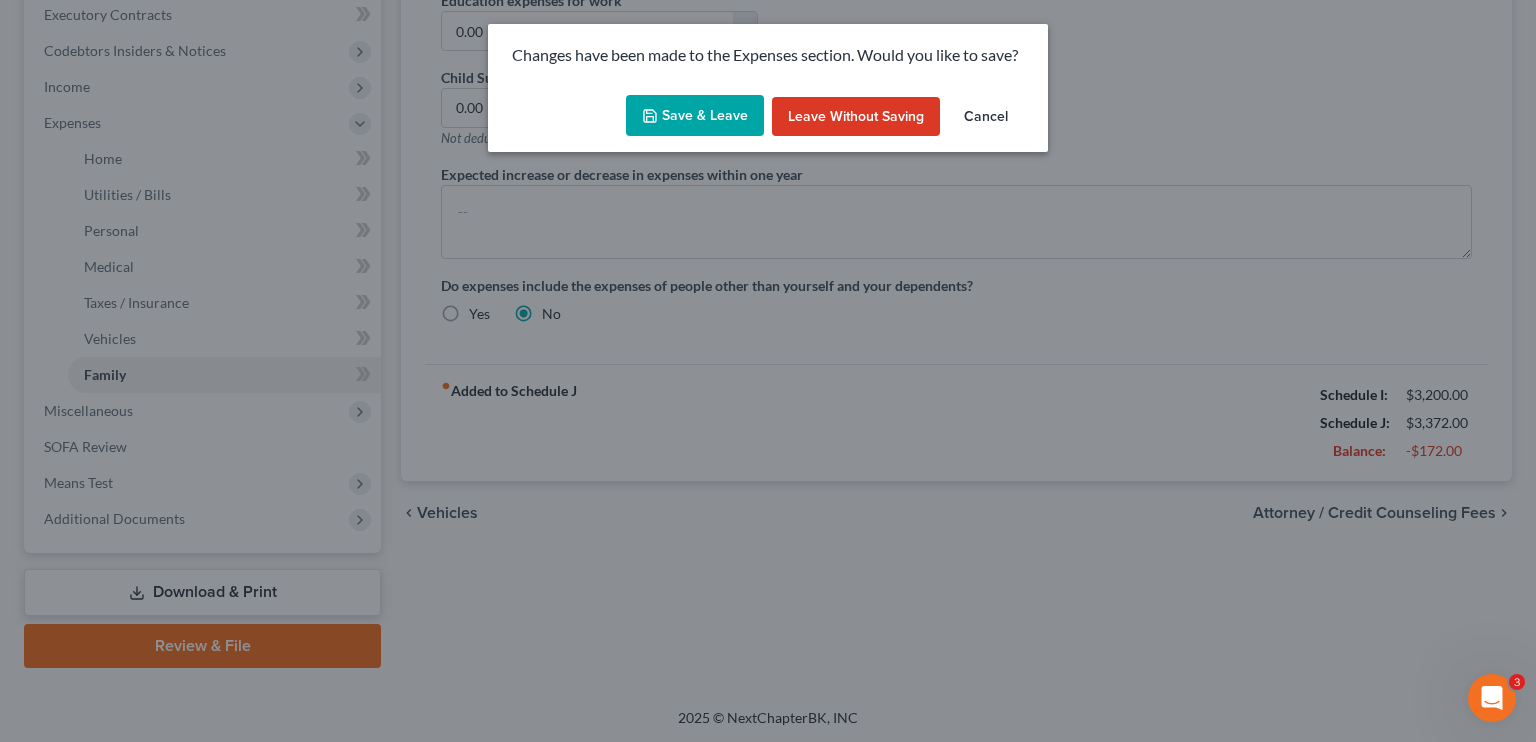 click on "Save & Leave" at bounding box center (695, 116) 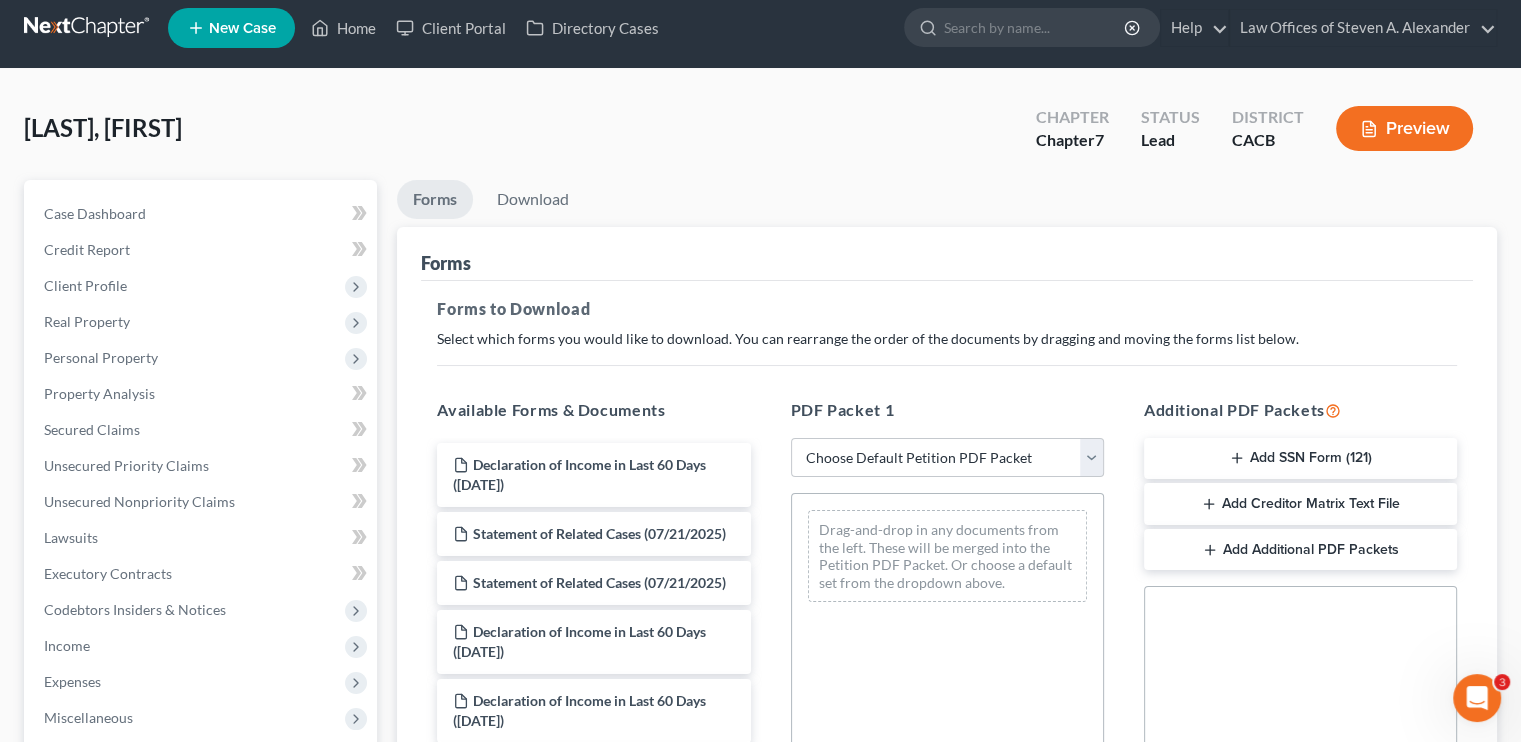 scroll, scrollTop: 0, scrollLeft: 0, axis: both 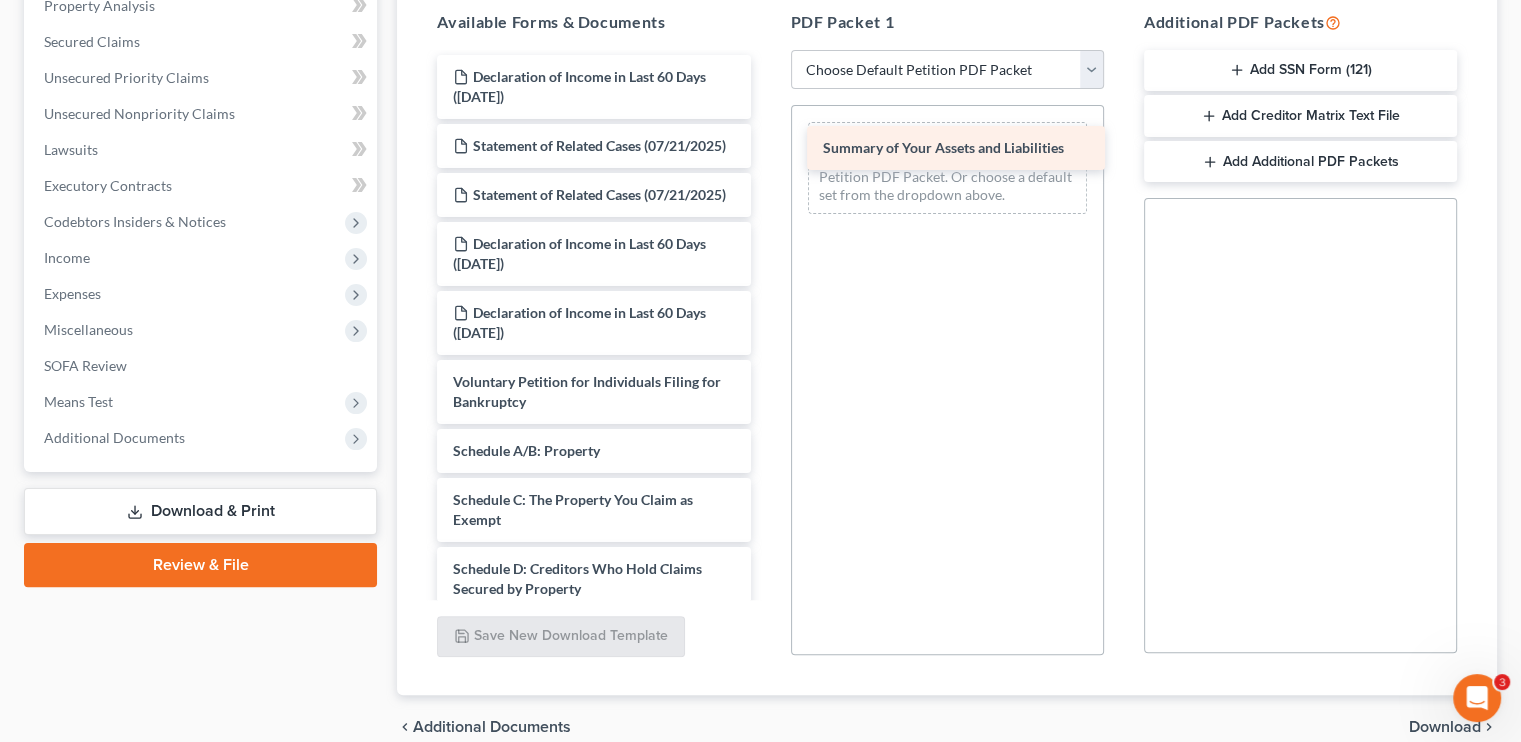 drag, startPoint x: 569, startPoint y: 487, endPoint x: 937, endPoint y: 147, distance: 501.02295 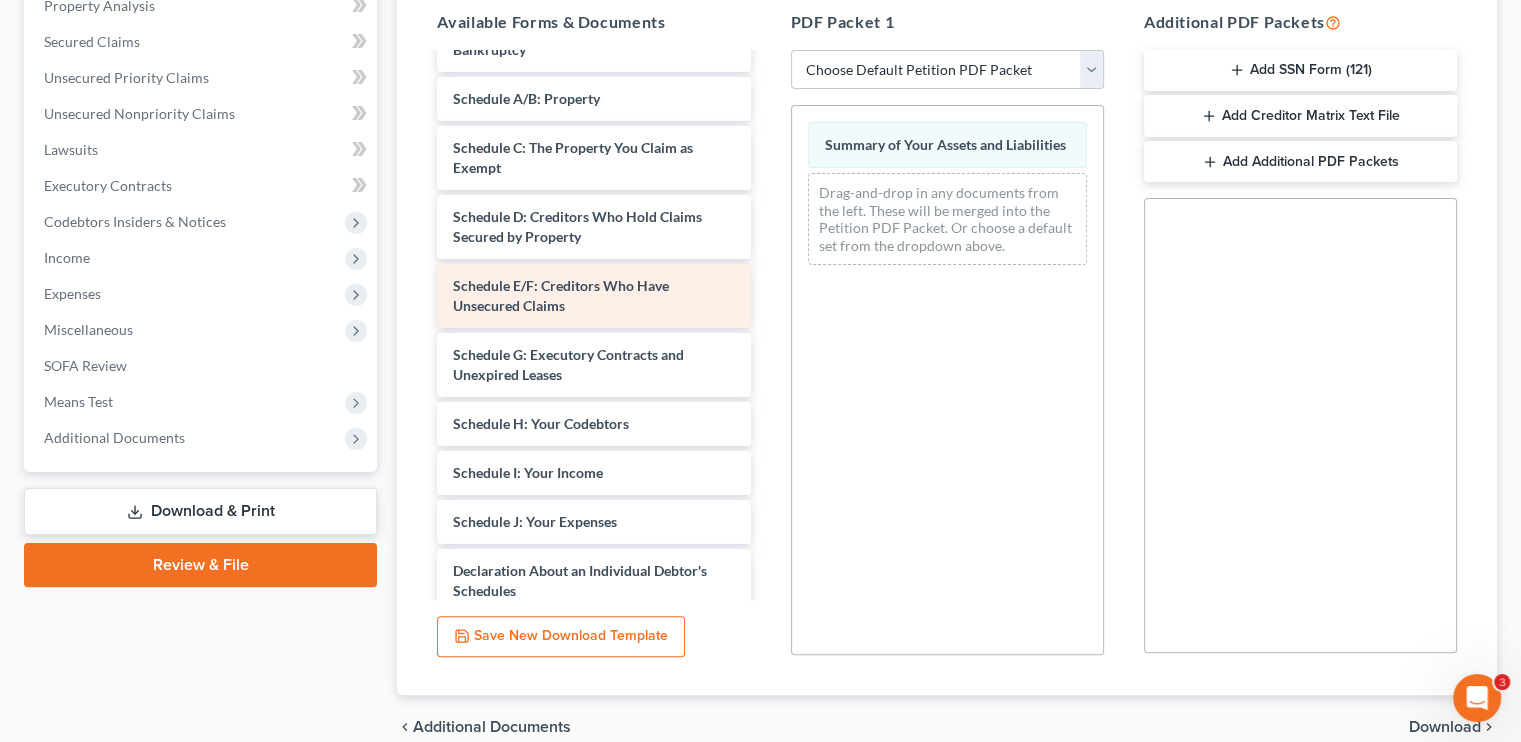 scroll, scrollTop: 400, scrollLeft: 0, axis: vertical 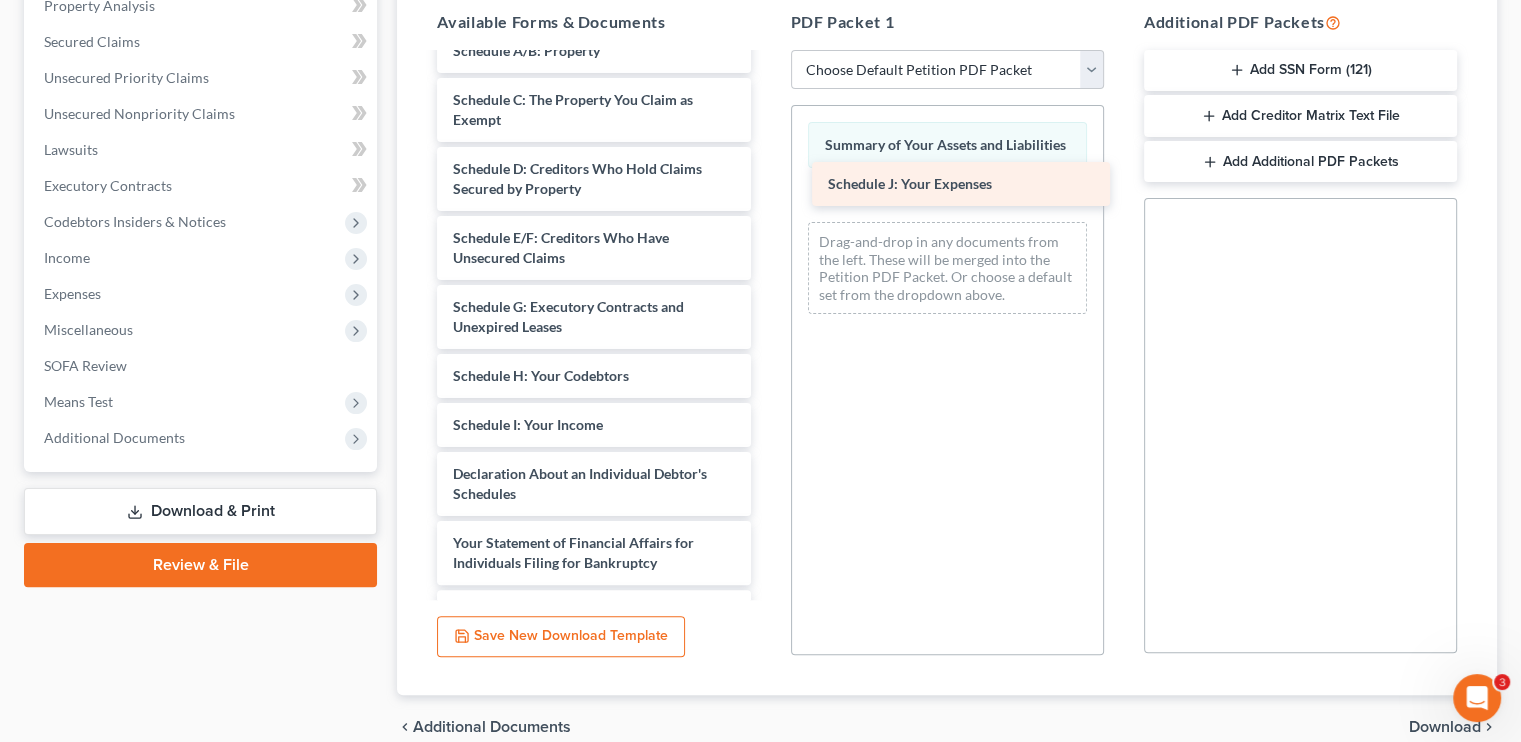 drag, startPoint x: 522, startPoint y: 507, endPoint x: 897, endPoint y: 179, distance: 498.20578 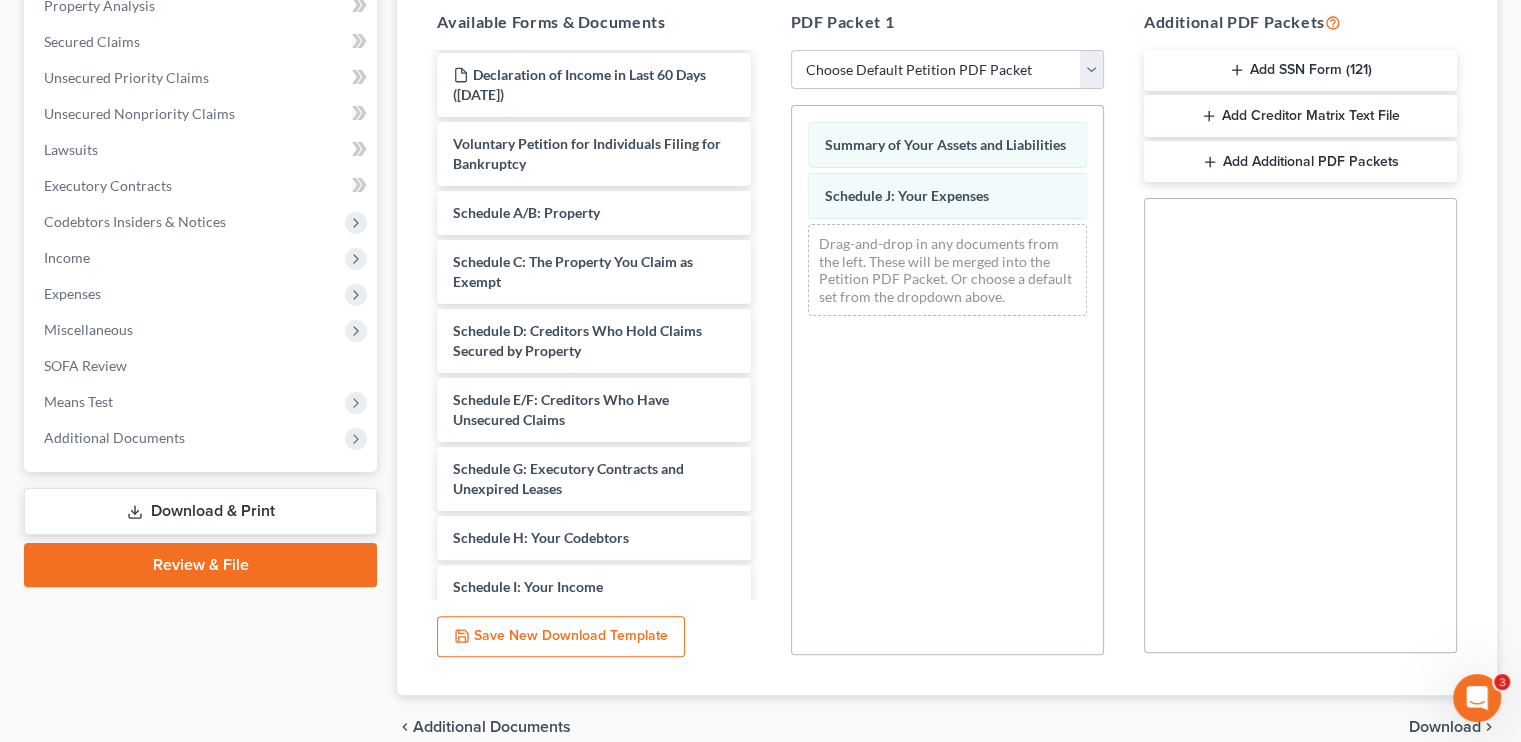 scroll, scrollTop: 0, scrollLeft: 0, axis: both 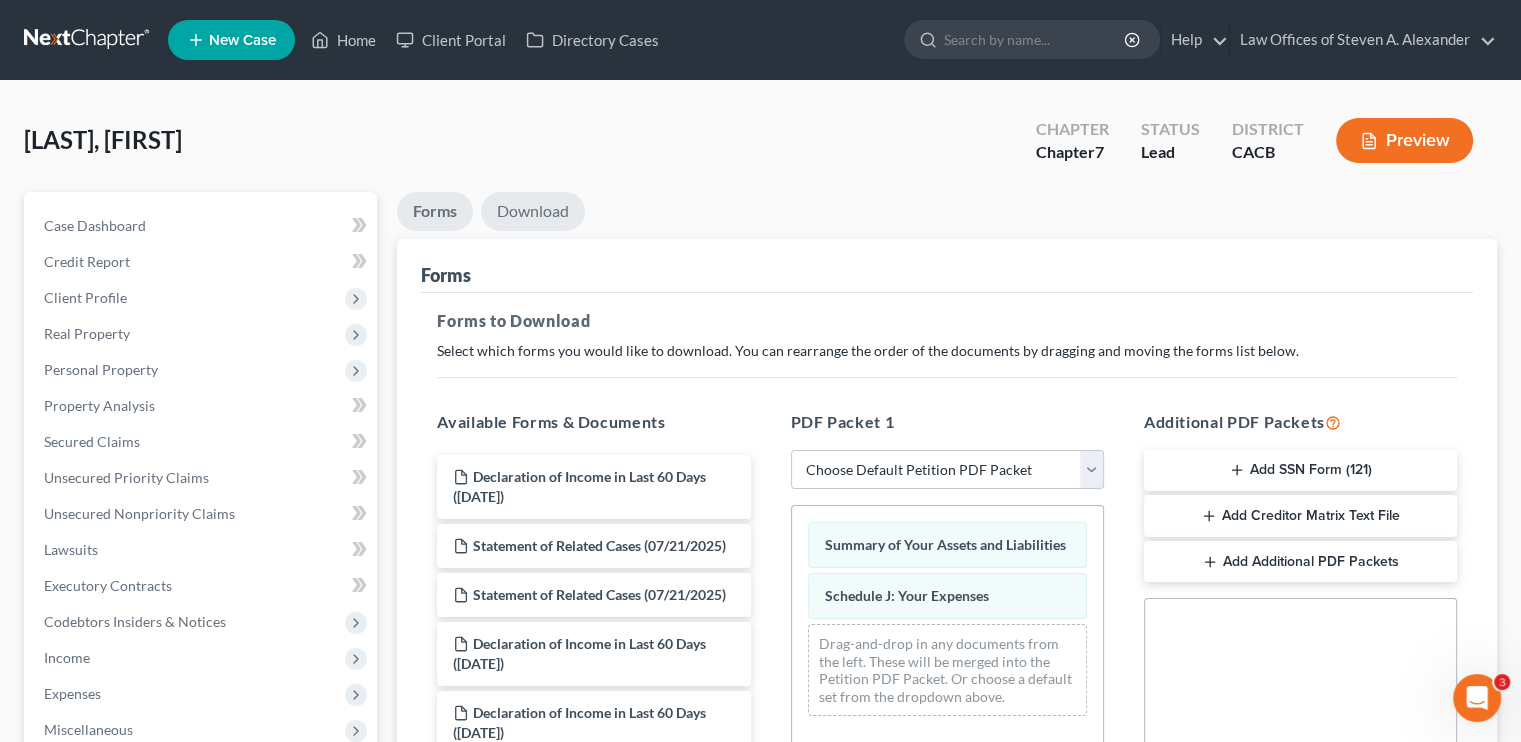 click on "Download" at bounding box center [533, 211] 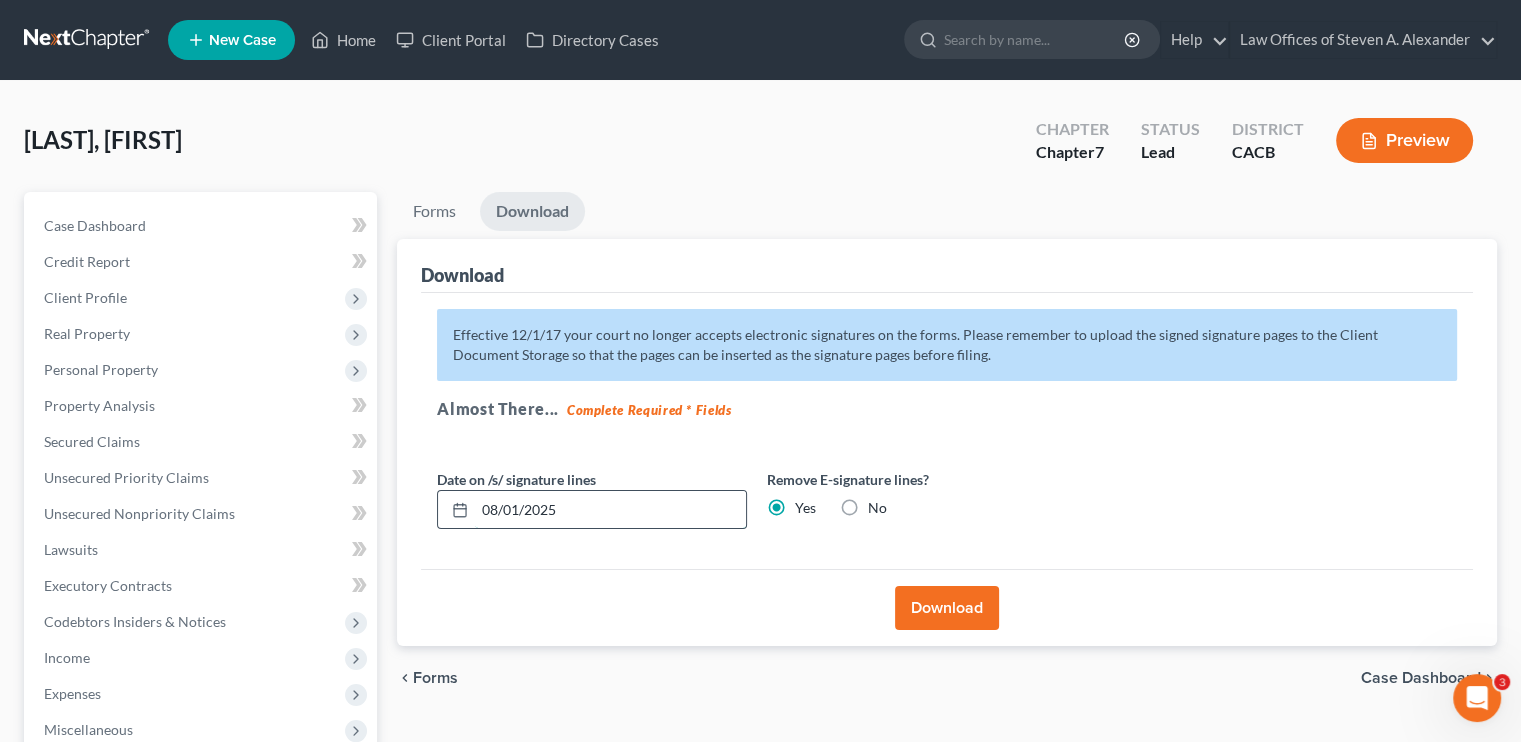 drag, startPoint x: 504, startPoint y: 502, endPoint x: 479, endPoint y: 507, distance: 25.495098 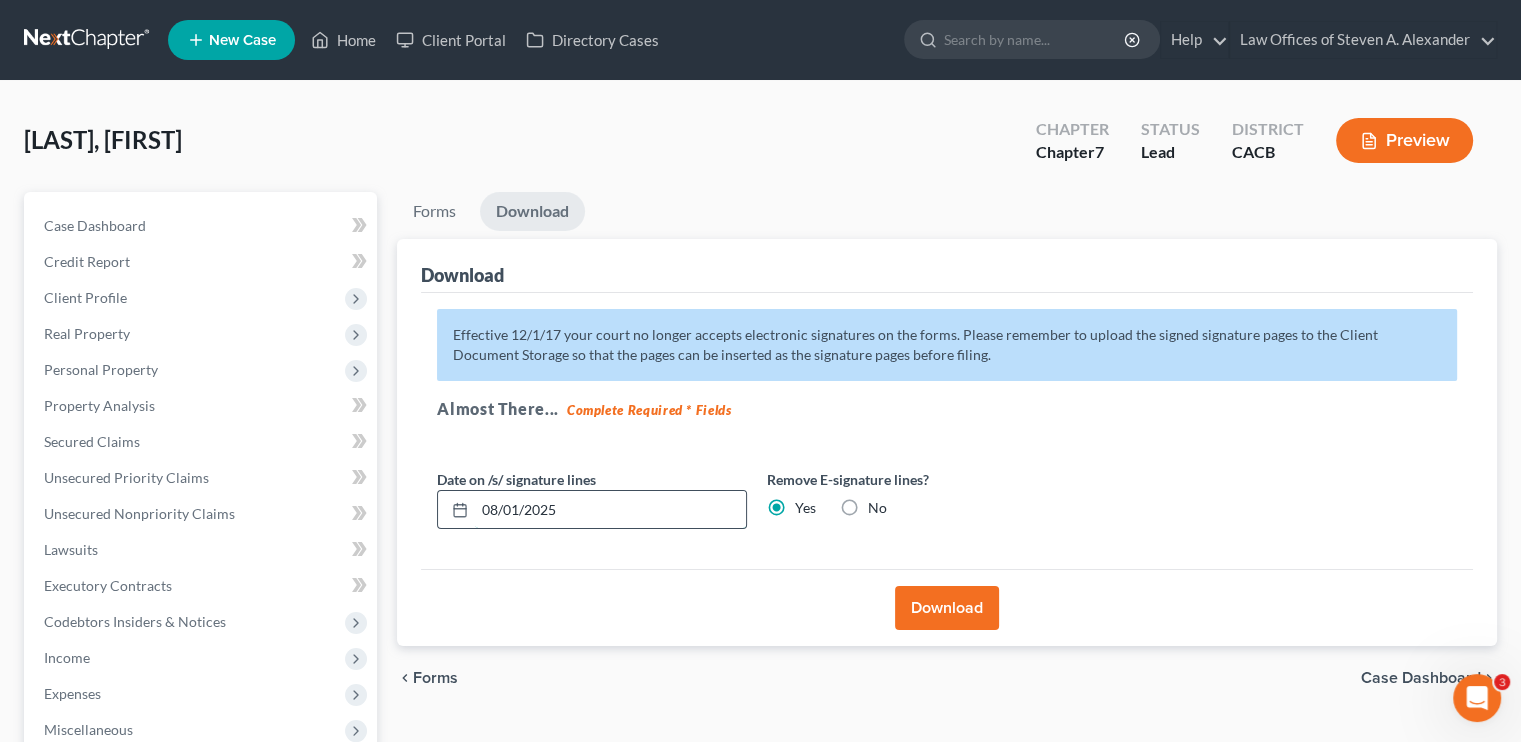 click on "08/01/2025" at bounding box center (592, 510) 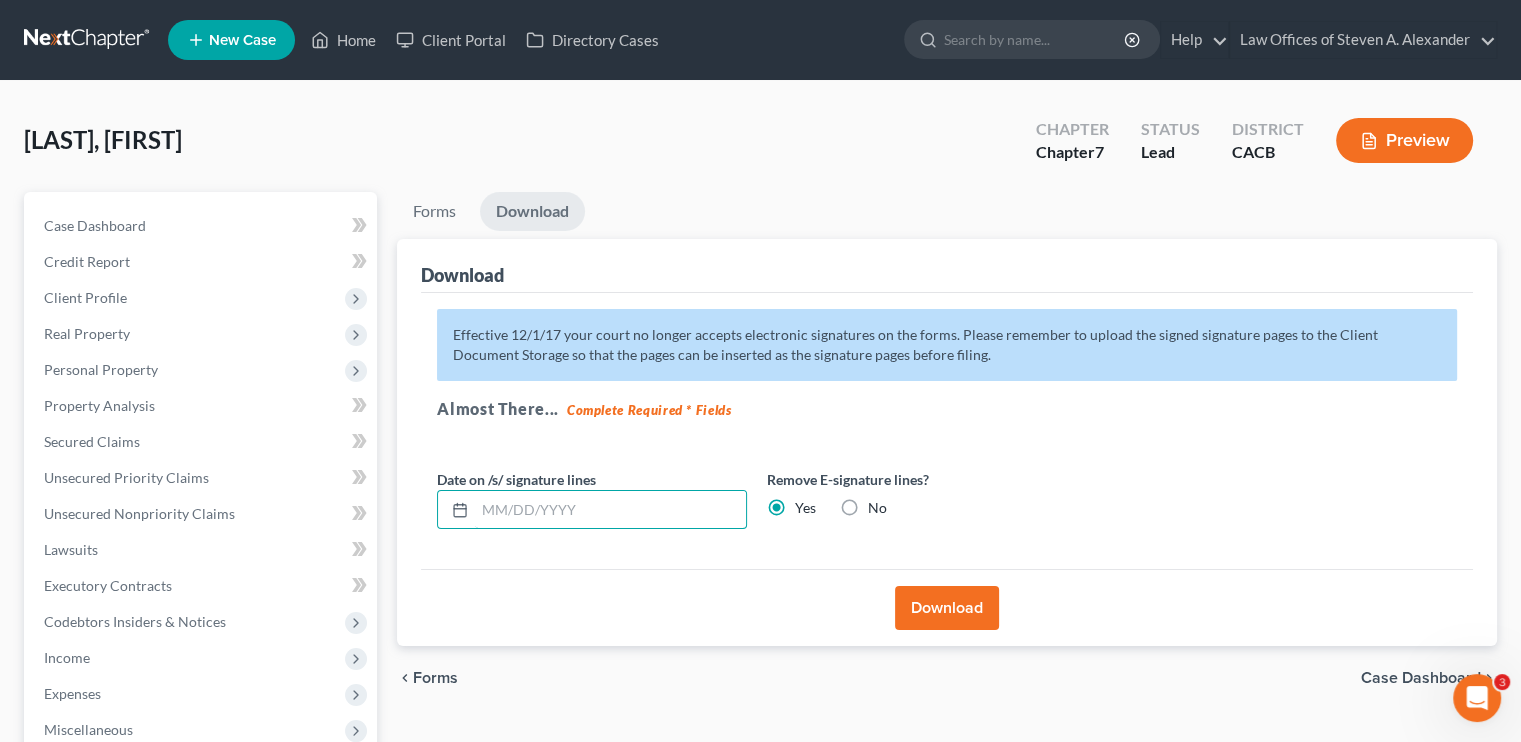 type 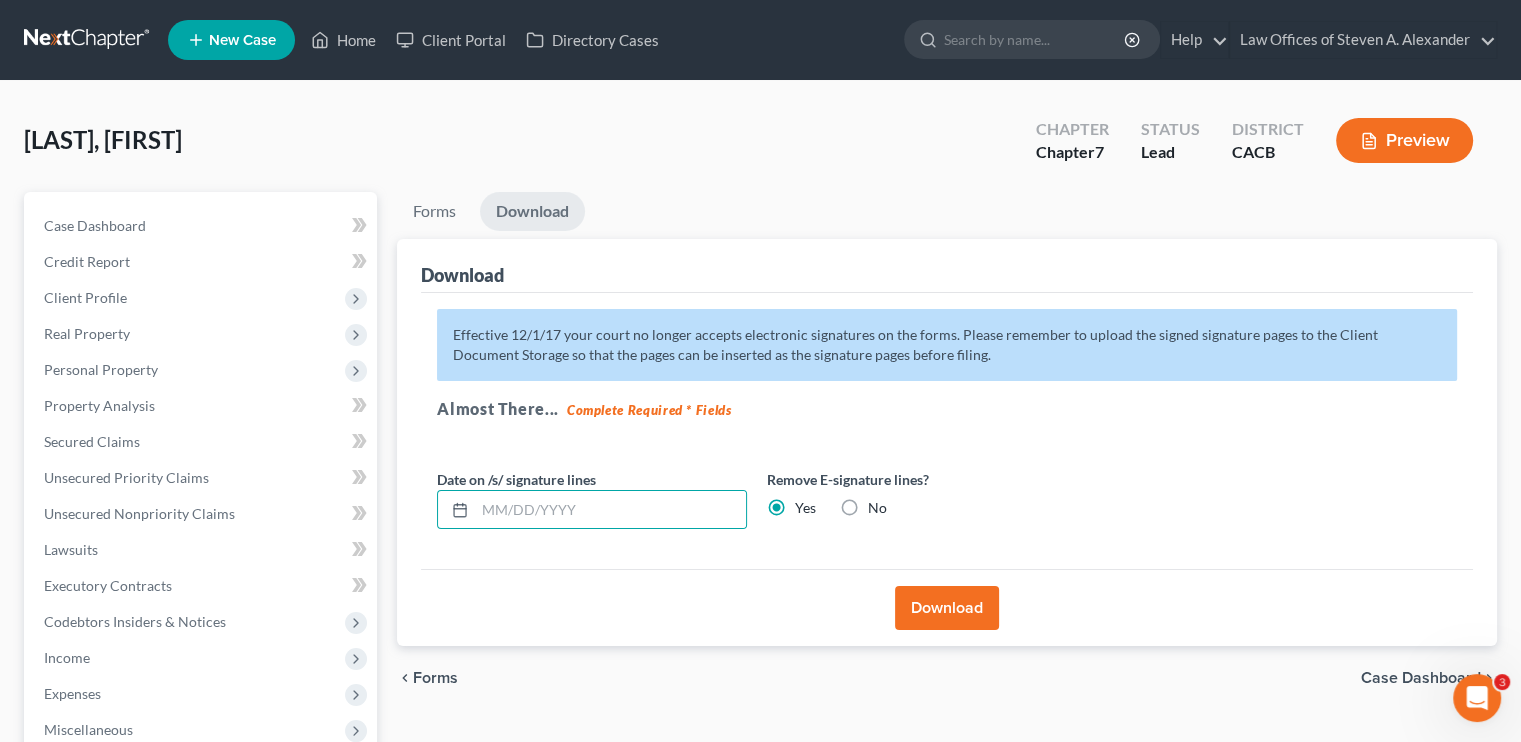 click on "Download" at bounding box center [947, 608] 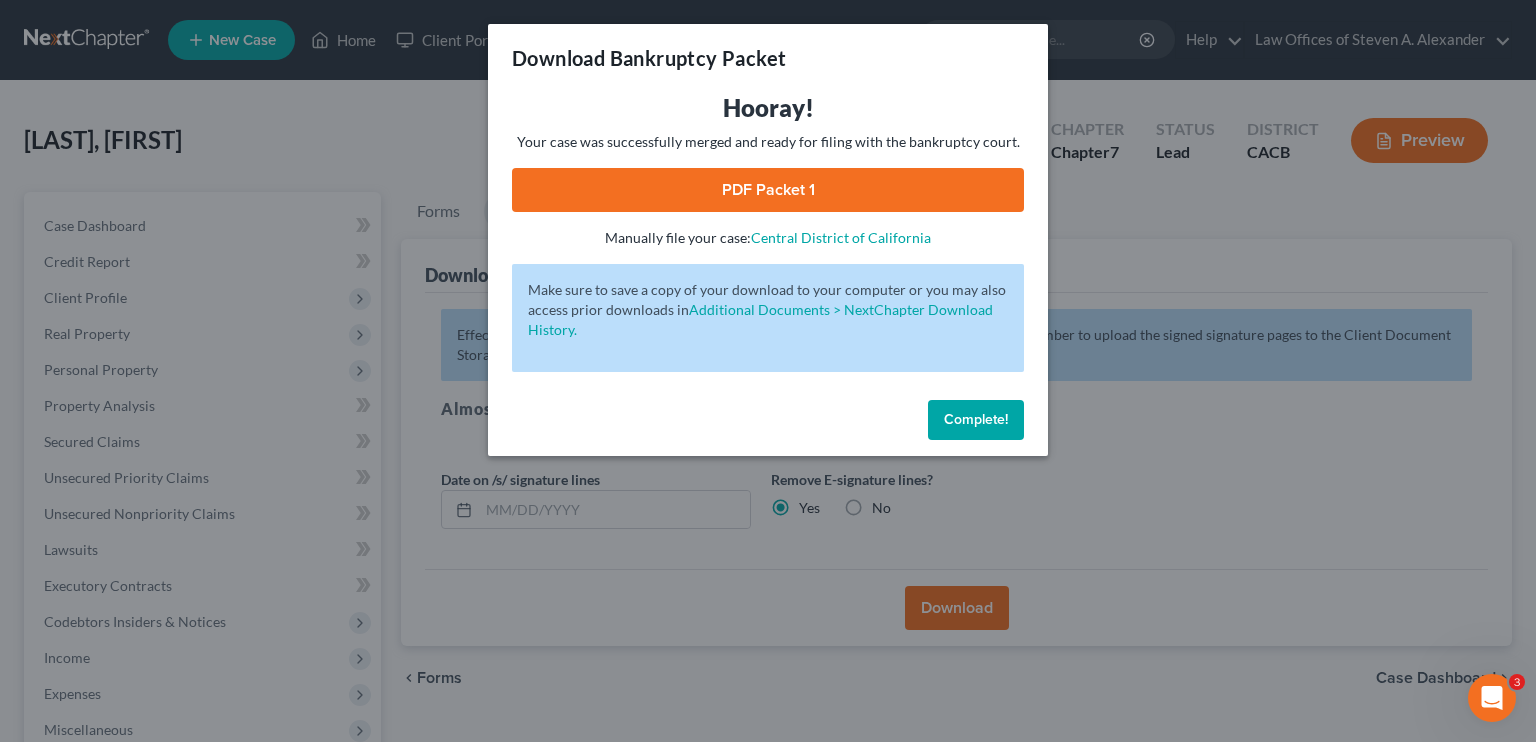 click on "PDF Packet 1" at bounding box center (768, 190) 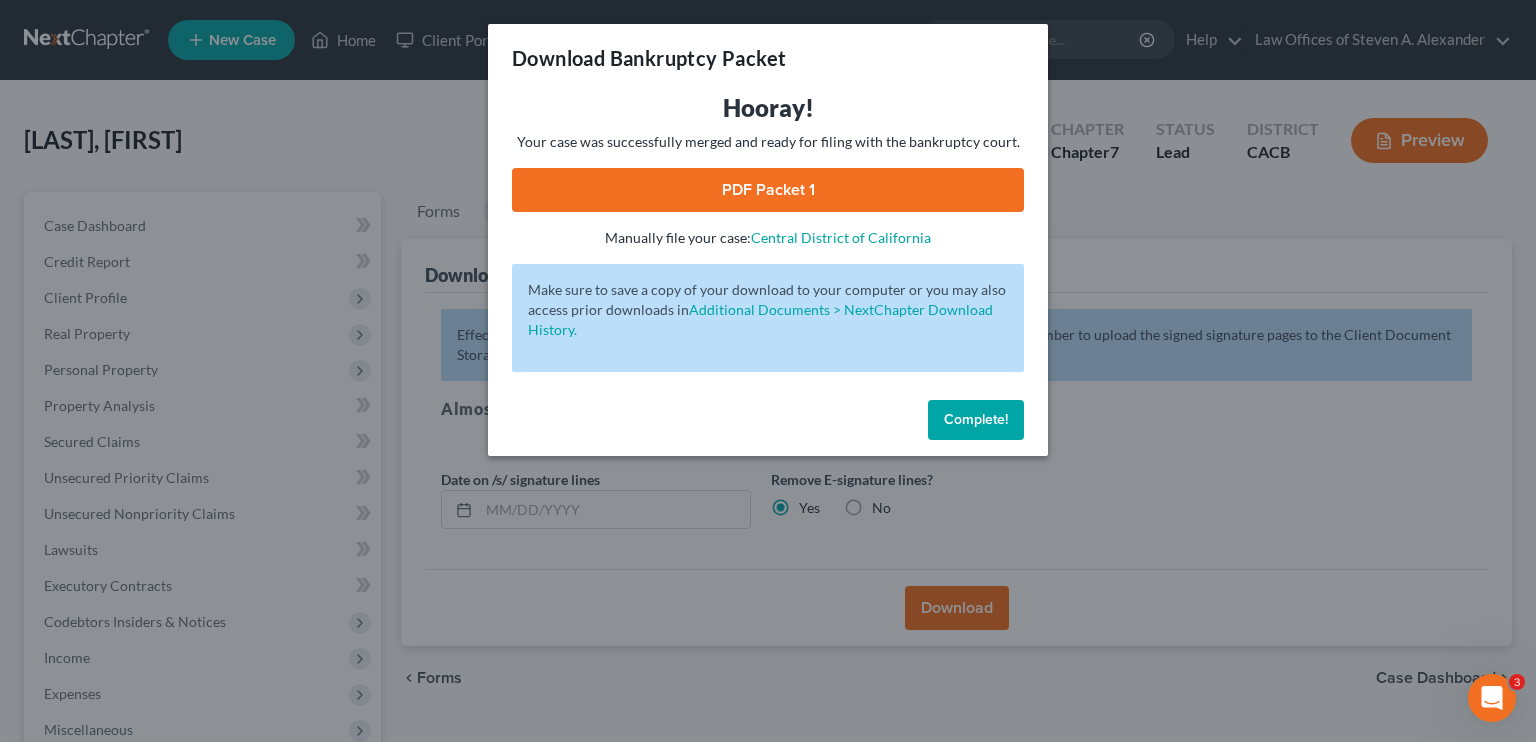 click on "Complete!" at bounding box center (976, 420) 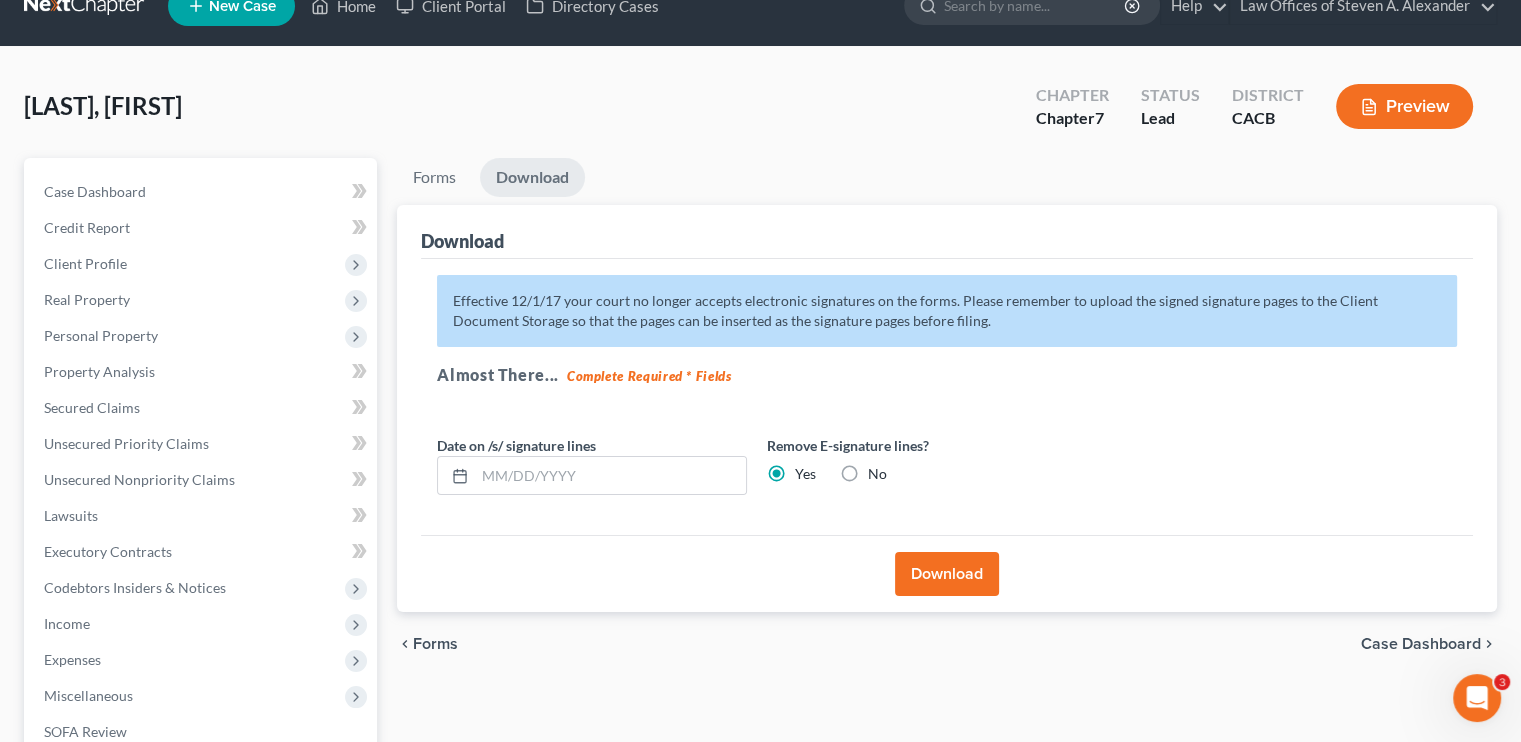 scroll, scrollTop: 0, scrollLeft: 0, axis: both 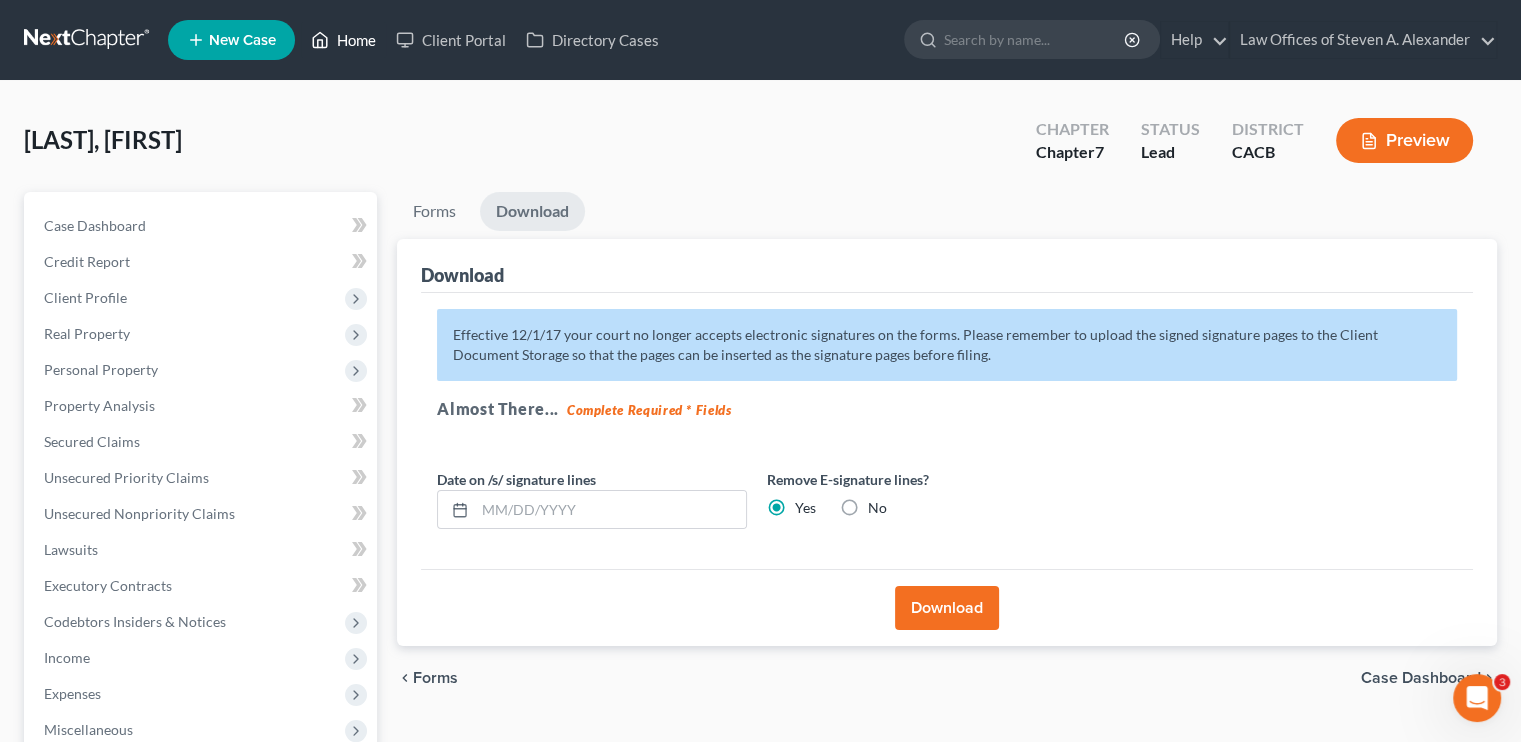 click on "Home" at bounding box center [343, 40] 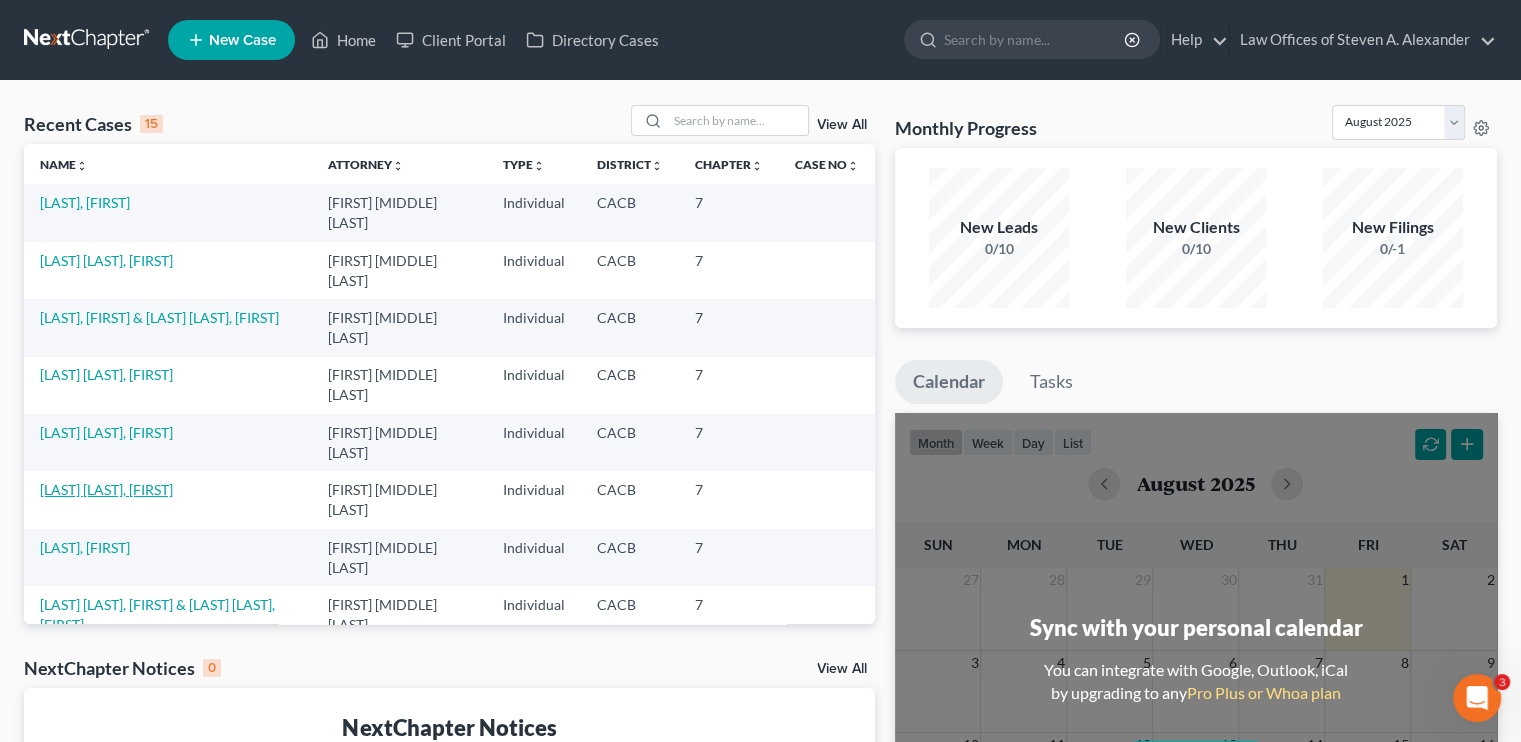 click on "[LAST] [LAST], [FIRST]" at bounding box center [106, 489] 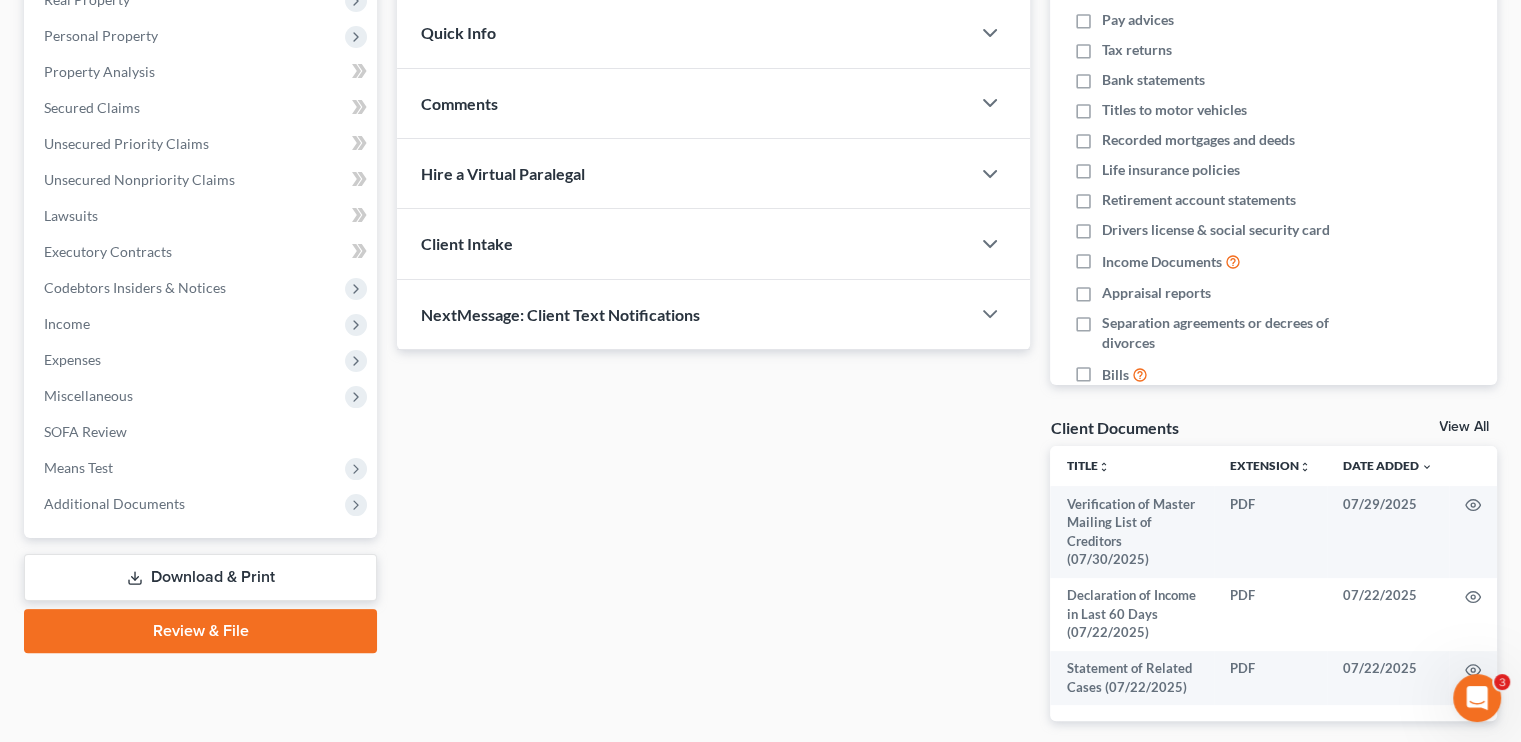 scroll, scrollTop: 300, scrollLeft: 0, axis: vertical 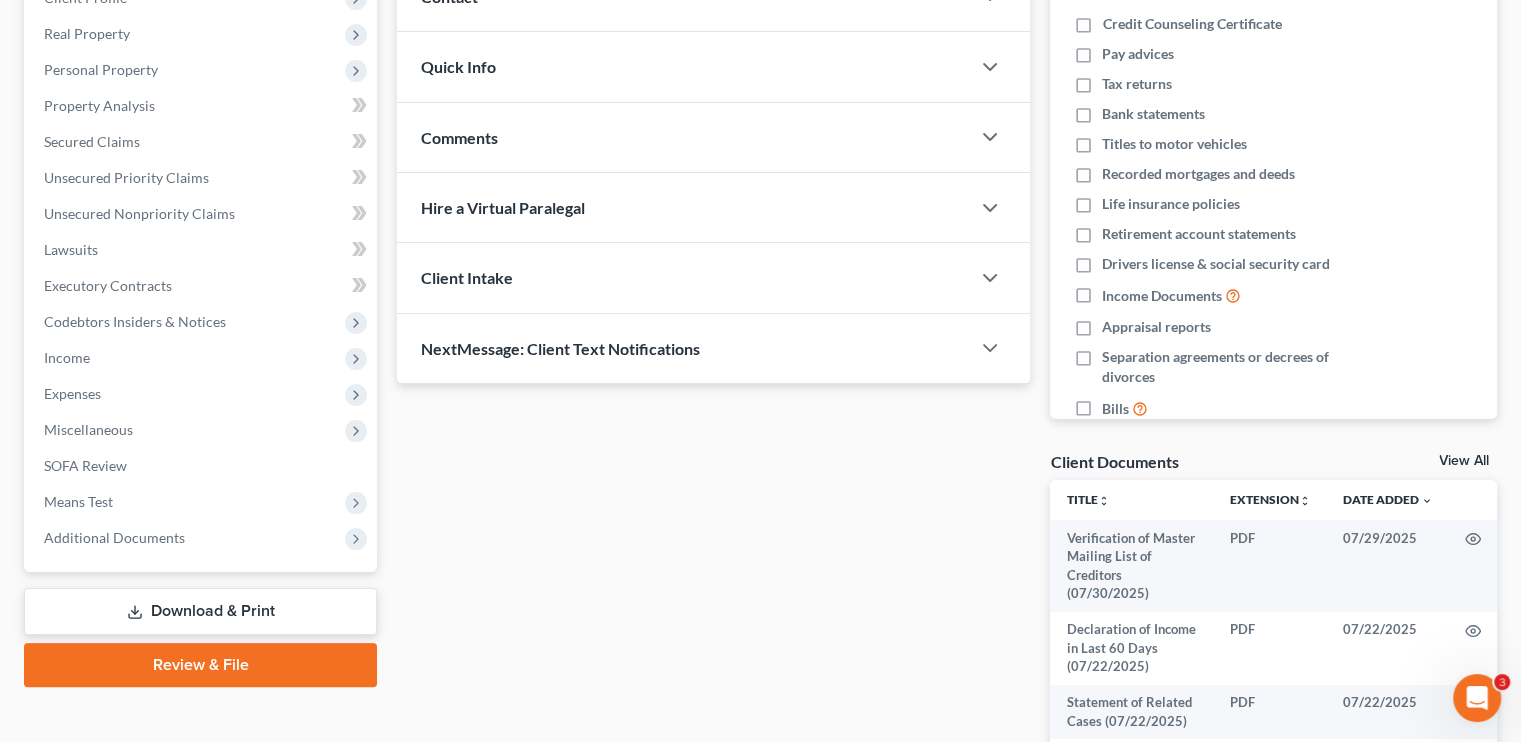 click on "Download & Print" at bounding box center [200, 611] 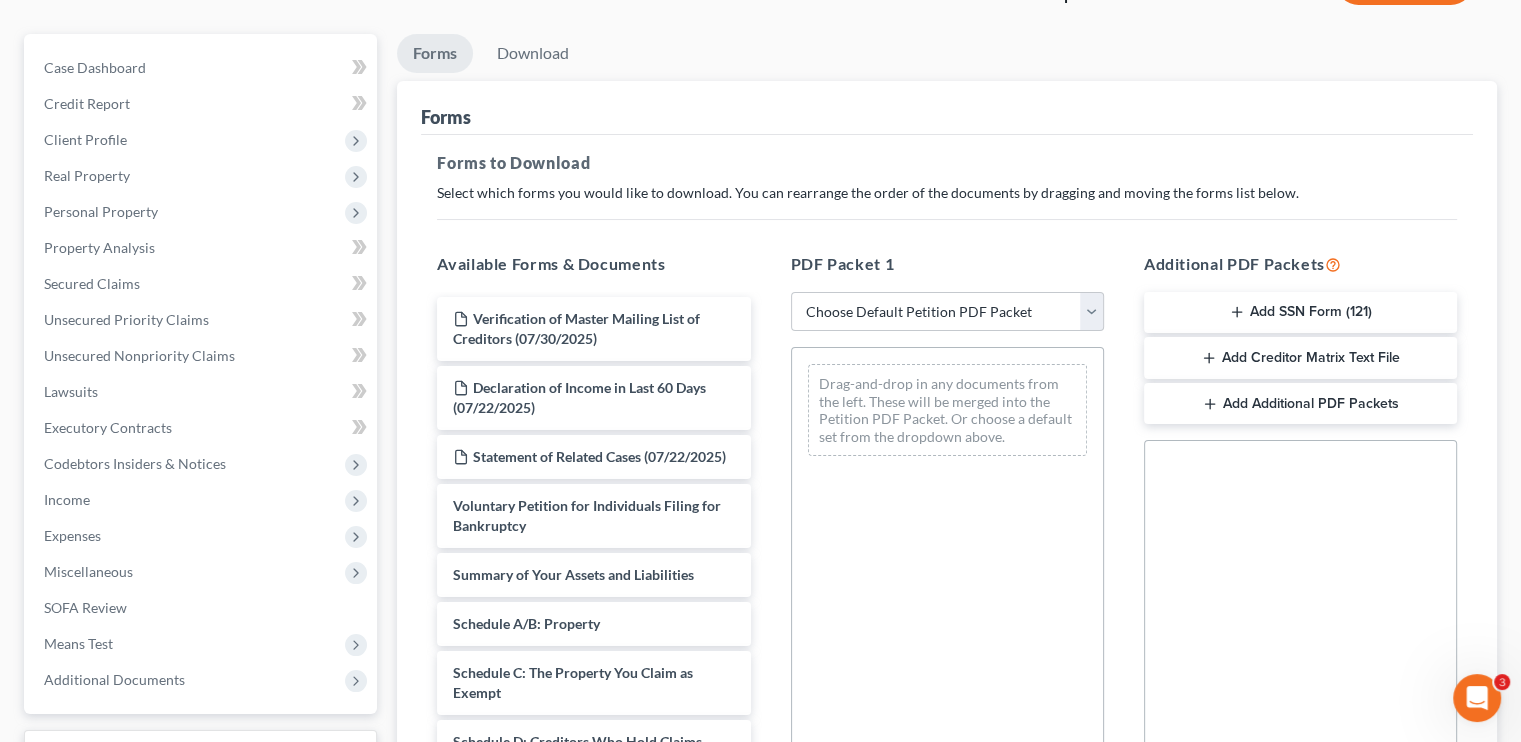 scroll, scrollTop: 200, scrollLeft: 0, axis: vertical 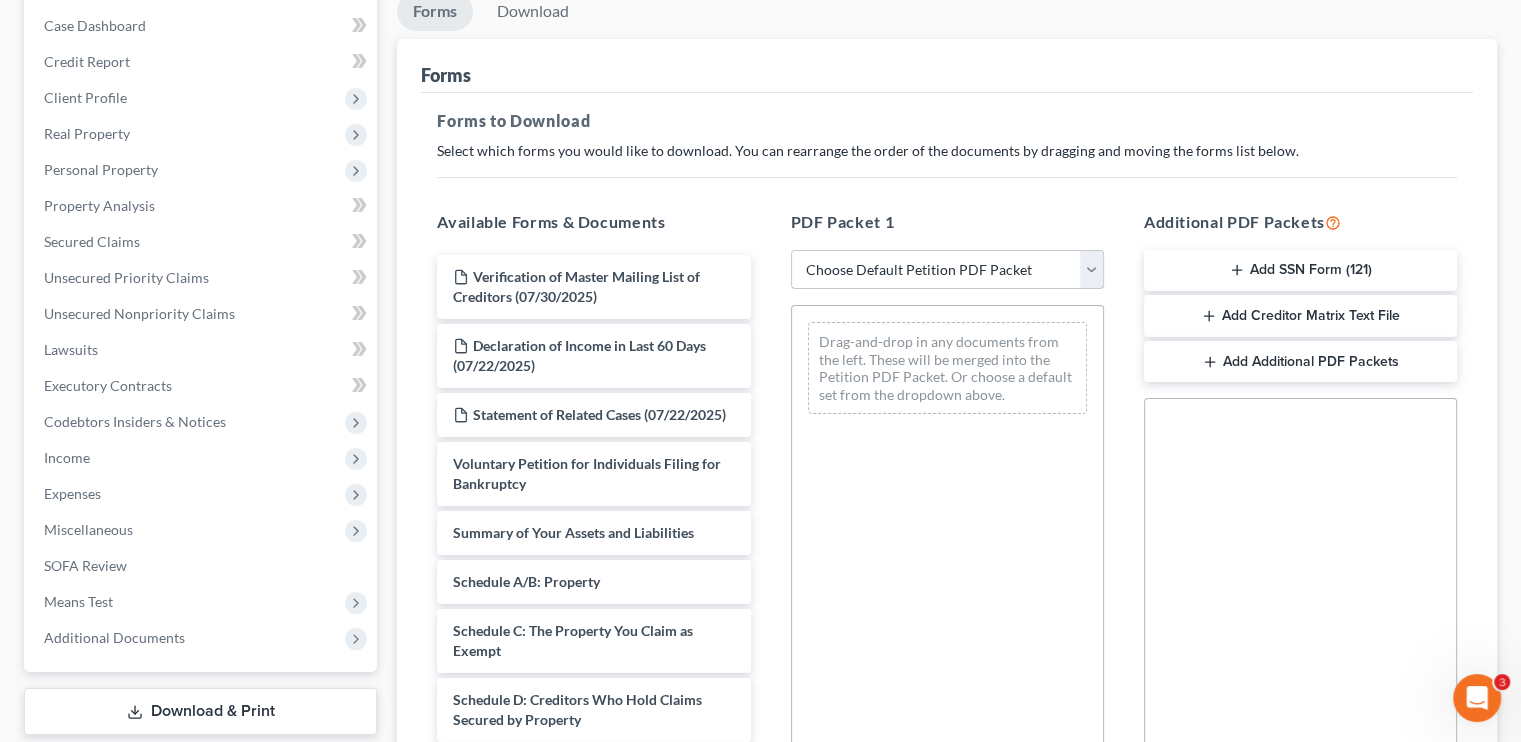 click on "Choose Default Petition PDF Packet Complete Bankruptcy Petition (all forms and schedules) Emergency Filing Forms (Petition and Creditor List Only) Amended Forms Signature Pages Only [FIRST] [LAST] Petition [YEAR]" at bounding box center [947, 270] 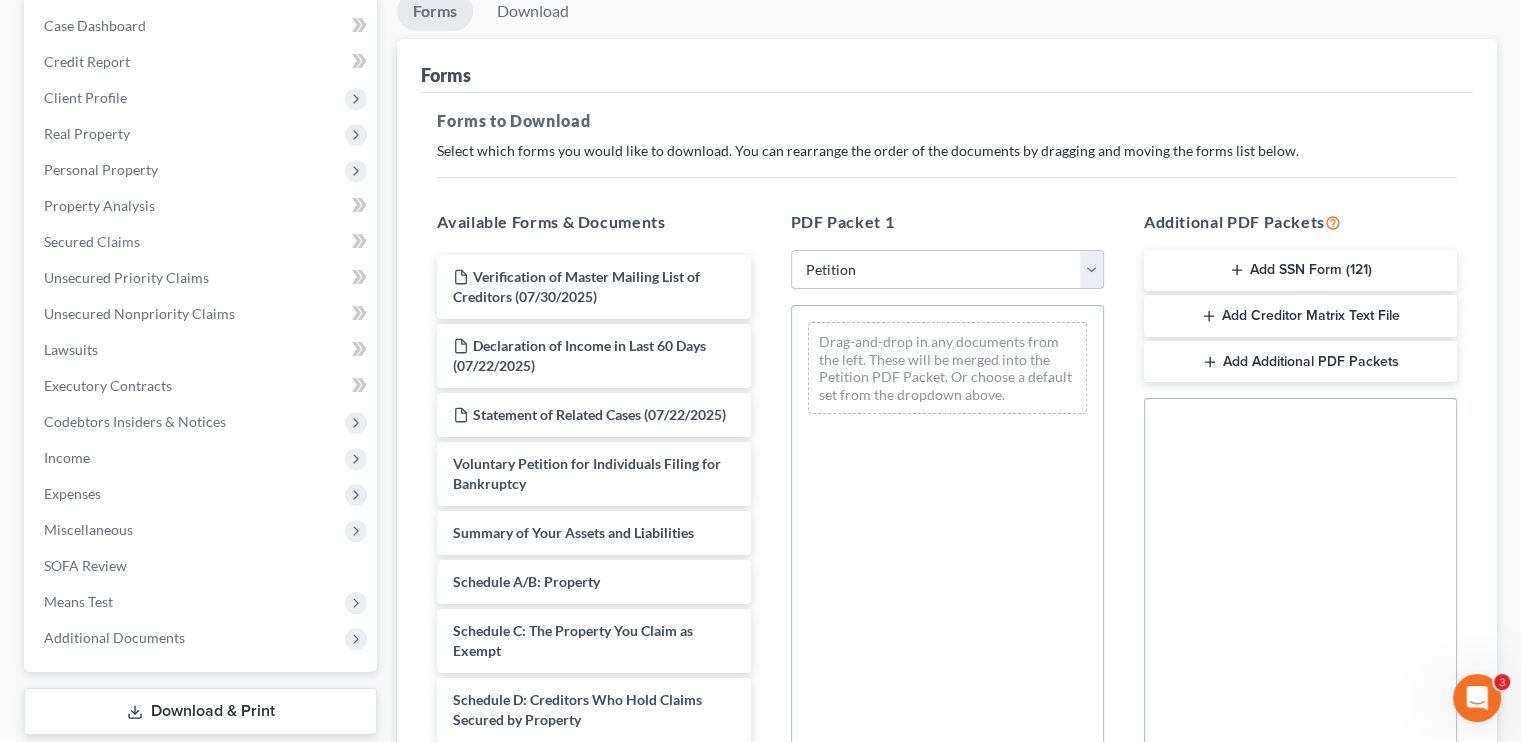 click on "Choose Default Petition PDF Packet Complete Bankruptcy Petition (all forms and schedules) Emergency Filing Forms (Petition and Creditor List Only) Amended Forms Signature Pages Only [FIRST] [LAST] Petition [YEAR]" at bounding box center [947, 270] 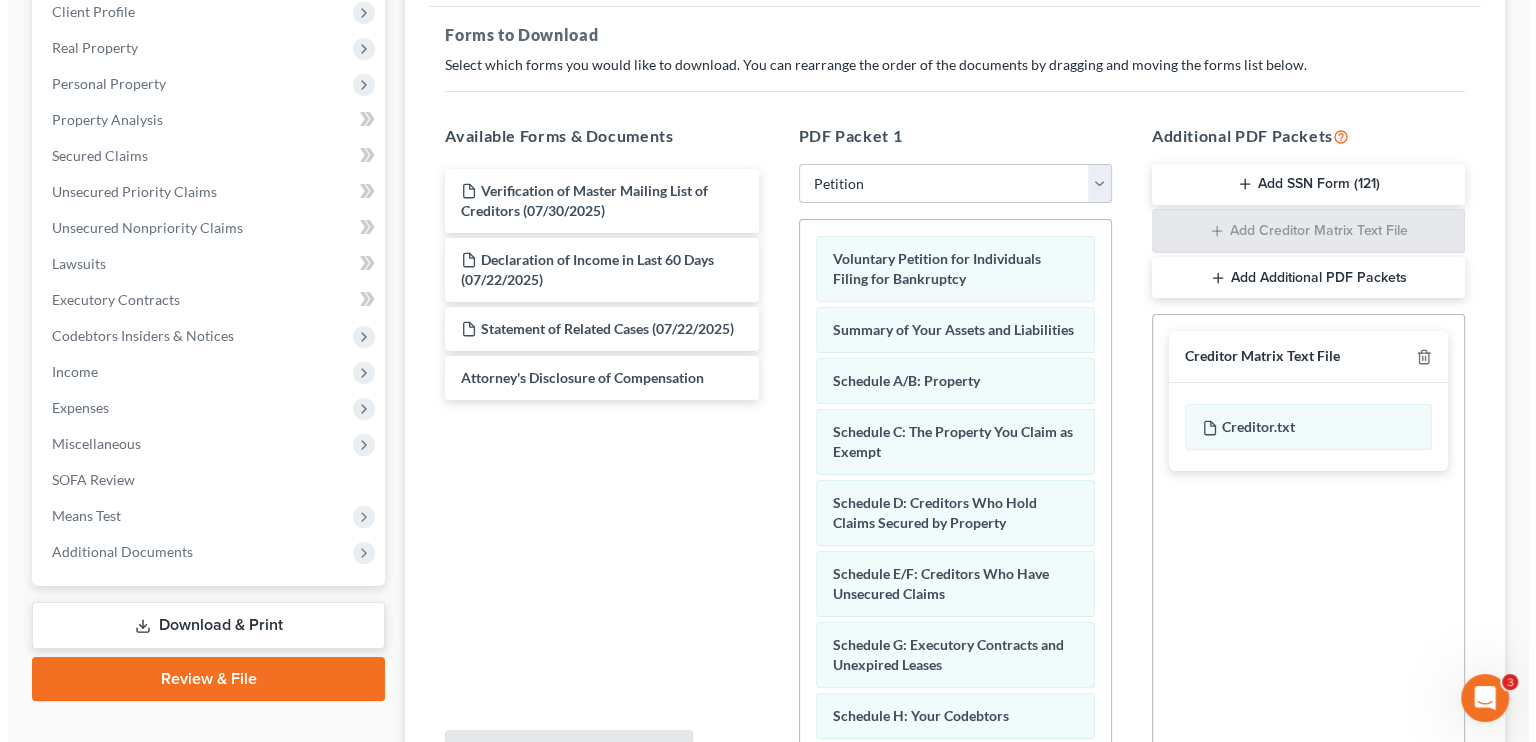scroll, scrollTop: 0, scrollLeft: 0, axis: both 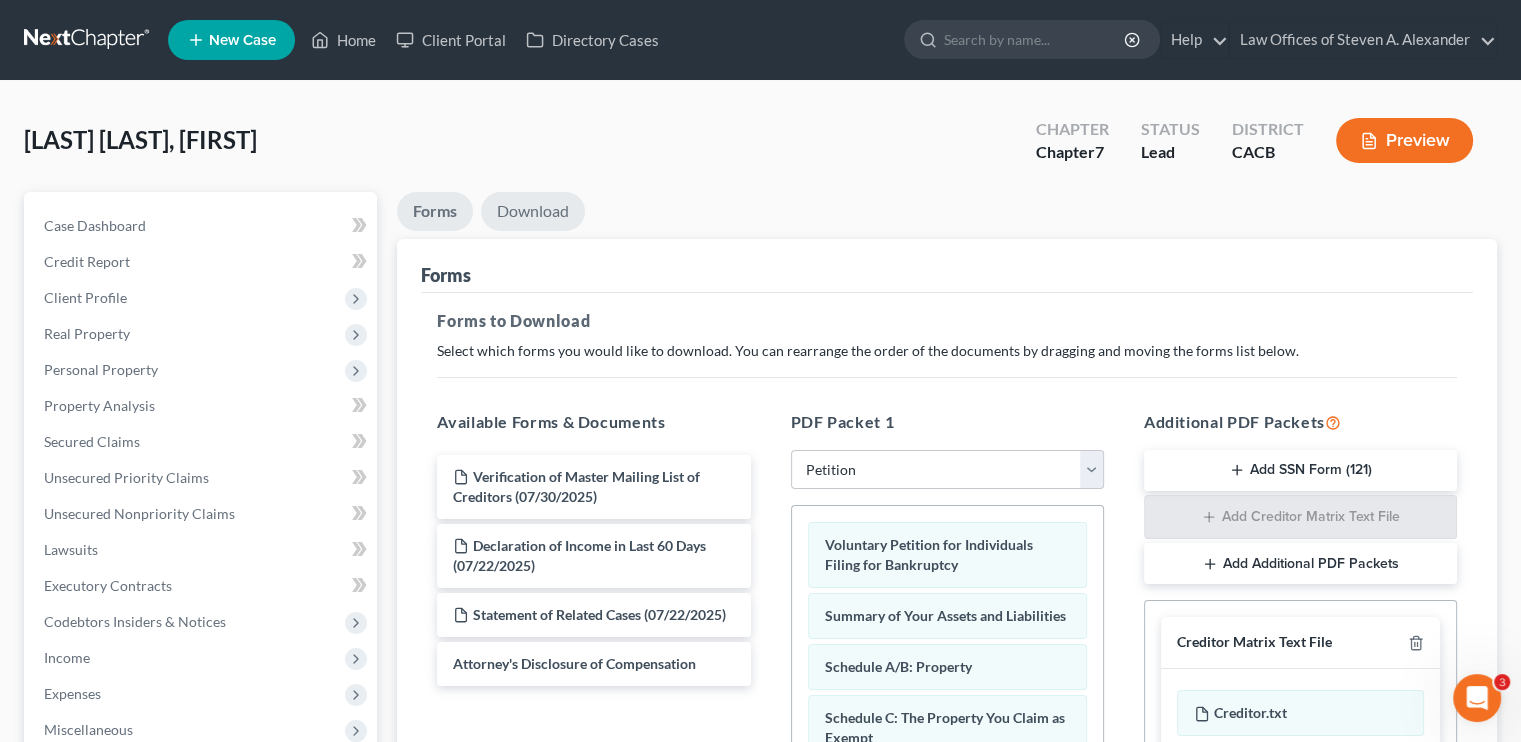 click on "Download" at bounding box center [533, 211] 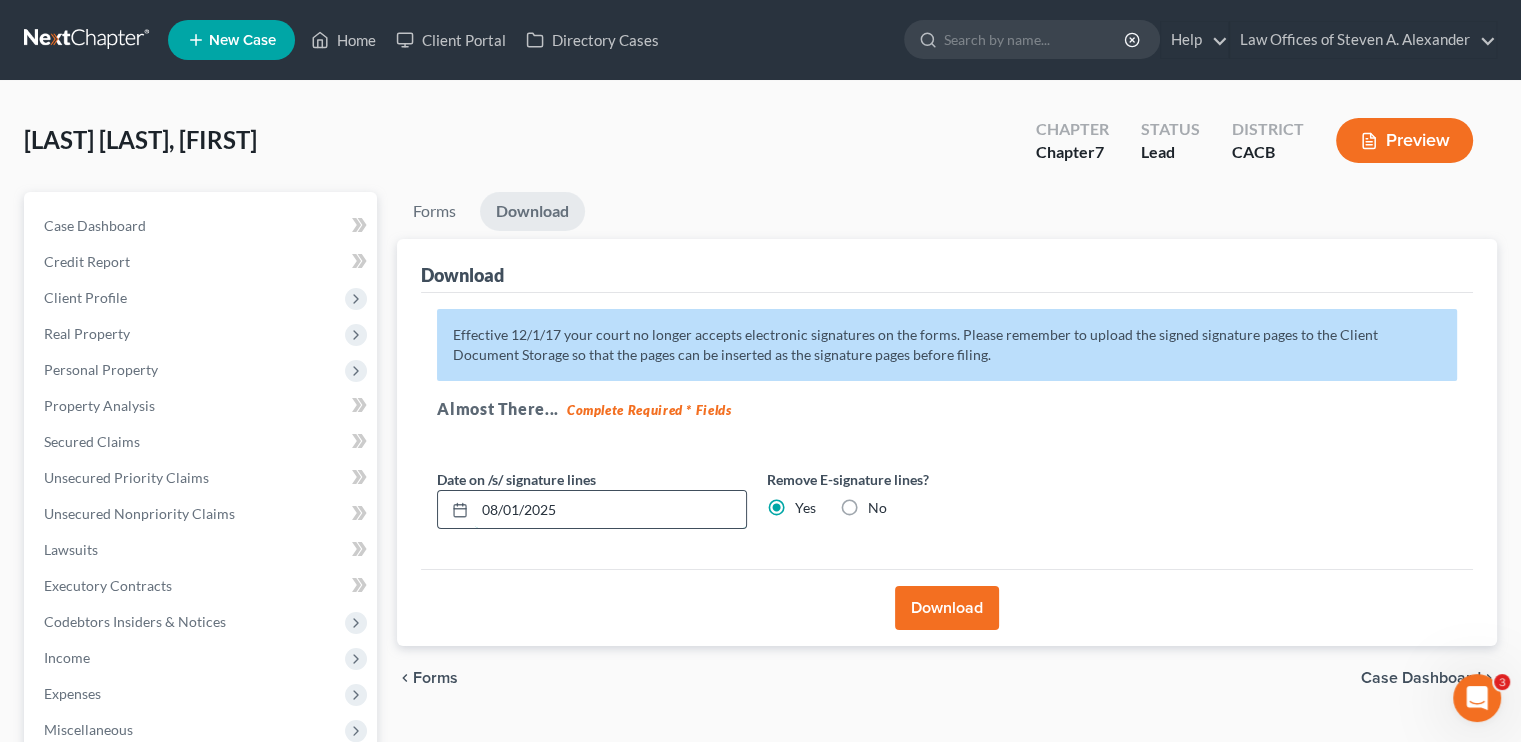 drag, startPoint x: 576, startPoint y: 493, endPoint x: 501, endPoint y: 500, distance: 75.32596 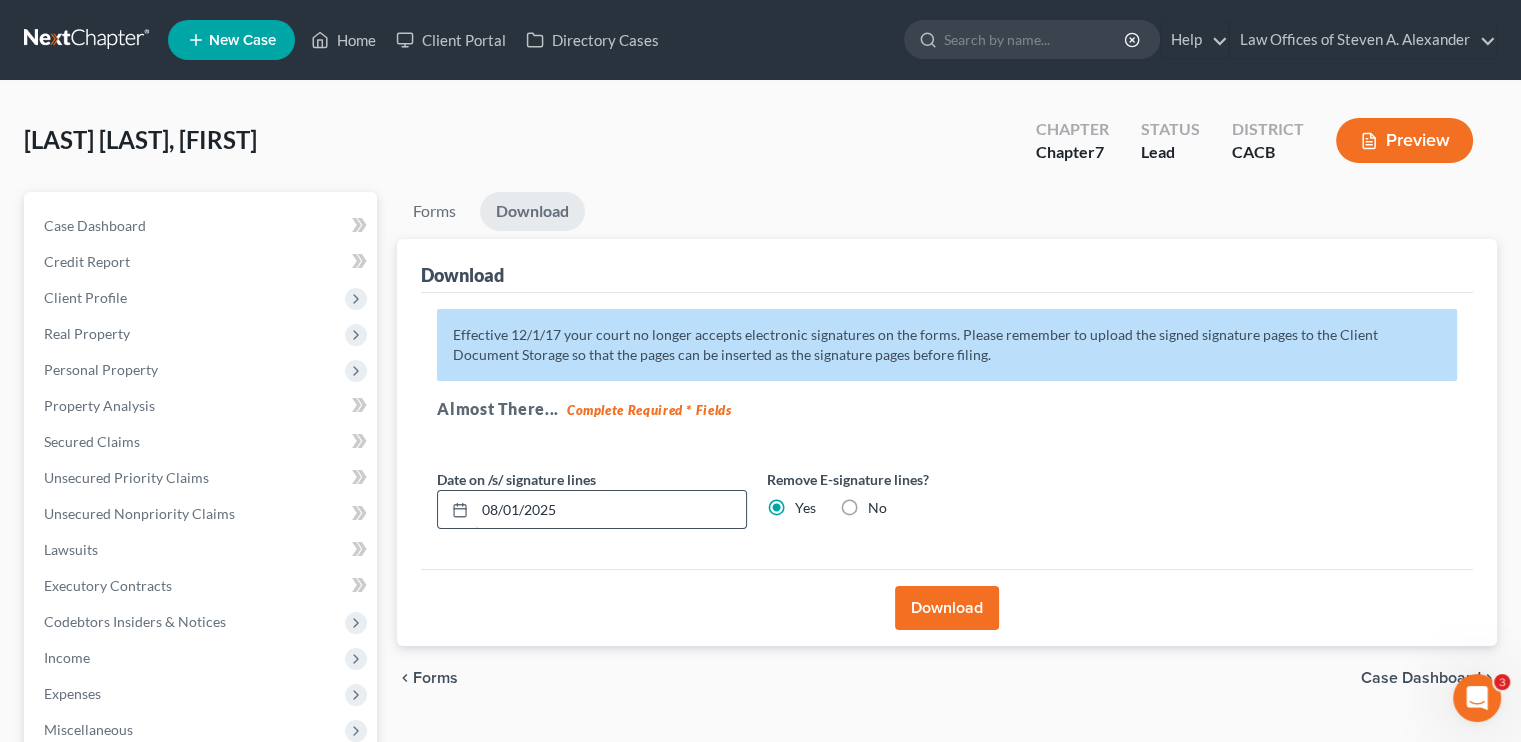 click on "Effective 12/1/17 your court no longer accepts electronic signatures on the forms. Please remember to upload the signed signature pages to the Client Document Storage so that the pages can be inserted as the signature pages before filing. Almost There... Complete Required * Fields Date on /s/ signature lines         08/01/2025 Remove E-signature lines? Yes No" at bounding box center (947, 431) 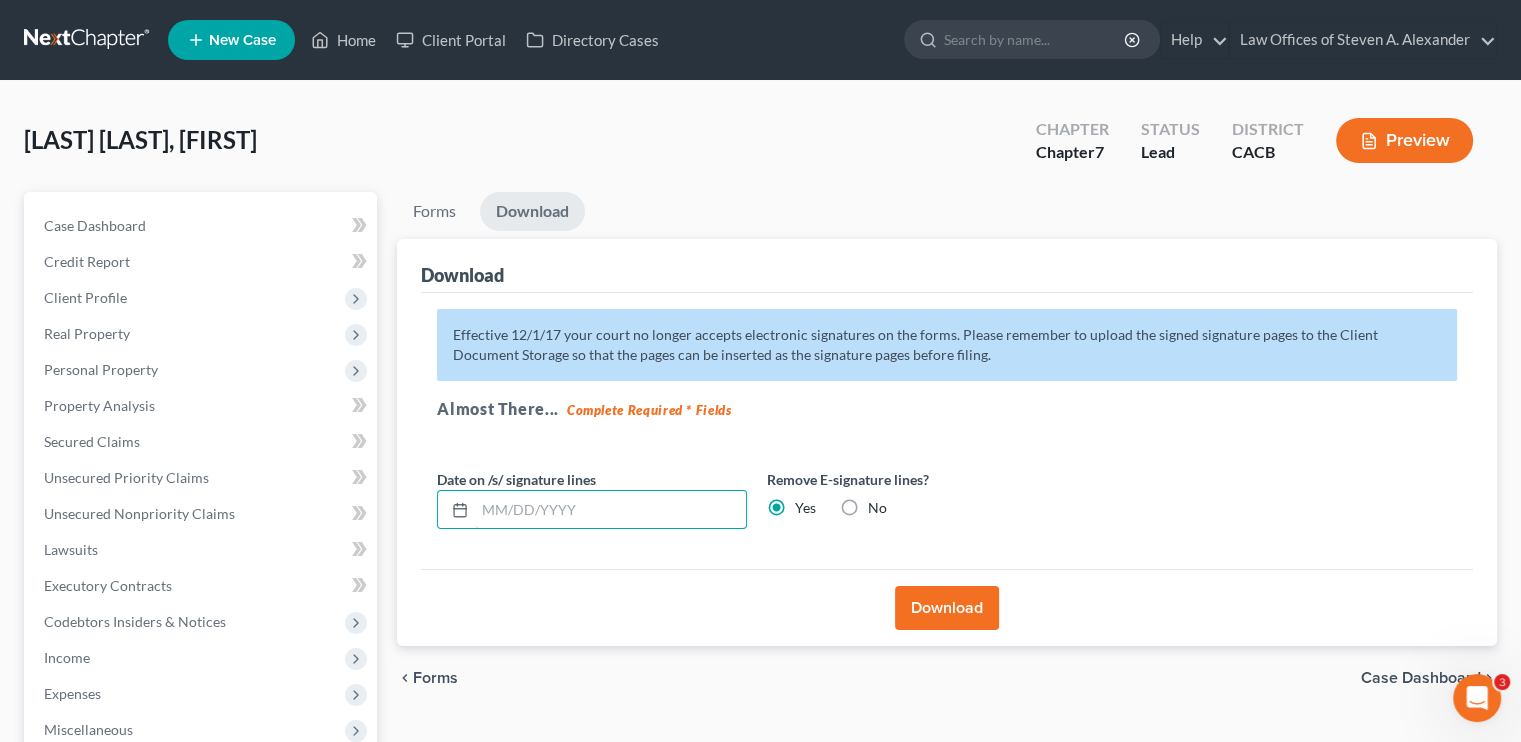 type 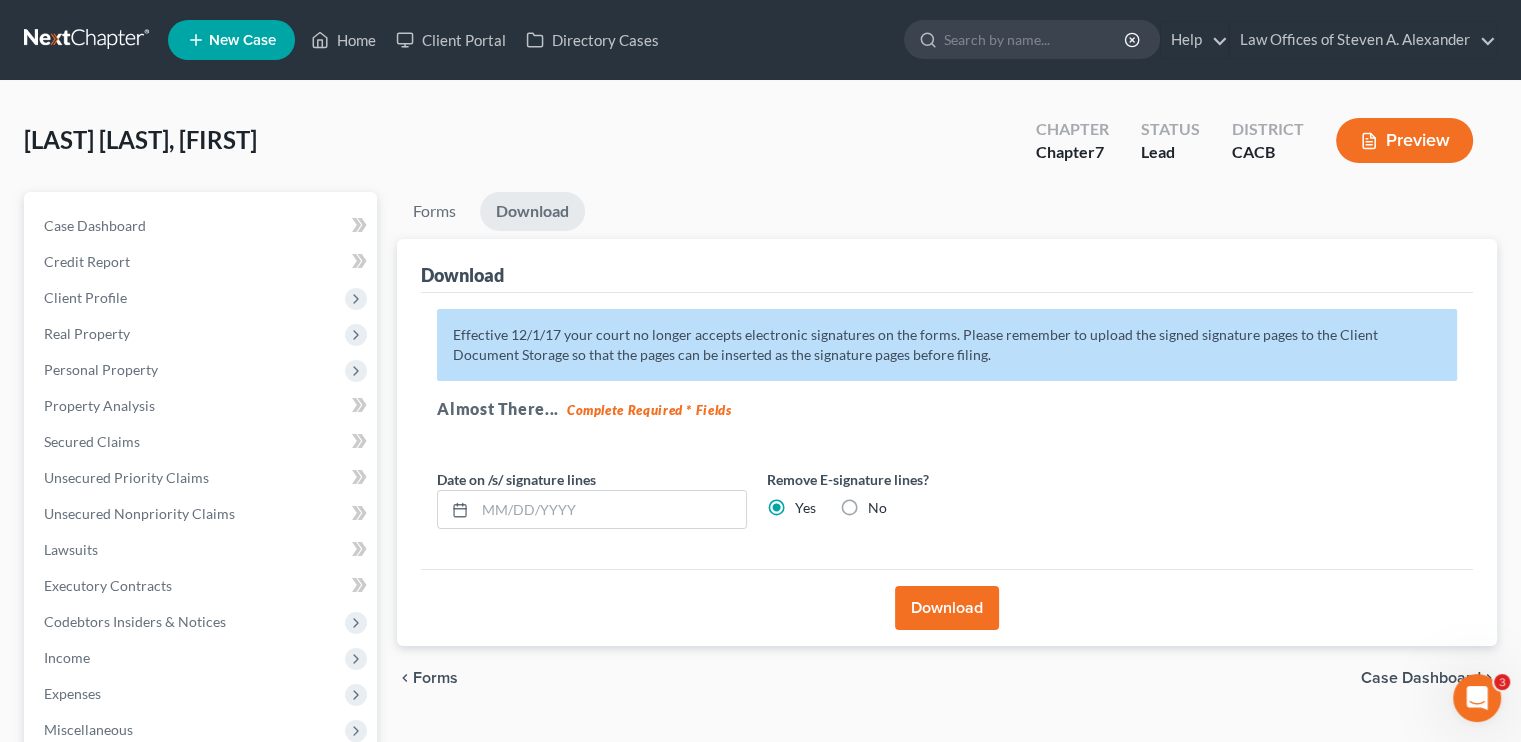 click on "Download" at bounding box center (947, 608) 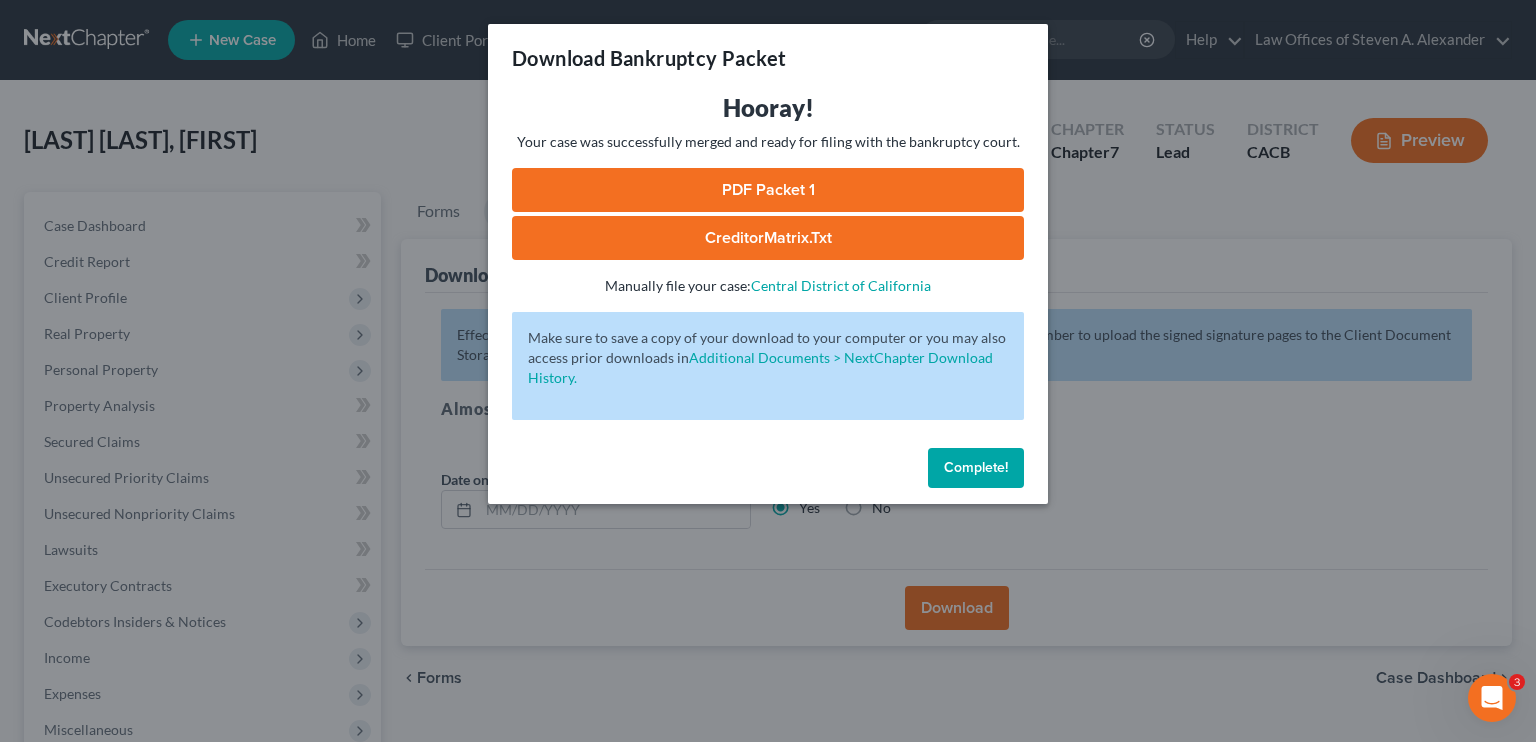 click on "PDF Packet 1" at bounding box center (768, 190) 